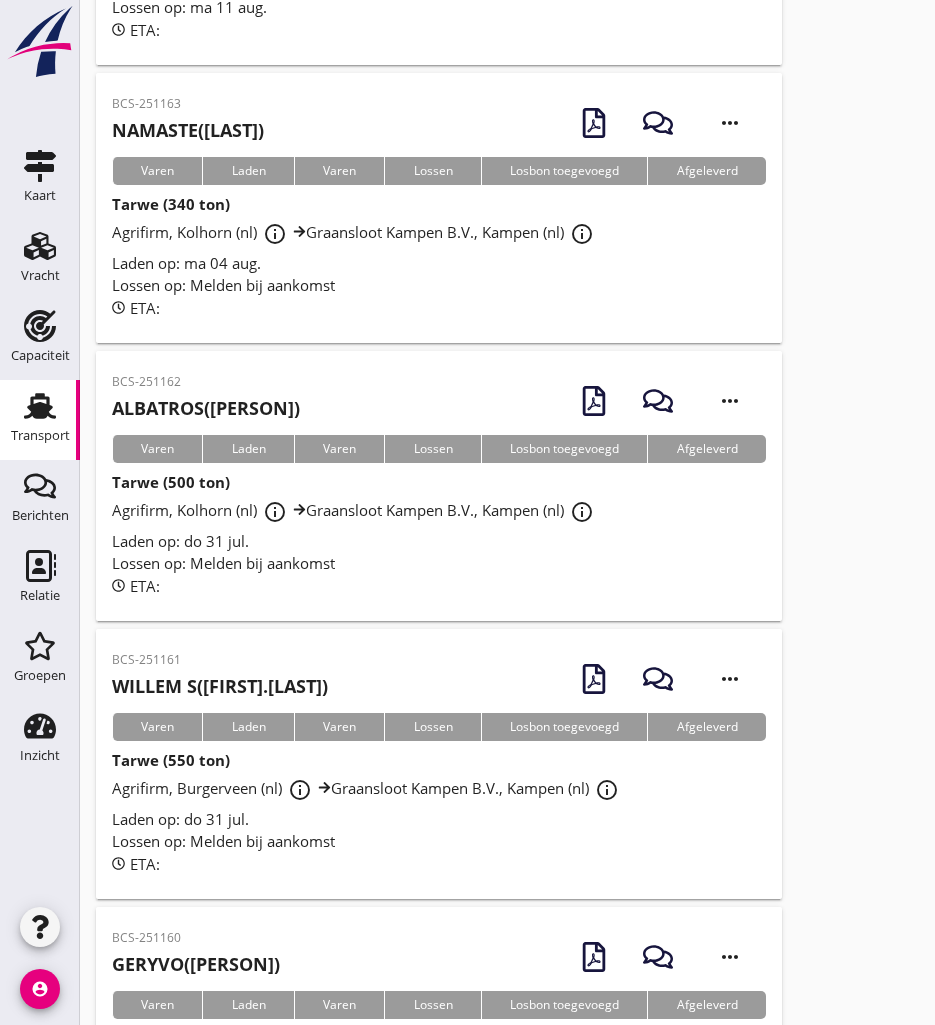 scroll, scrollTop: 8238, scrollLeft: 0, axis: vertical 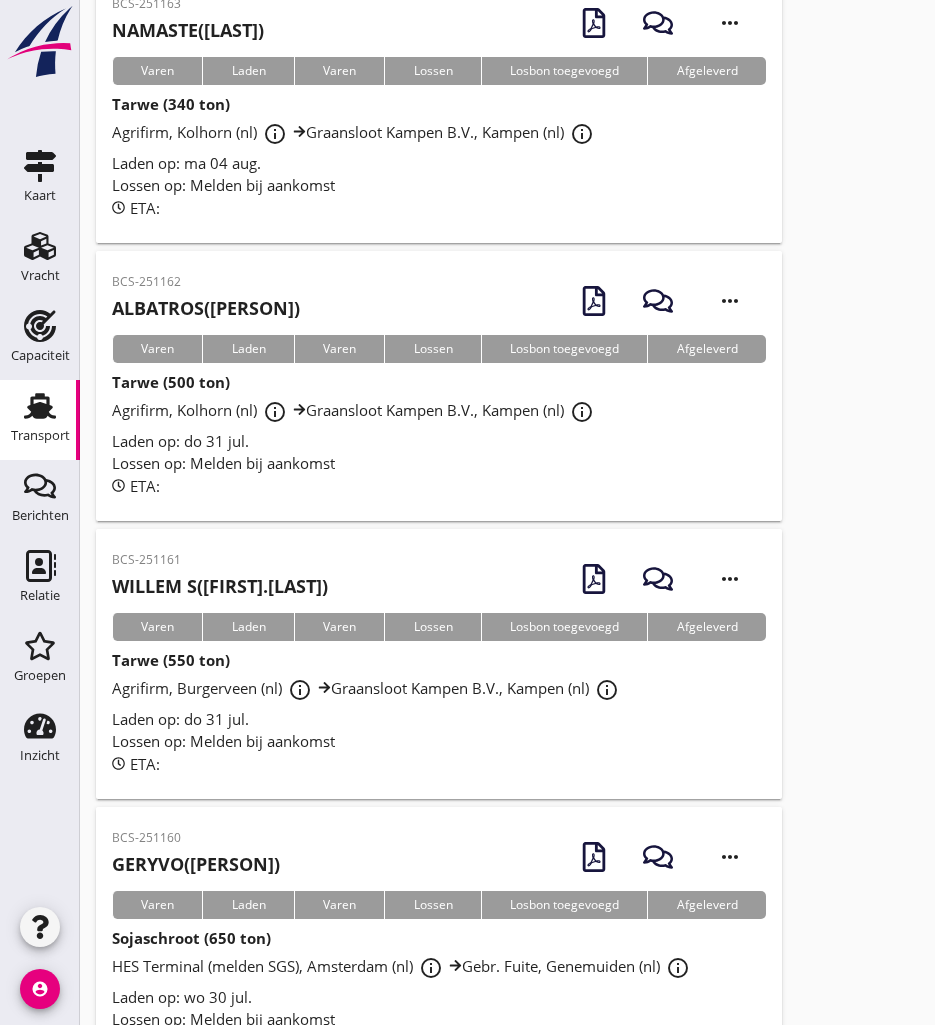click on "BCS-251162  ALBATROS  ([PERSON]) more_horiz" at bounding box center [439, 301] 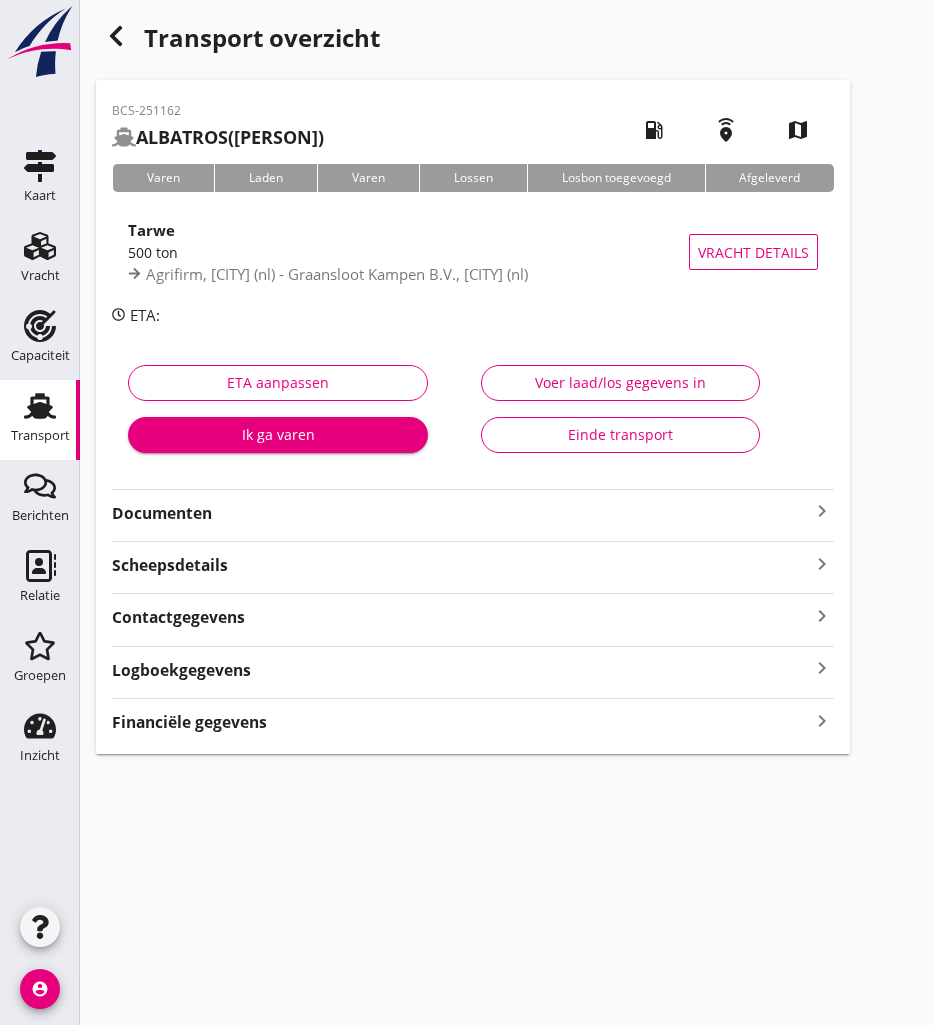 click on "BCS-251162   ALBATROS    ([LAST])  local_gas_station emergency_share map  Varen   Laden   Varen   Lossen   Losbon toegevoegd   Afgeleverd   Tarwe      500 ton   Agrifirm, [CITY] (nl) - Graansloot Kampen B.V., [CITY] (nl)   Vracht details   ETA:    ETA aanpassen   Ik ga varen   Voer laad/los gegevens in   Einde transport   Documenten  keyboard_arrow_right  Scheepsdetails  keyboard_arrow_right  Contactgegevens  keyboard_arrow_right  Logboekgegevens  keyboard_arrow_right  Financiële gegevens  keyboard_arrow_right" at bounding box center [473, 417] 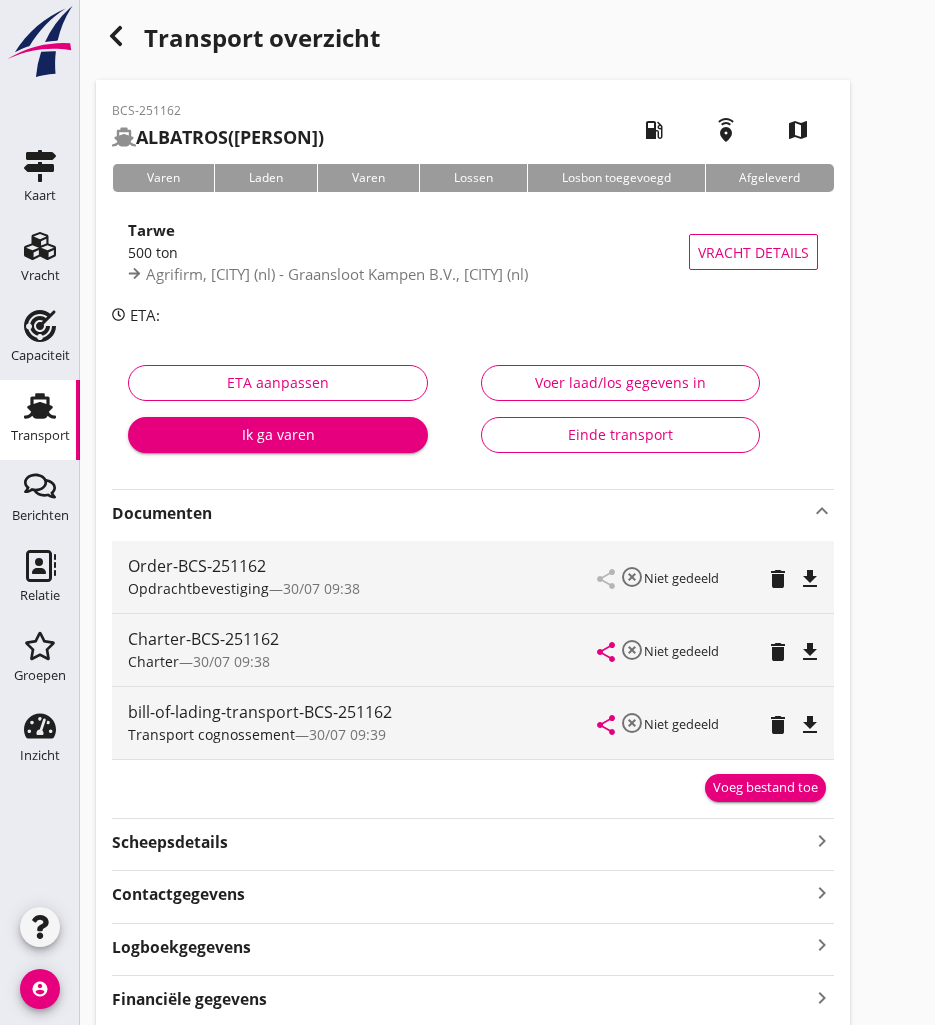 click on "file_download" at bounding box center (810, 652) 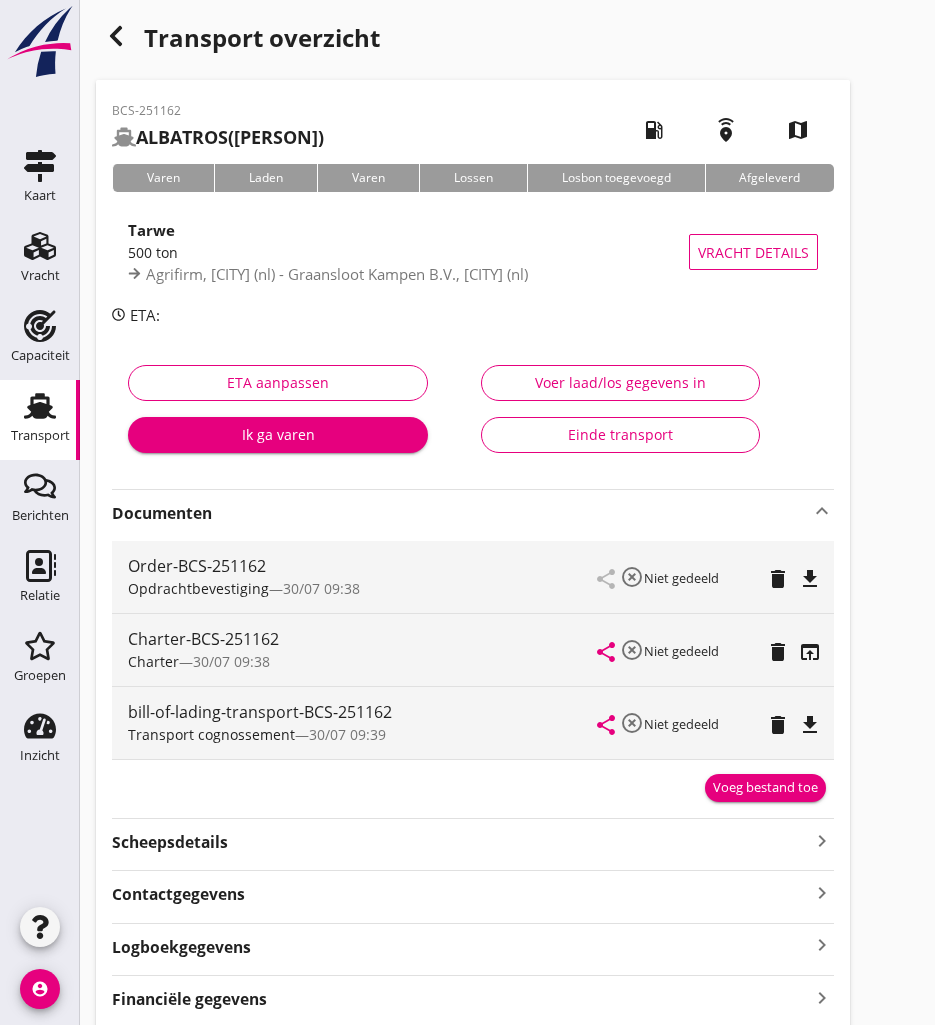 click 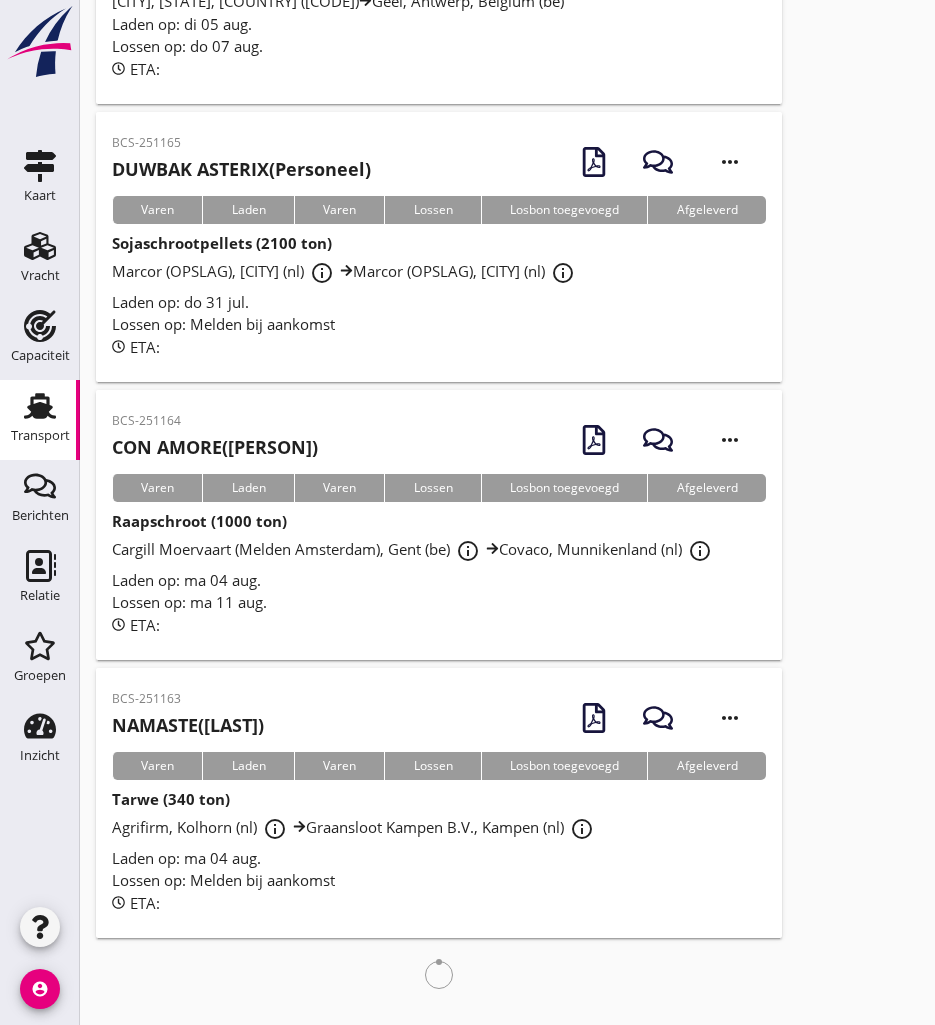 scroll, scrollTop: 7638, scrollLeft: 0, axis: vertical 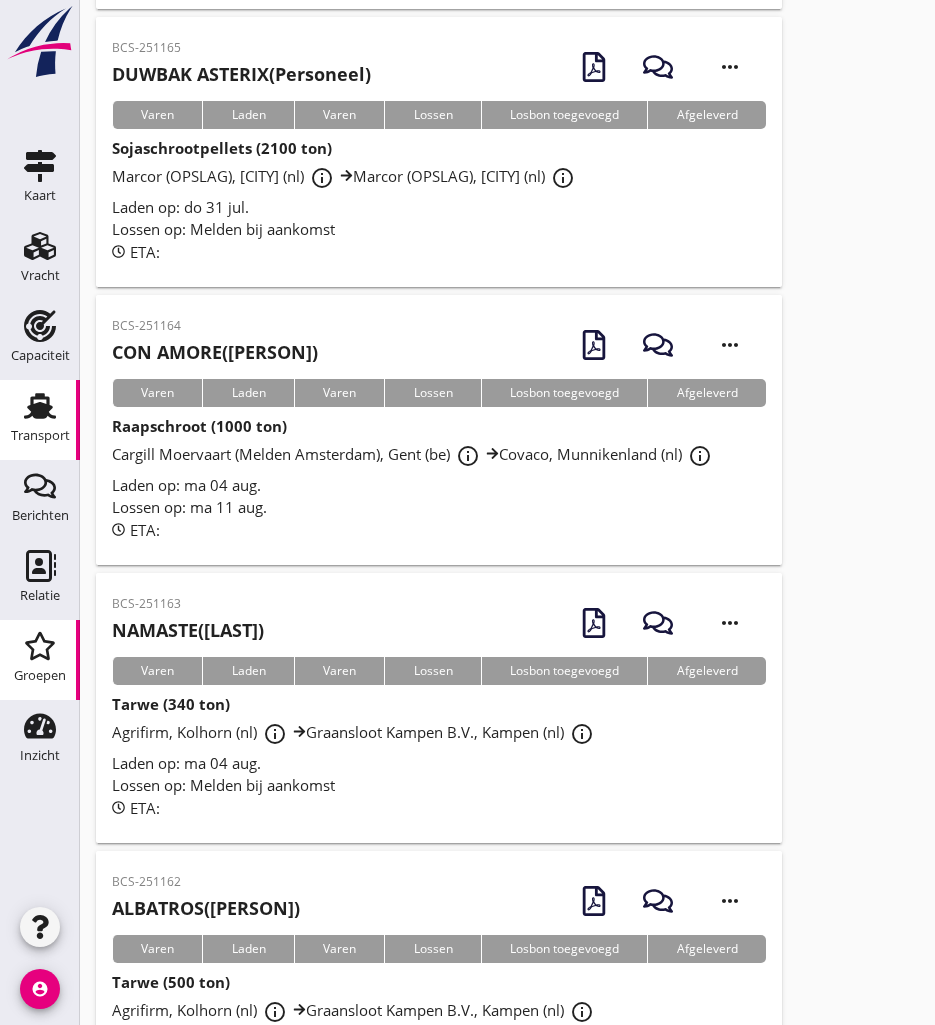 drag, startPoint x: 233, startPoint y: 722, endPoint x: 4, endPoint y: 686, distance: 231.81242 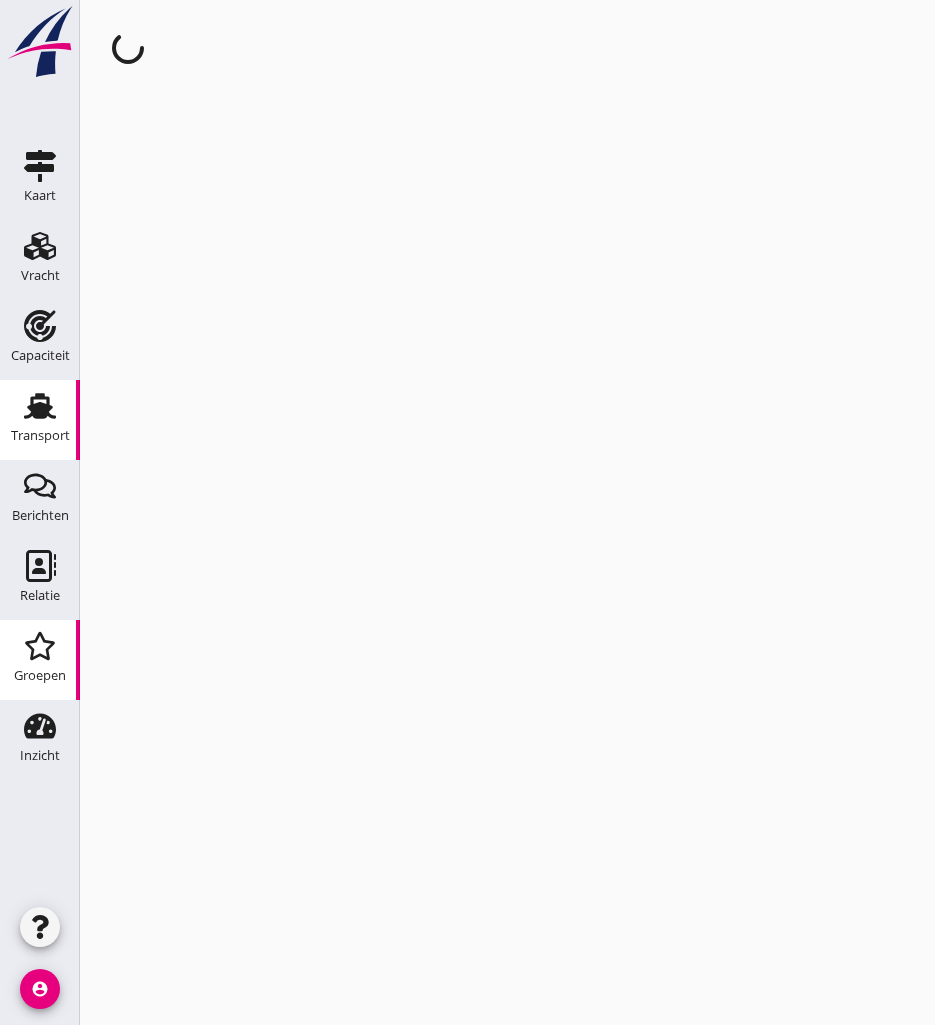 scroll, scrollTop: 0, scrollLeft: 0, axis: both 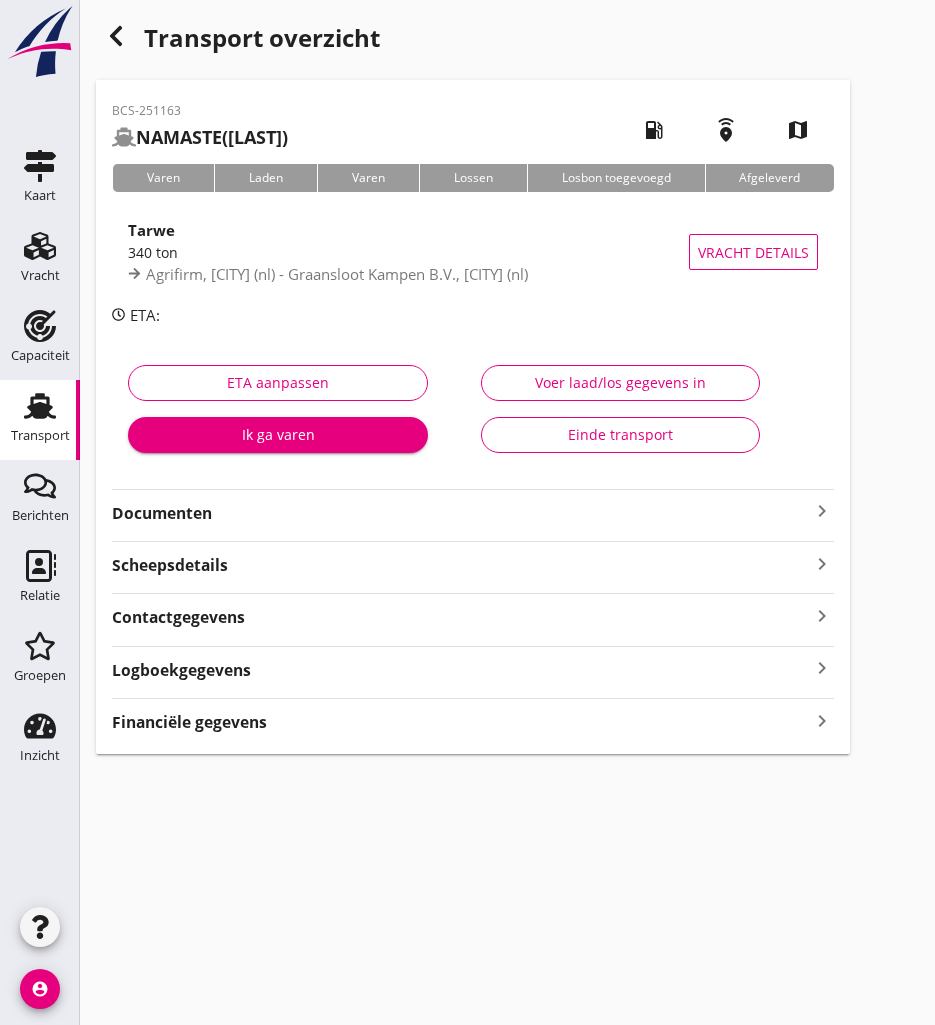 drag, startPoint x: 208, startPoint y: 512, endPoint x: 198, endPoint y: 510, distance: 10.198039 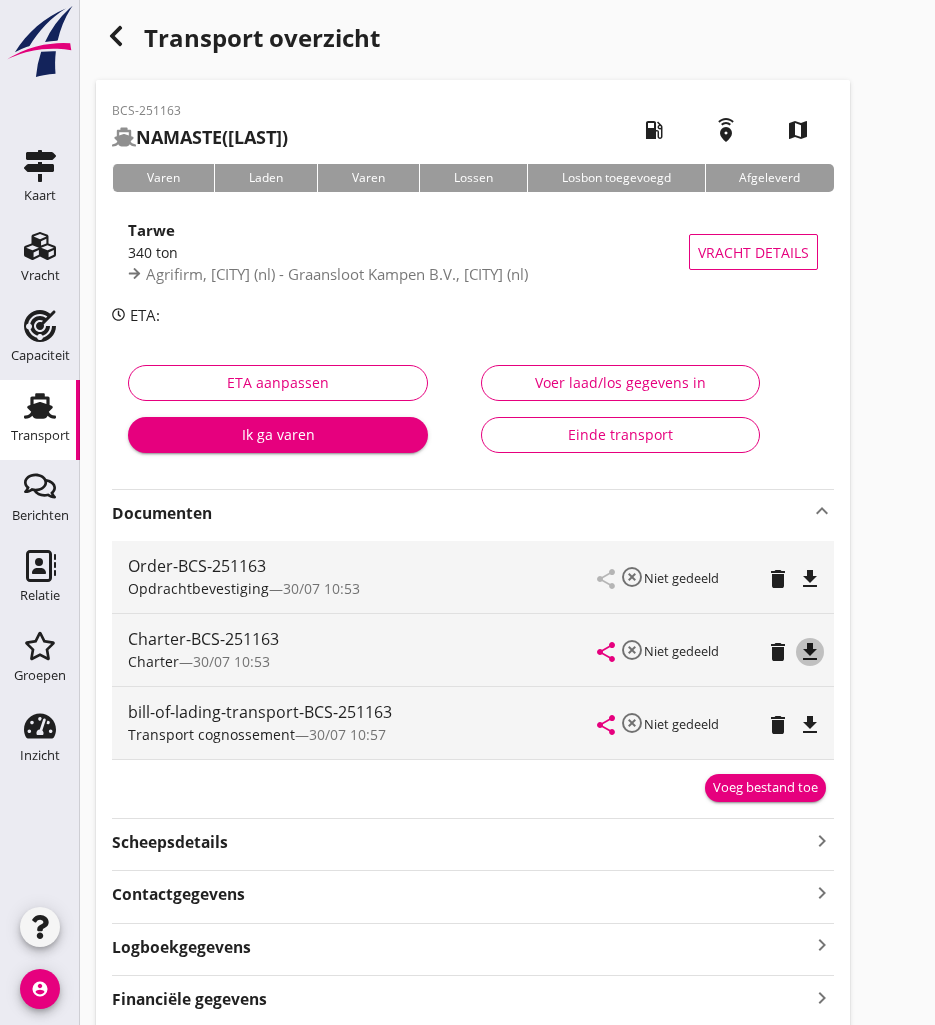 click on "file_download" at bounding box center (810, 652) 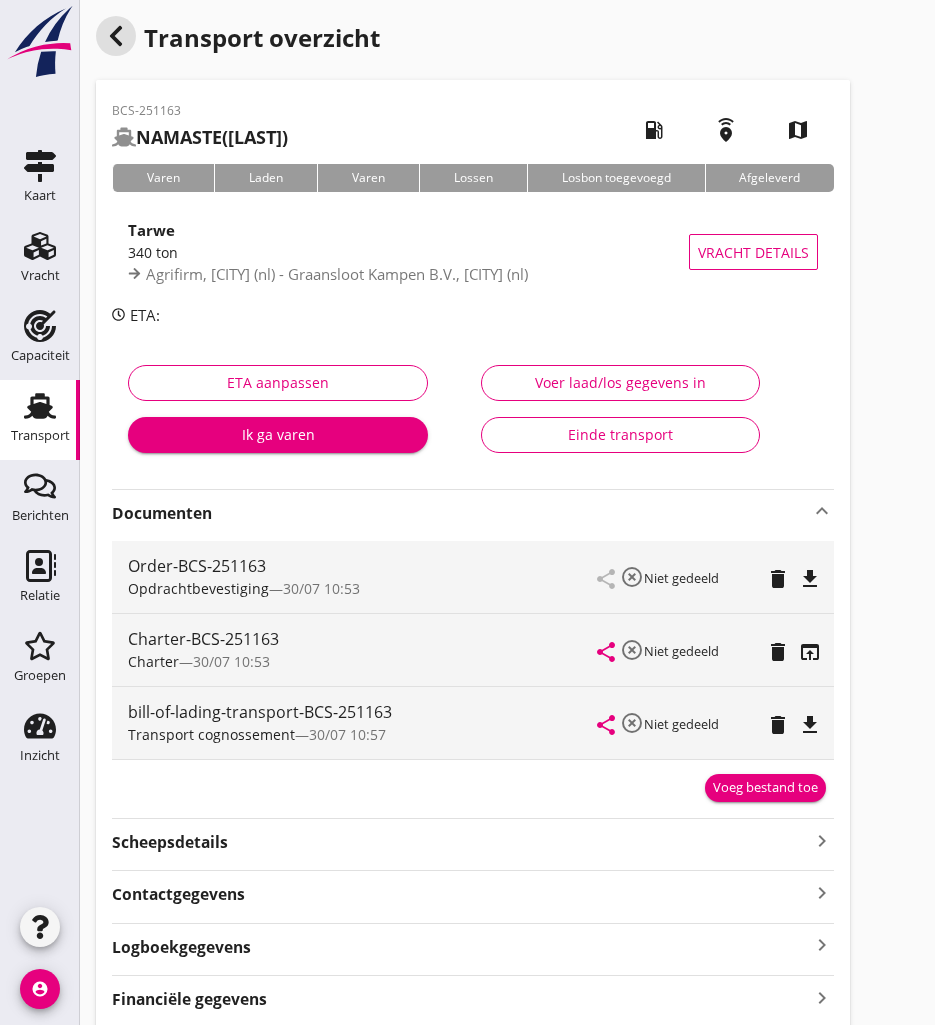 drag, startPoint x: 122, startPoint y: 41, endPoint x: 0, endPoint y: 65, distance: 124.33825 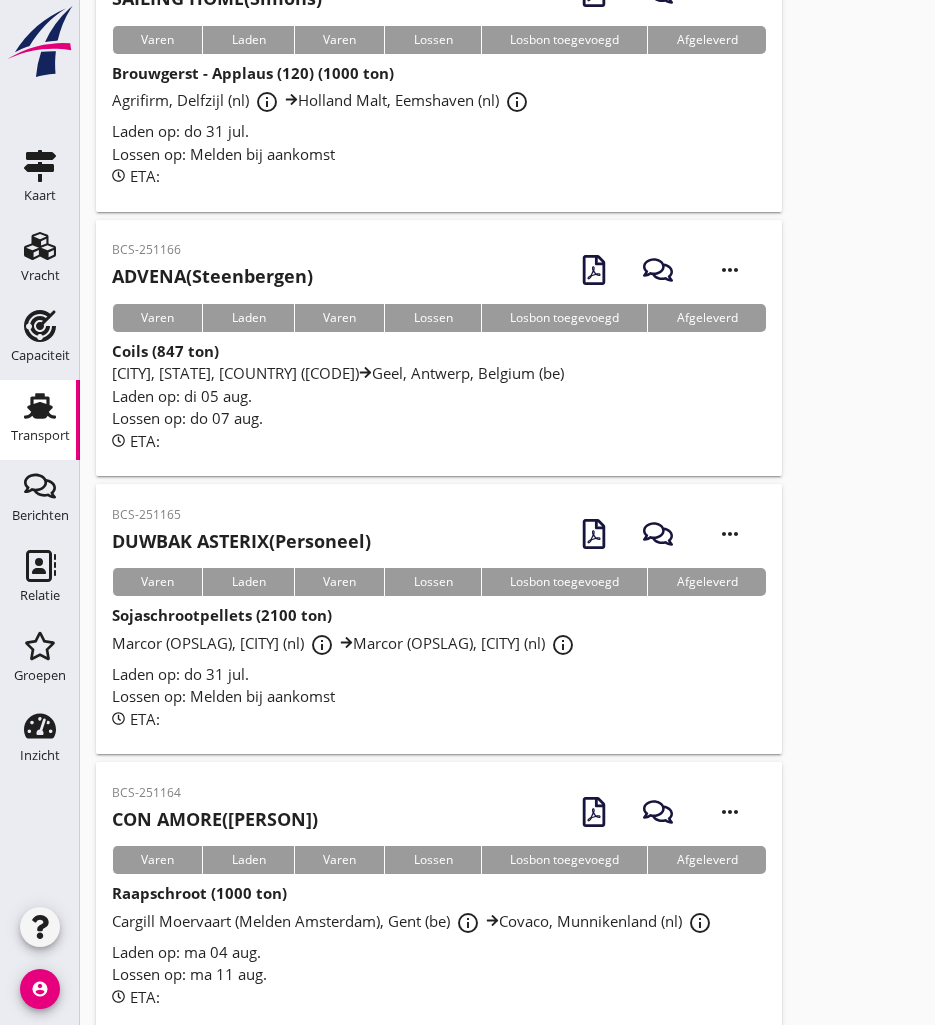 scroll, scrollTop: 7271, scrollLeft: 0, axis: vertical 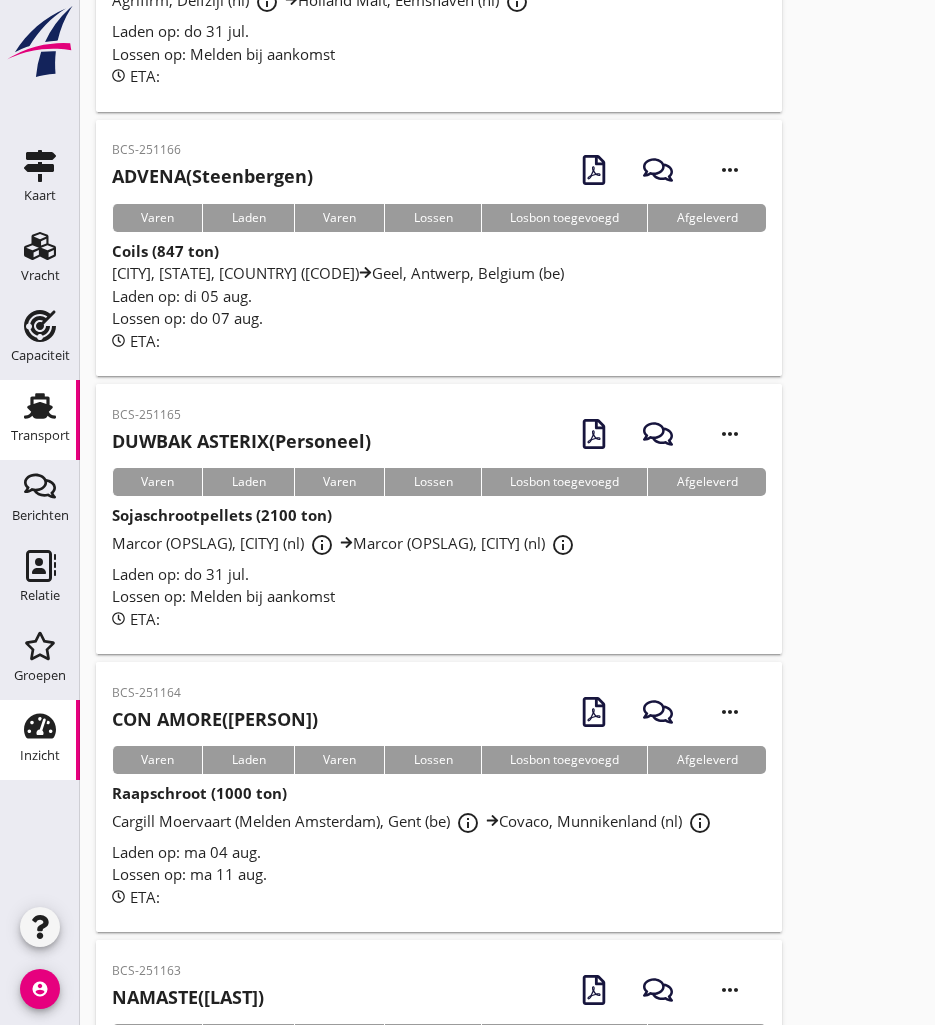 drag, startPoint x: 211, startPoint y: 797, endPoint x: 77, endPoint y: 745, distance: 143.73587 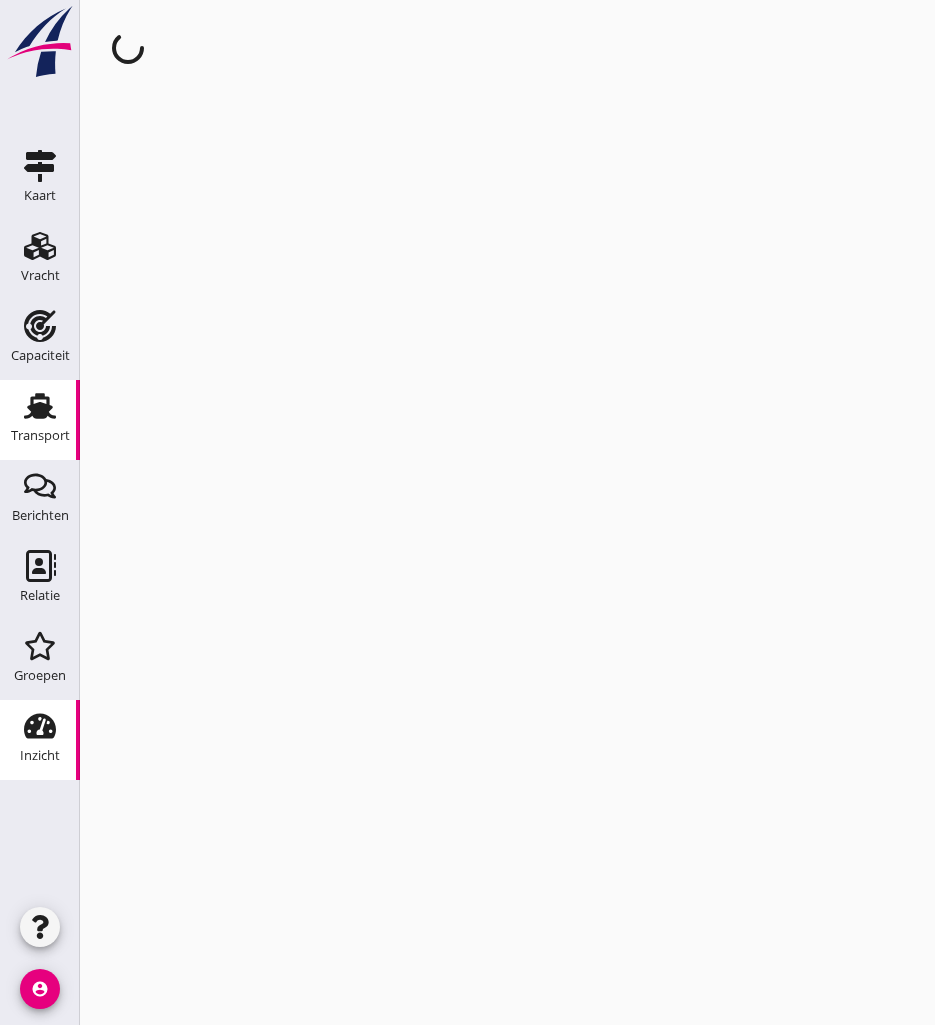 scroll, scrollTop: 0, scrollLeft: 0, axis: both 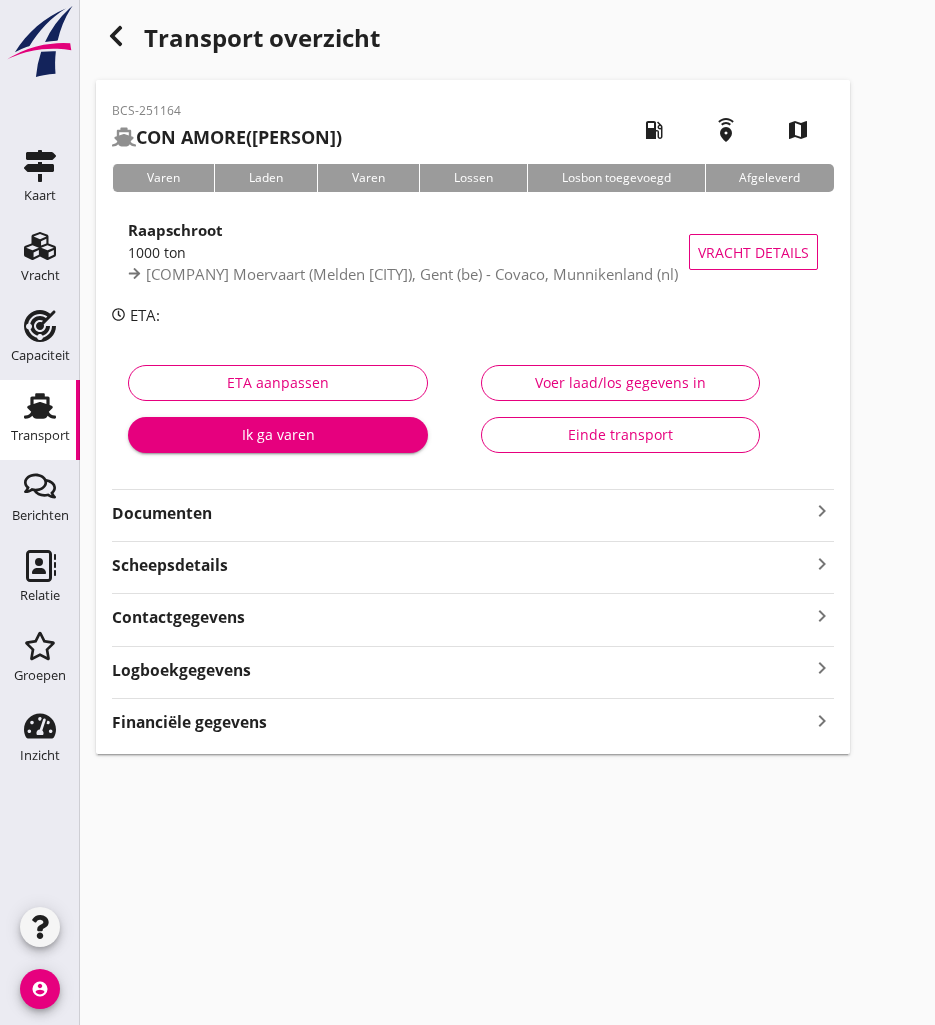 drag, startPoint x: 217, startPoint y: 509, endPoint x: 272, endPoint y: 527, distance: 57.870544 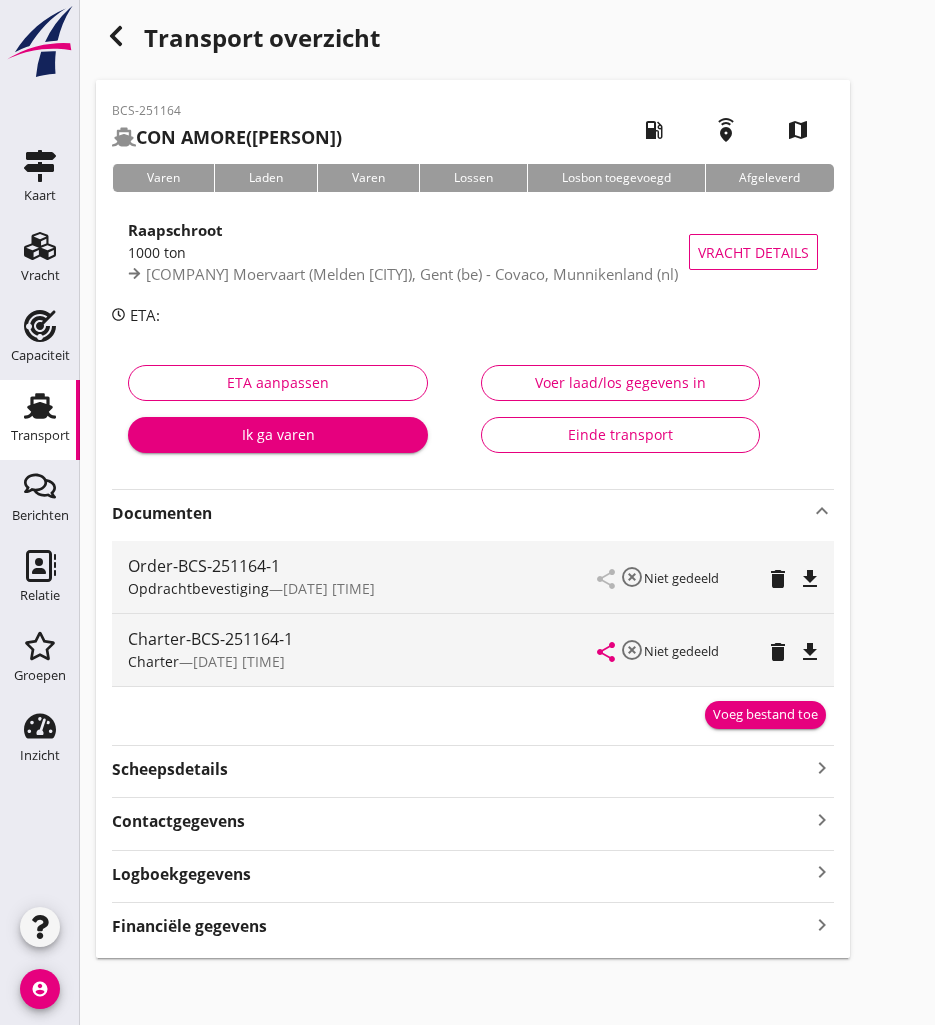 click on "Charter-BCS-251164-1 Charter  —   30/07 13:37  share highlight_off Niet gedeeld delete file_download" at bounding box center (473, 650) 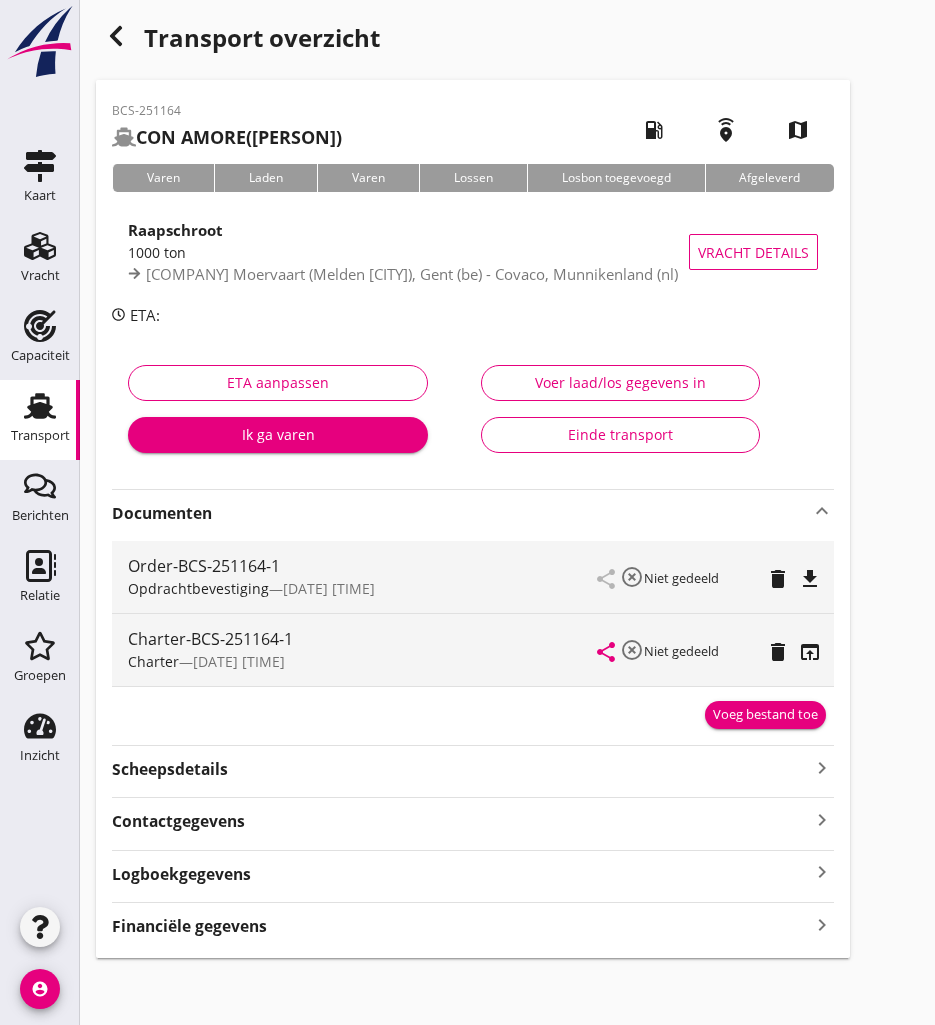 click 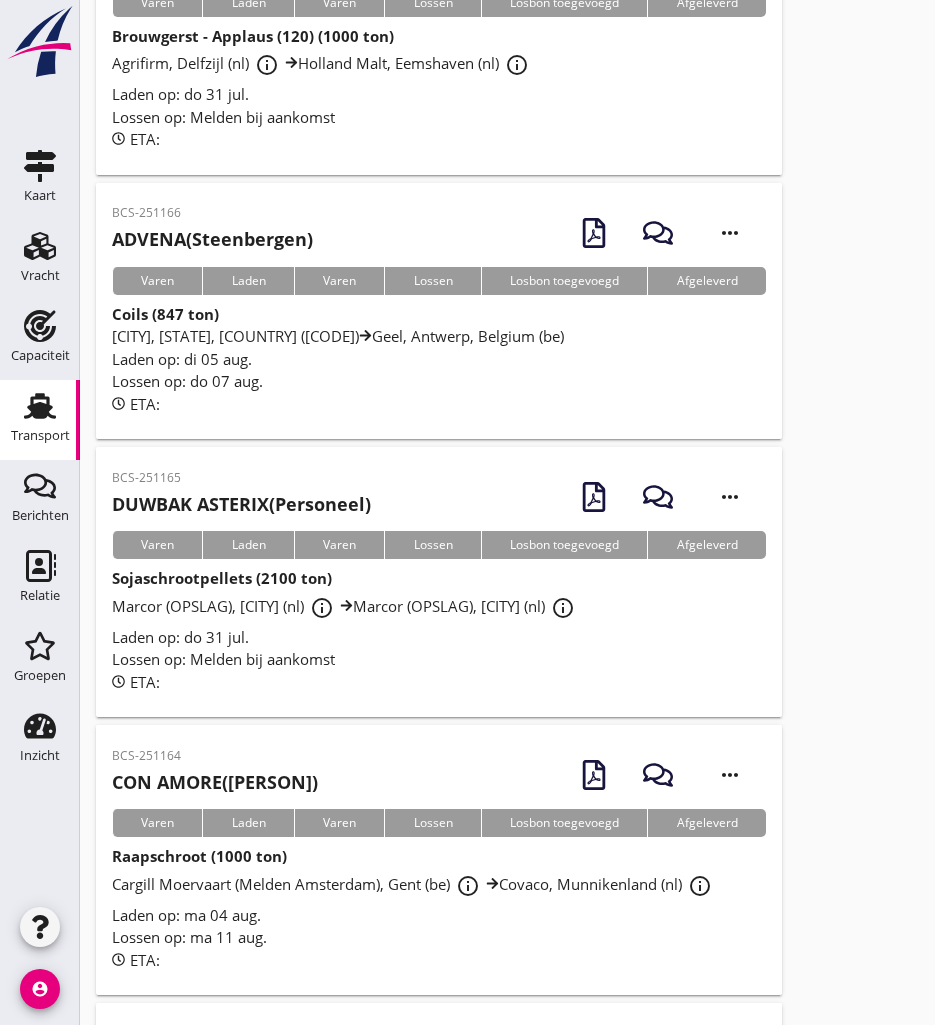 scroll, scrollTop: 7108, scrollLeft: 0, axis: vertical 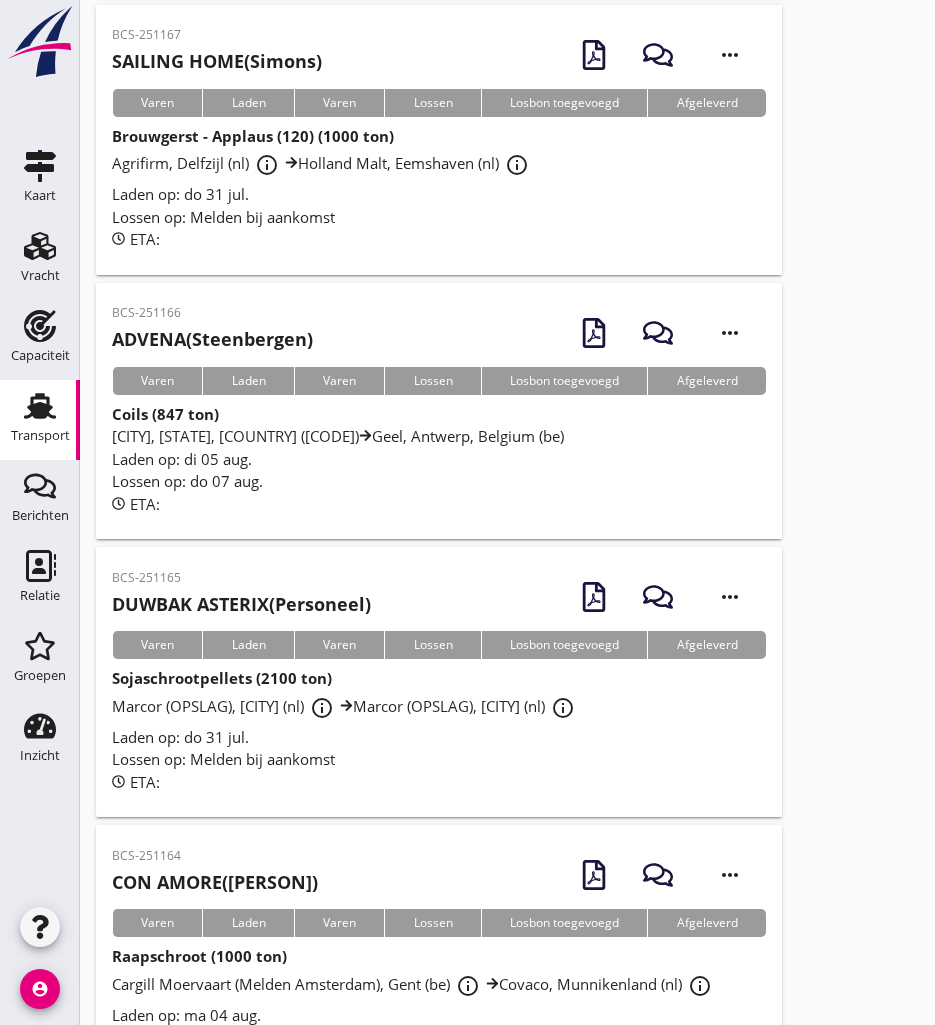 click on "BCS-251166" at bounding box center [212, 313] 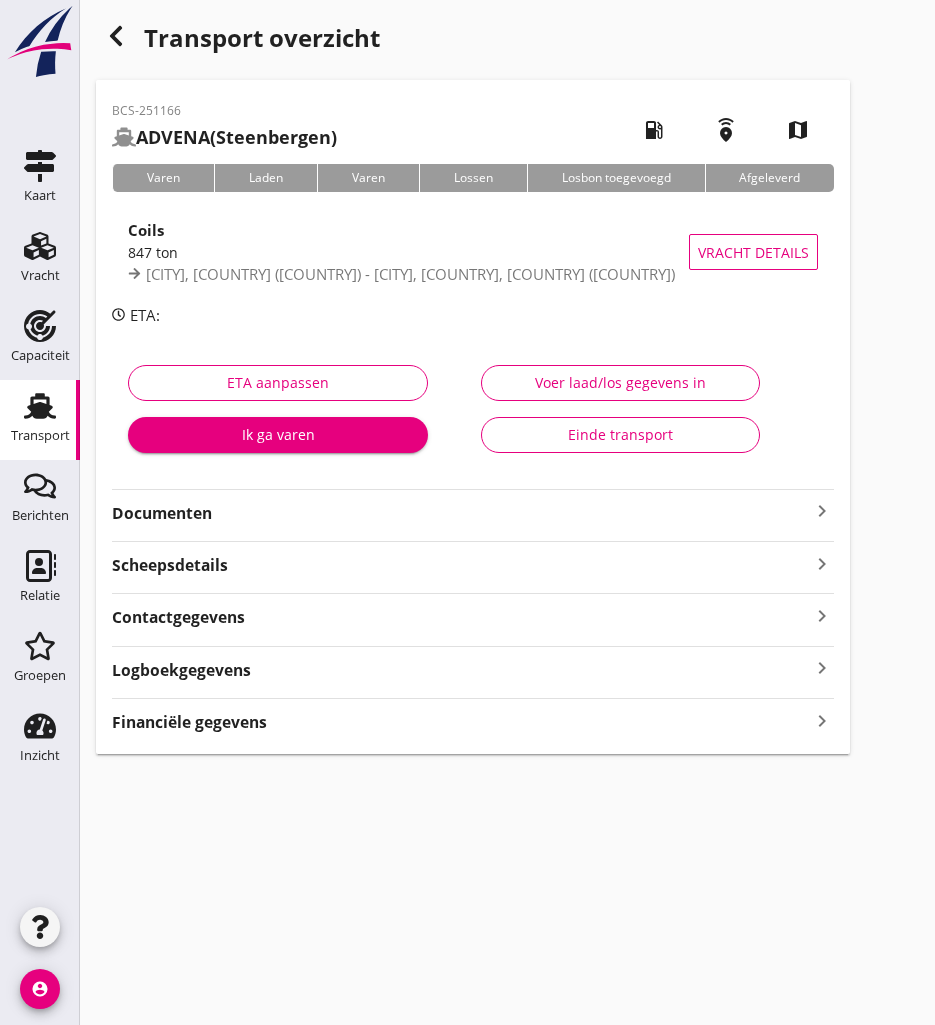 click on "Documenten" at bounding box center (461, 513) 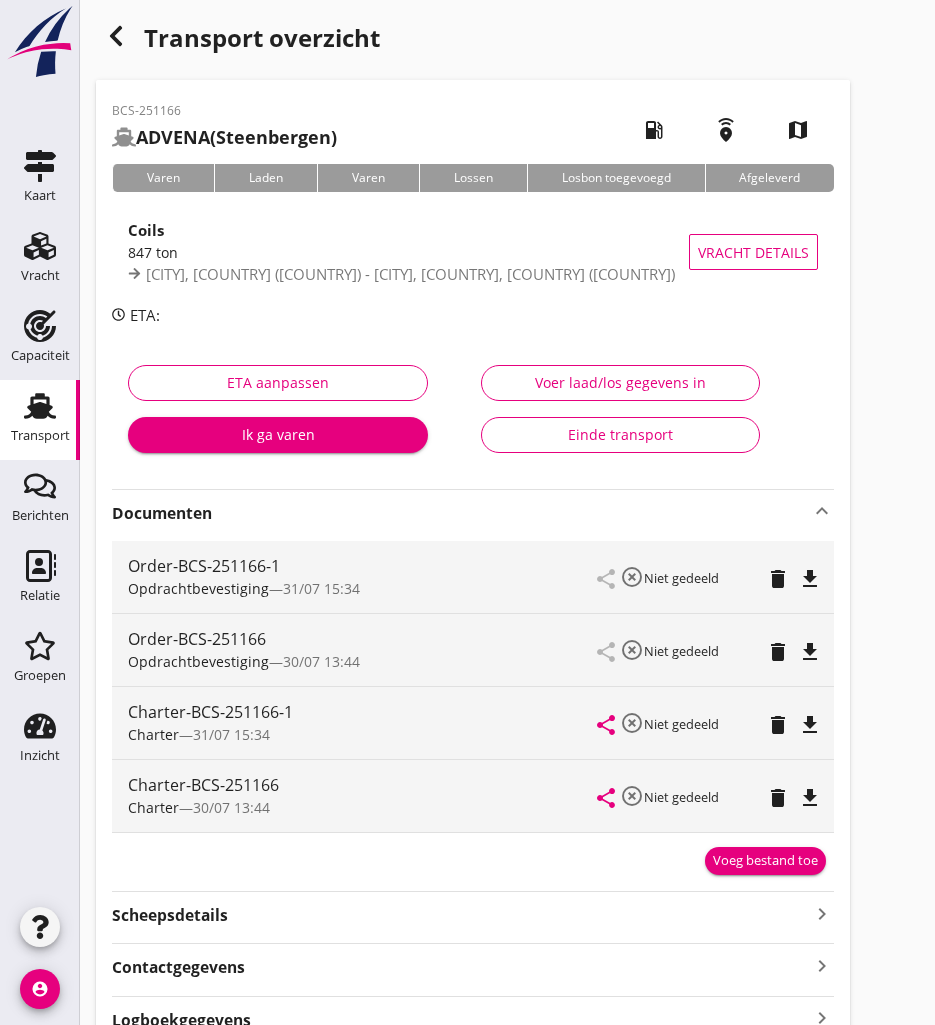 click on "Charter-BCS-251166-1 Charter  —   [DATE] [TIME]  share highlight_off Niet gedeeld delete file_download" at bounding box center (473, 723) 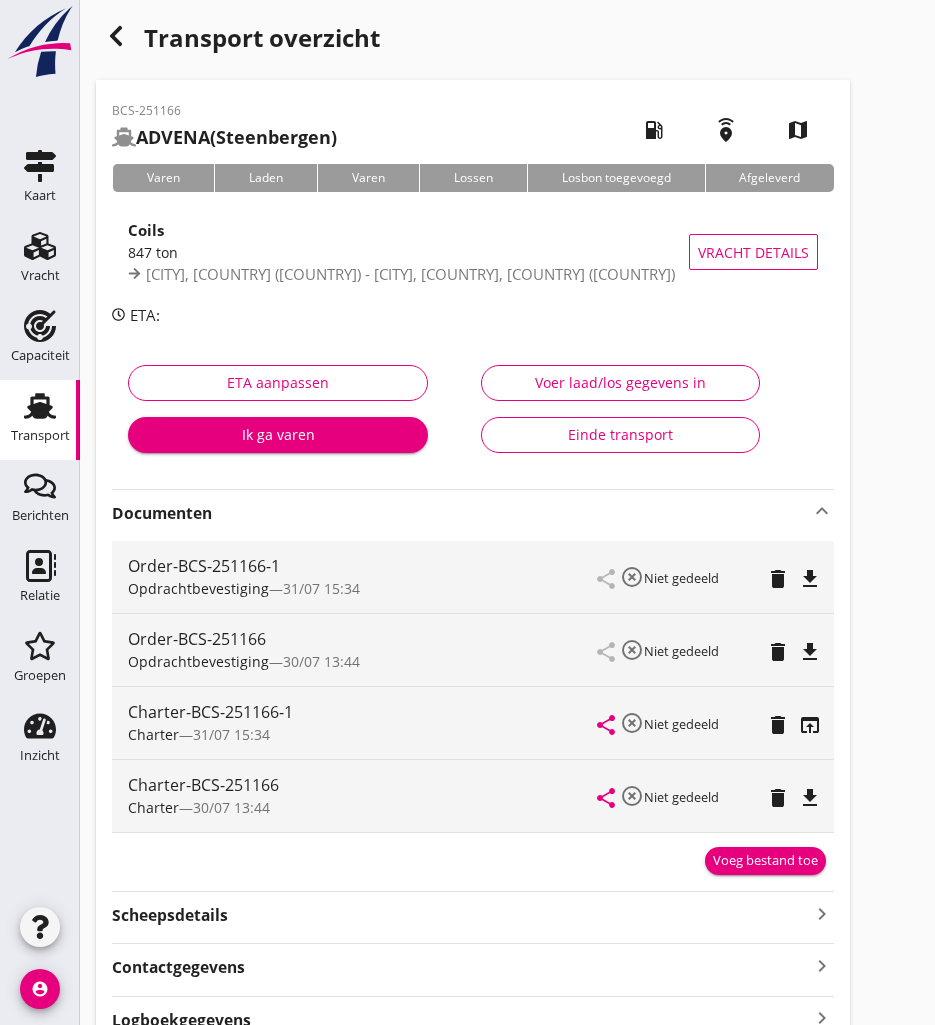 click 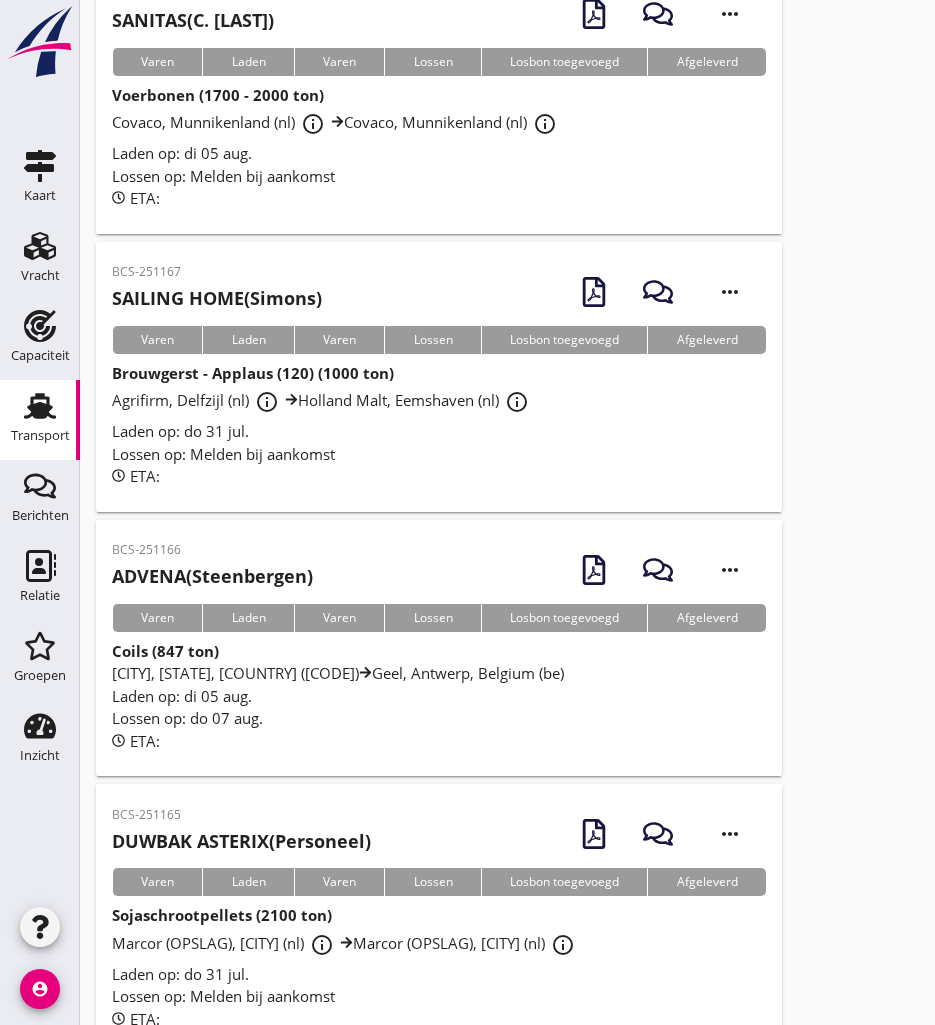 scroll, scrollTop: 6771, scrollLeft: 0, axis: vertical 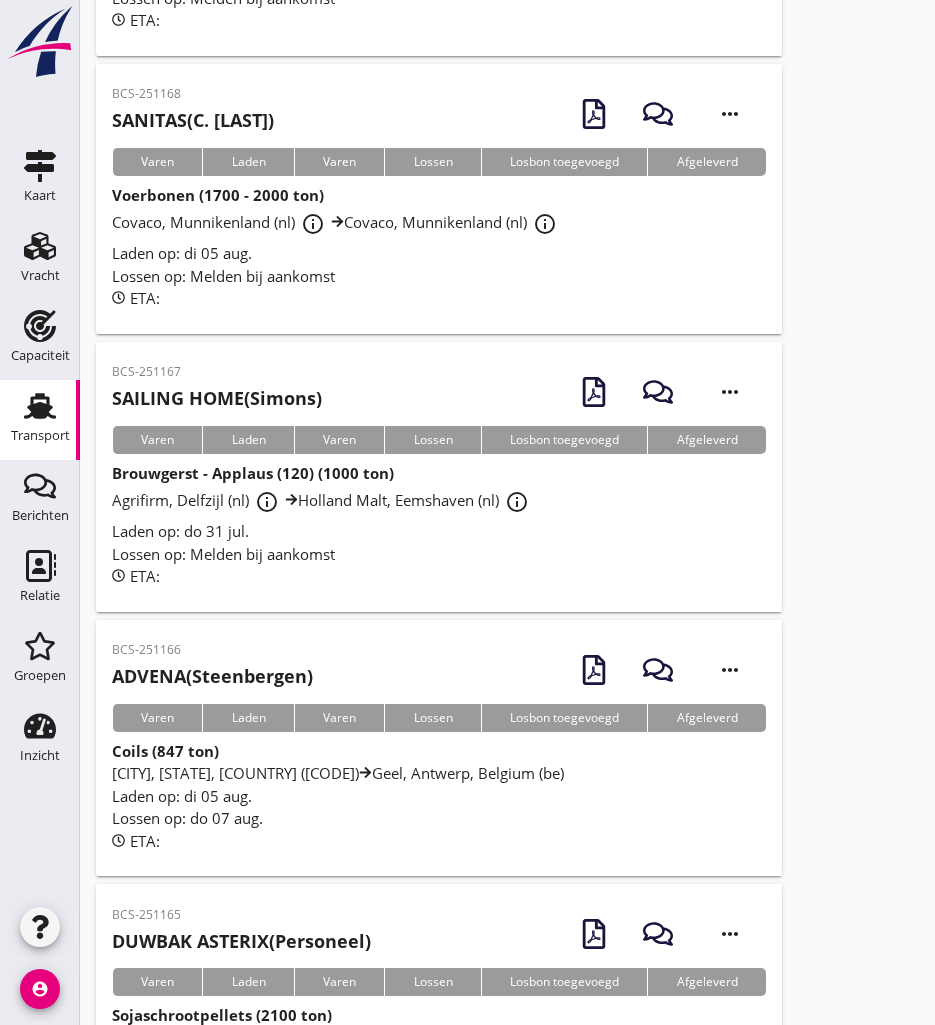 drag, startPoint x: 229, startPoint y: 487, endPoint x: 216, endPoint y: 492, distance: 13.928389 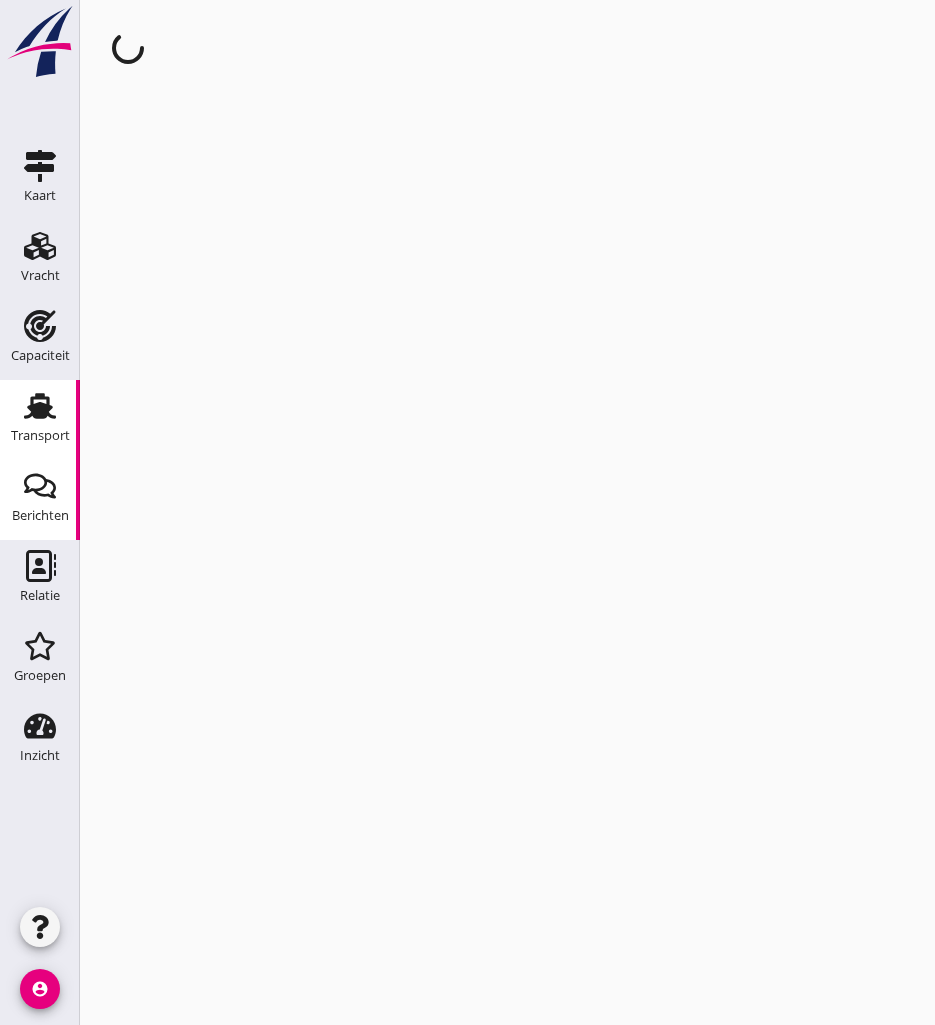 scroll, scrollTop: 0, scrollLeft: 0, axis: both 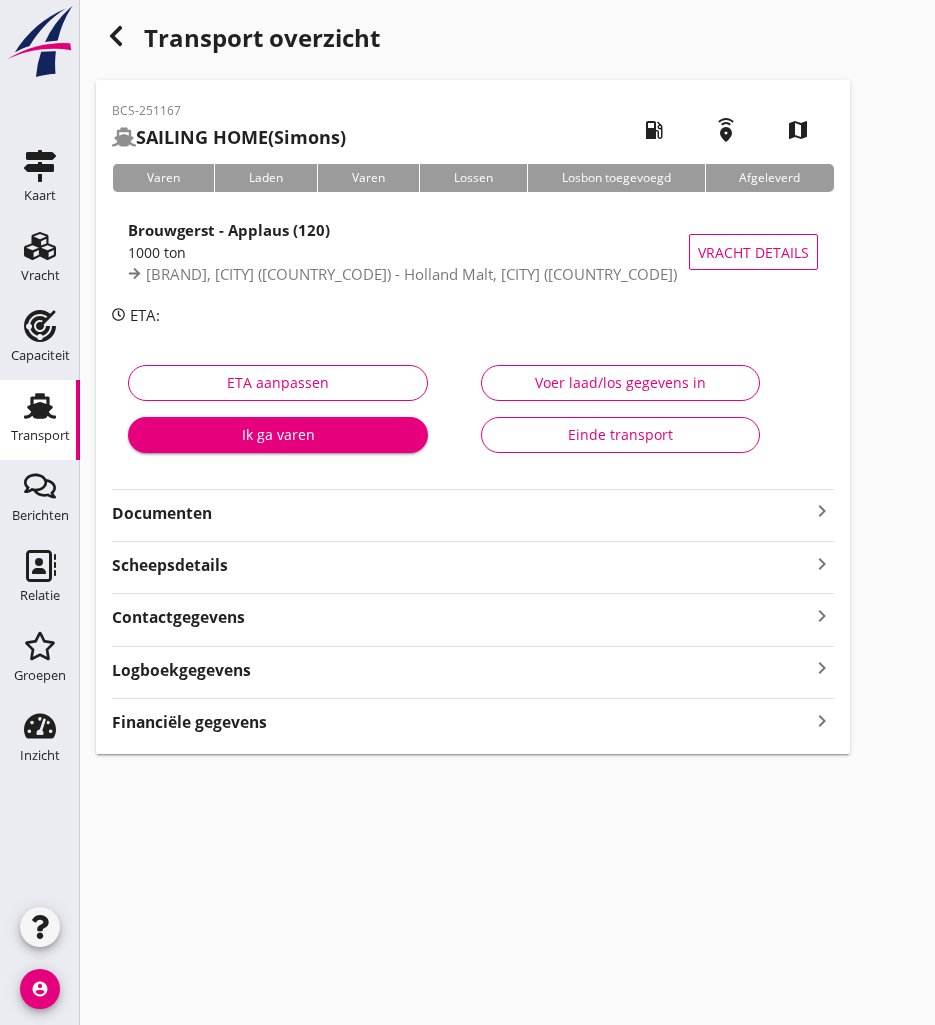 drag, startPoint x: 262, startPoint y: 506, endPoint x: 272, endPoint y: 508, distance: 10.198039 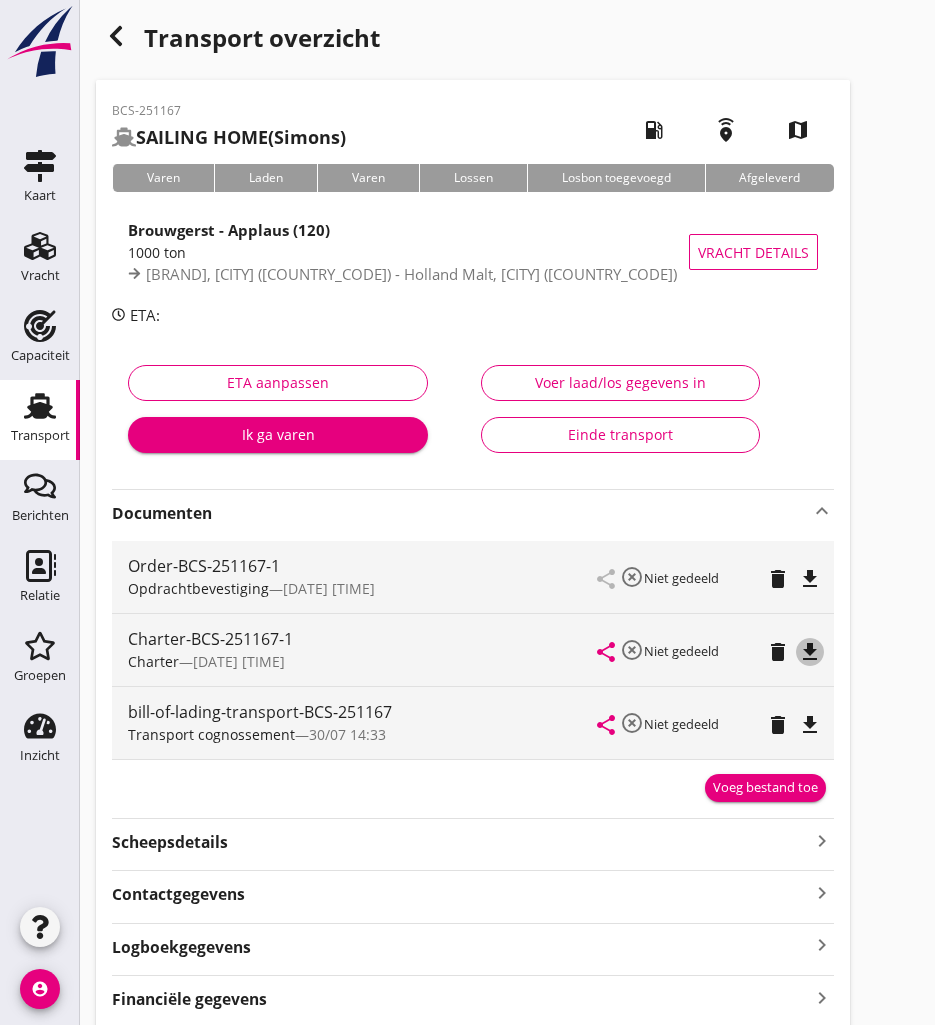 click on "file_download" at bounding box center (810, 652) 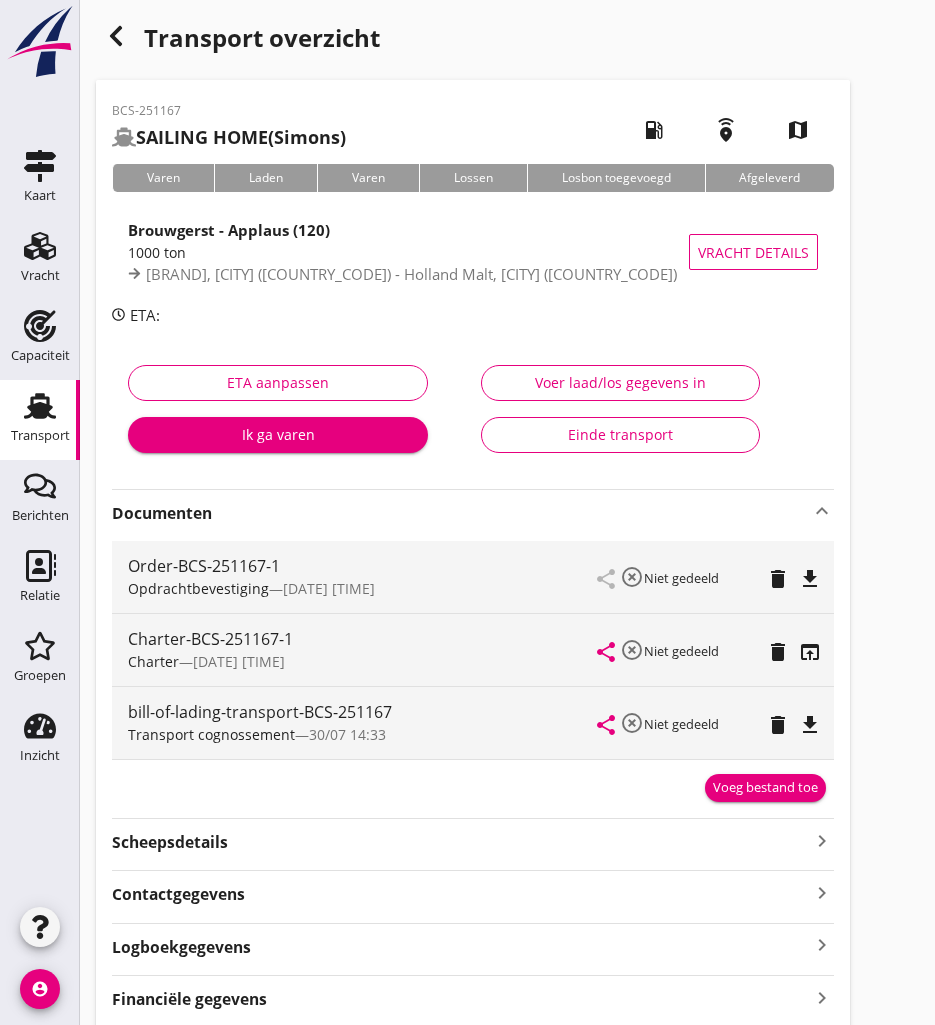 click 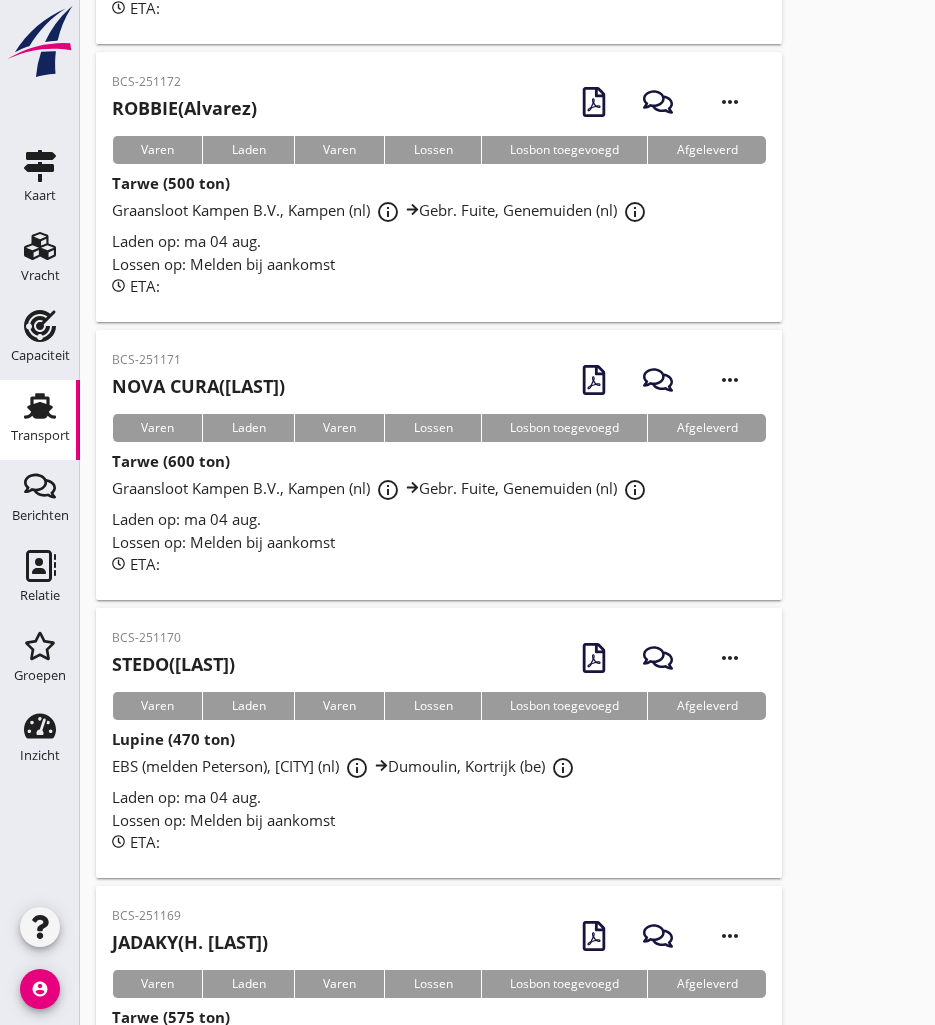scroll, scrollTop: 6371, scrollLeft: 0, axis: vertical 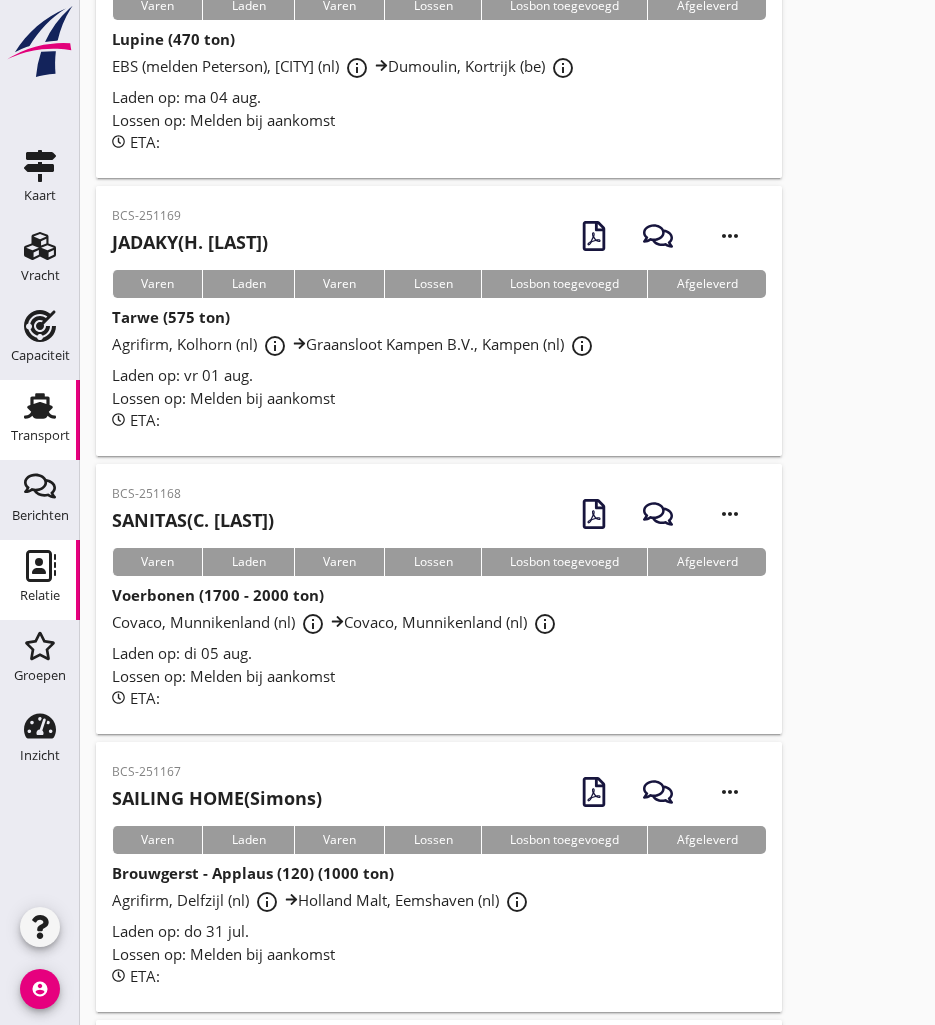 drag, startPoint x: 174, startPoint y: 601, endPoint x: 39, endPoint y: 575, distance: 137.48091 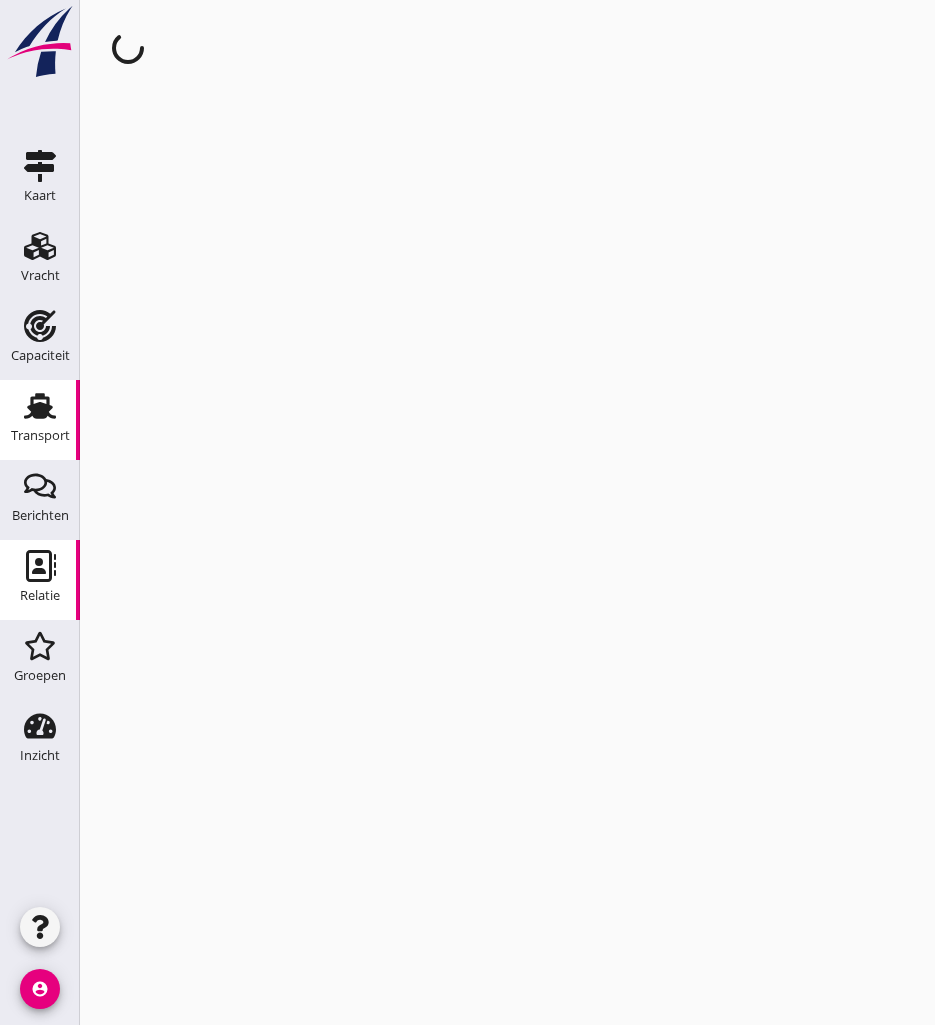 scroll, scrollTop: 0, scrollLeft: 0, axis: both 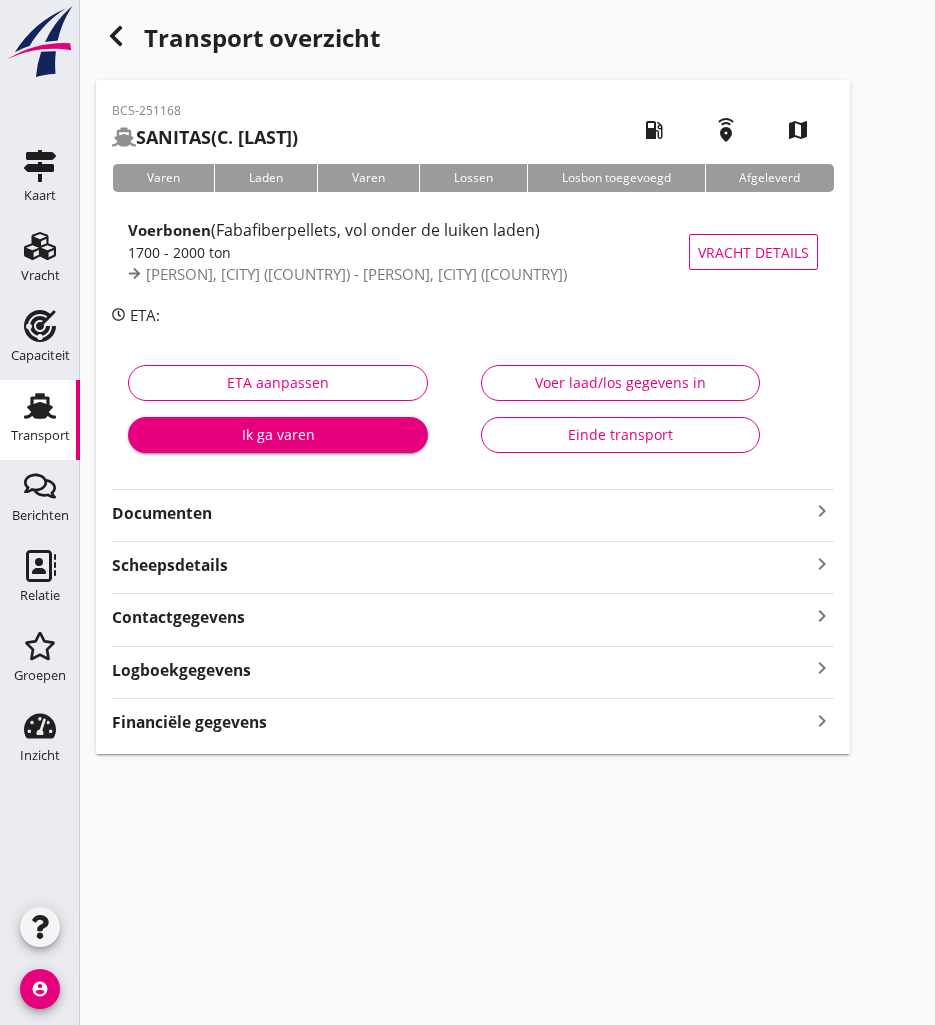 drag, startPoint x: 553, startPoint y: 511, endPoint x: 514, endPoint y: 520, distance: 40.024994 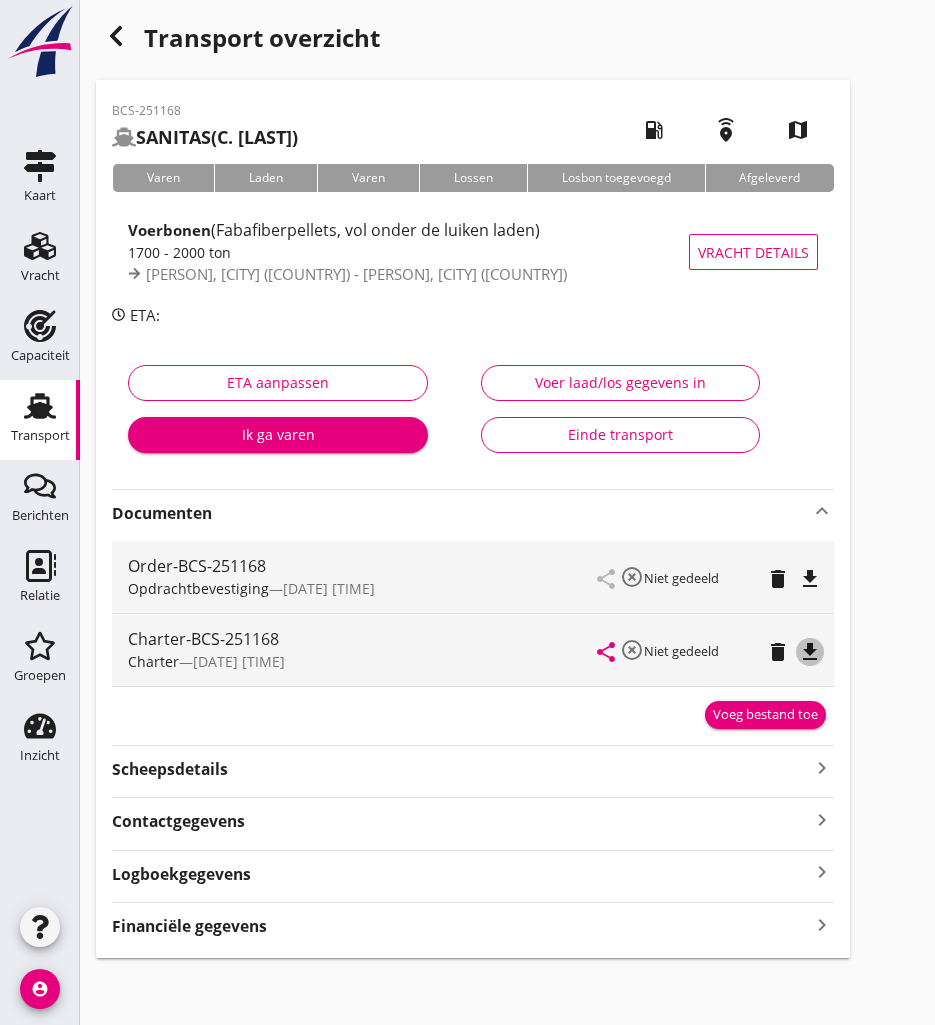 click on "file_download" at bounding box center (810, 652) 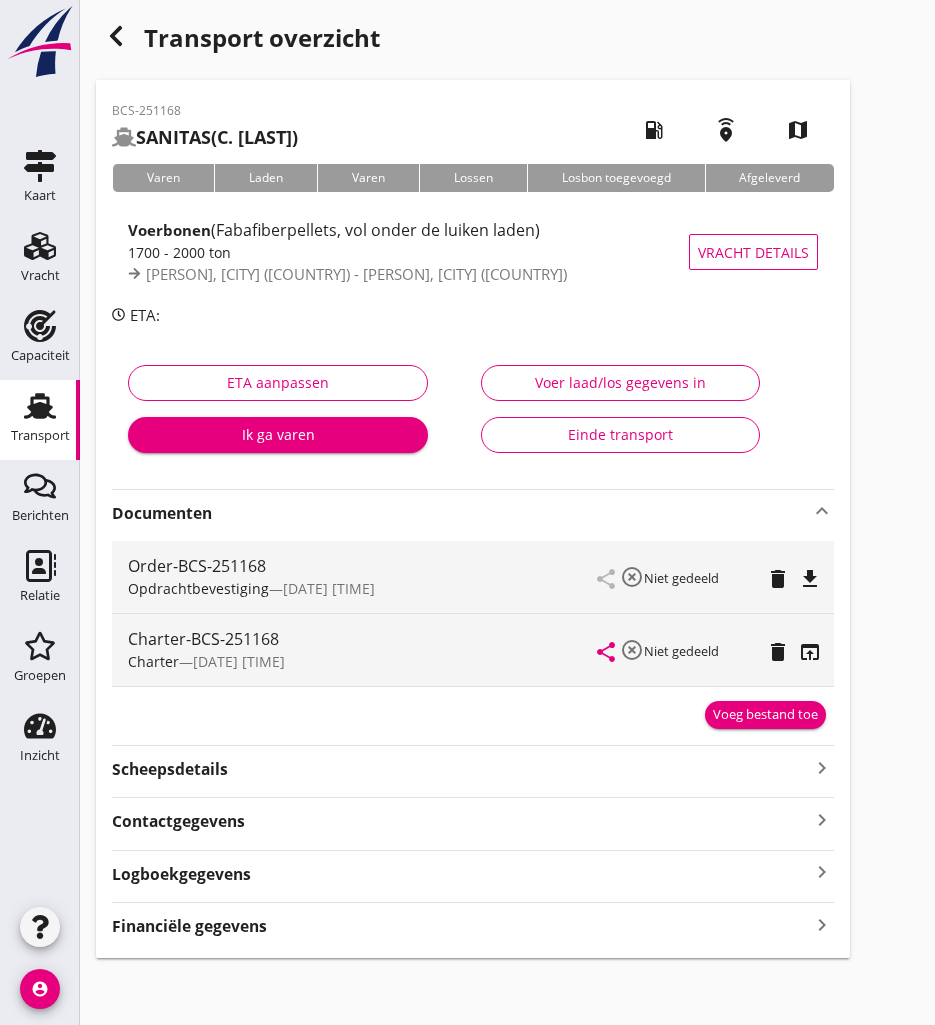 click on "Transport overzicht" at bounding box center [473, 48] 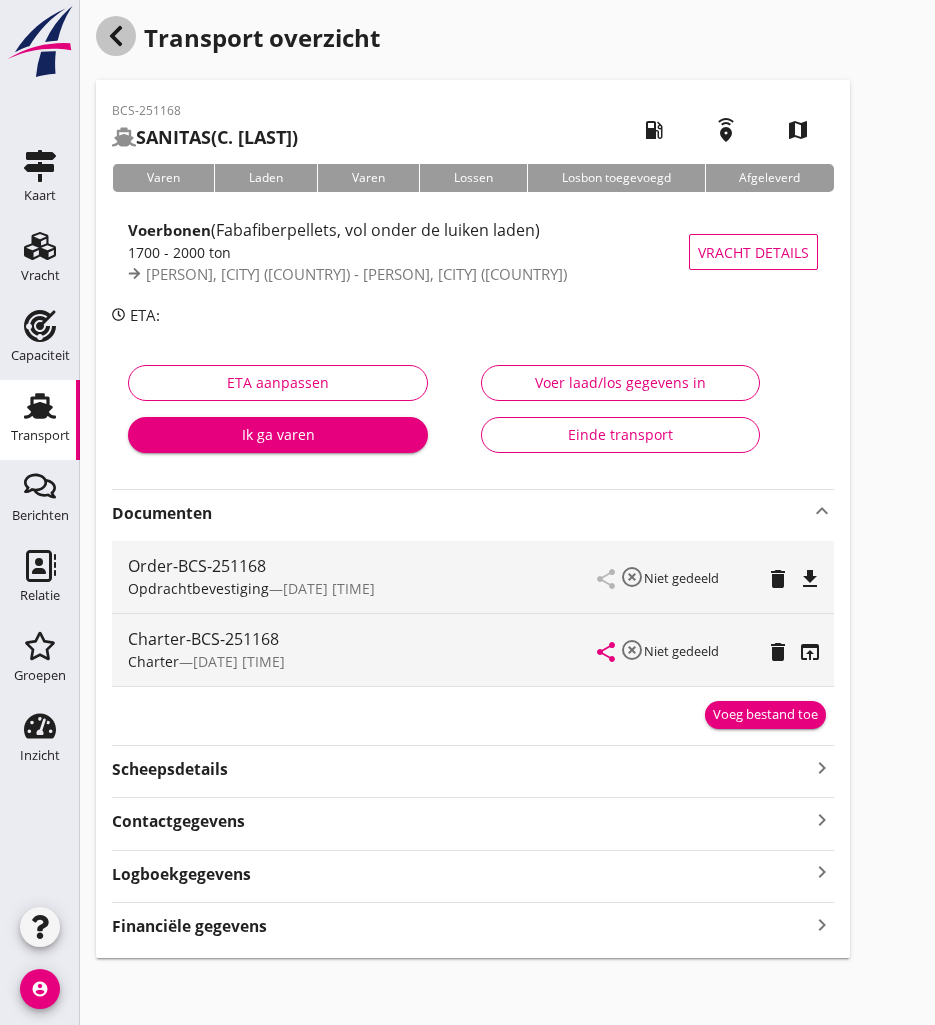 click 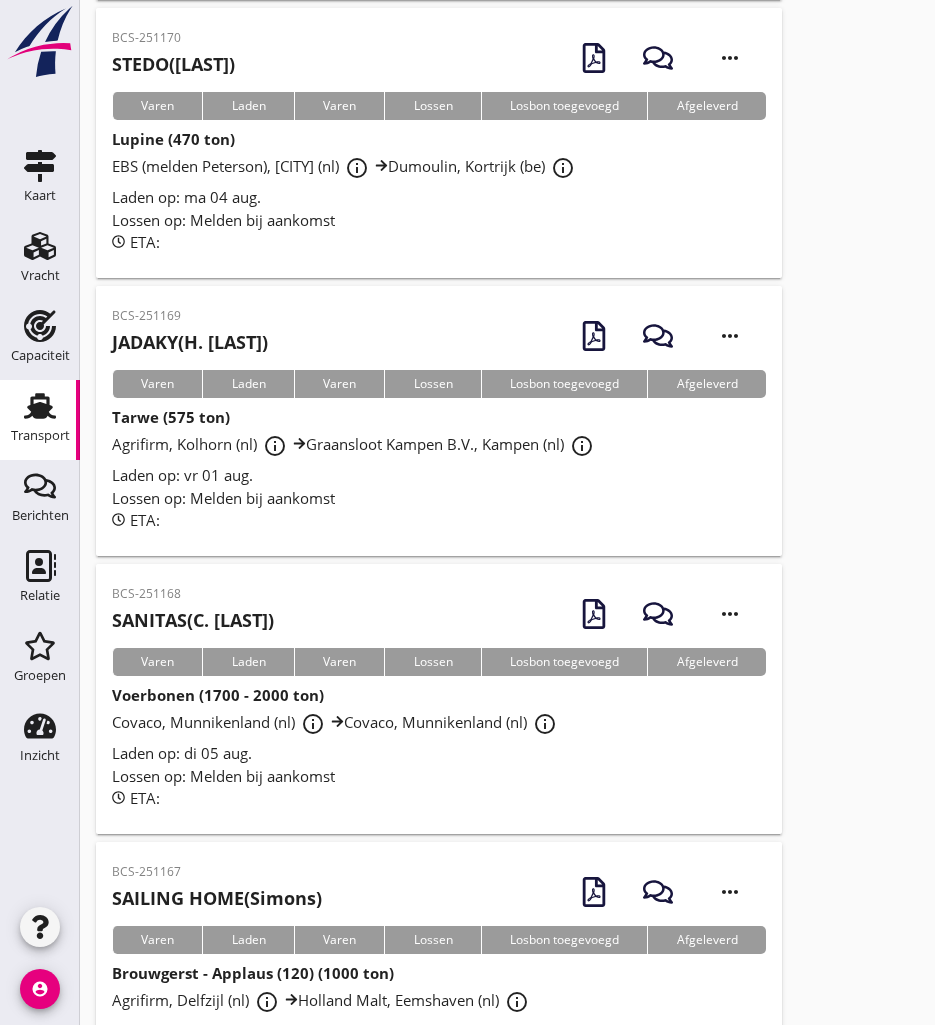 scroll, scrollTop: 6271, scrollLeft: 0, axis: vertical 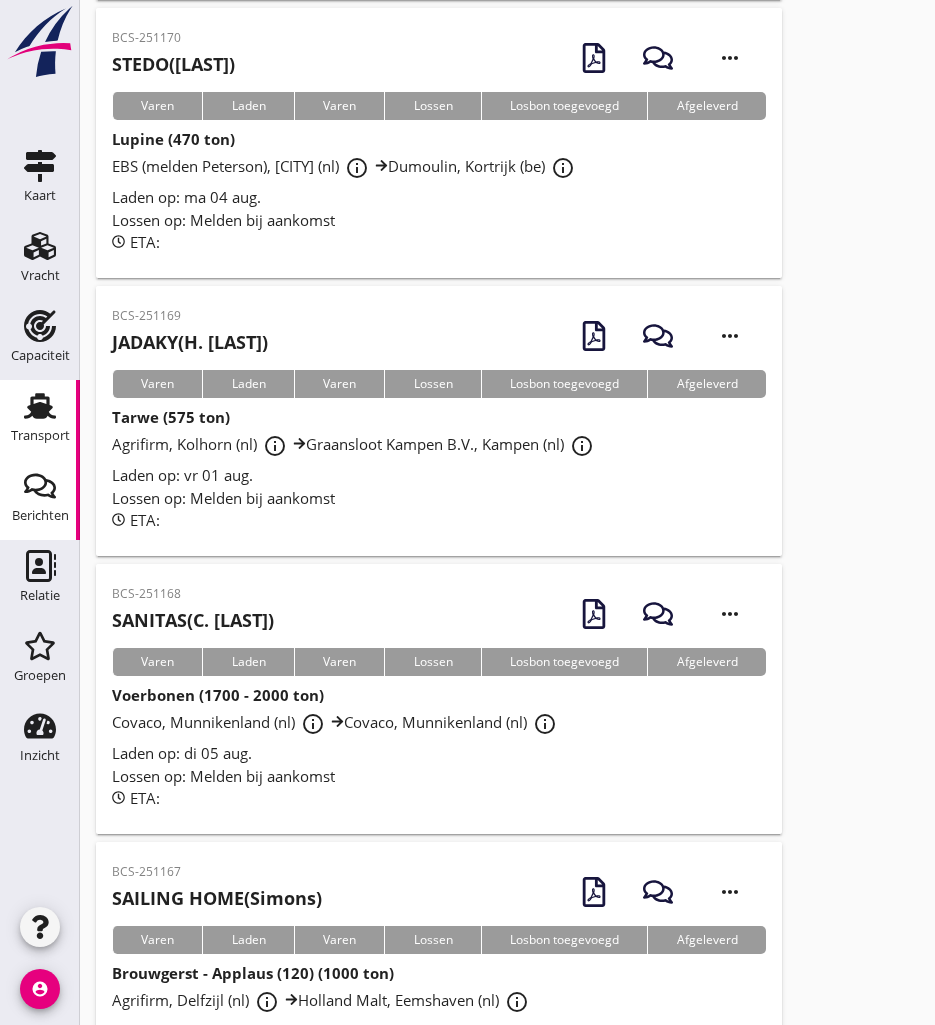 drag, startPoint x: 200, startPoint y: 422, endPoint x: 7, endPoint y: 460, distance: 196.70537 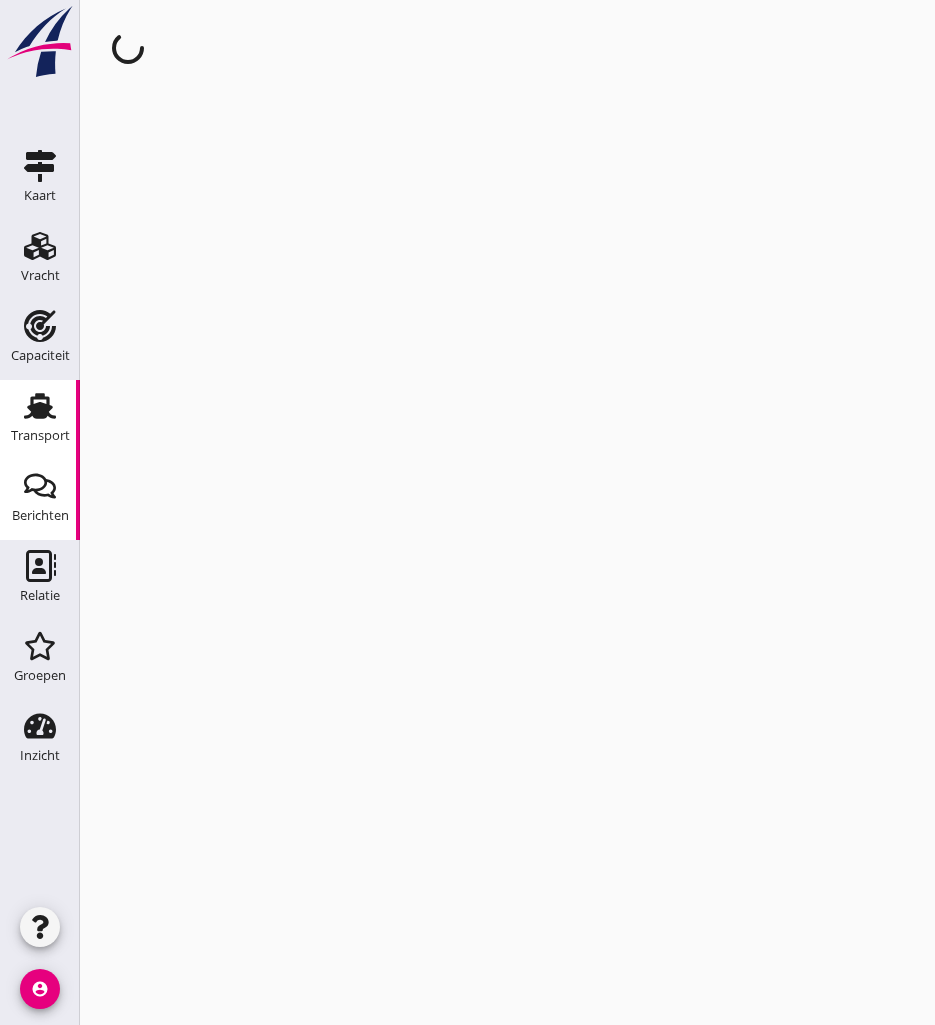 scroll, scrollTop: 0, scrollLeft: 0, axis: both 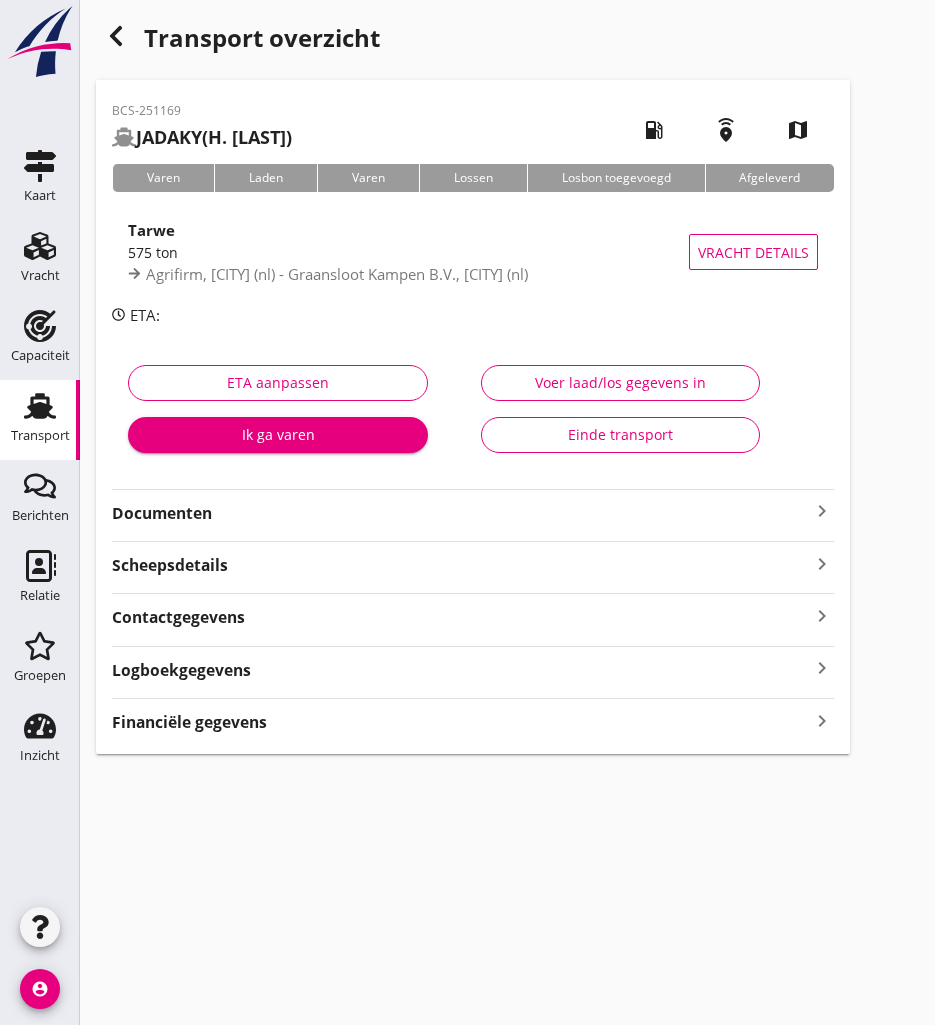 click on "Documenten" at bounding box center [461, 513] 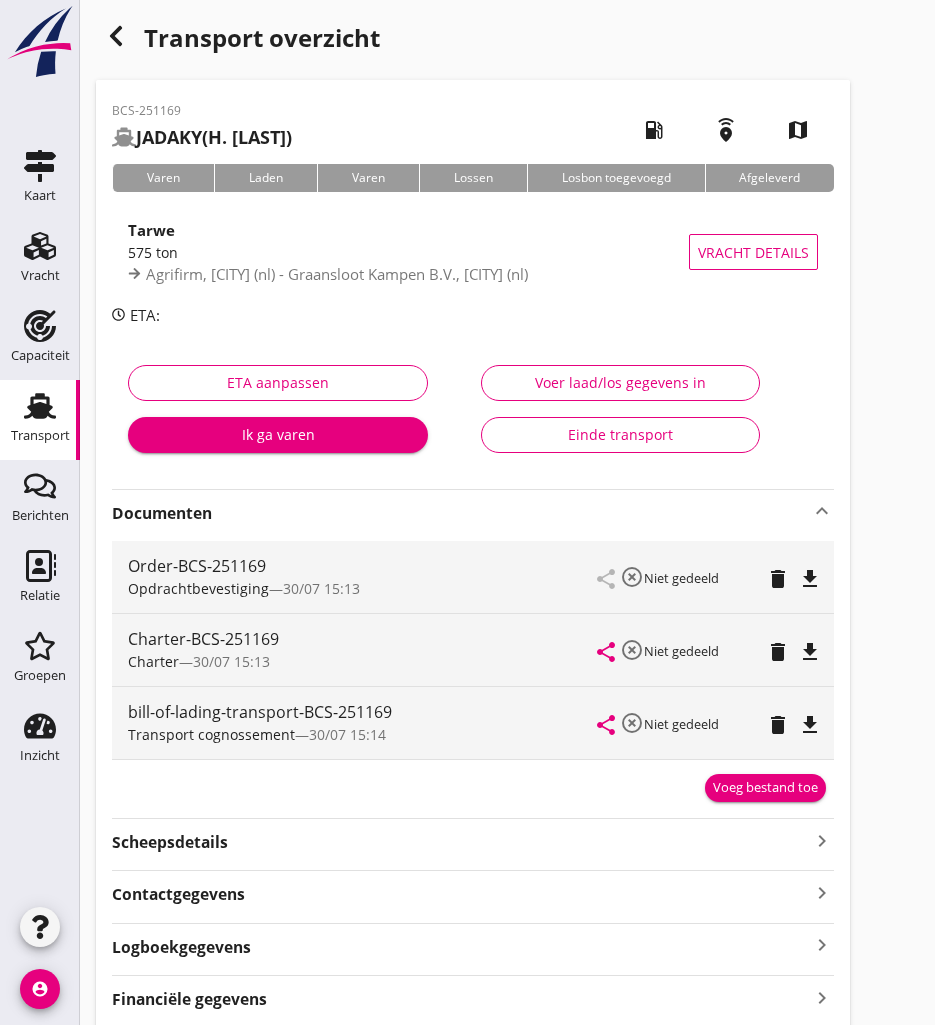 click on "file_download" at bounding box center (810, 652) 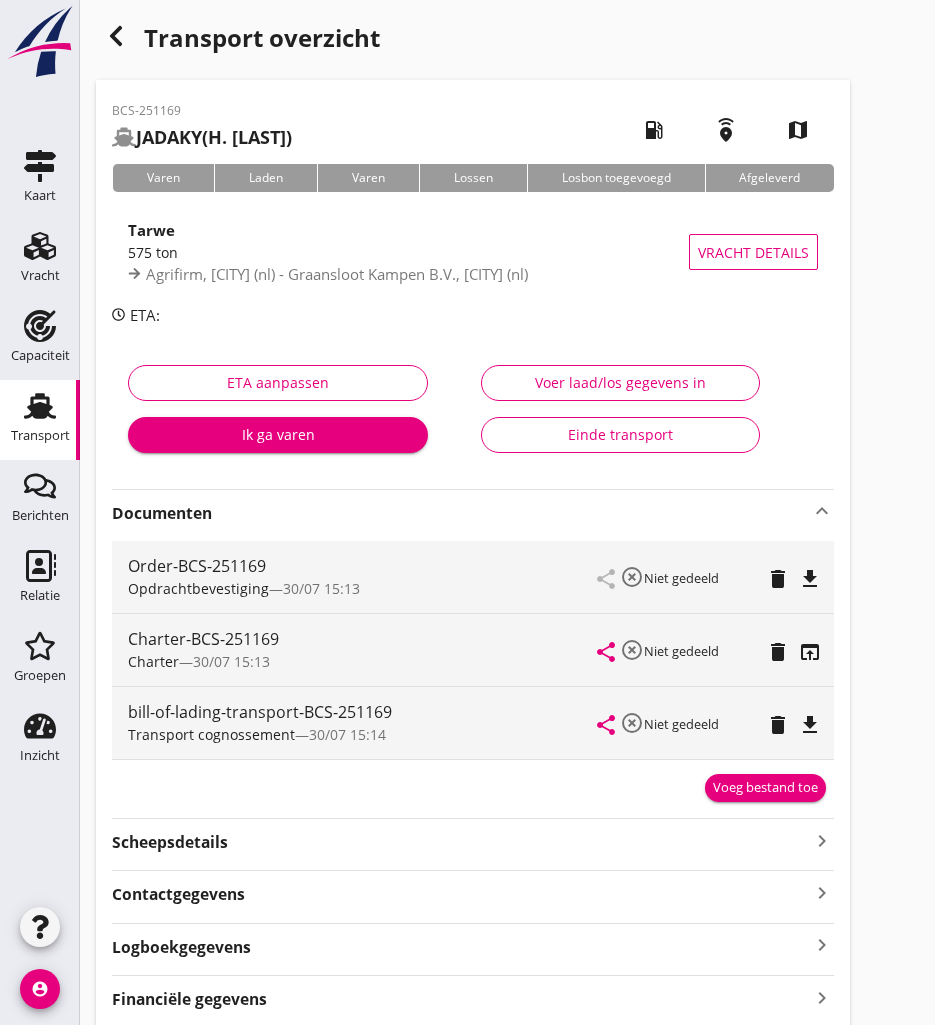 click 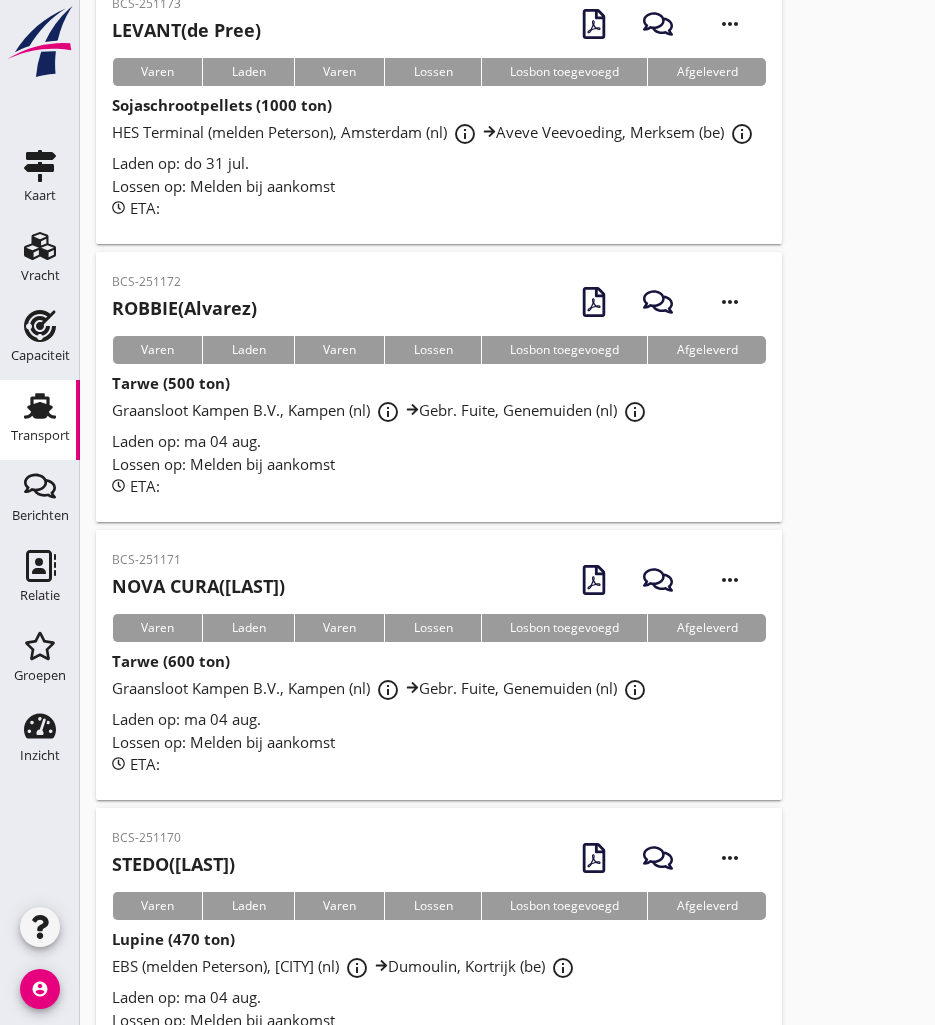 scroll, scrollTop: 5671, scrollLeft: 0, axis: vertical 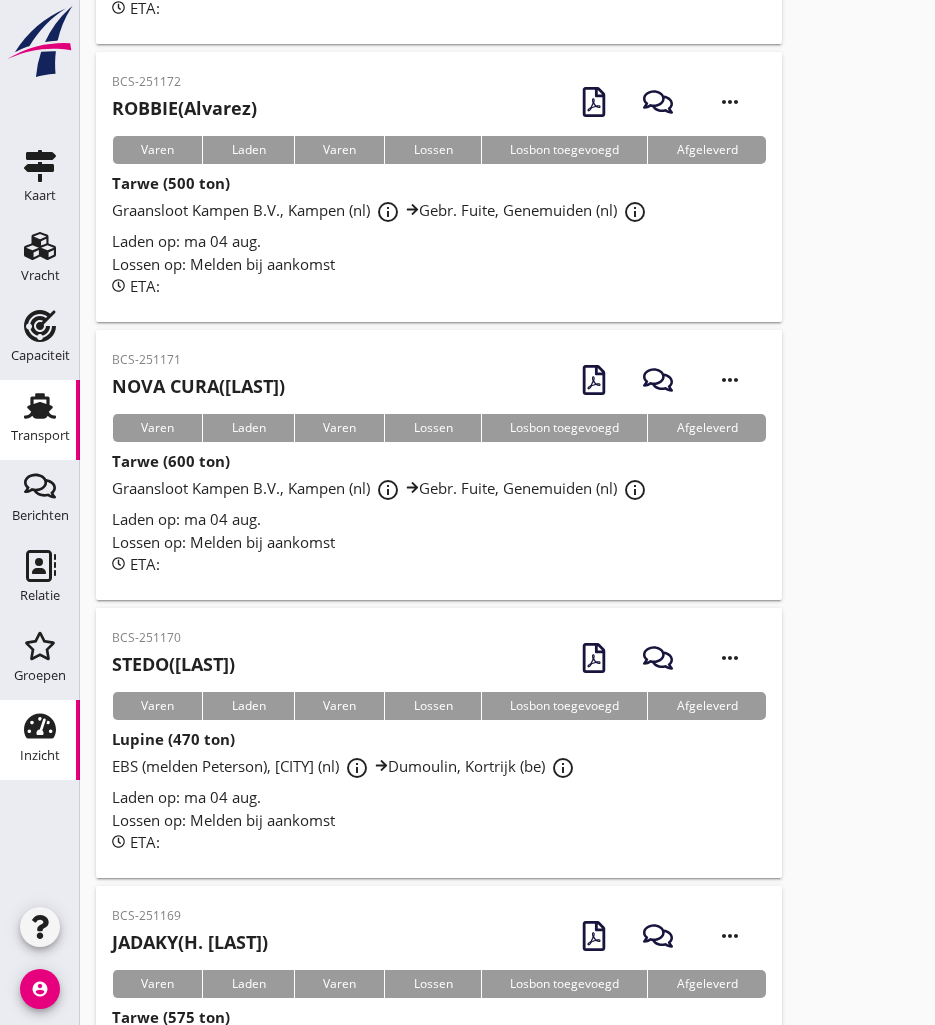 drag, startPoint x: 208, startPoint y: 743, endPoint x: 60, endPoint y: 734, distance: 148.27339 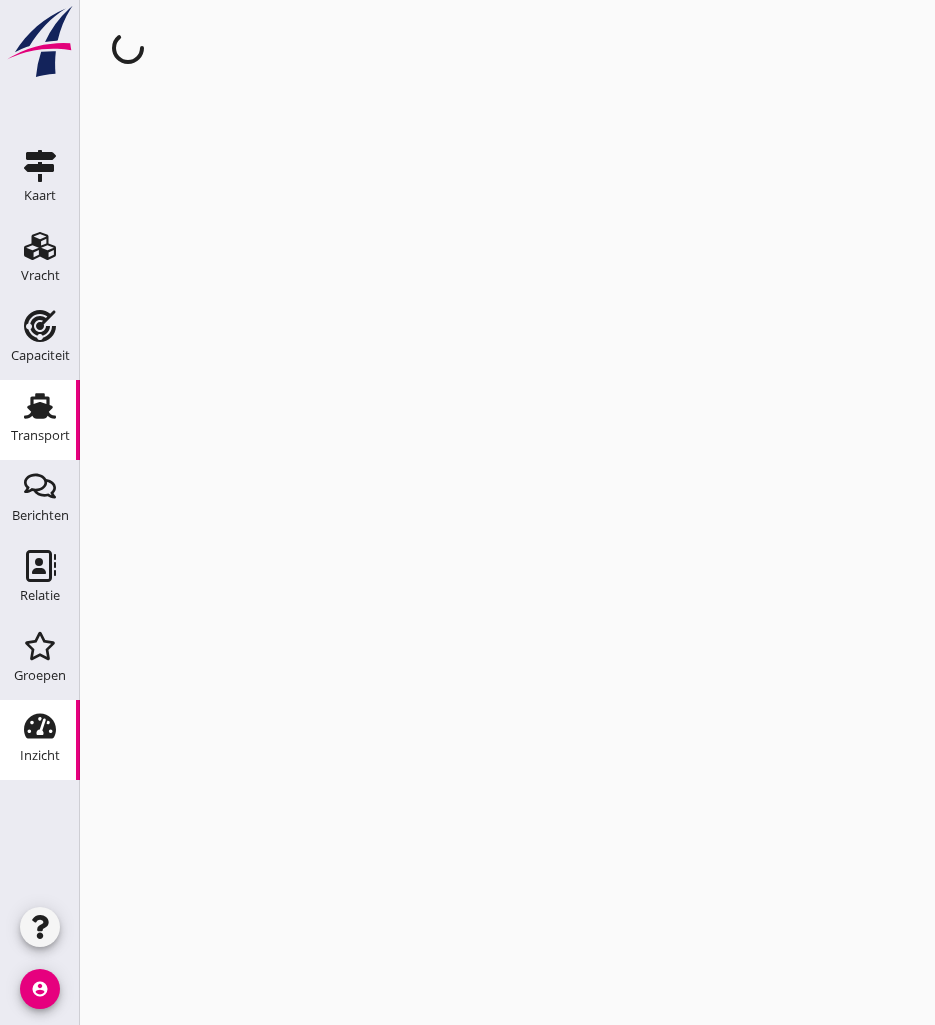 scroll, scrollTop: 0, scrollLeft: 0, axis: both 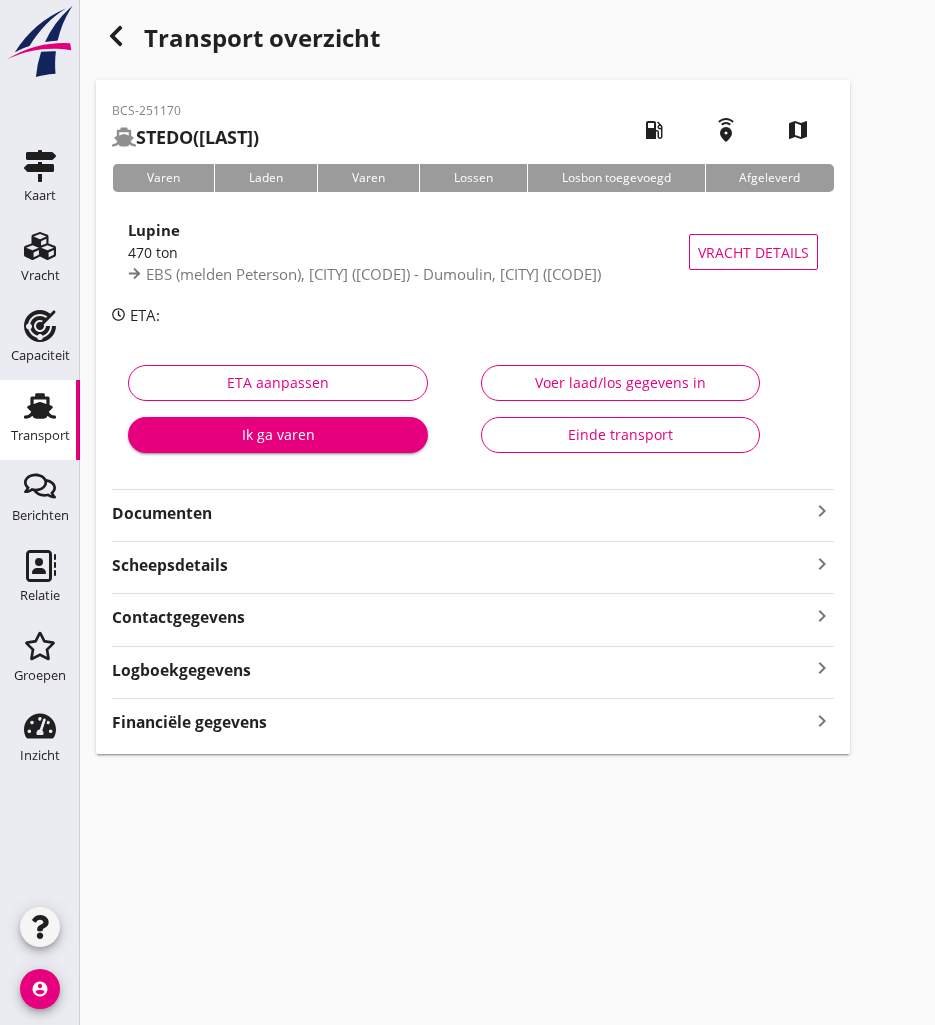 click on "Documenten" at bounding box center [461, 513] 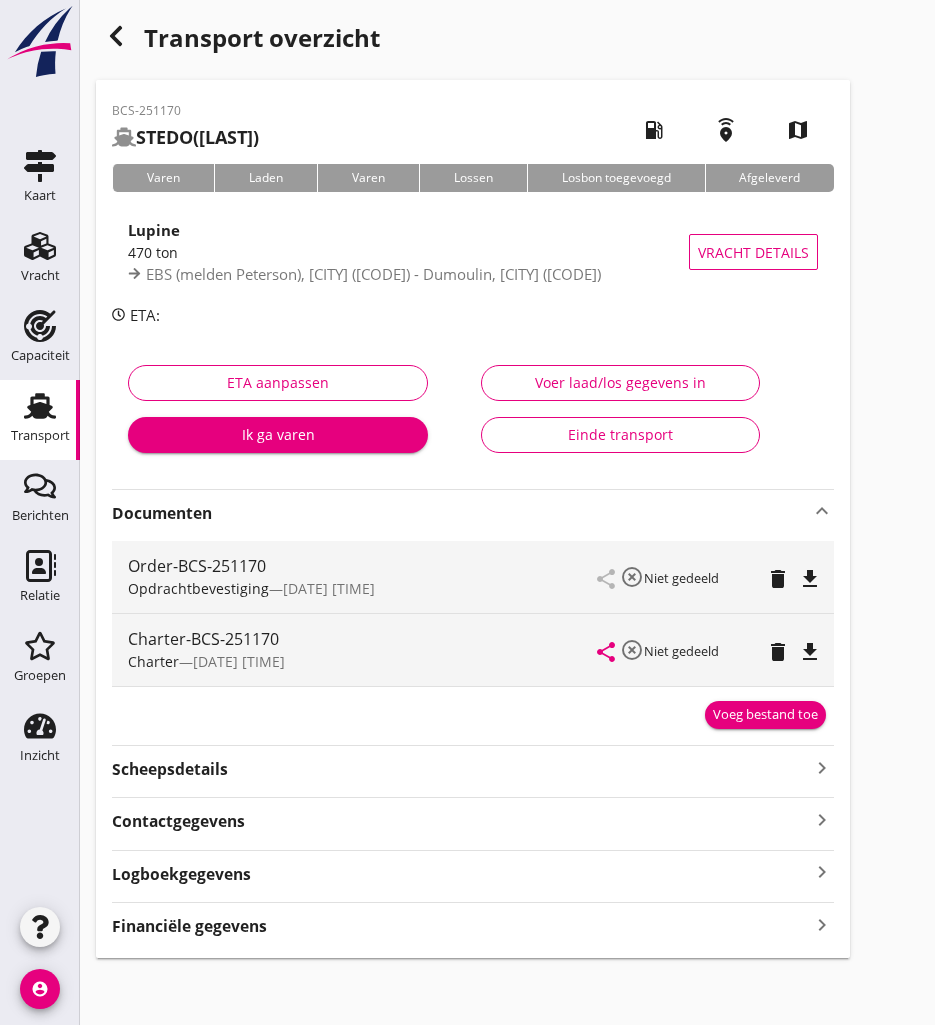 click on "file_download" at bounding box center (810, 652) 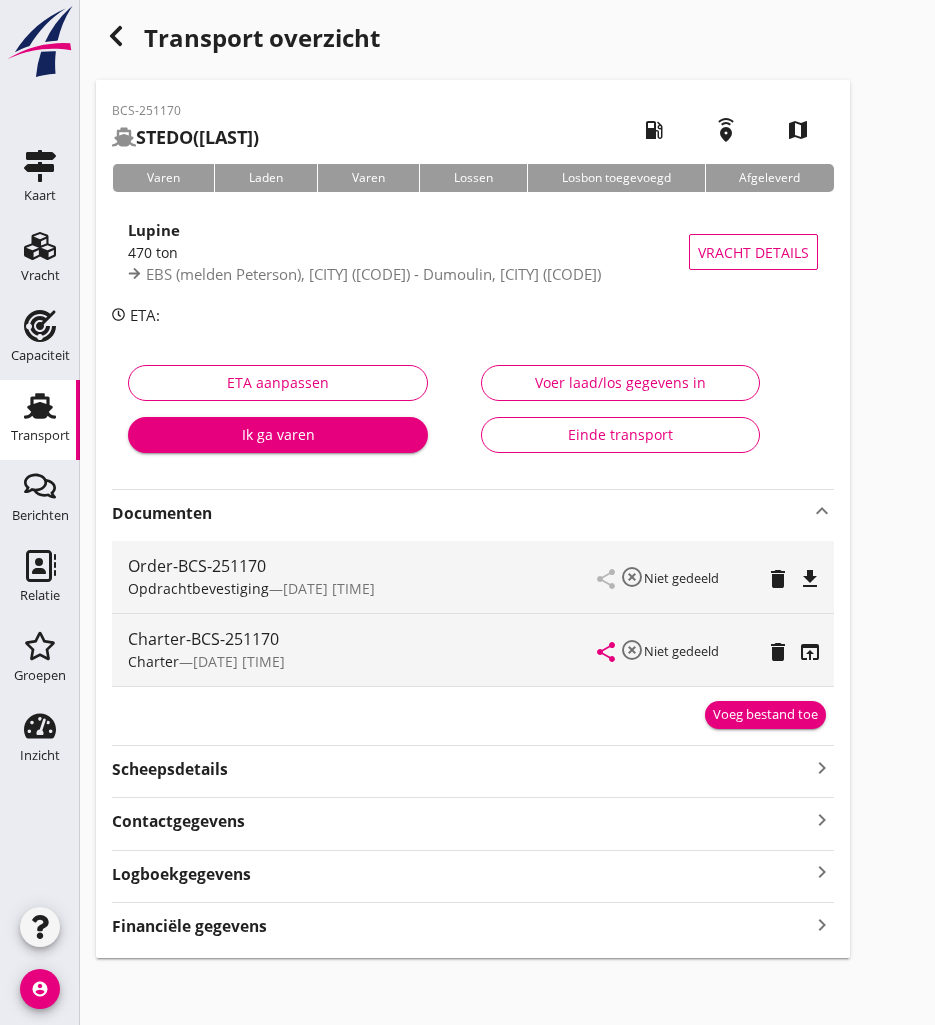 click 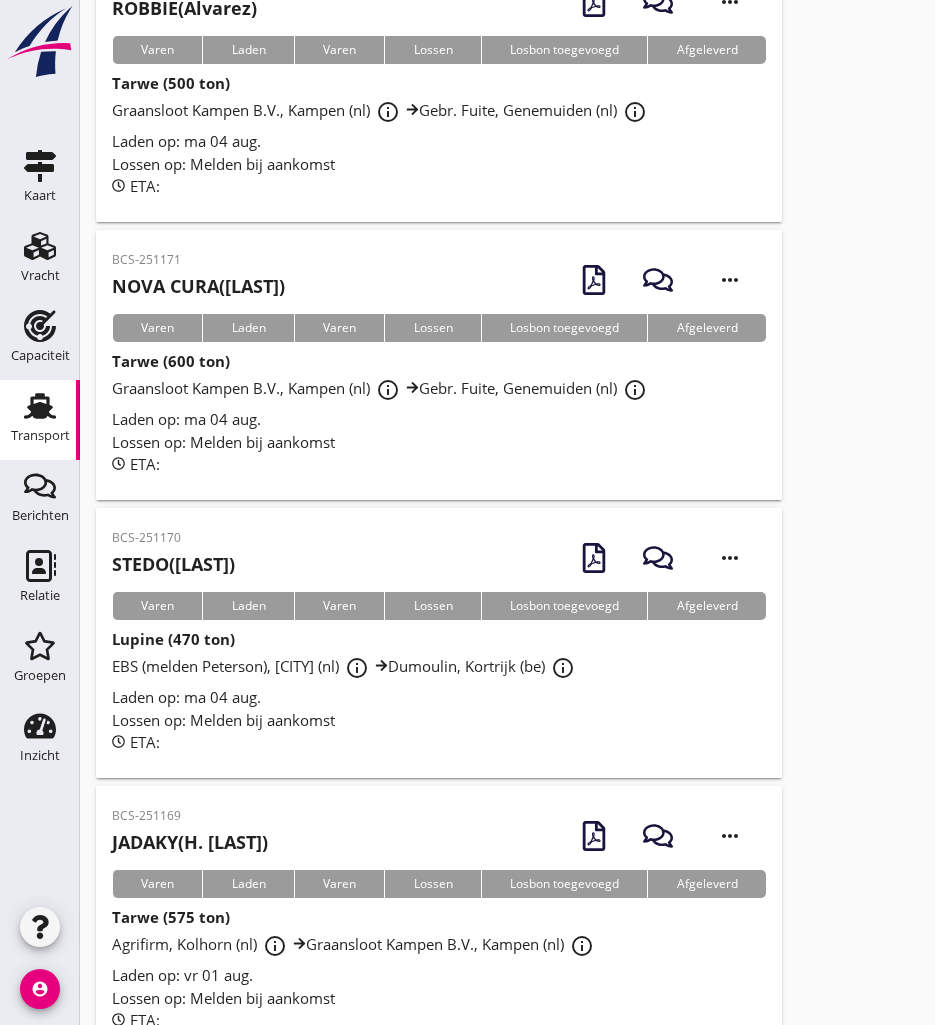 scroll, scrollTop: 5671, scrollLeft: 0, axis: vertical 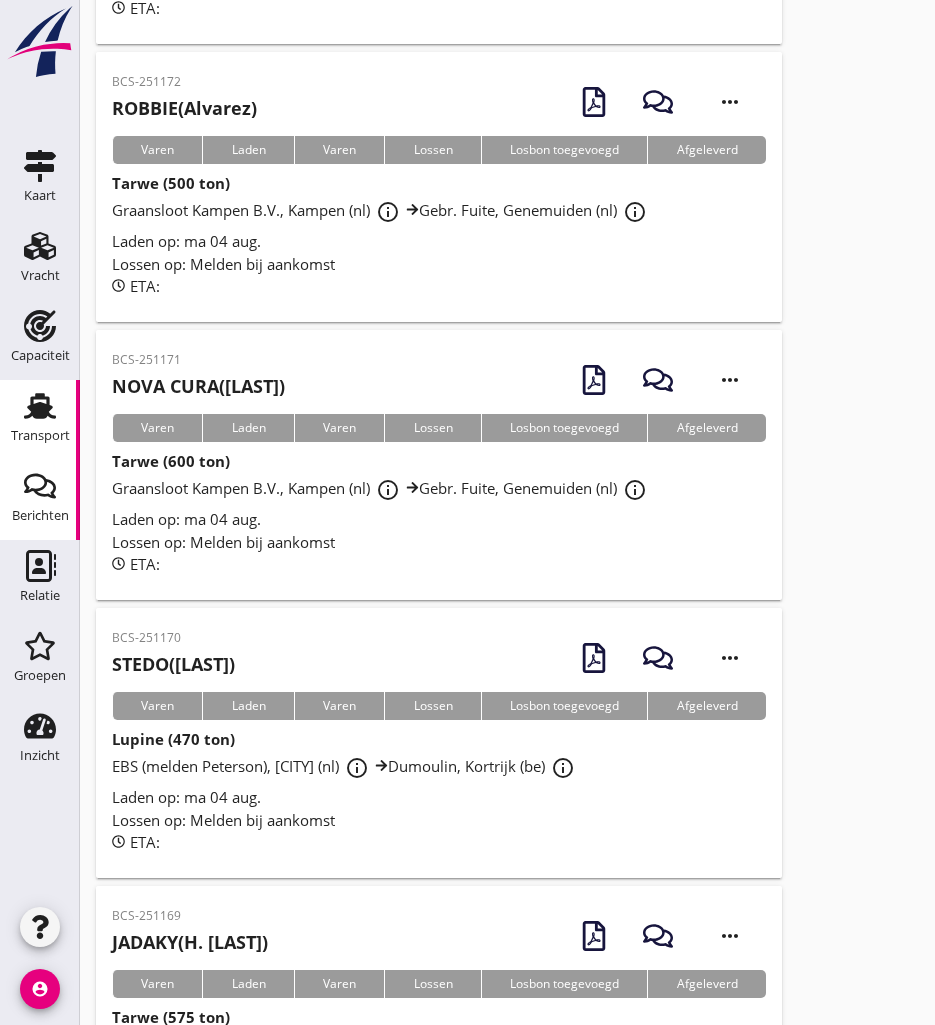 drag, startPoint x: 294, startPoint y: 477, endPoint x: 31, endPoint y: 503, distance: 264.28204 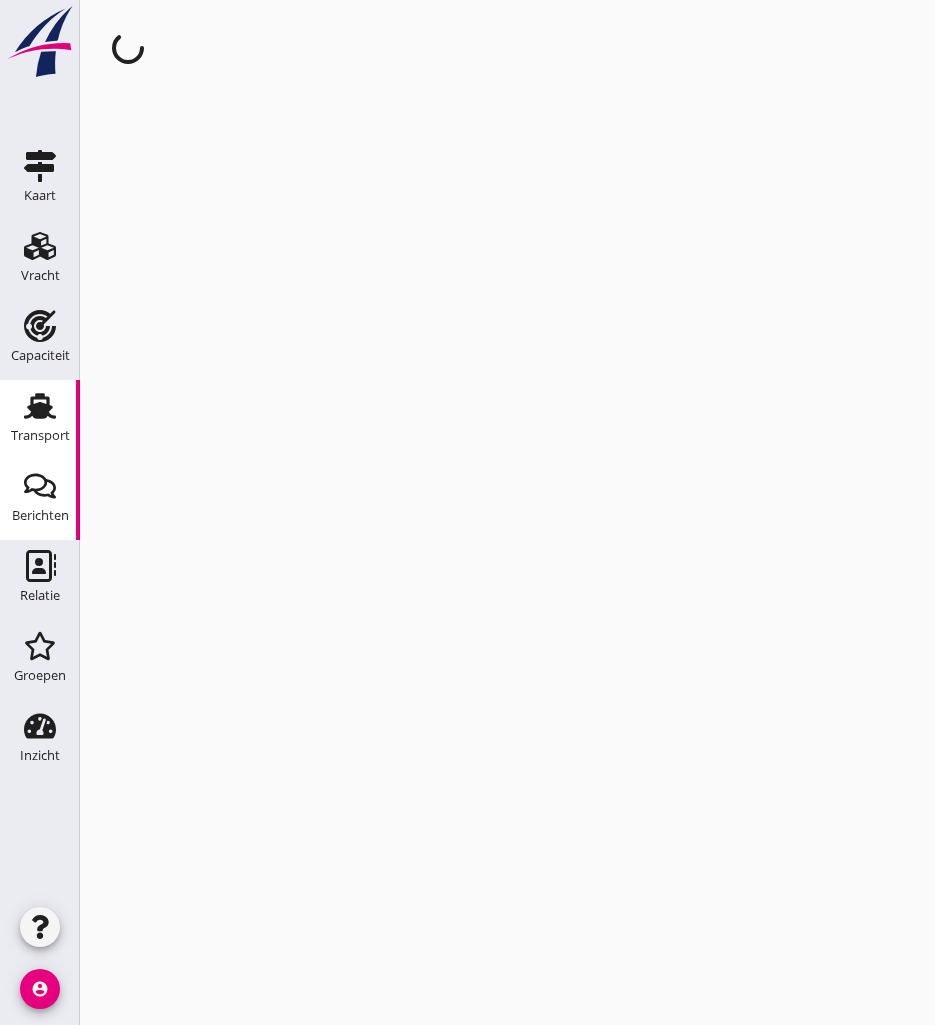 scroll, scrollTop: 0, scrollLeft: 0, axis: both 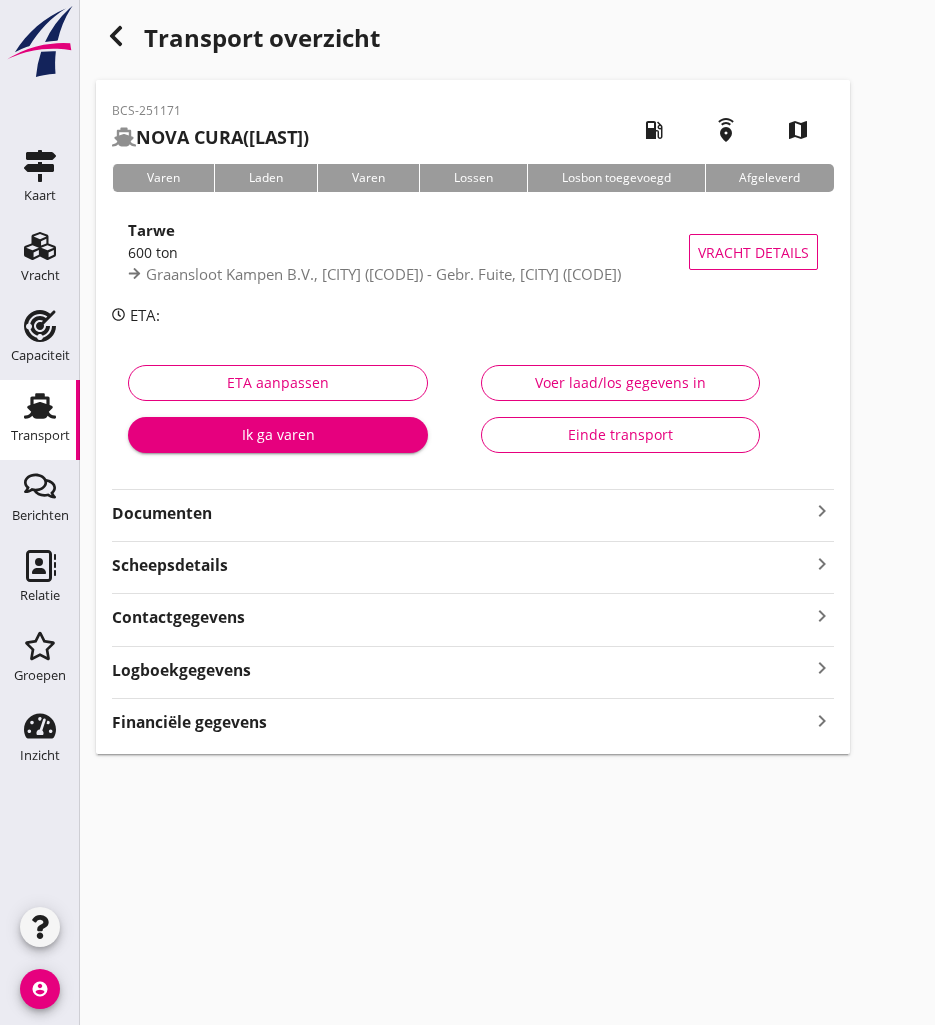 drag, startPoint x: 203, startPoint y: 509, endPoint x: 216, endPoint y: 518, distance: 15.811388 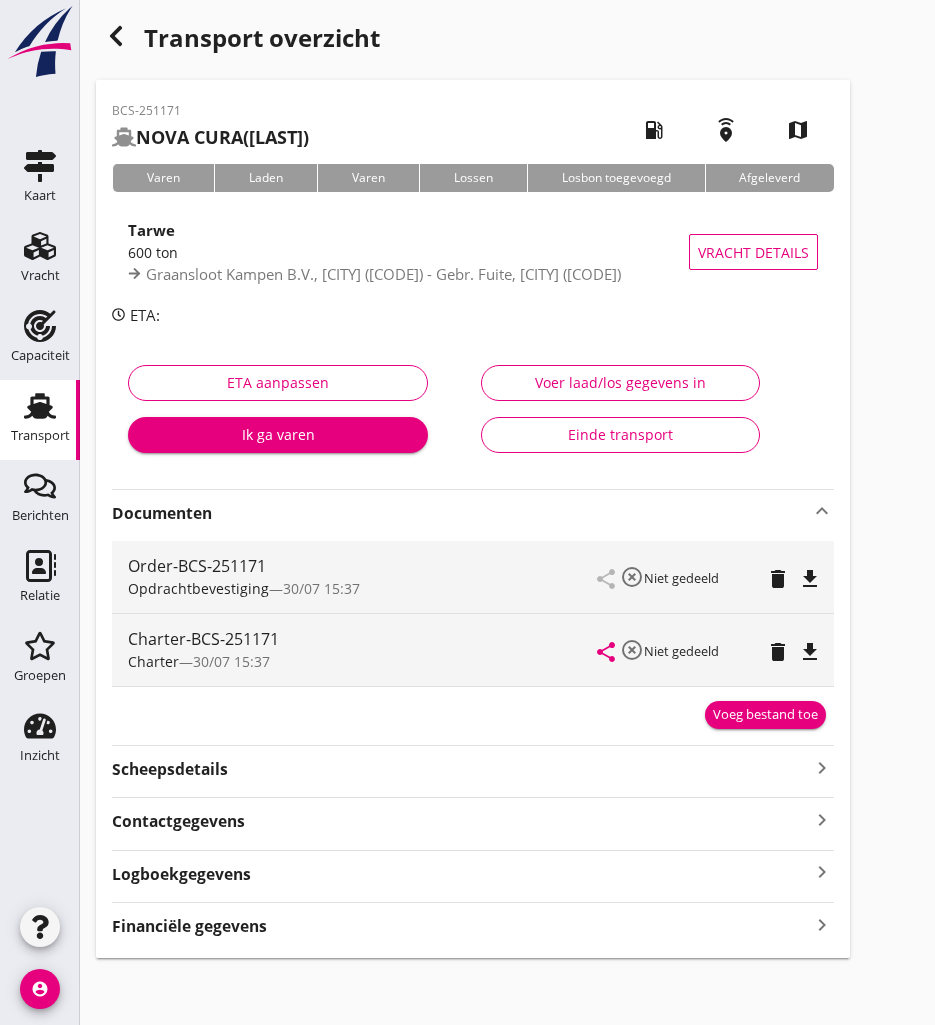 click on "file_download" at bounding box center [810, 652] 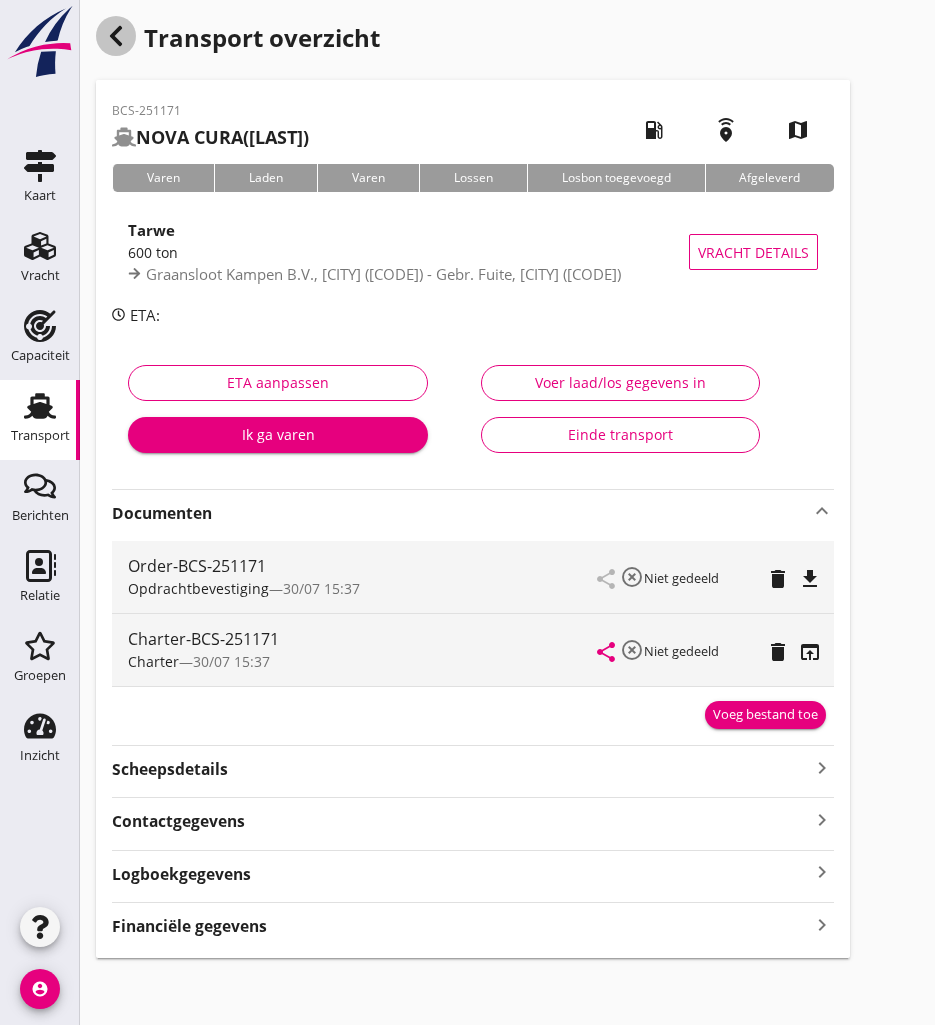 click at bounding box center (116, 36) 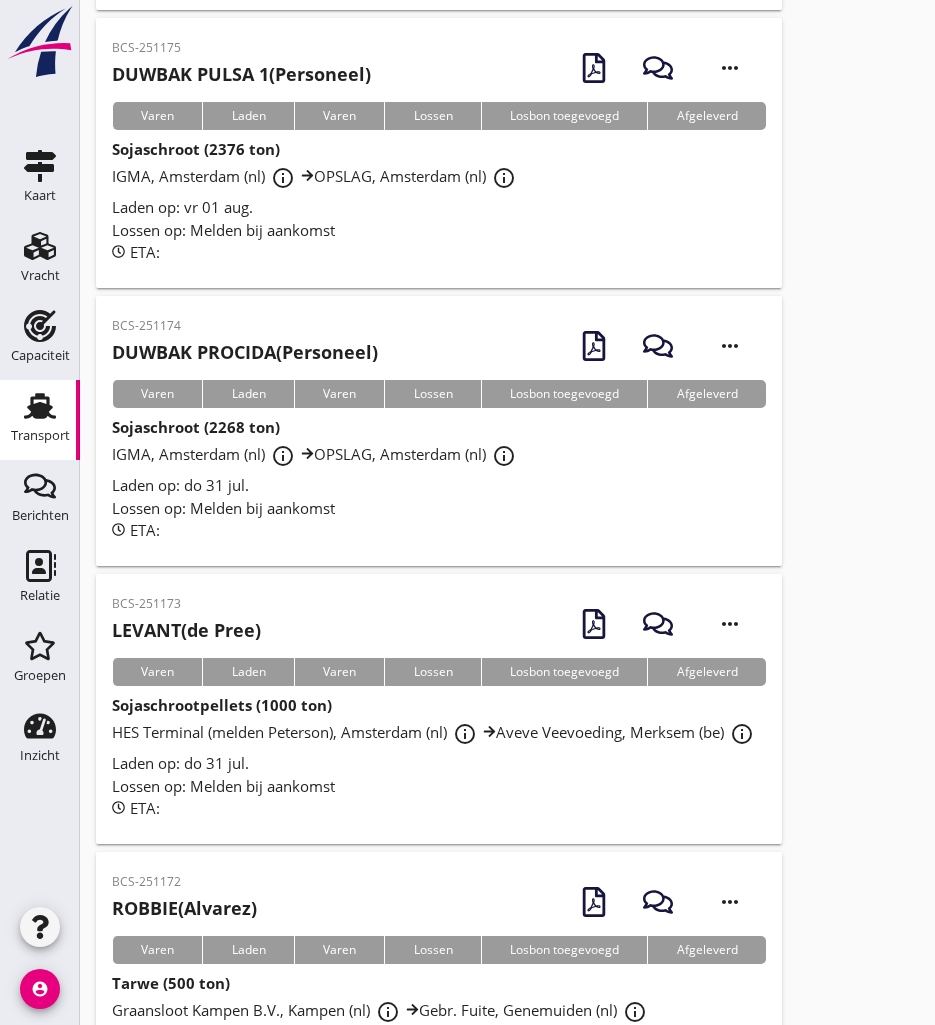 scroll, scrollTop: 5371, scrollLeft: 0, axis: vertical 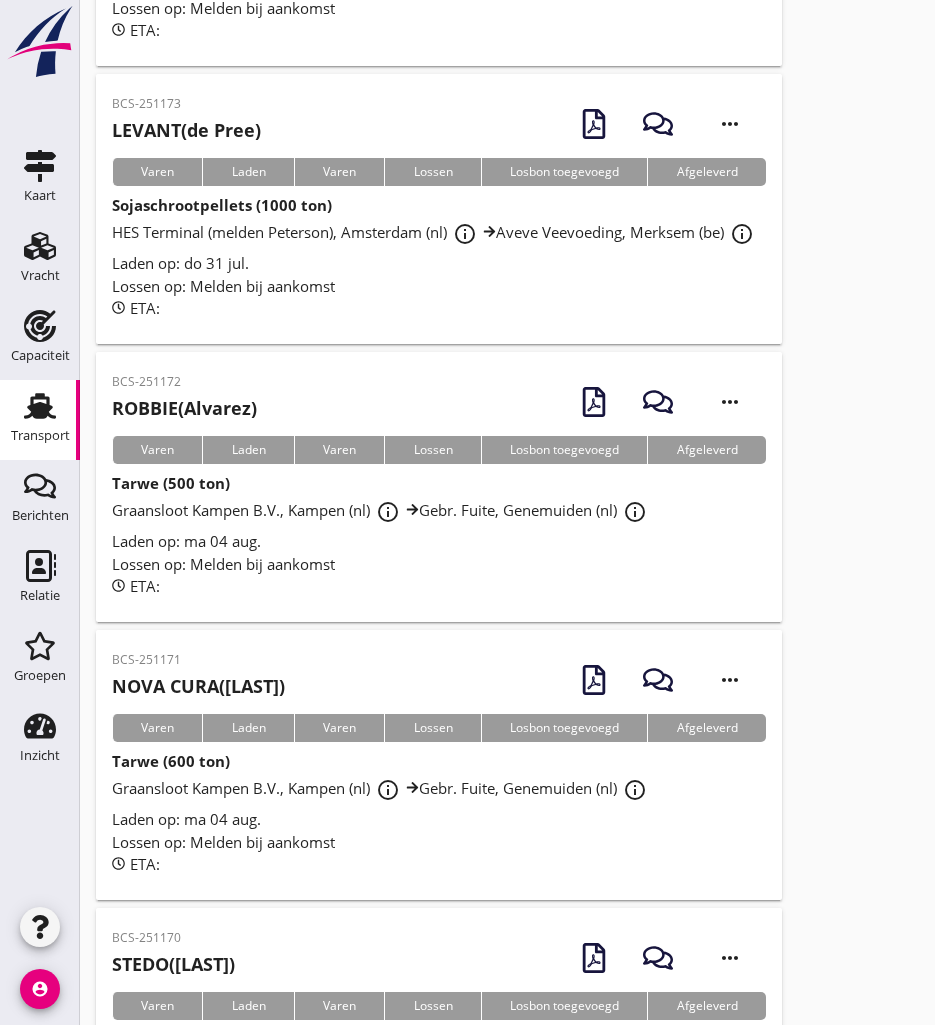 click on "ROBBIE  ([LAST])" at bounding box center [184, 408] 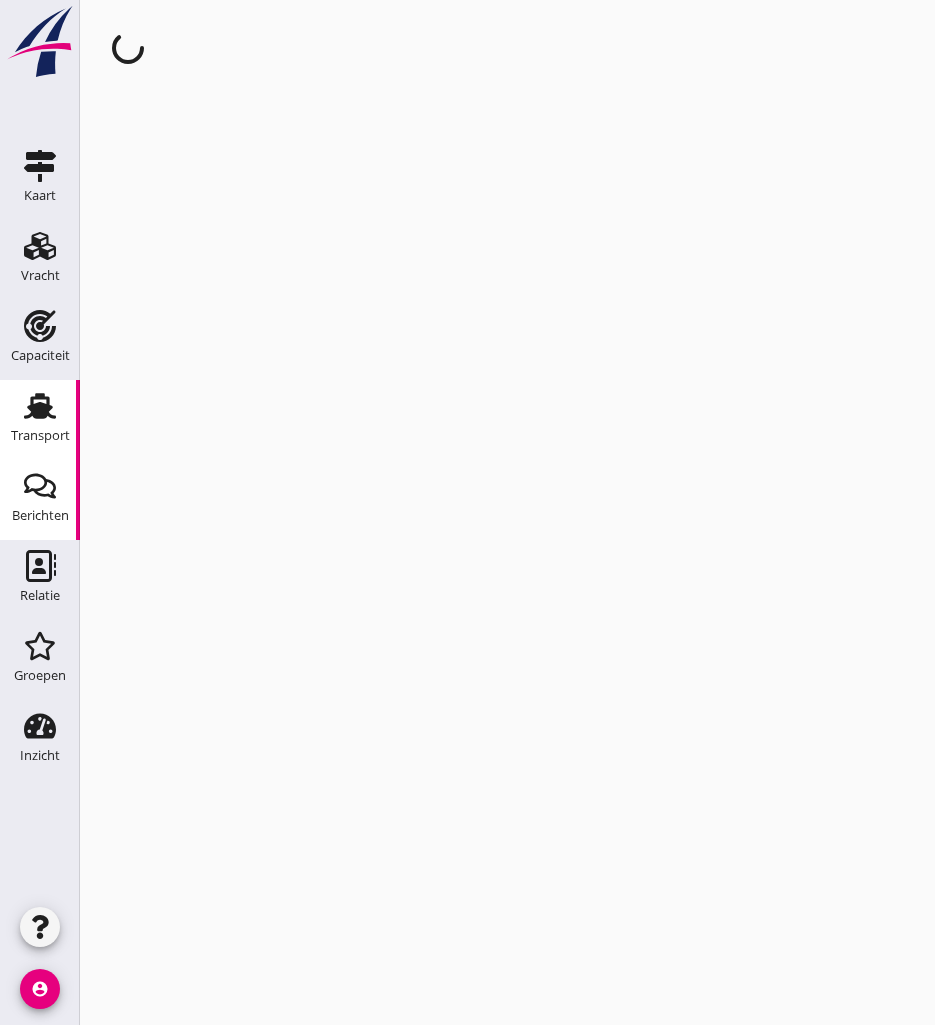 scroll, scrollTop: 0, scrollLeft: 0, axis: both 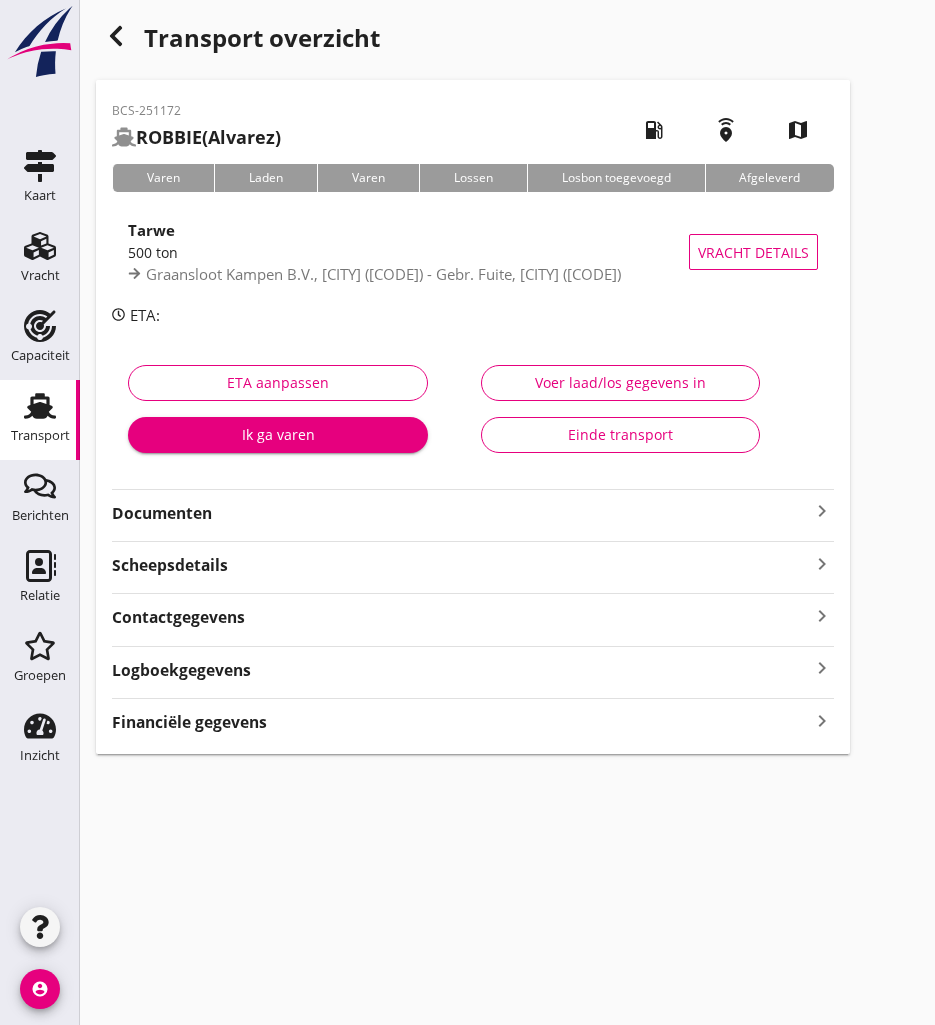 click on "Documenten" at bounding box center (461, 513) 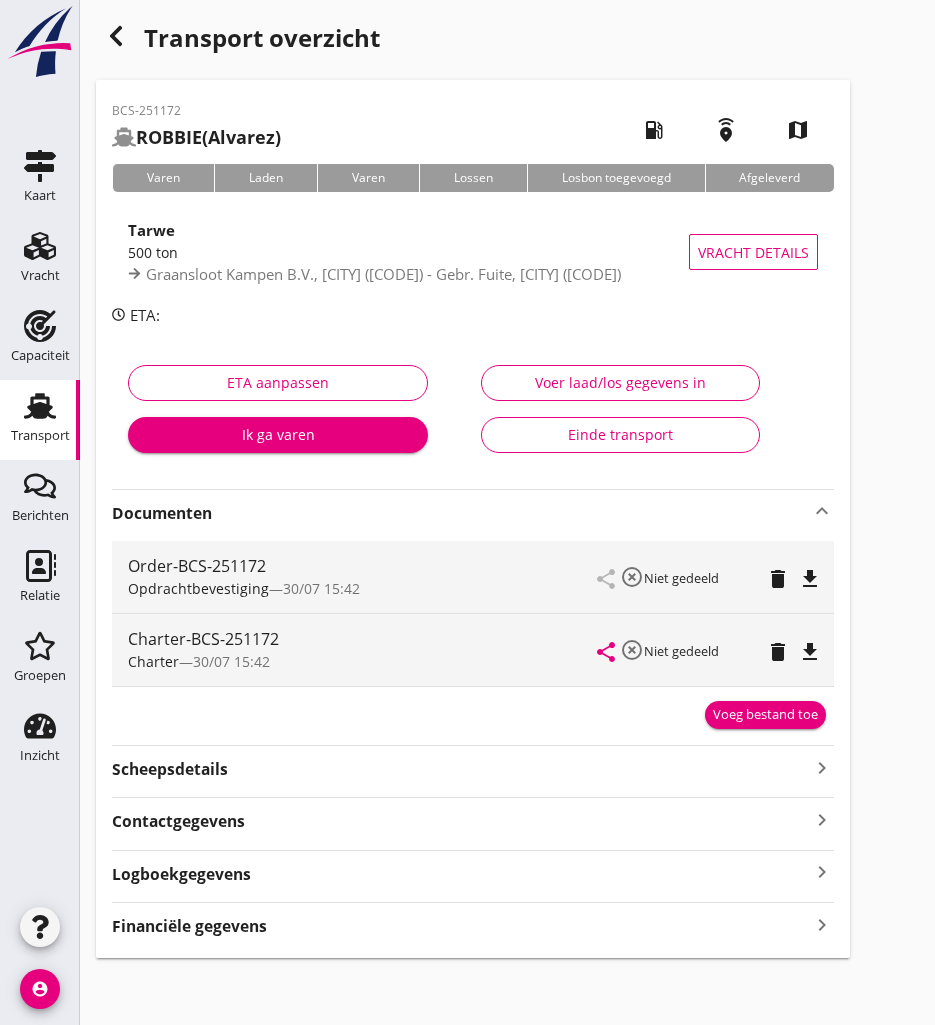 click on "file_download" at bounding box center (810, 652) 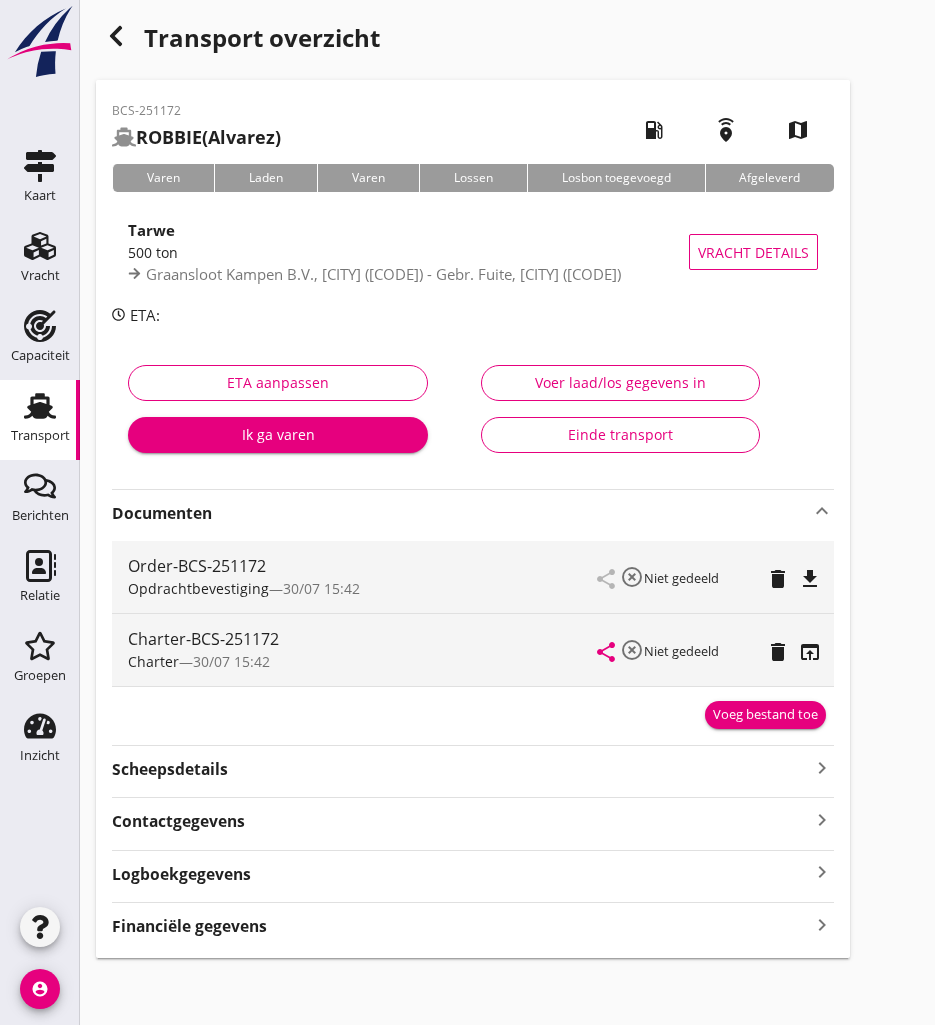 click 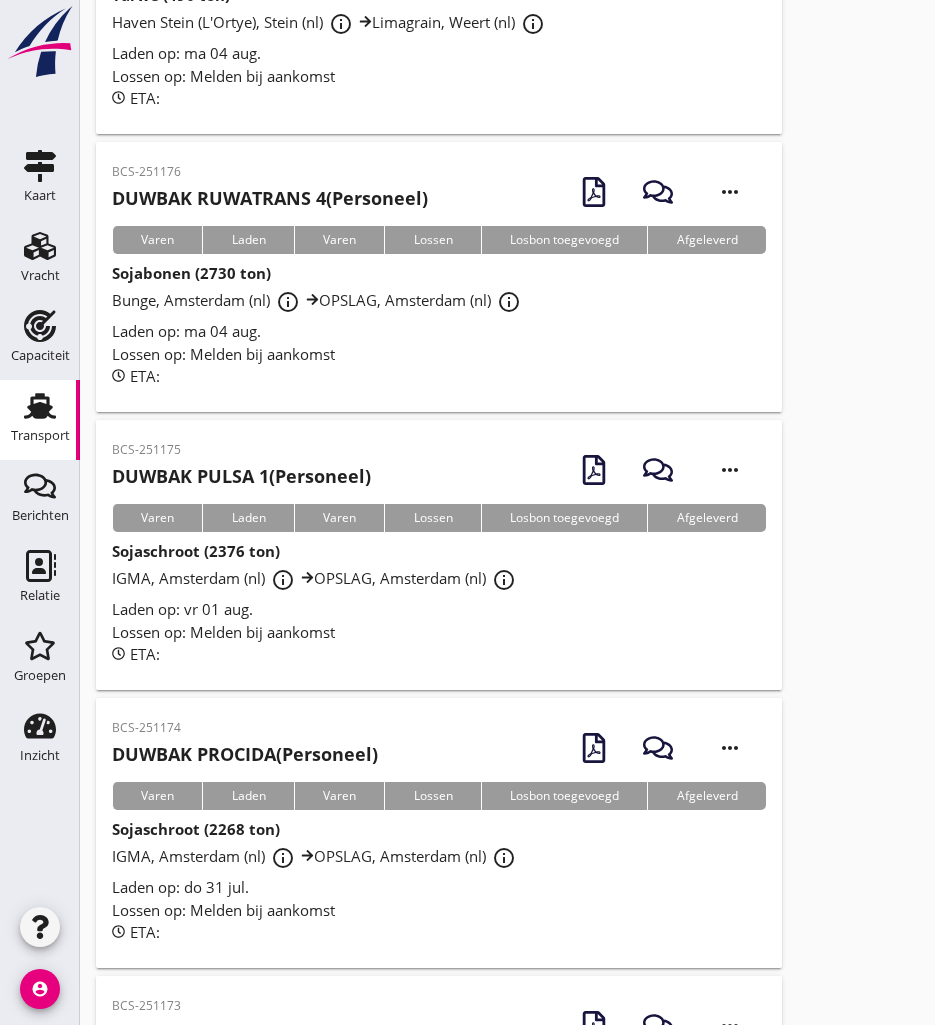 scroll, scrollTop: 4808, scrollLeft: 0, axis: vertical 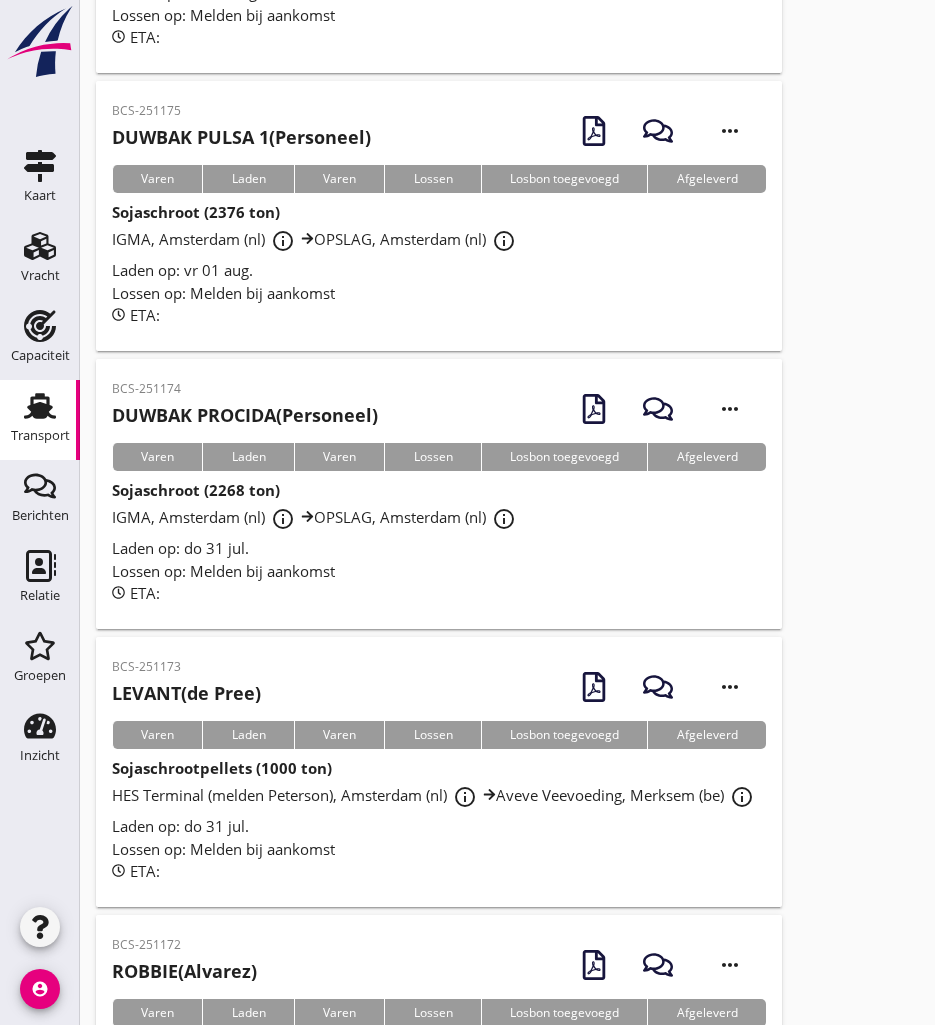 drag, startPoint x: 274, startPoint y: 745, endPoint x: 250, endPoint y: 813, distance: 72.11102 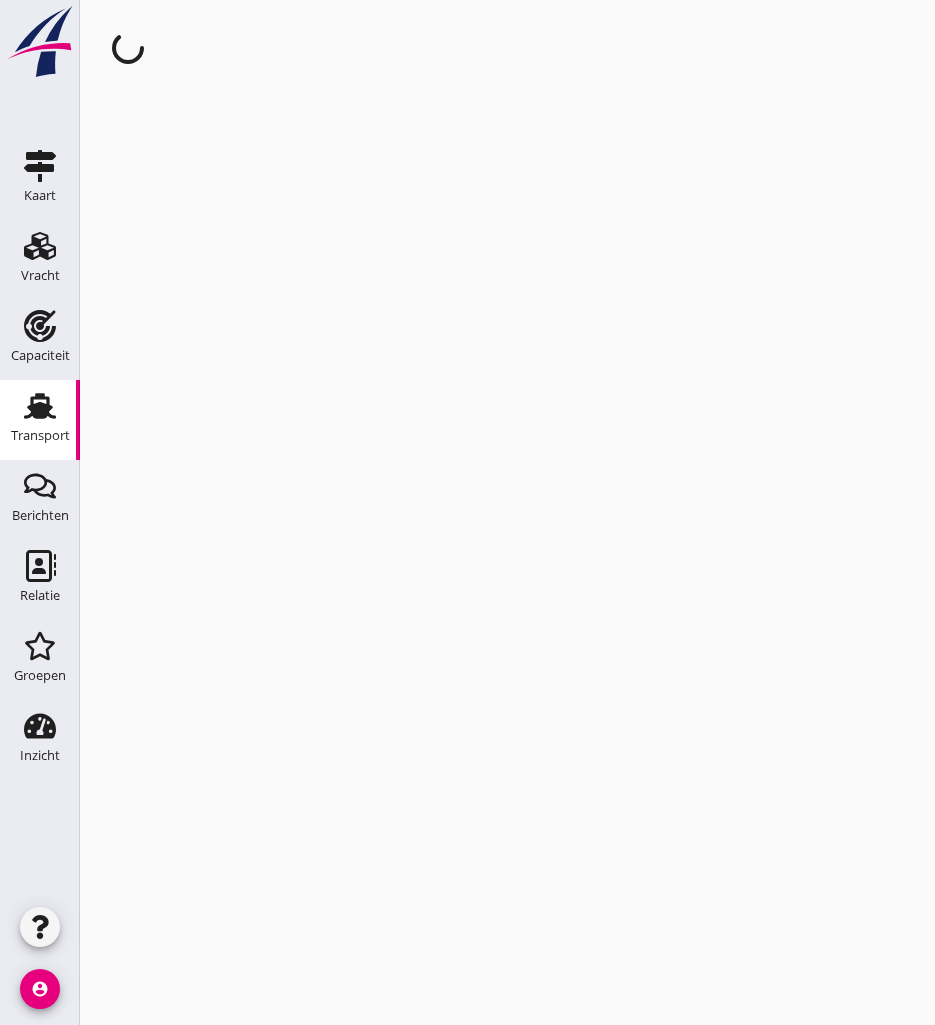 scroll, scrollTop: 0, scrollLeft: 0, axis: both 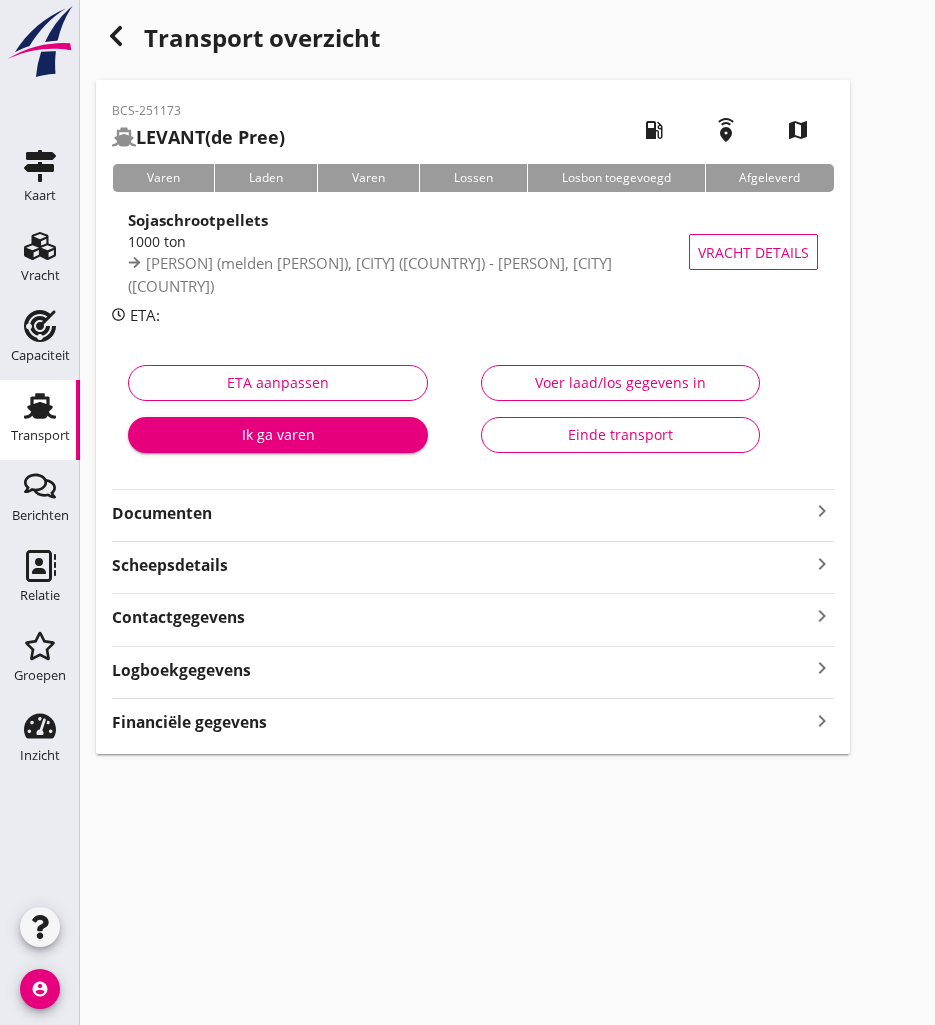 click on "Documenten" at bounding box center [461, 513] 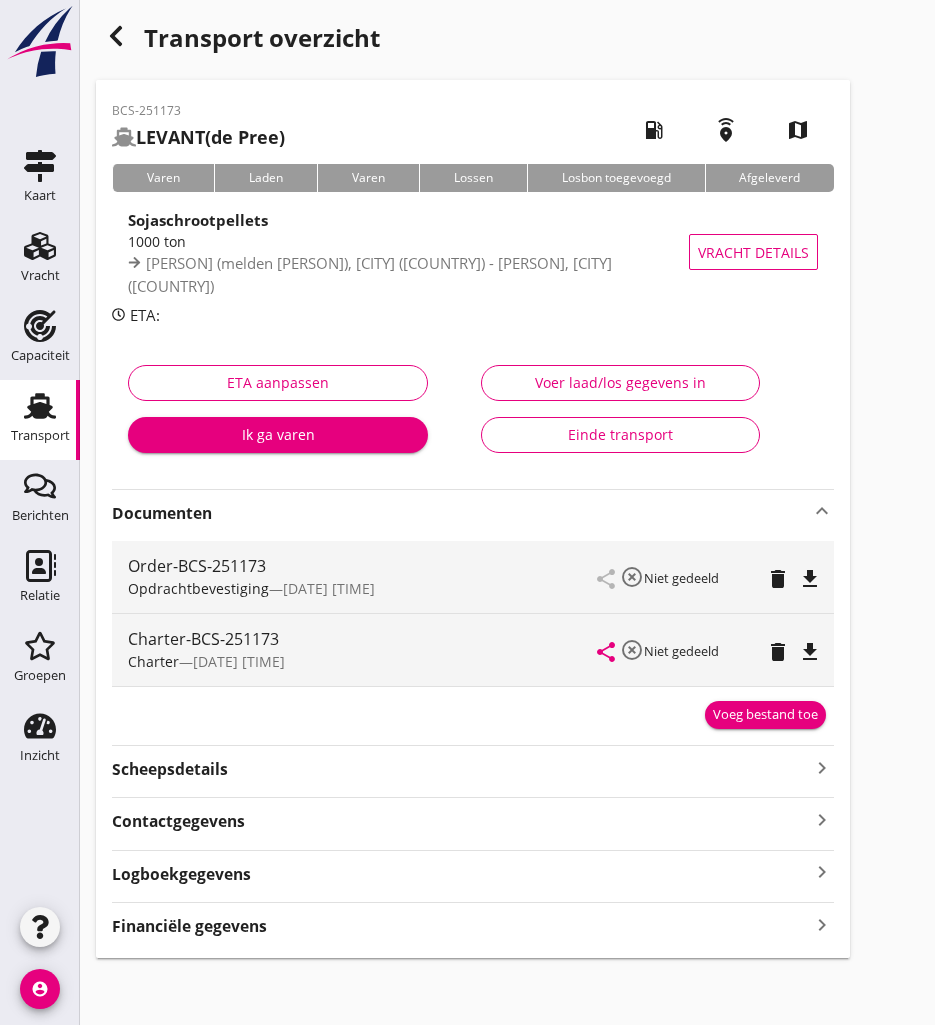 click on "Charter-BCS-251173 Charter  —   [DATE] [TIME]  share highlight_off Niet gedeeld delete file_download" at bounding box center (473, 650) 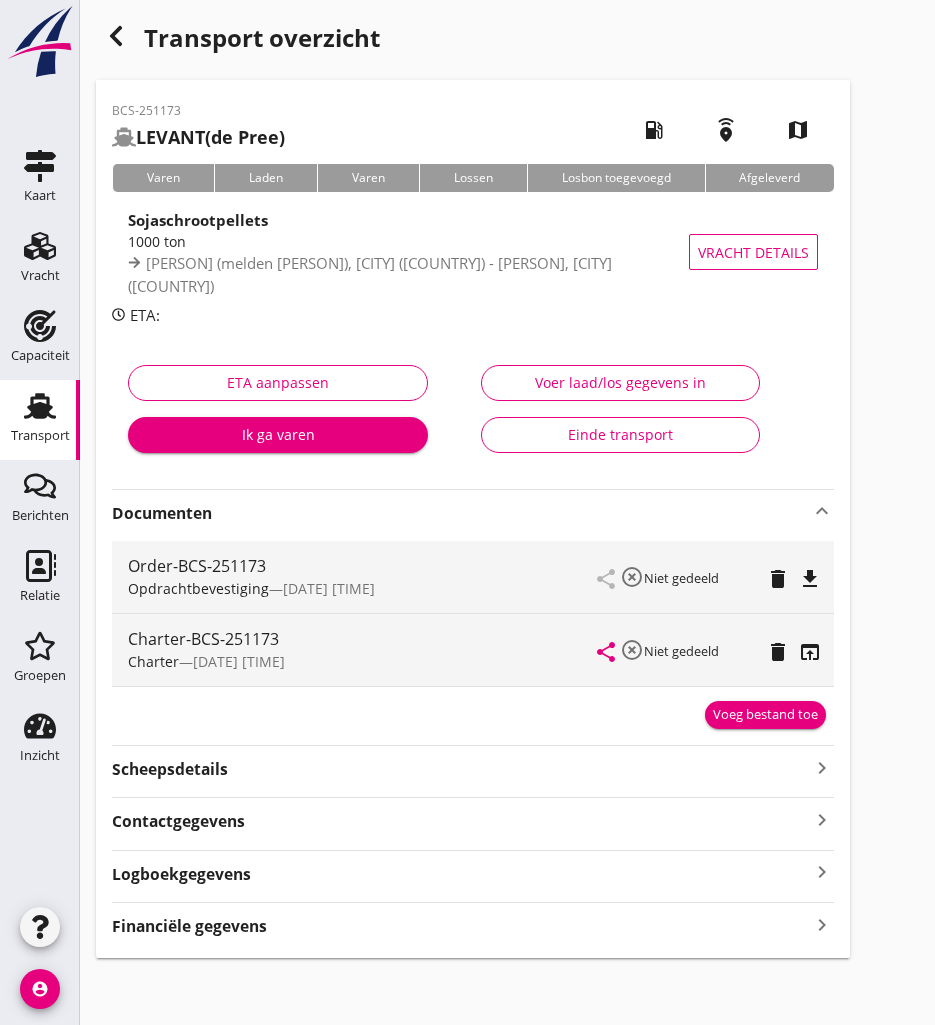 click 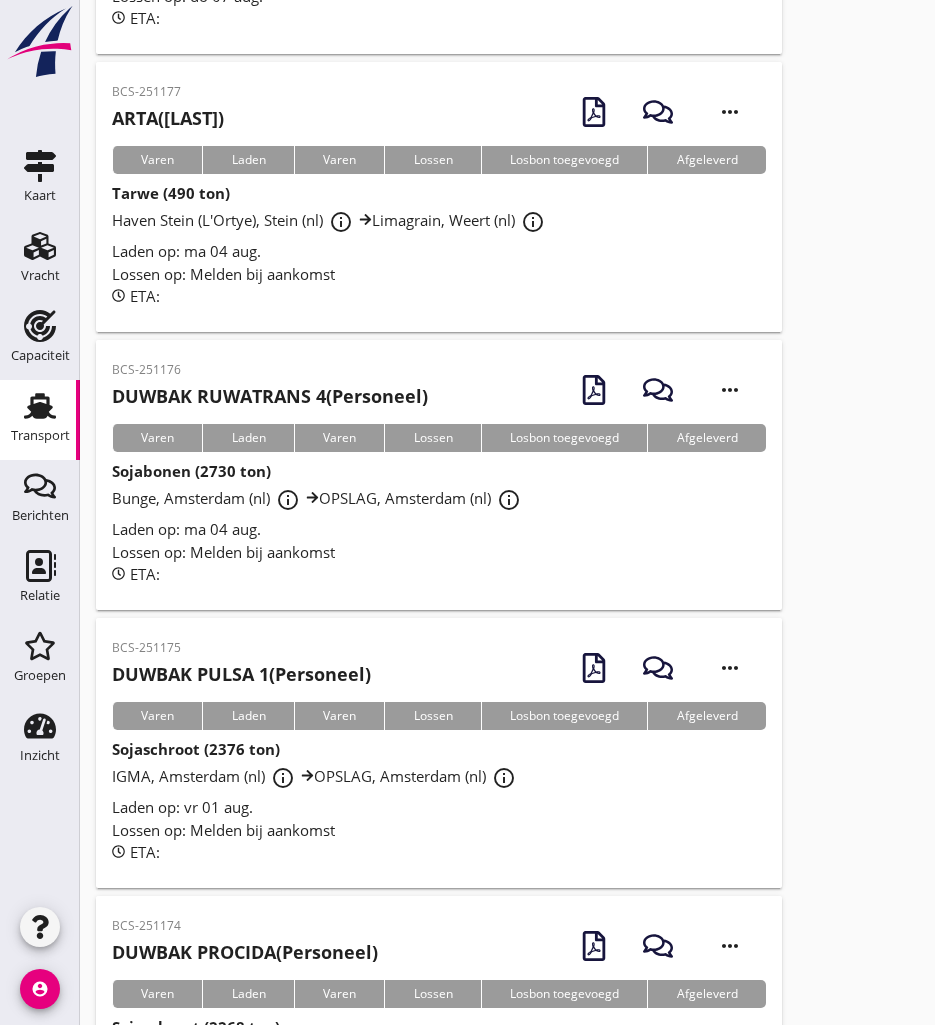 scroll, scrollTop: 4071, scrollLeft: 0, axis: vertical 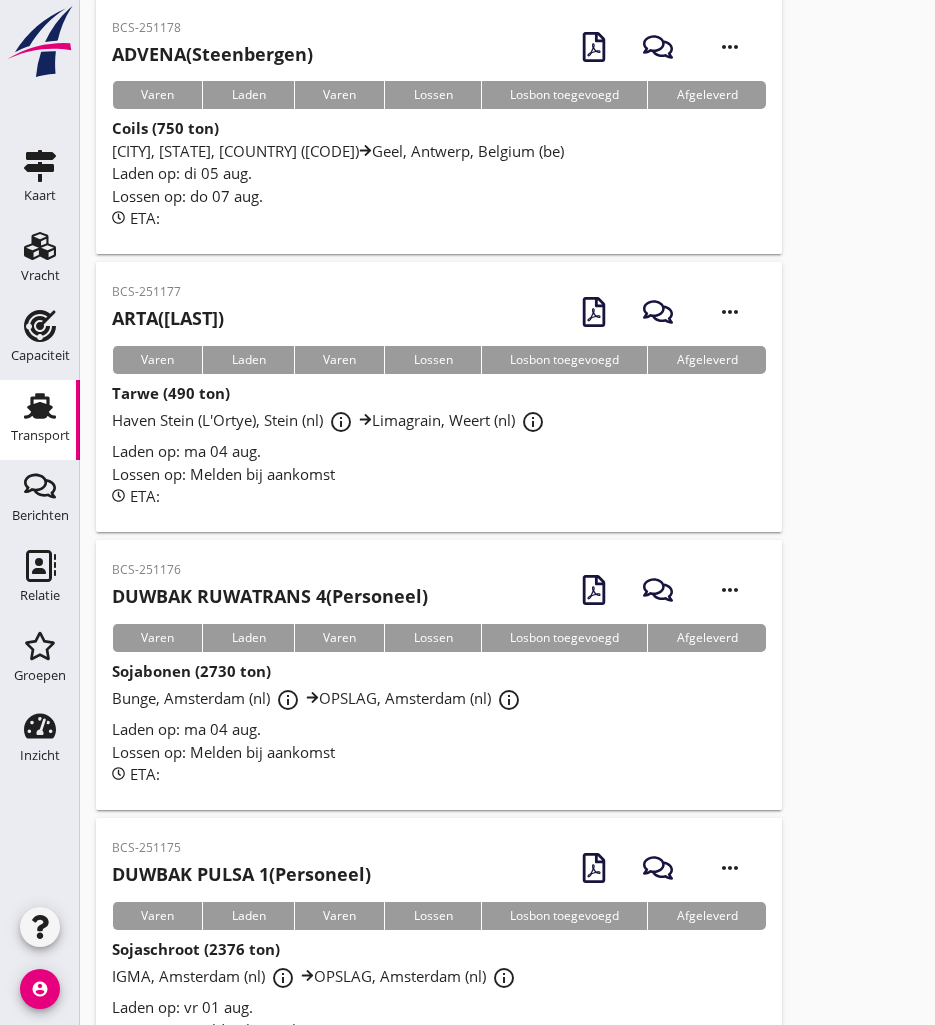 click on "ARTA  ([LAST])" at bounding box center [168, 318] 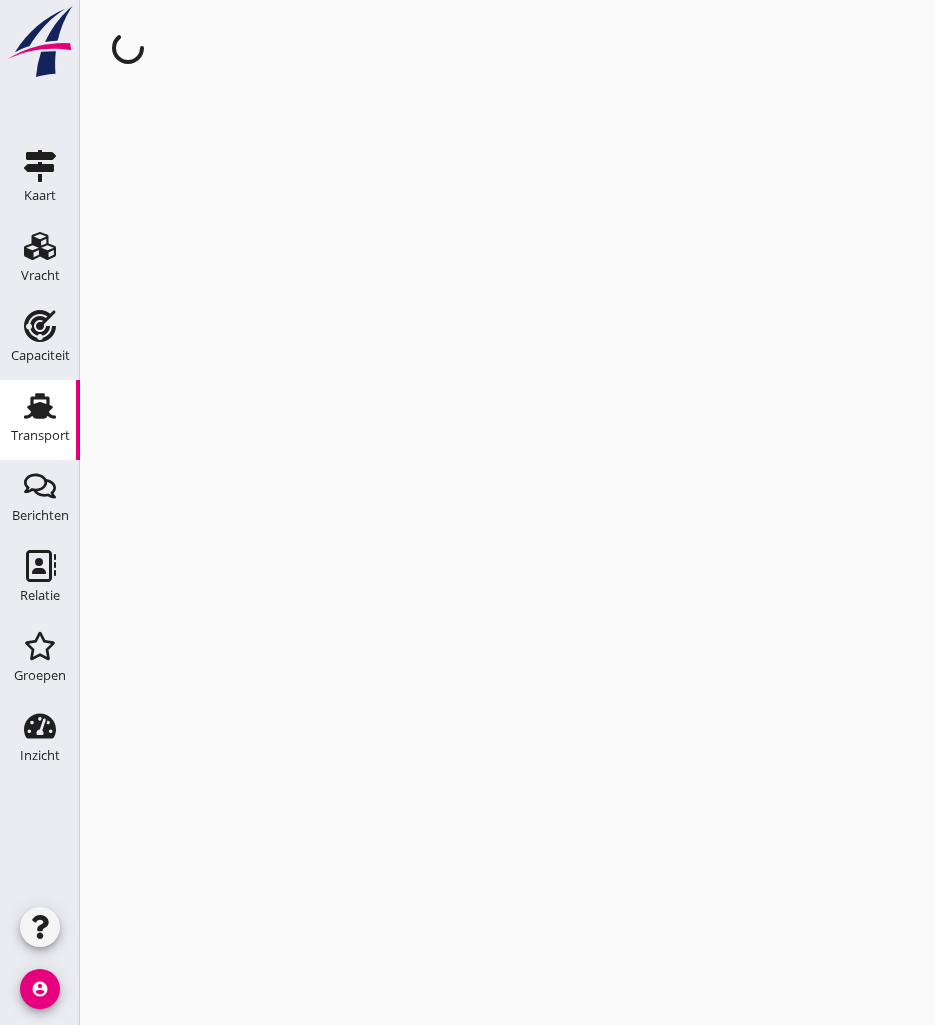 scroll, scrollTop: 0, scrollLeft: 0, axis: both 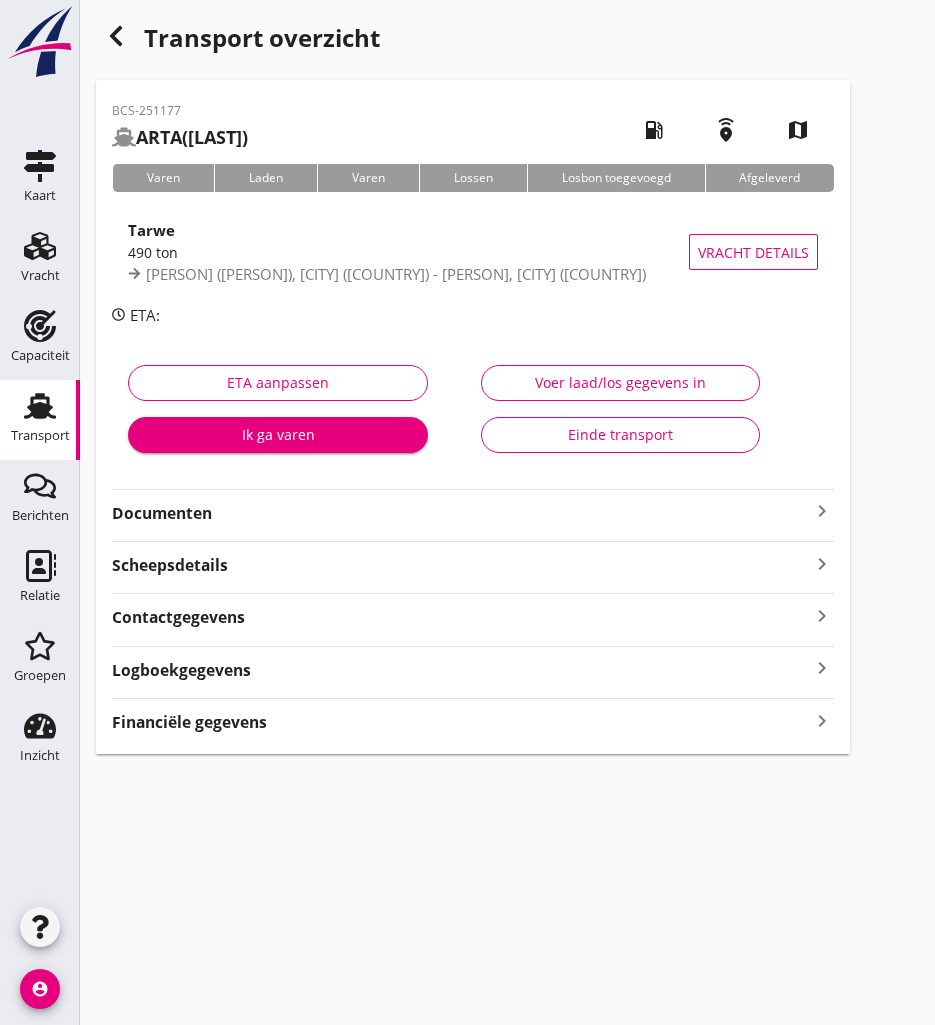 click on "Documenten" at bounding box center (461, 513) 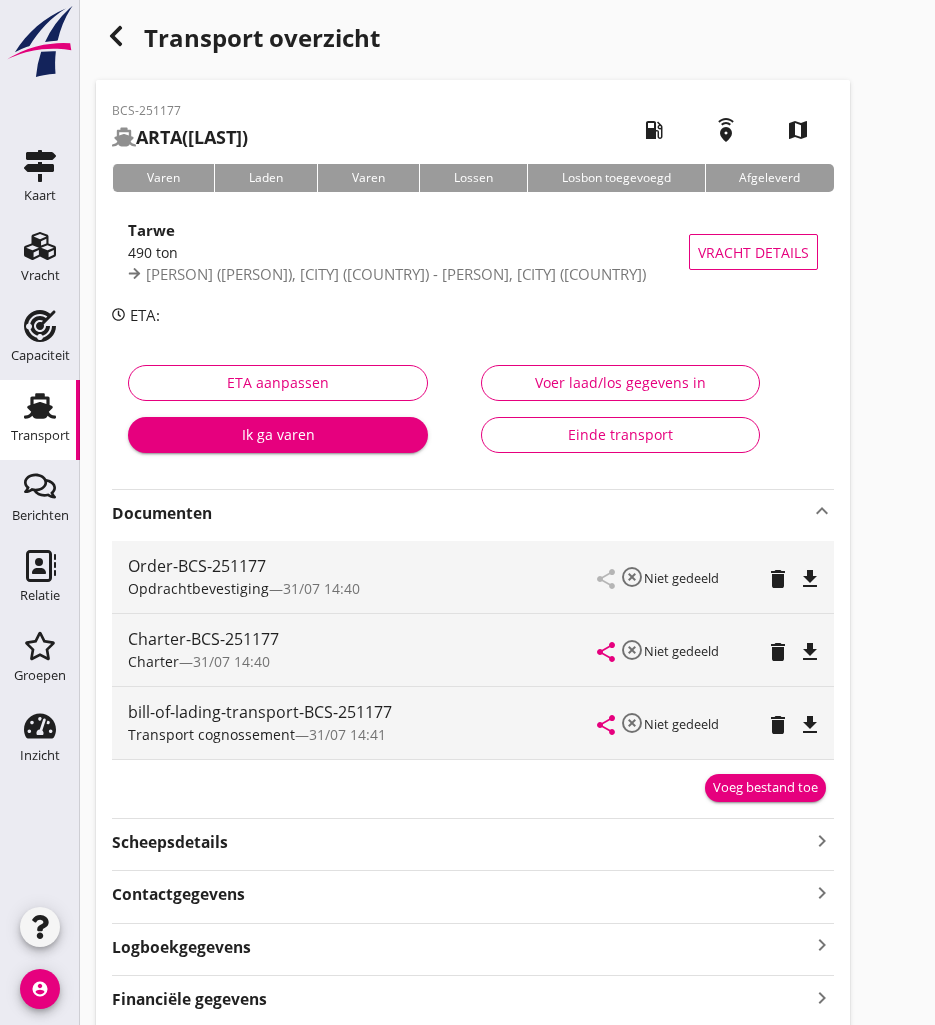 click on "file_download" at bounding box center (810, 652) 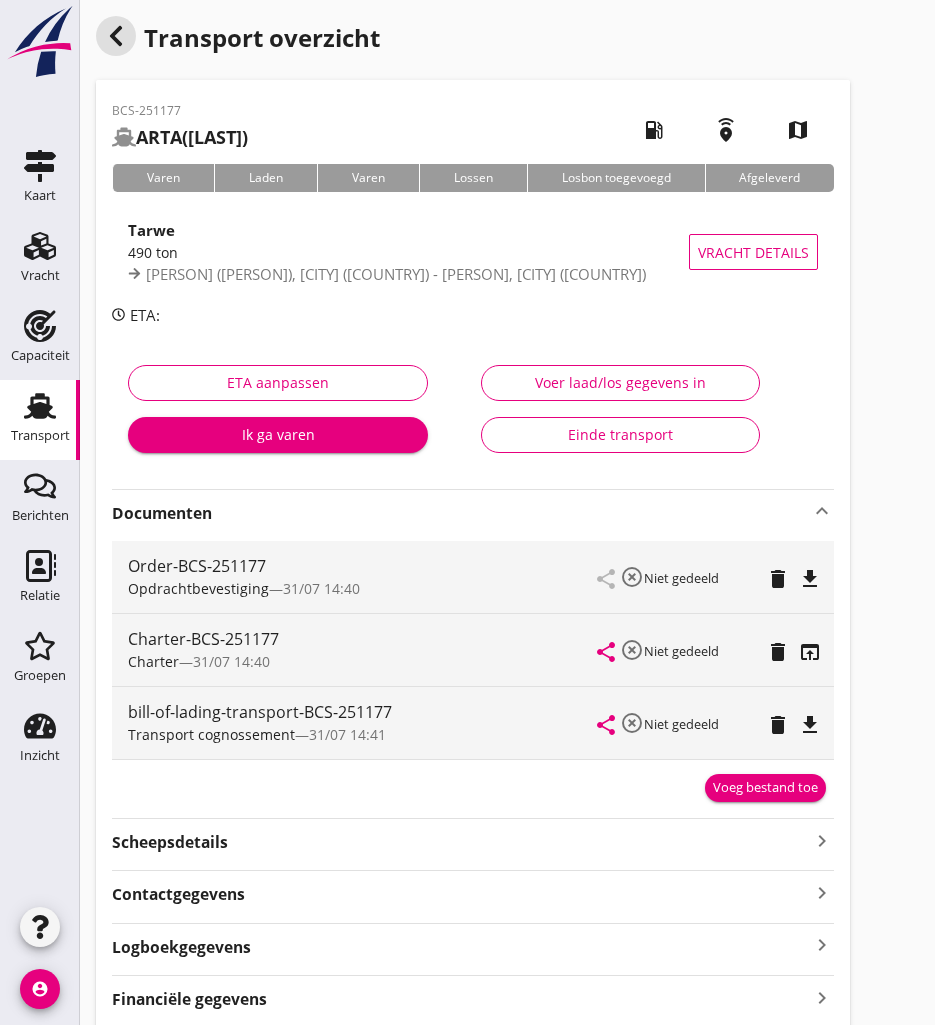 click 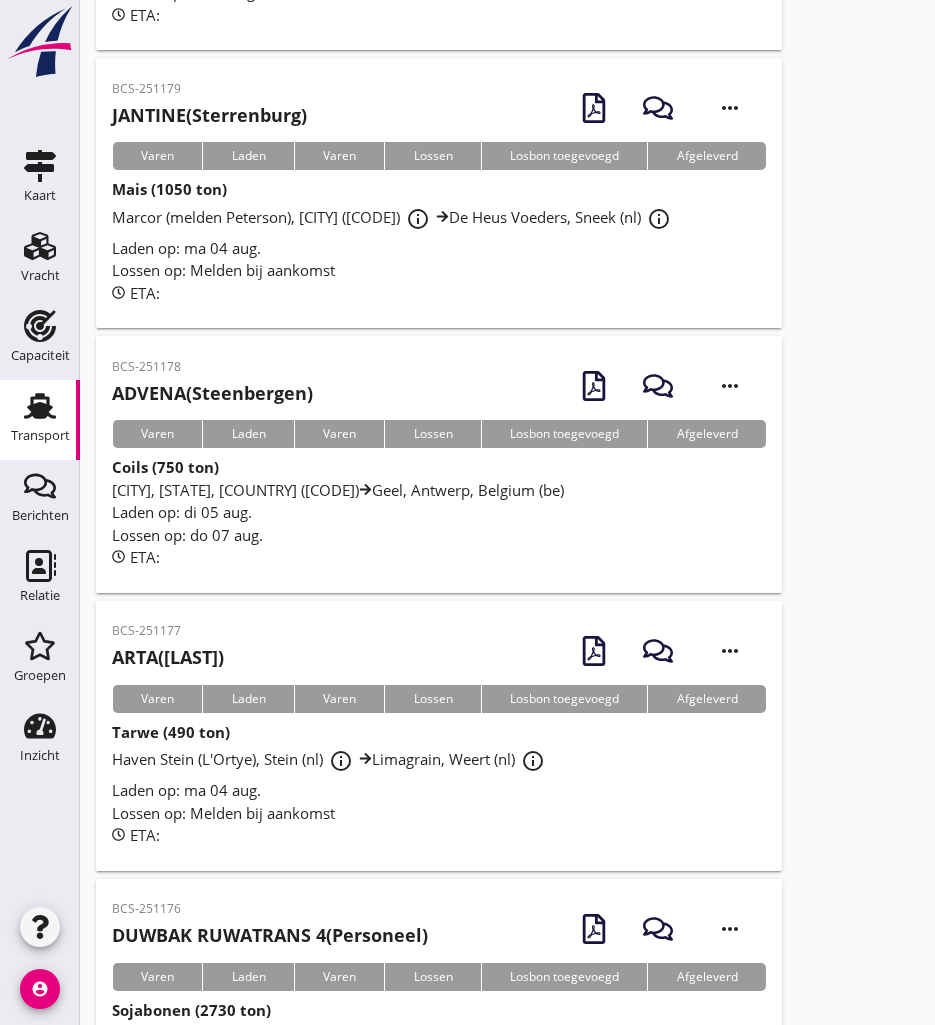 scroll, scrollTop: 3632, scrollLeft: 0, axis: vertical 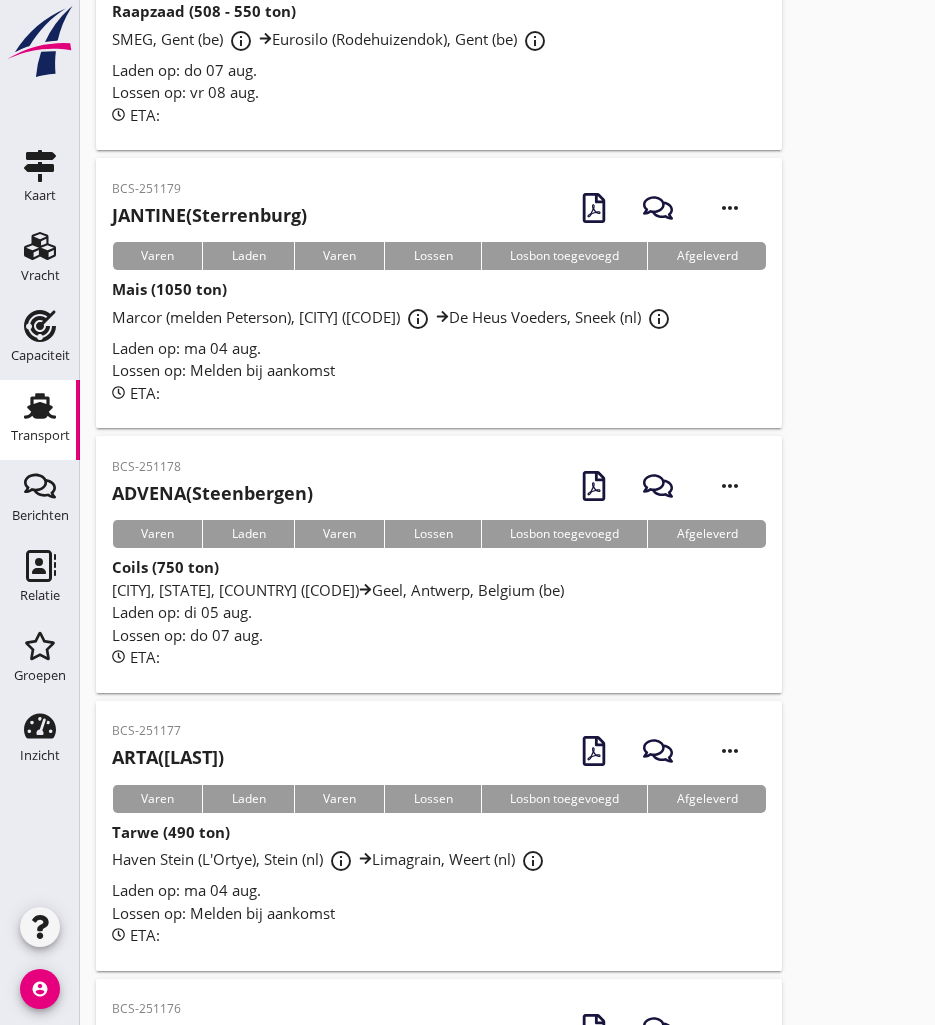 click on "ADVENA  ([LAST])" at bounding box center [212, 493] 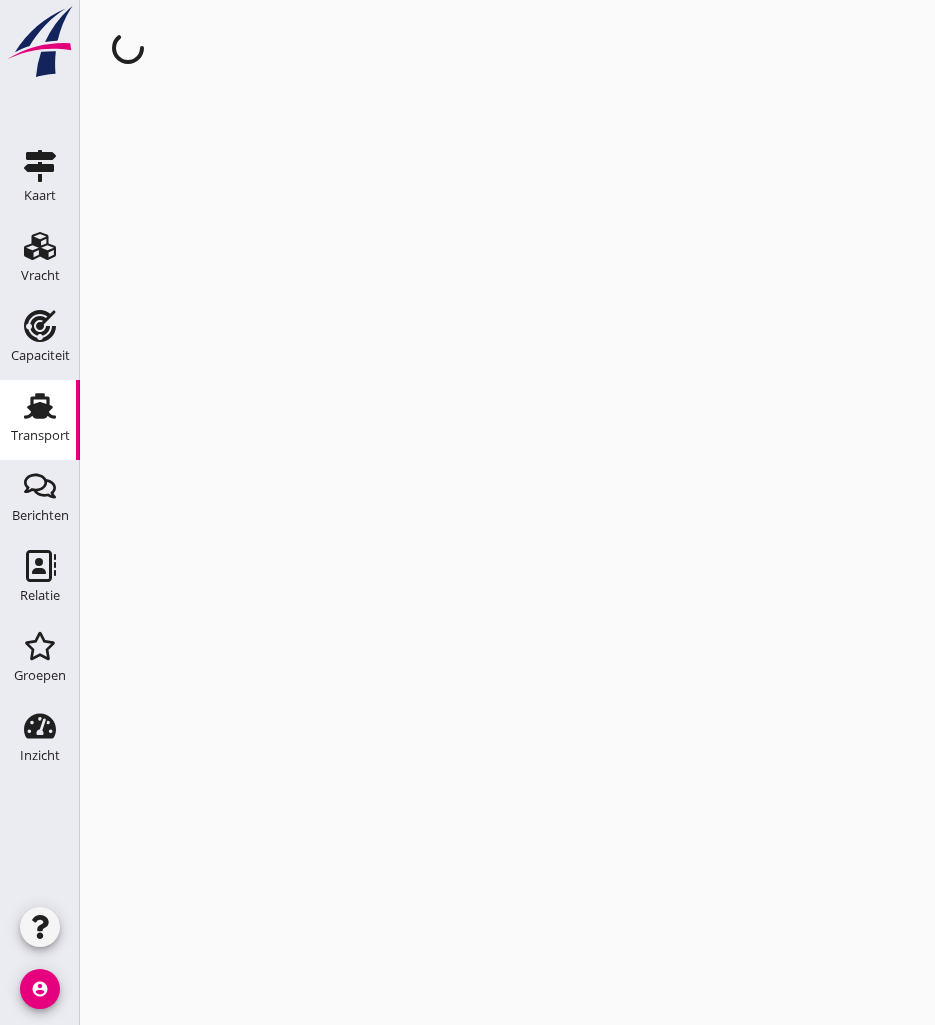 scroll, scrollTop: 0, scrollLeft: 0, axis: both 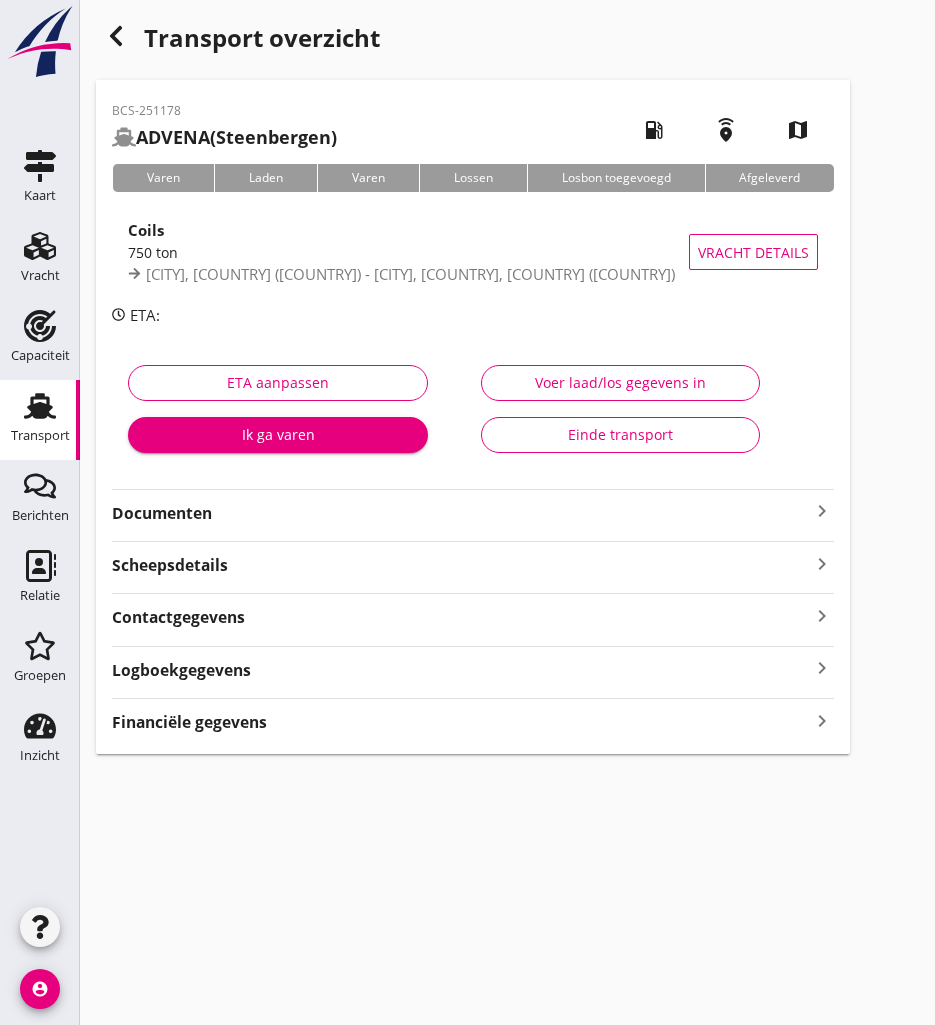 click on "Scheepsdetails  keyboard_arrow_right" at bounding box center (473, 563) 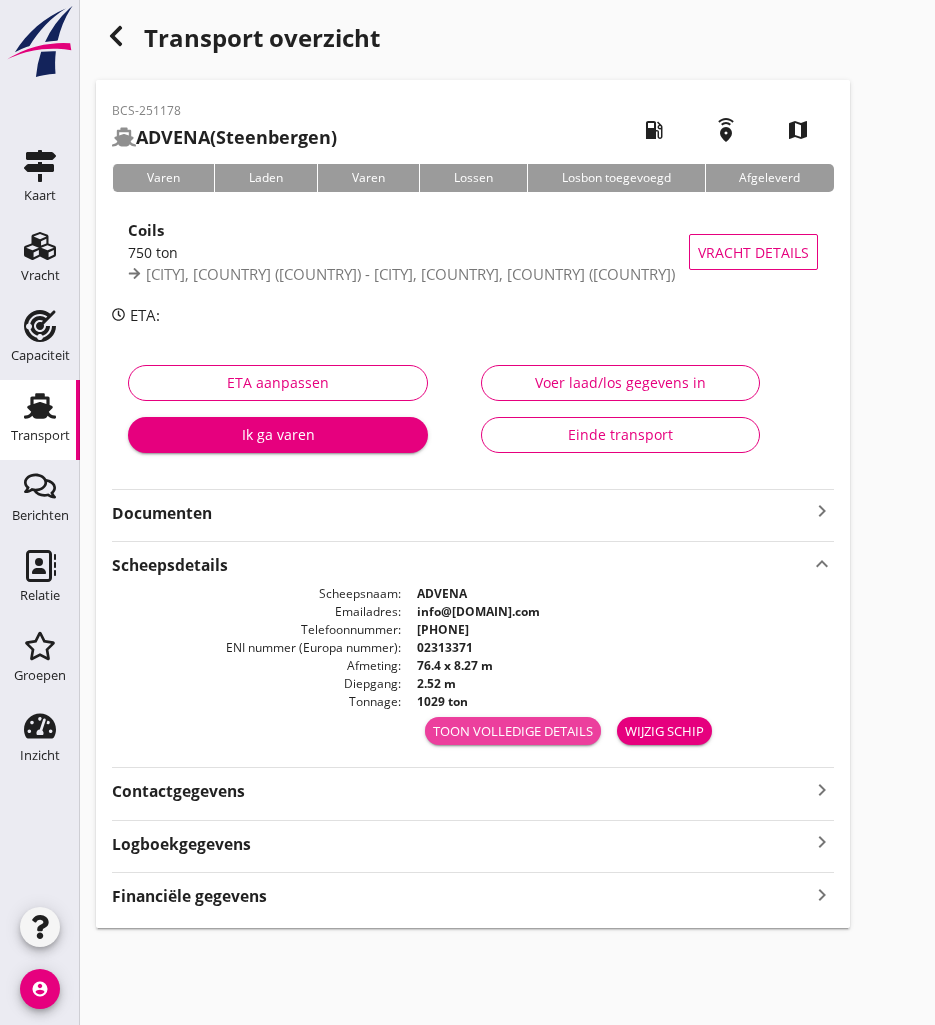 click on "Toon volledige details" at bounding box center [513, 732] 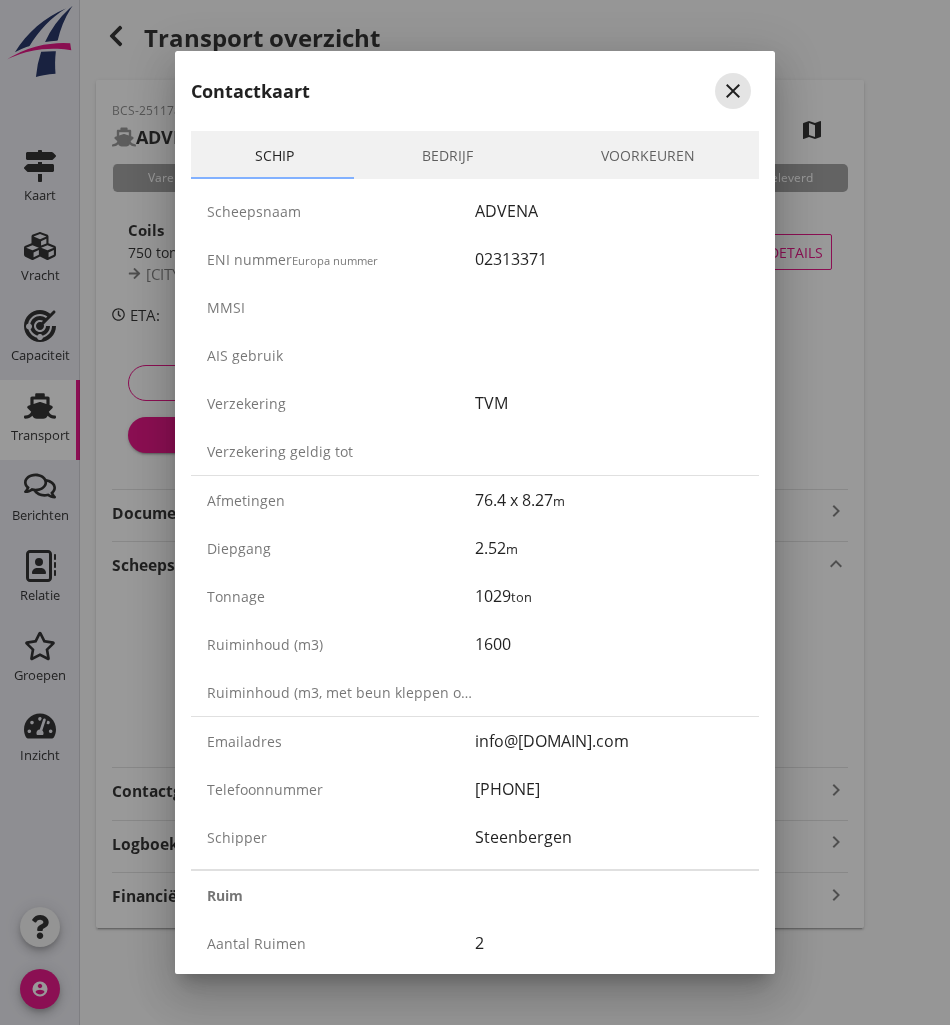 click on "close" at bounding box center (733, 91) 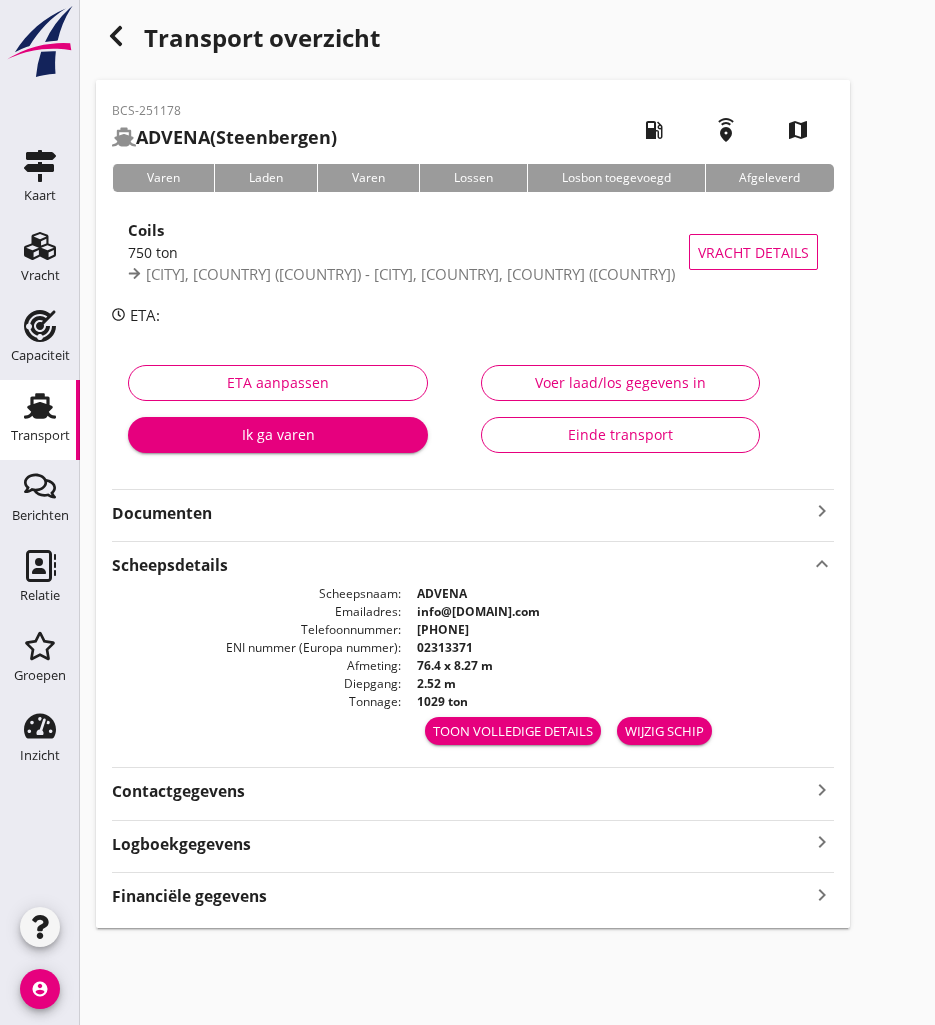 click on "Contactgegevens  keyboard_arrow_right" at bounding box center [473, 789] 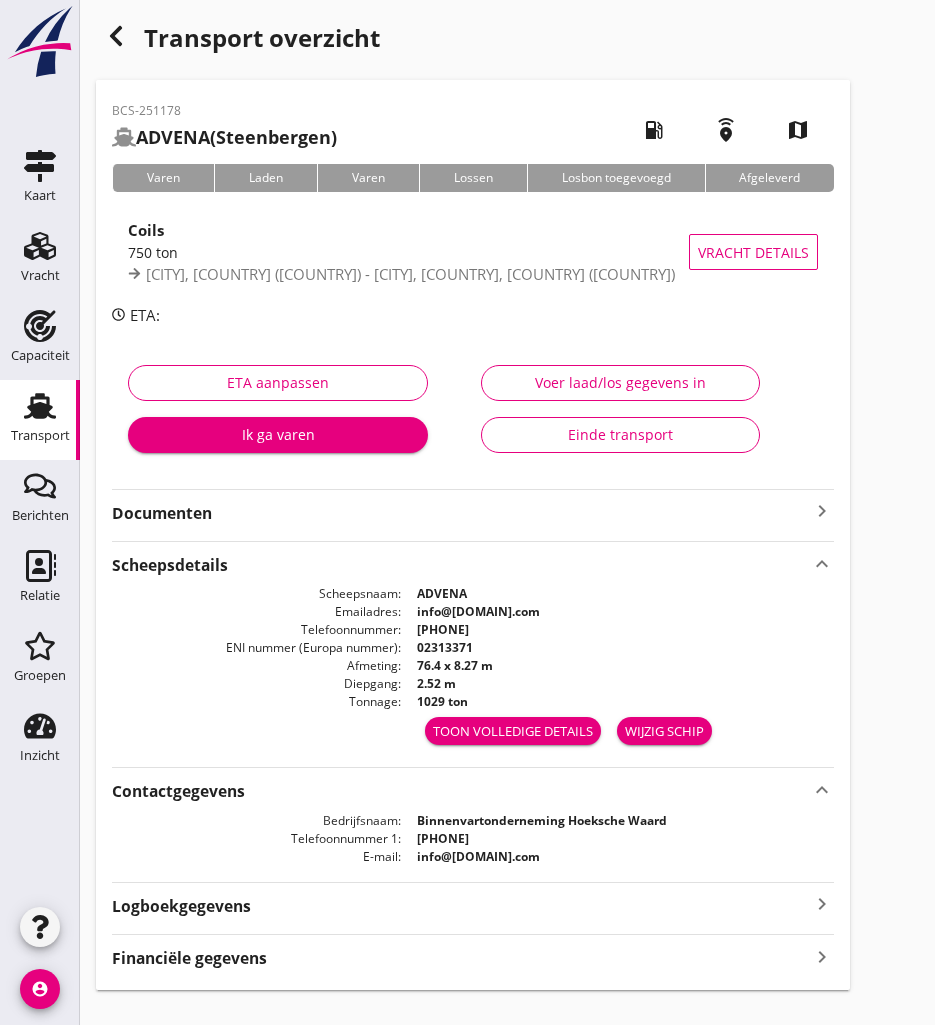 click on "Documenten" at bounding box center [461, 513] 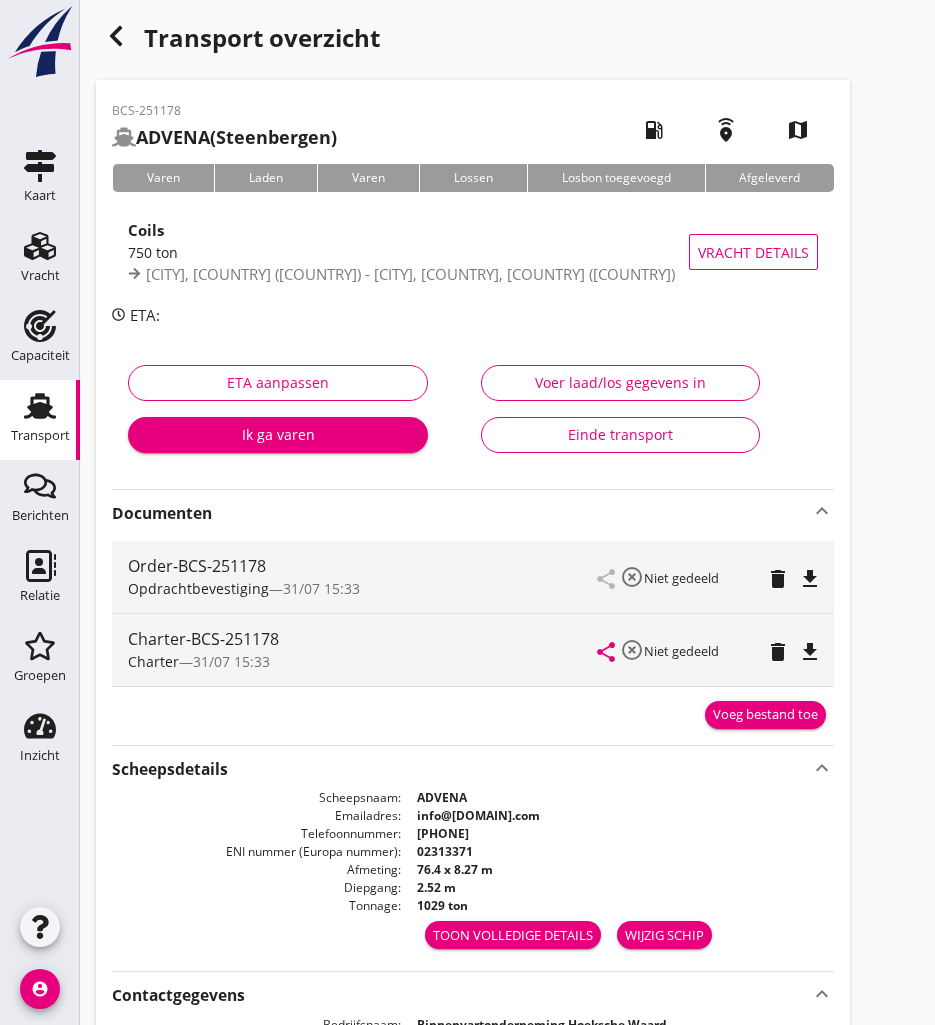 click on "file_download" at bounding box center [810, 652] 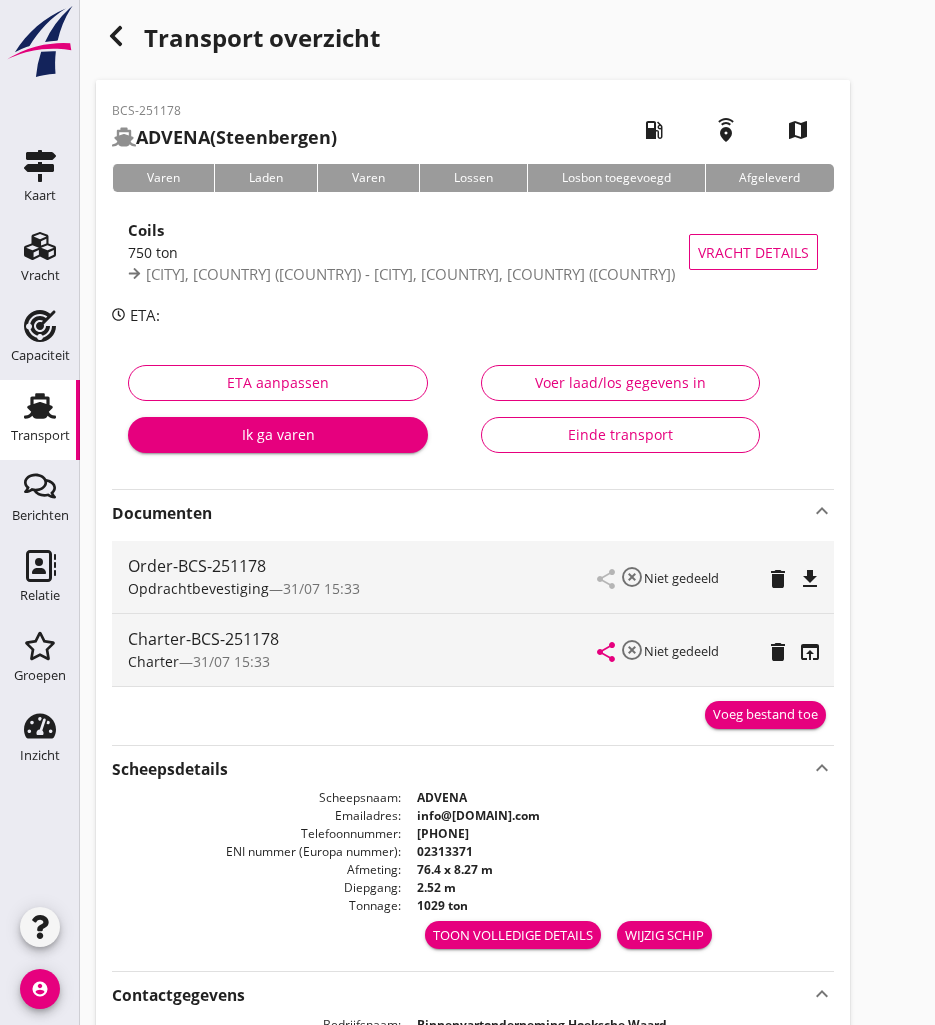 click 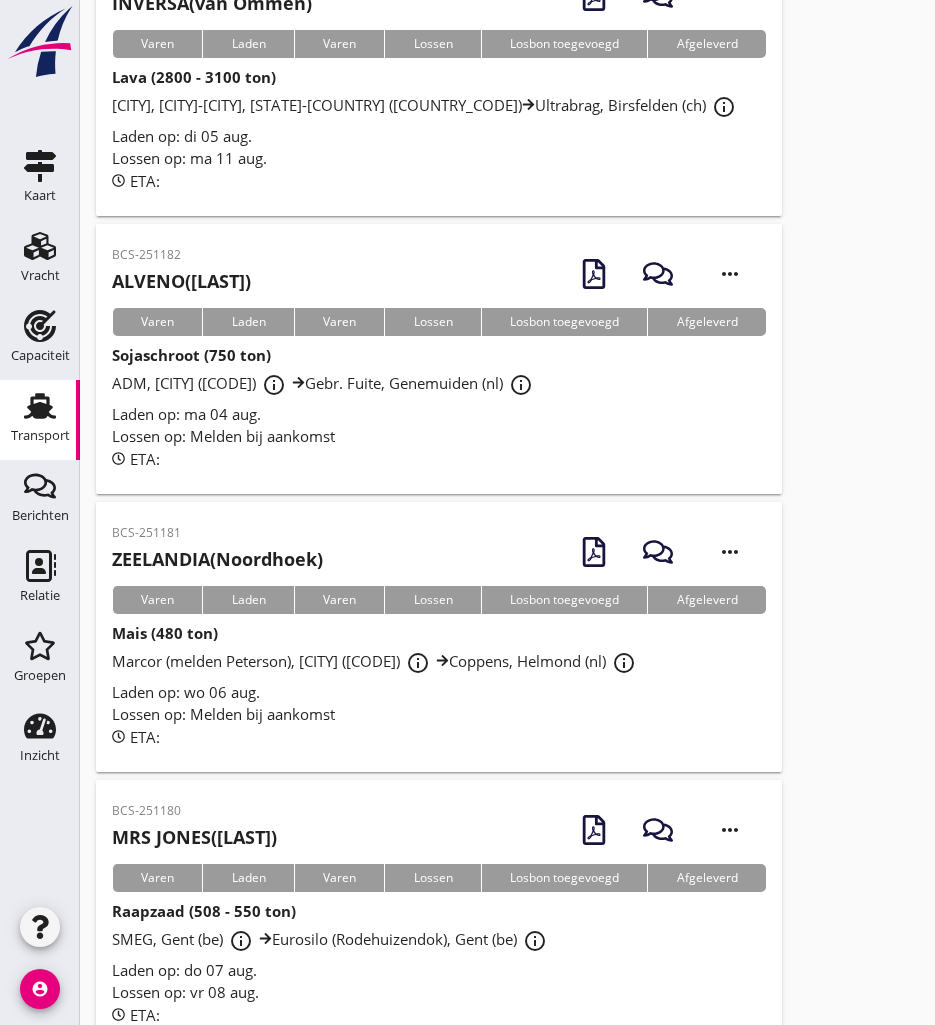 scroll, scrollTop: 3532, scrollLeft: 0, axis: vertical 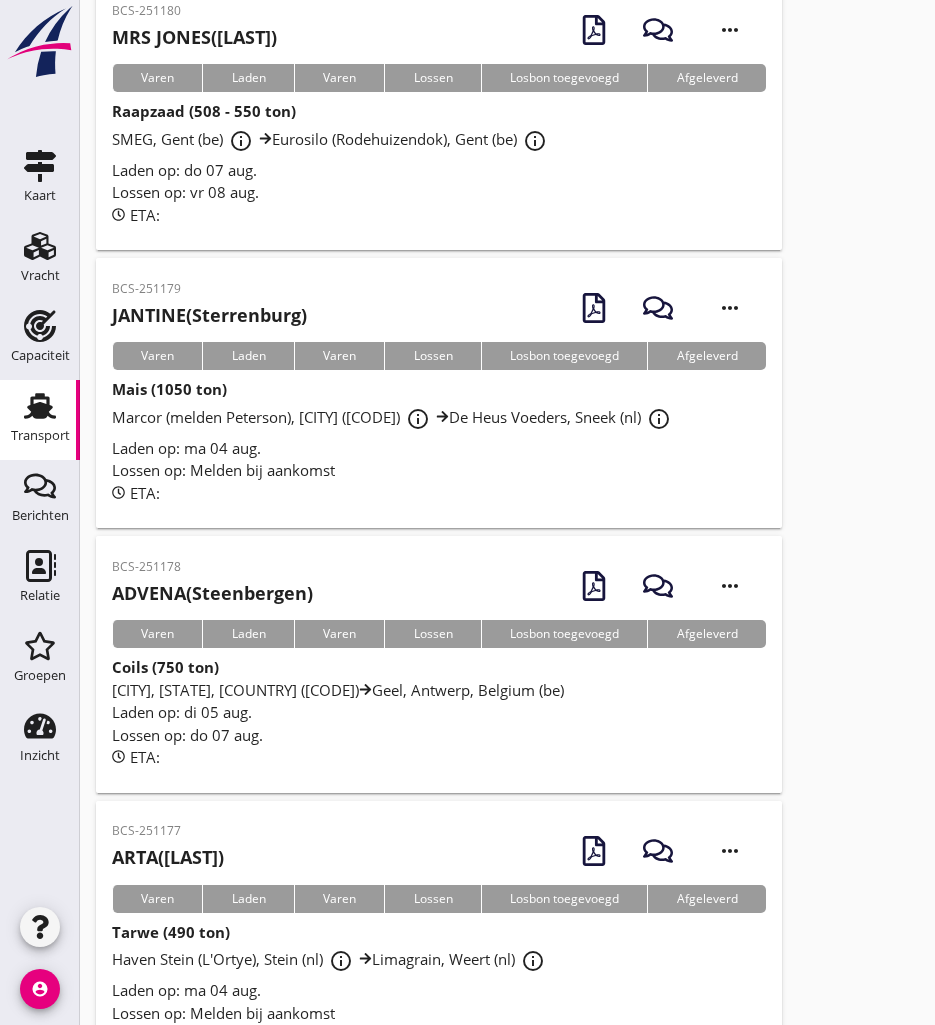click on "JANTINE  ([LAST])" at bounding box center (209, 315) 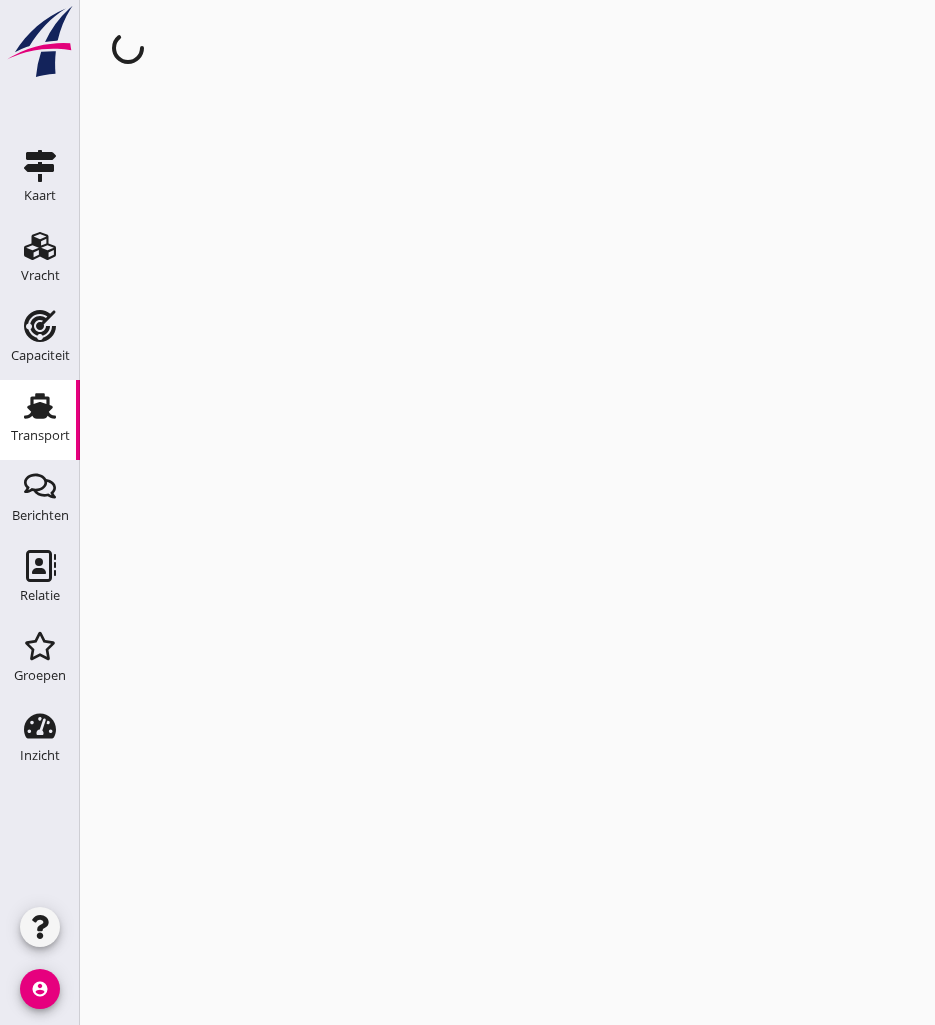 scroll, scrollTop: 0, scrollLeft: 0, axis: both 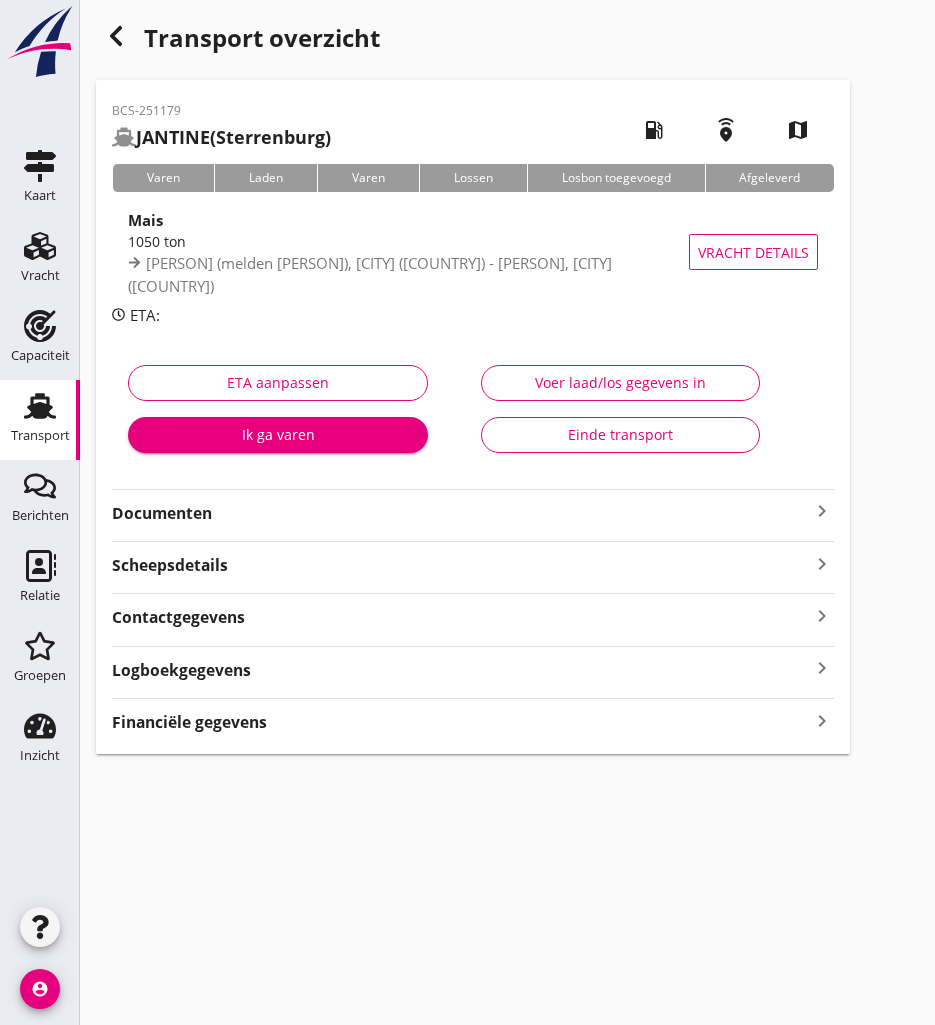 click on "Documenten  keyboard_arrow_right" at bounding box center [473, 511] 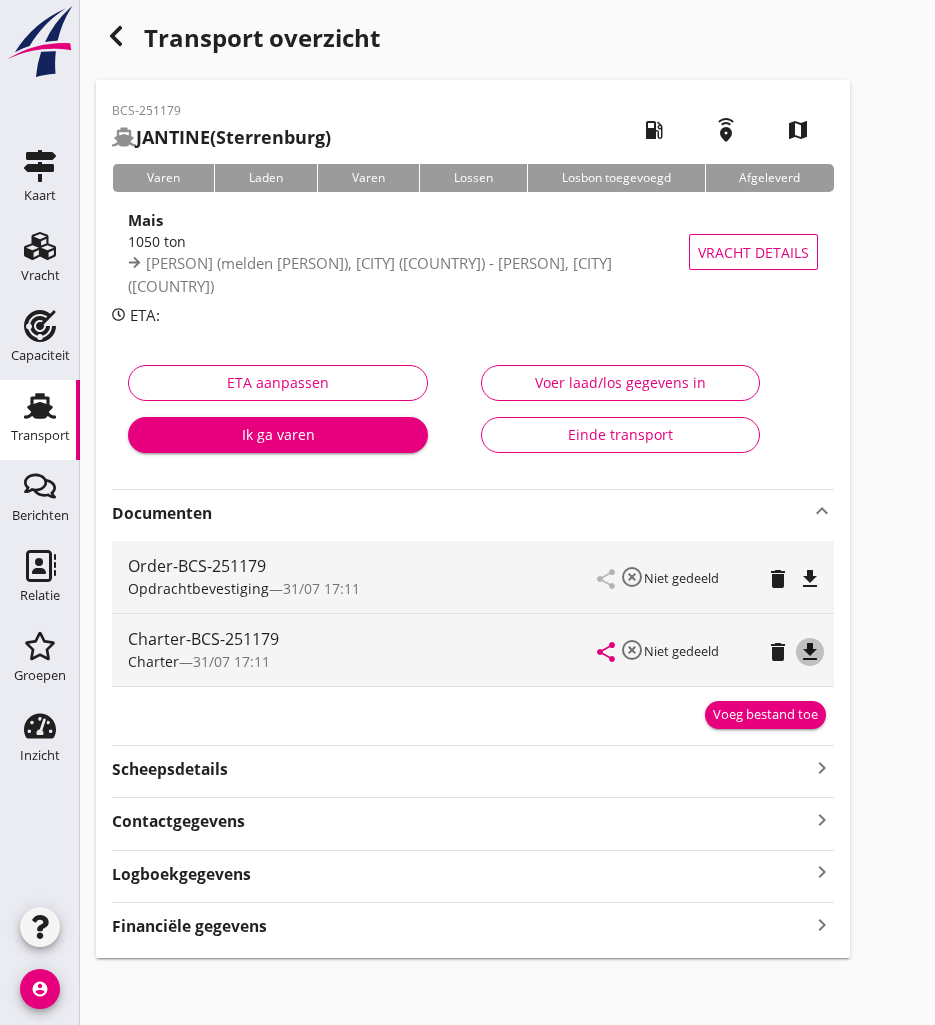 click on "file_download" at bounding box center [810, 652] 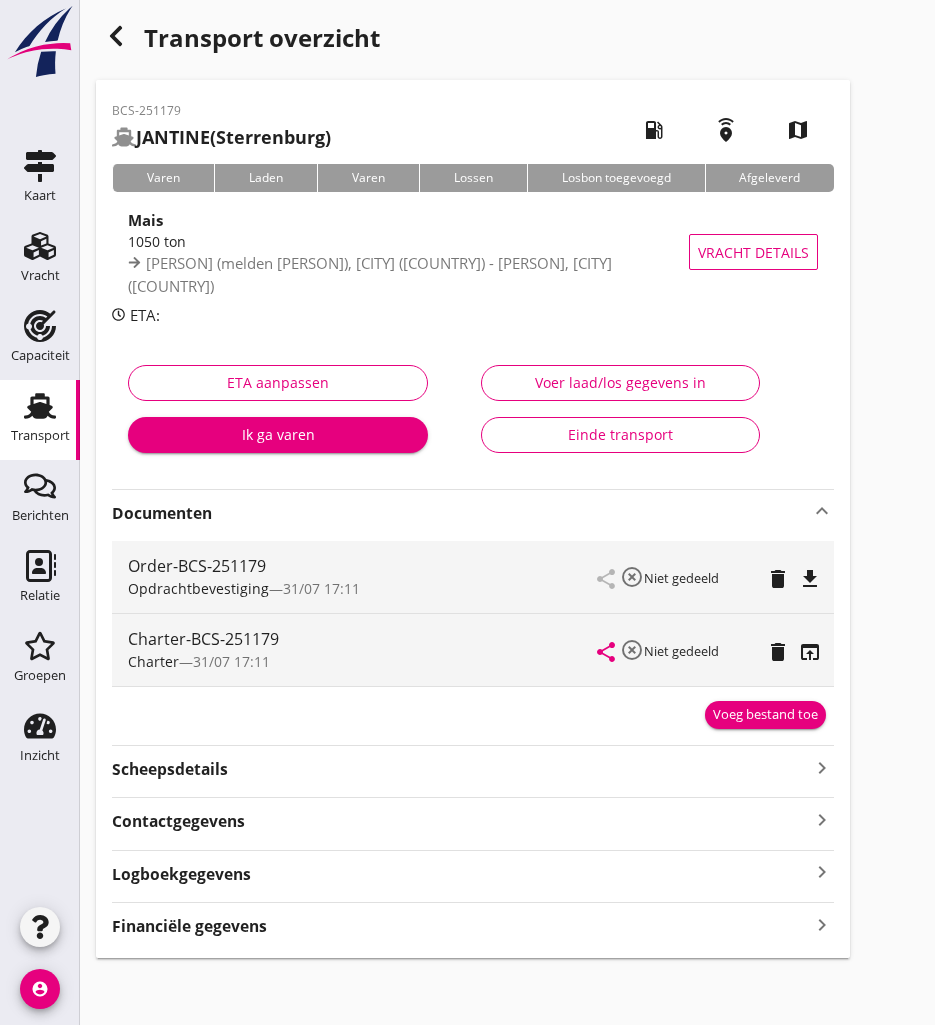 click 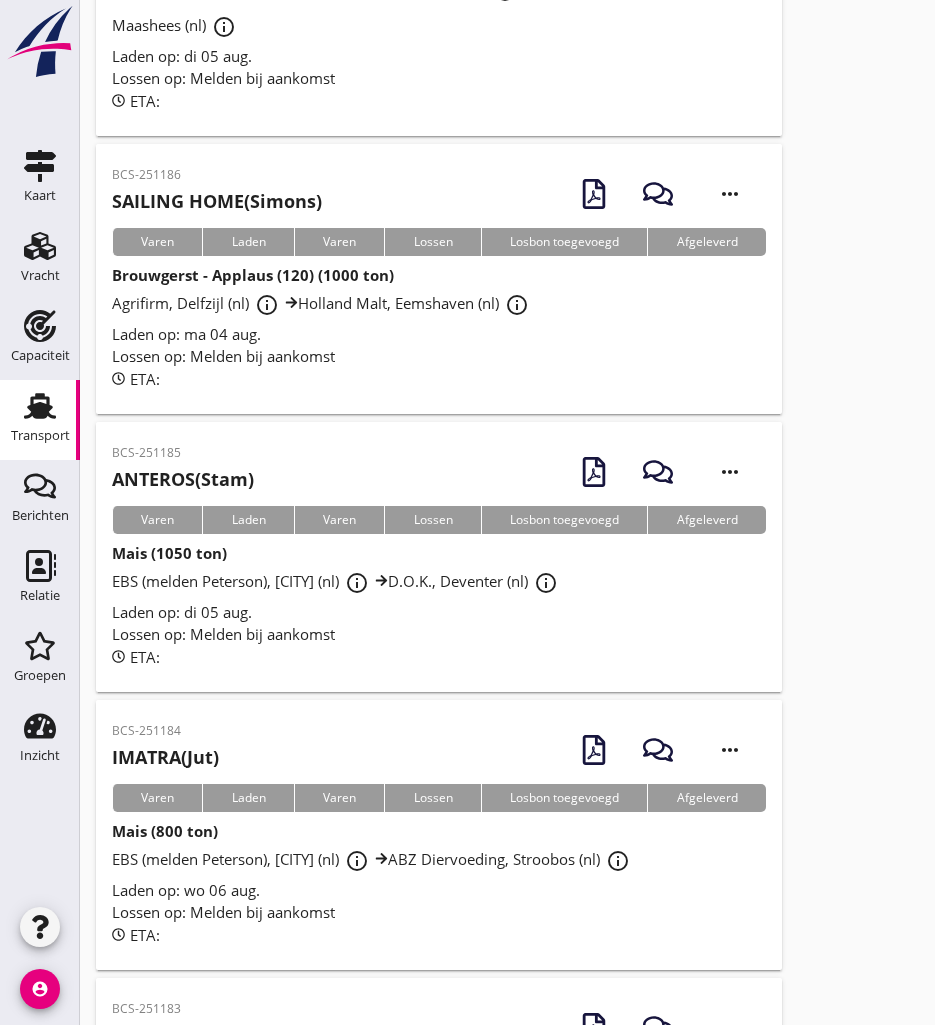 scroll, scrollTop: 1800, scrollLeft: 0, axis: vertical 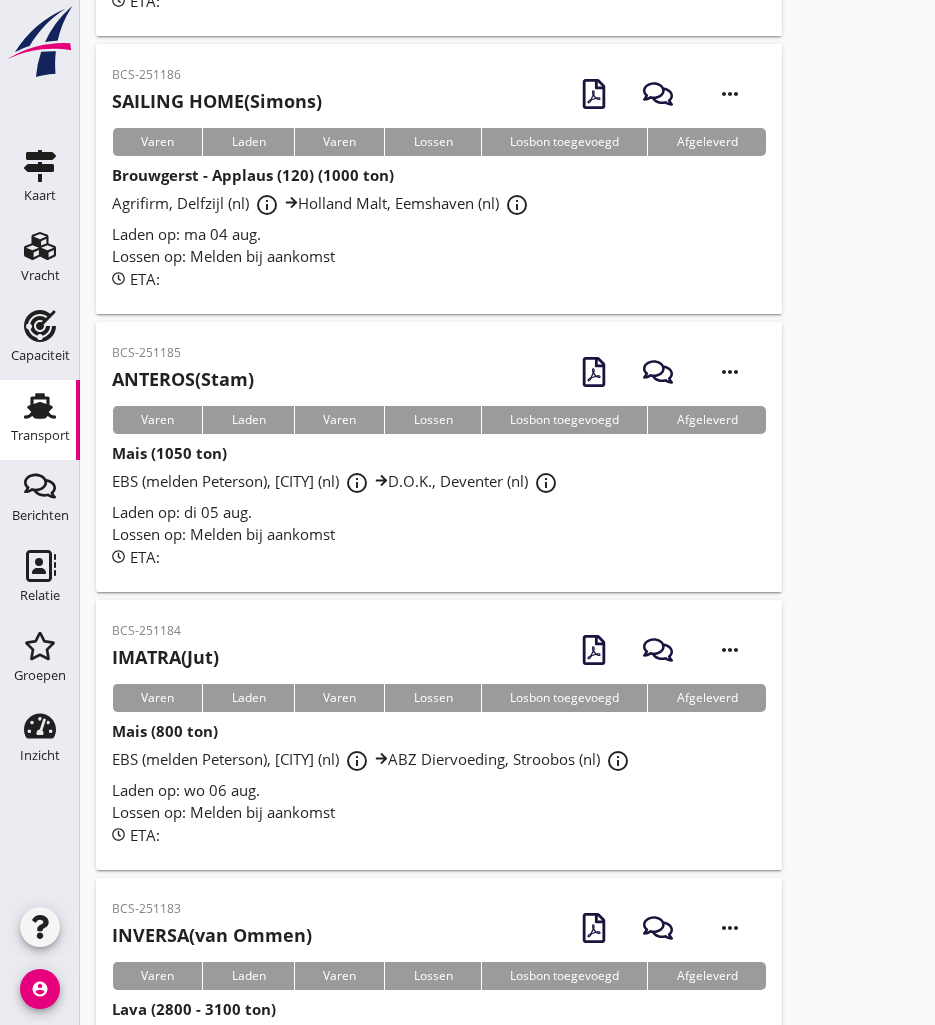 click on "BCS-251184  IMATRA  ([LAST]) more_horiz" at bounding box center (439, 650) 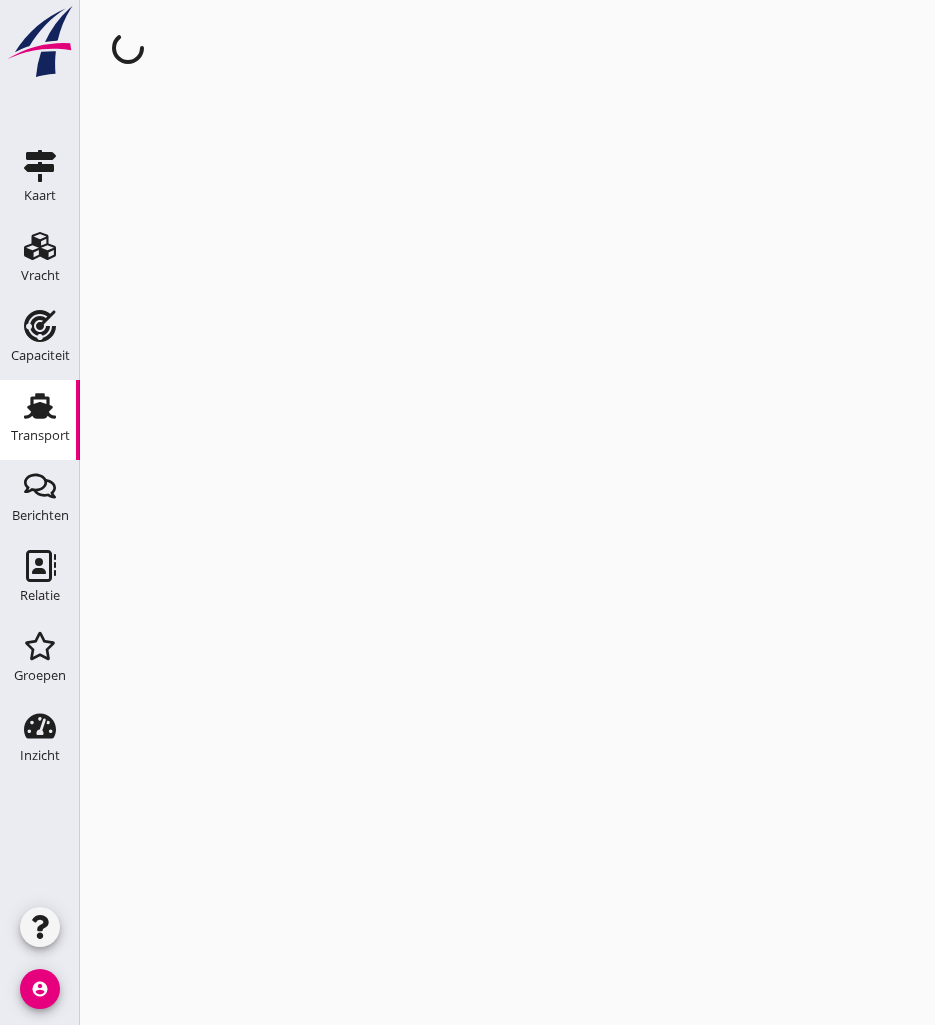 scroll, scrollTop: 0, scrollLeft: 0, axis: both 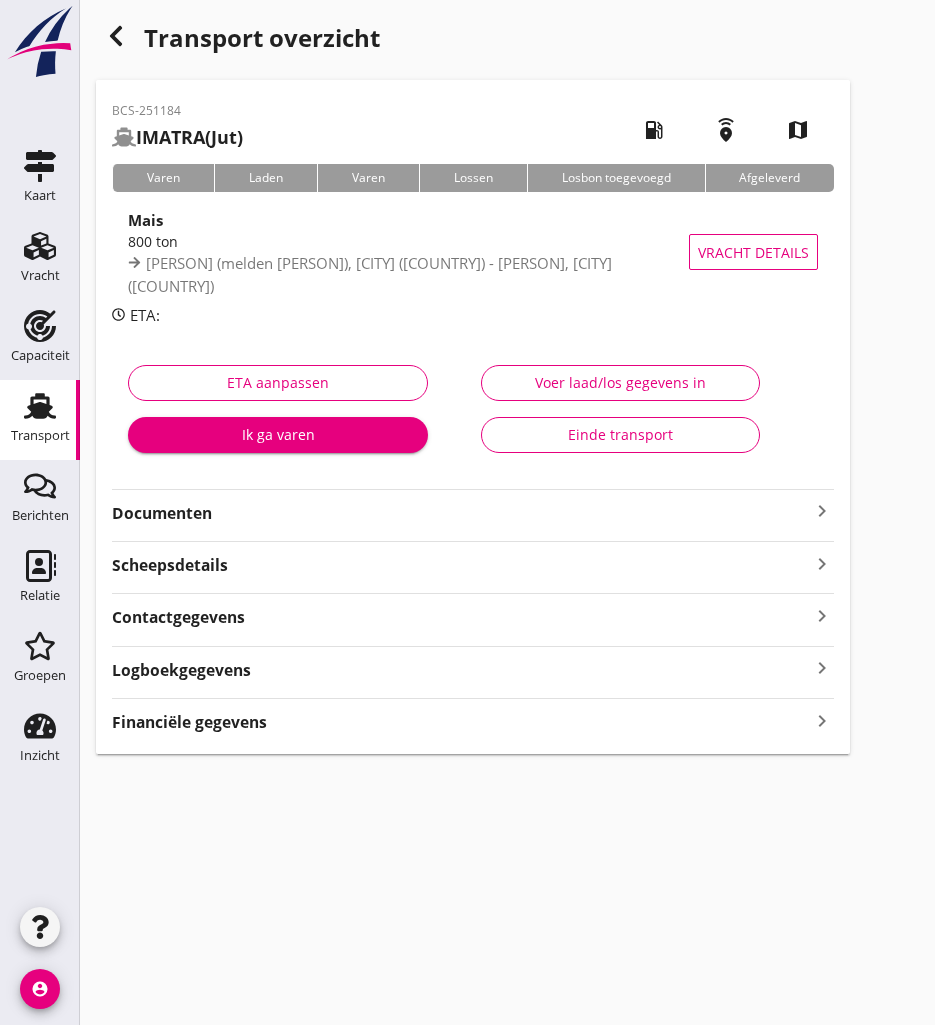 click 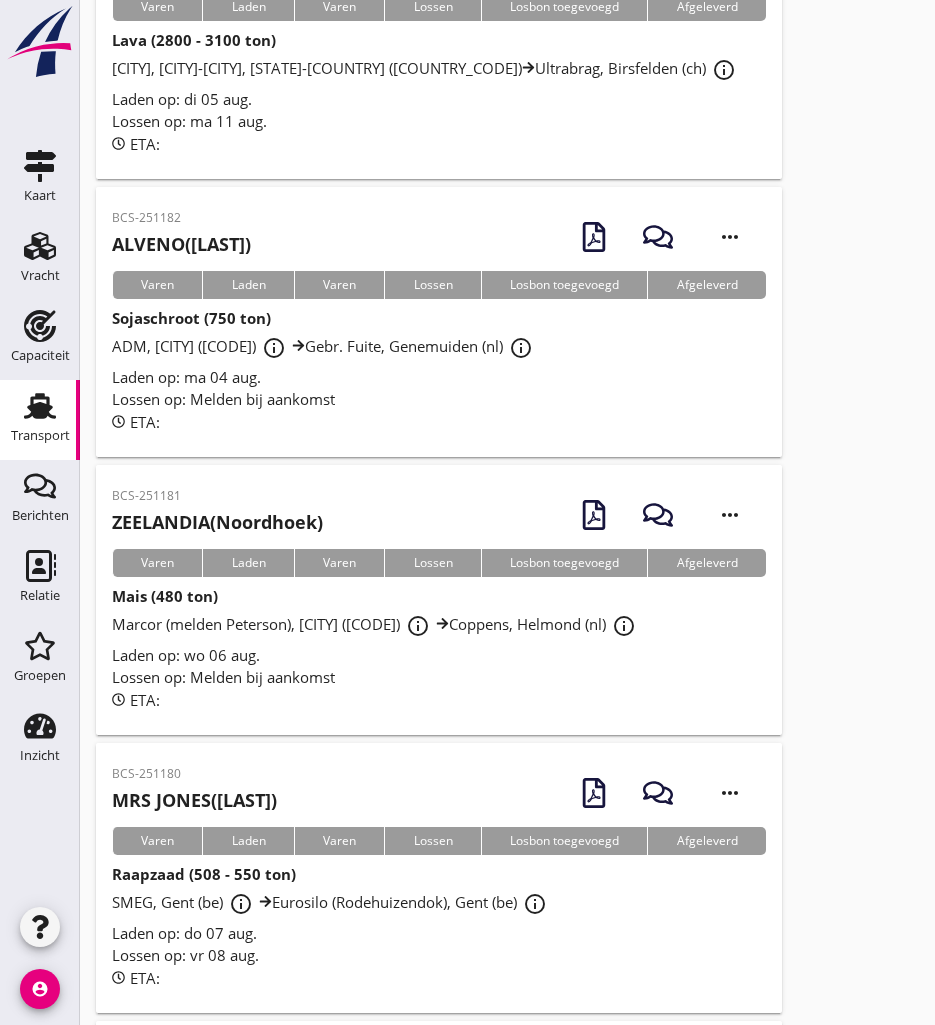 scroll, scrollTop: 2869, scrollLeft: 0, axis: vertical 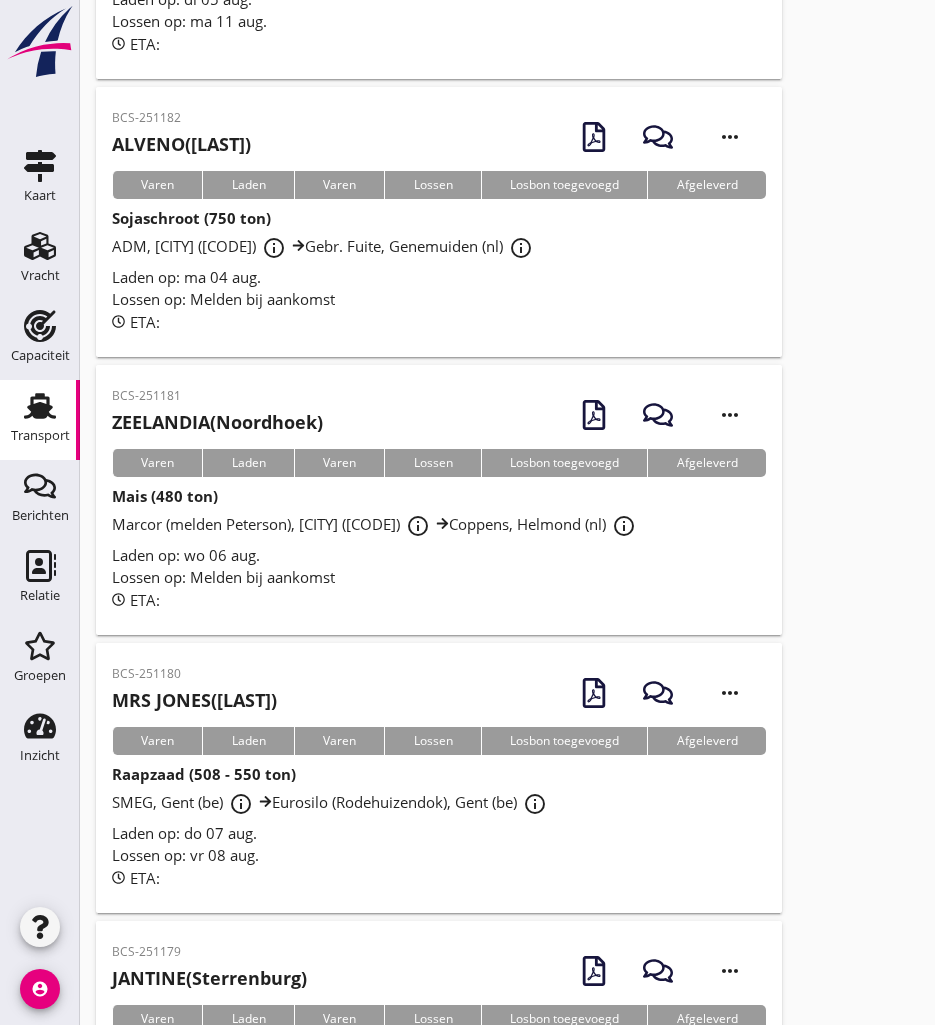 click on "BCS-251180" at bounding box center [194, 674] 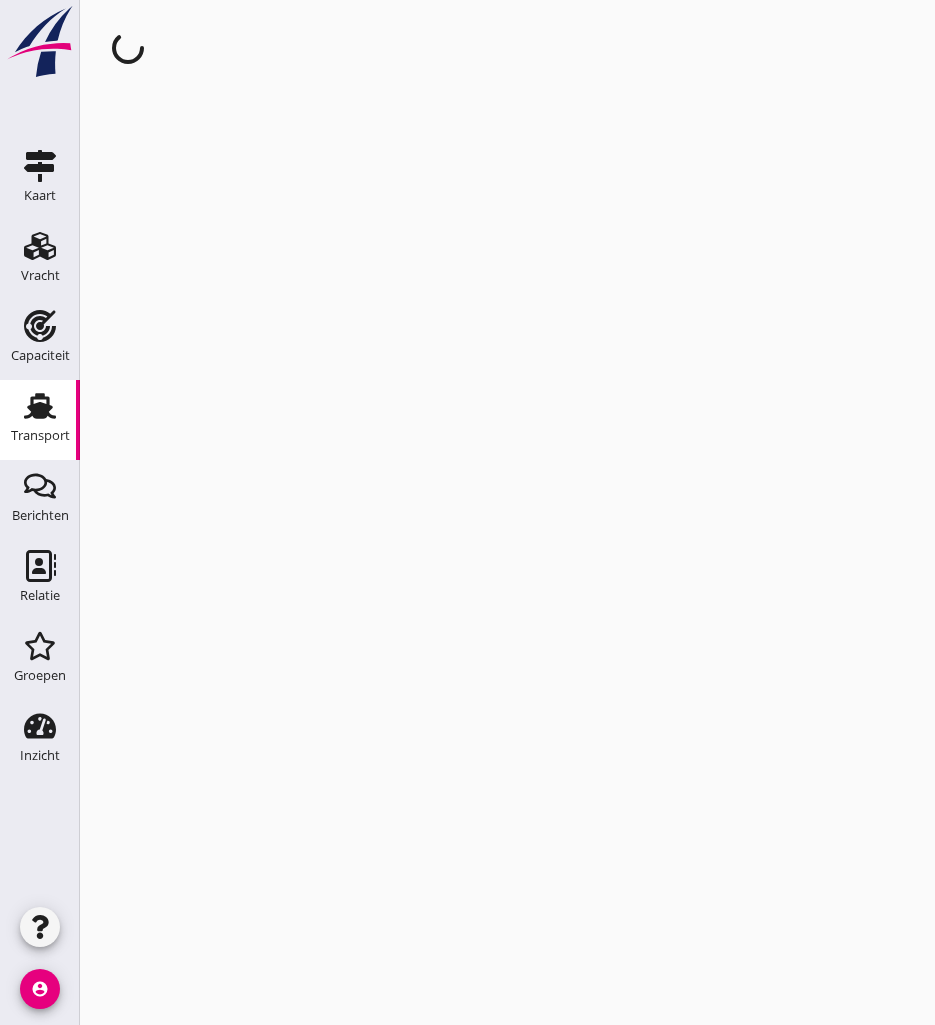 scroll, scrollTop: 0, scrollLeft: 0, axis: both 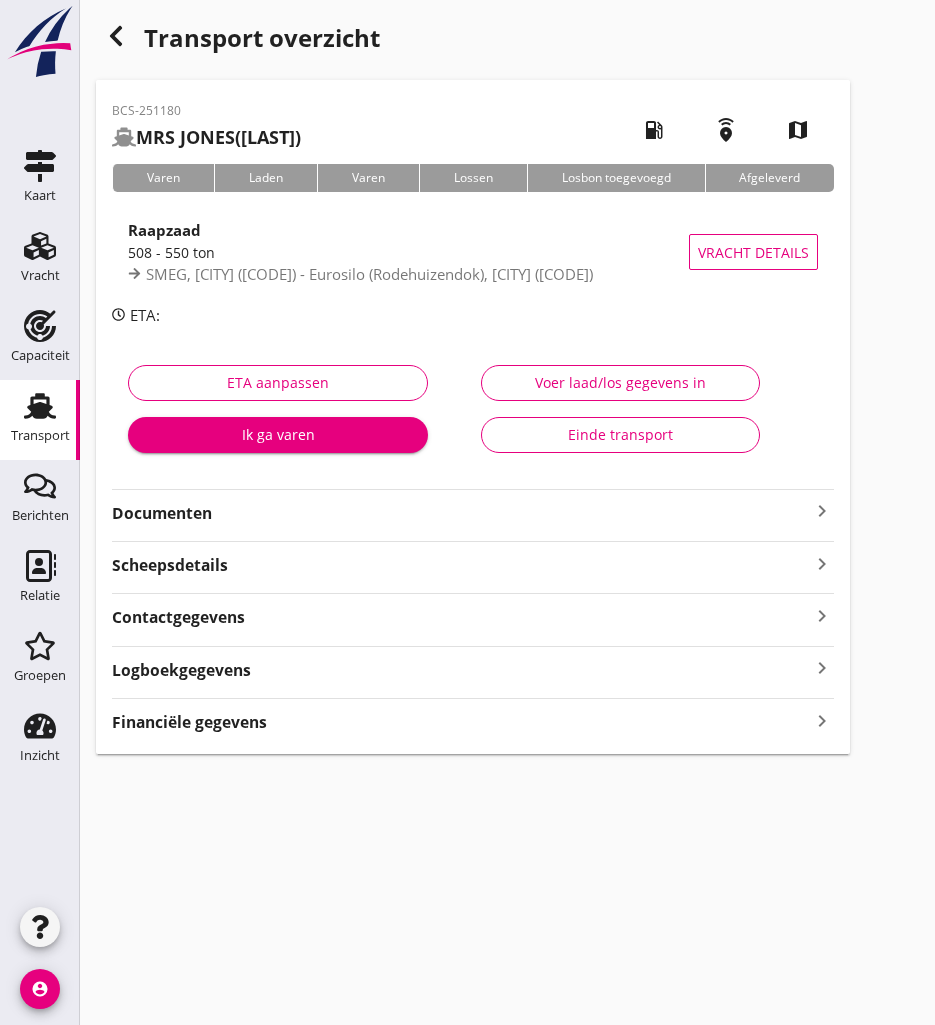 click on "Documenten" at bounding box center (461, 513) 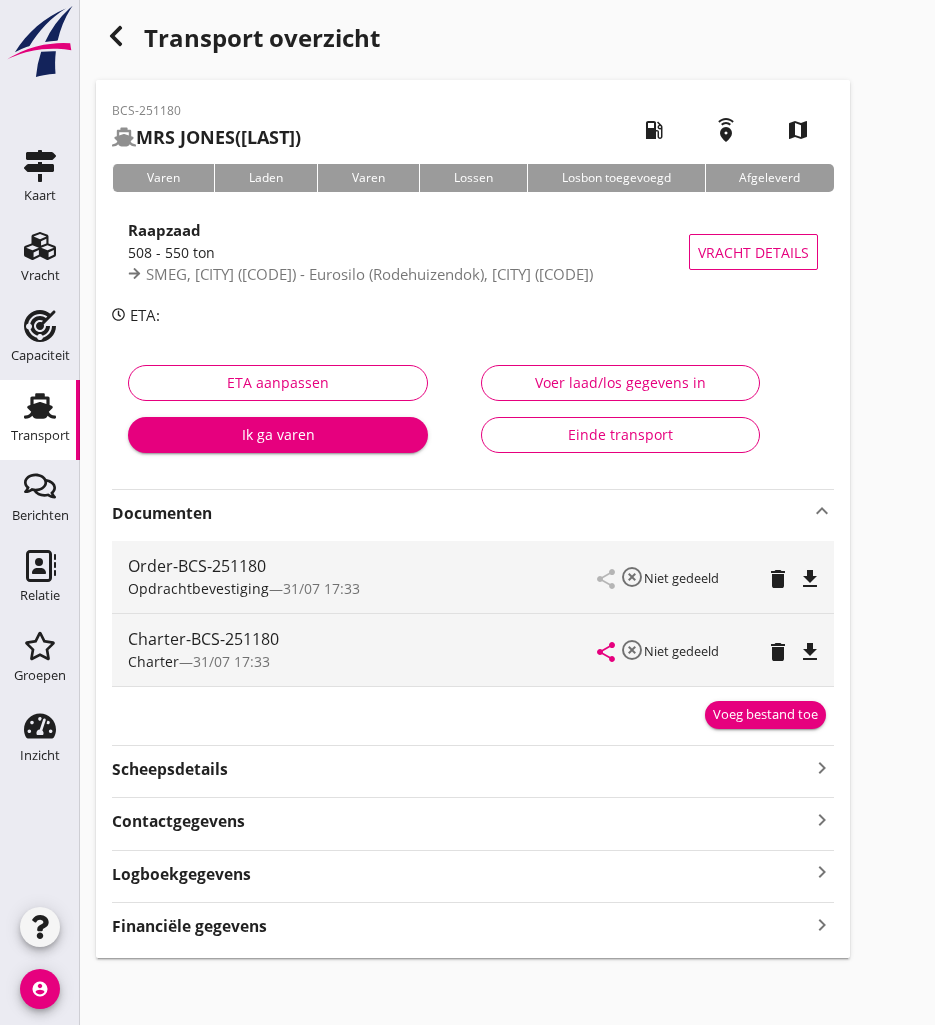 click on "file_download" at bounding box center (810, 652) 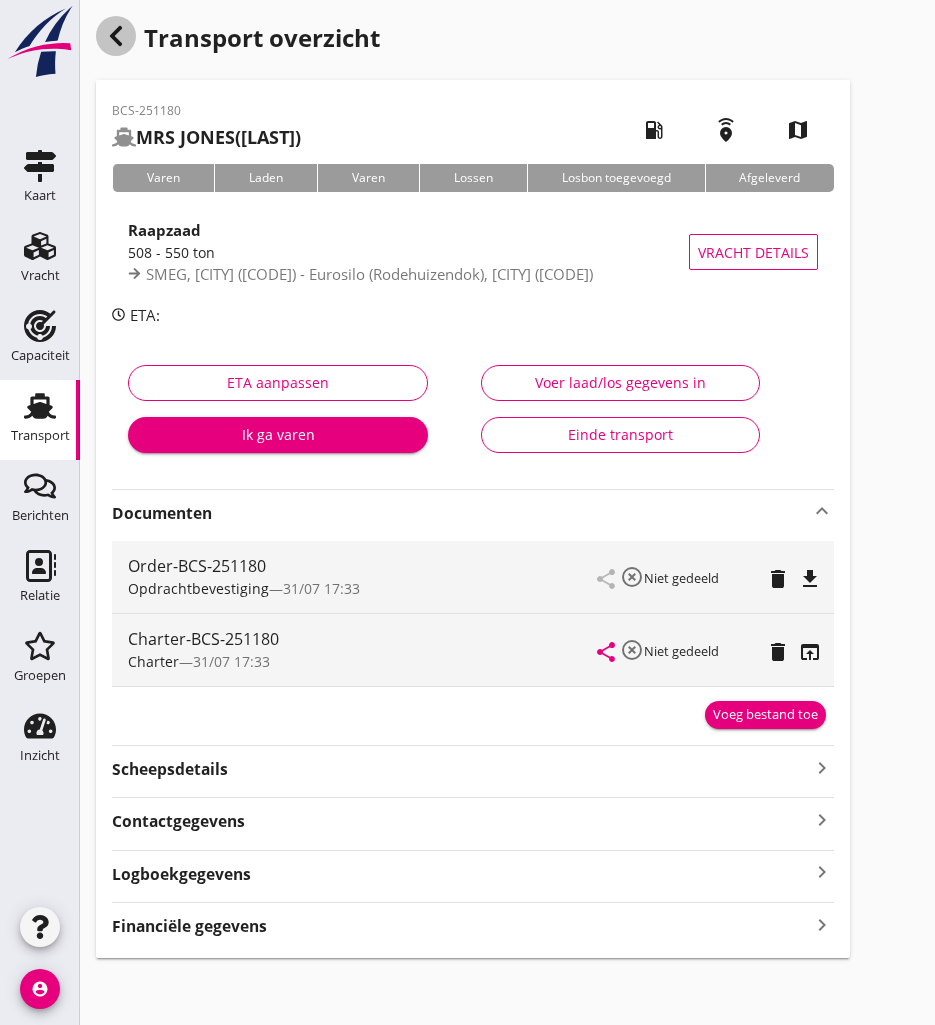 click at bounding box center (116, 36) 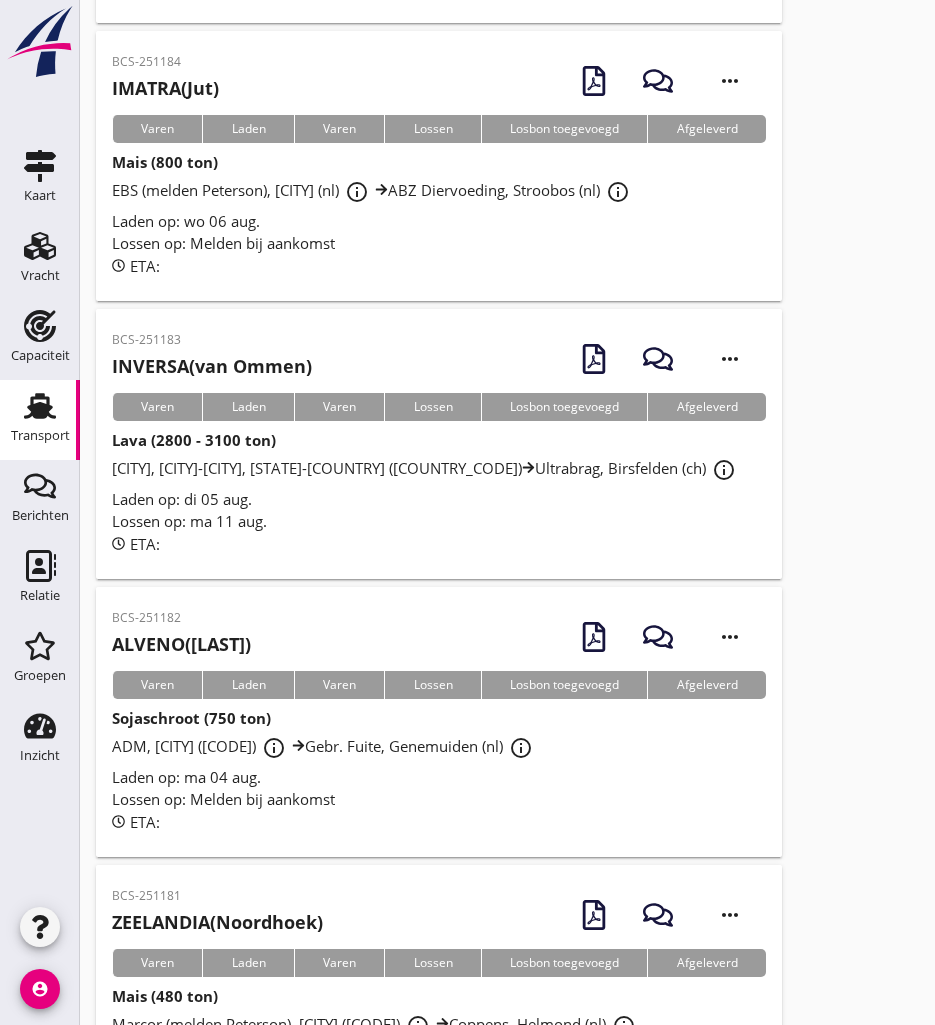 scroll, scrollTop: 2669, scrollLeft: 0, axis: vertical 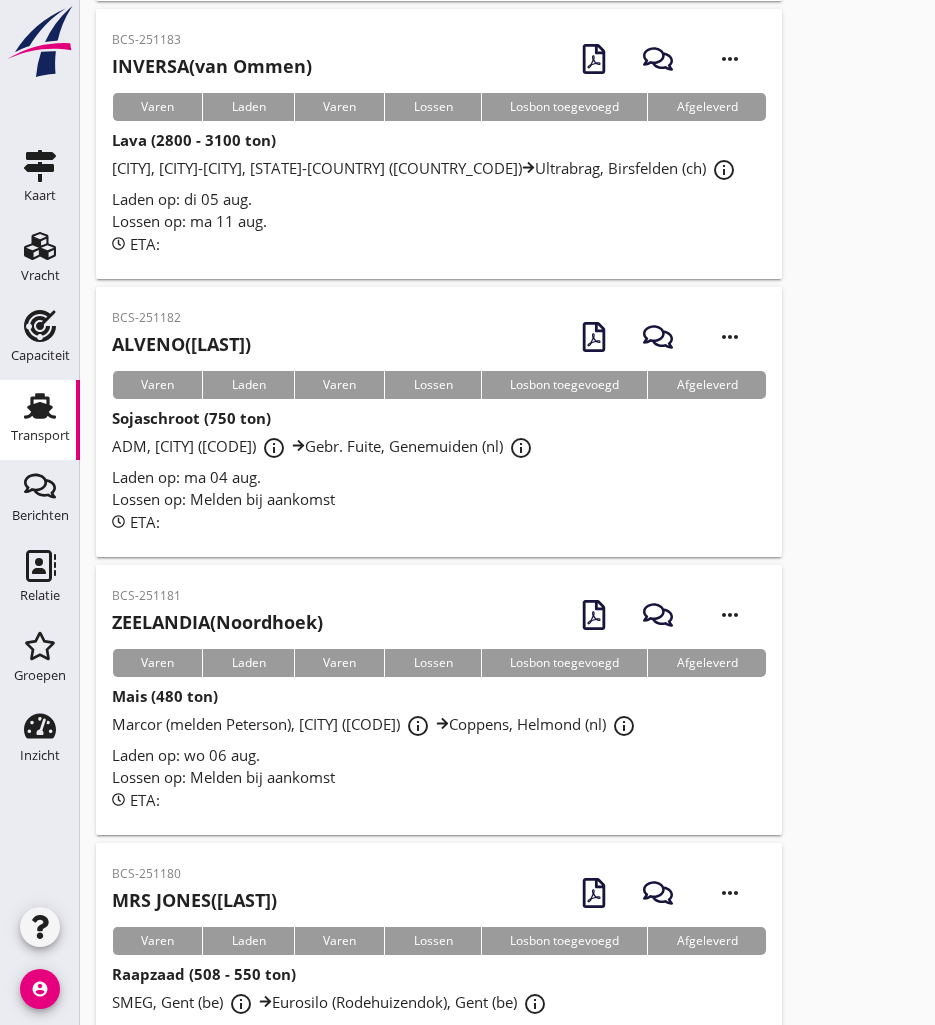 click on "ZEELANDIA  ([LAST])" at bounding box center [217, 622] 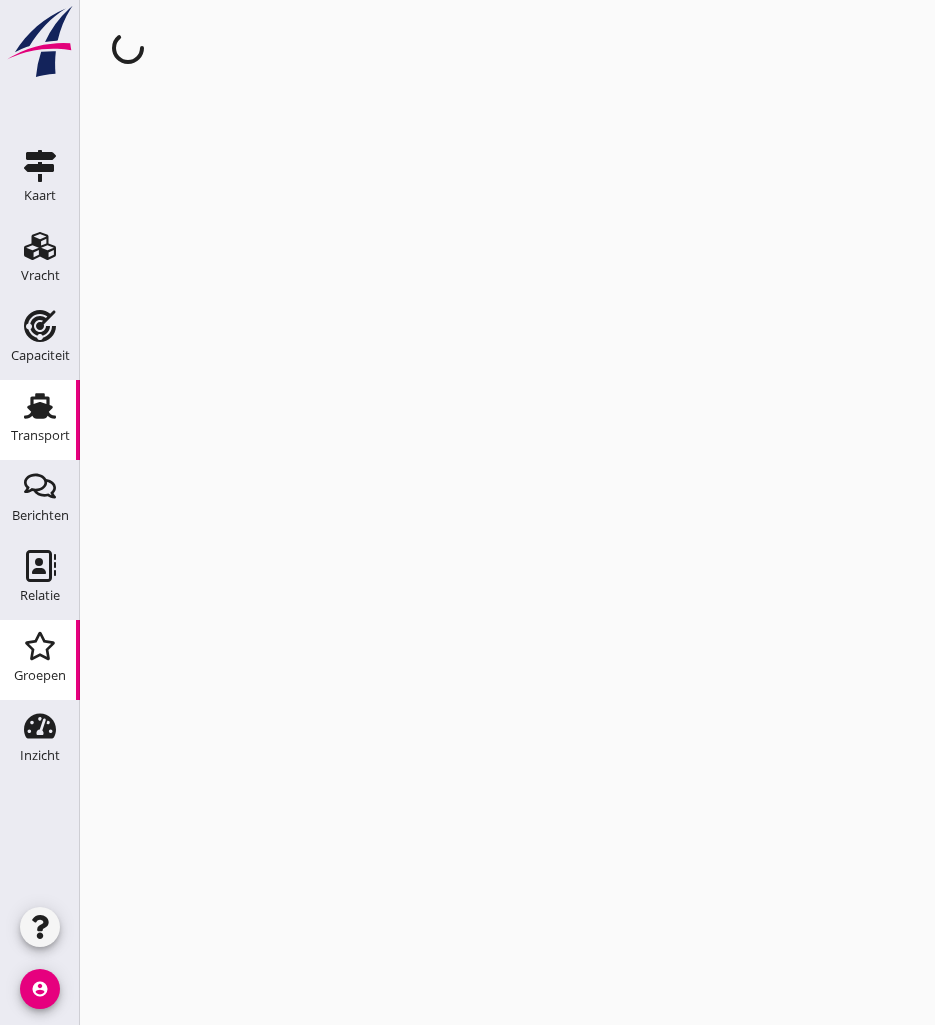 scroll, scrollTop: 0, scrollLeft: 0, axis: both 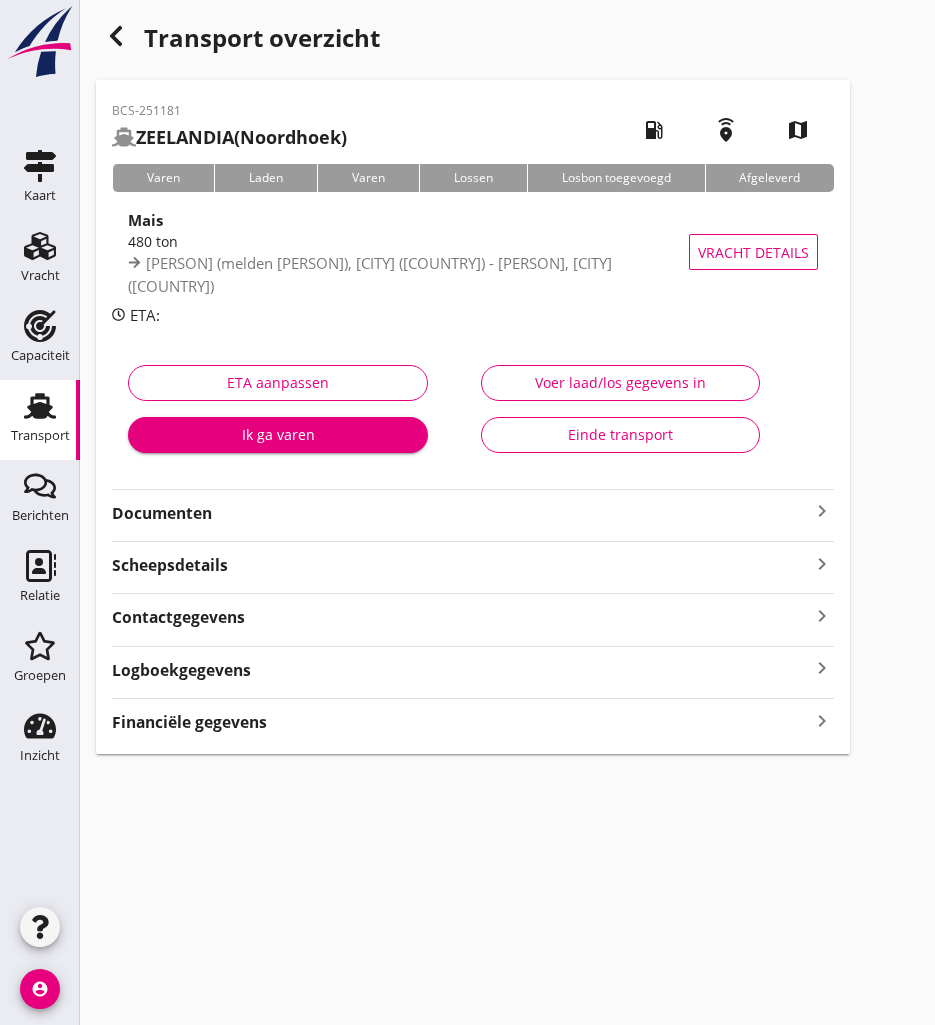 click on "Documenten" at bounding box center (461, 513) 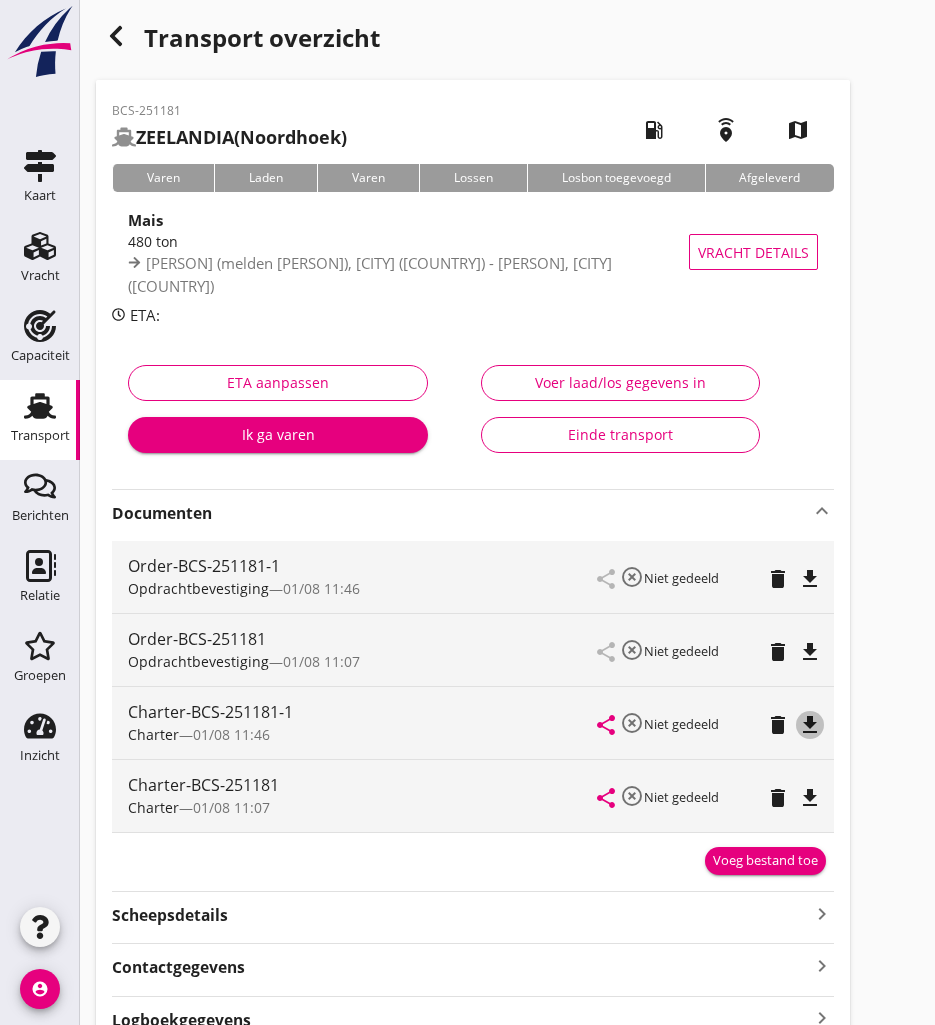 click on "file_download" at bounding box center (810, 725) 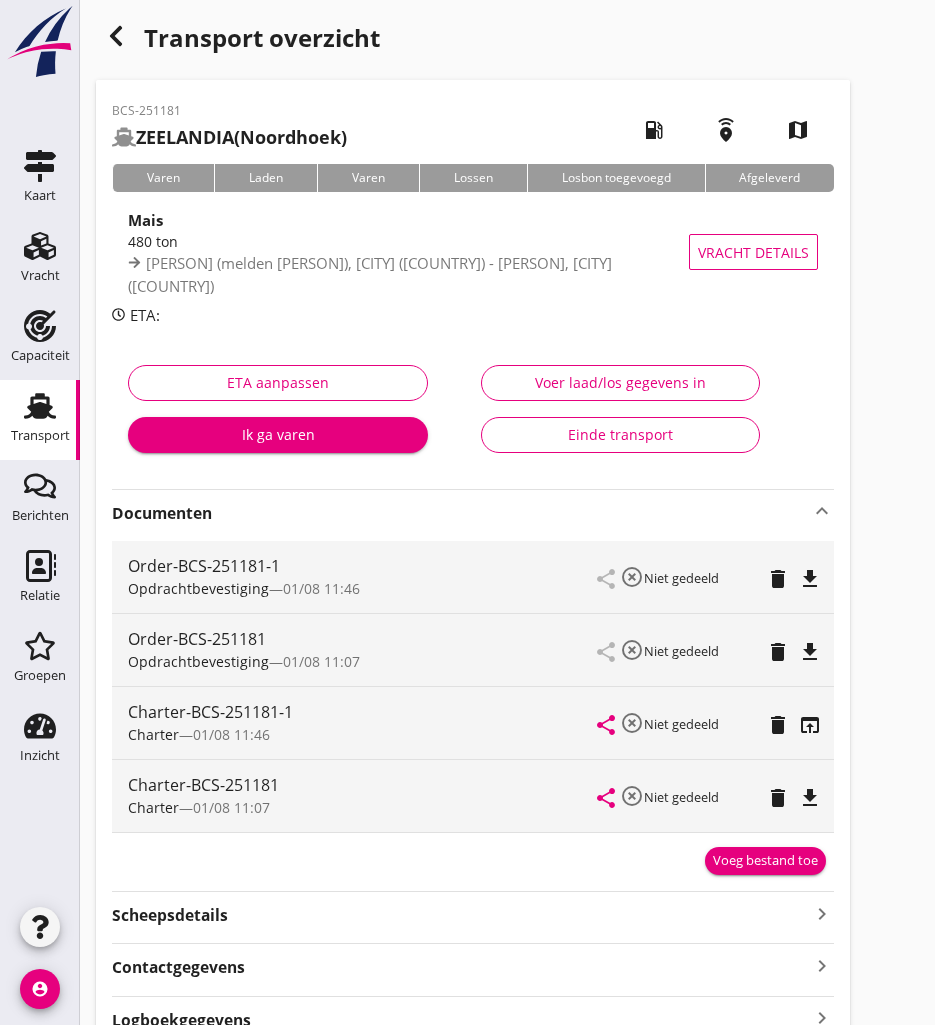 click 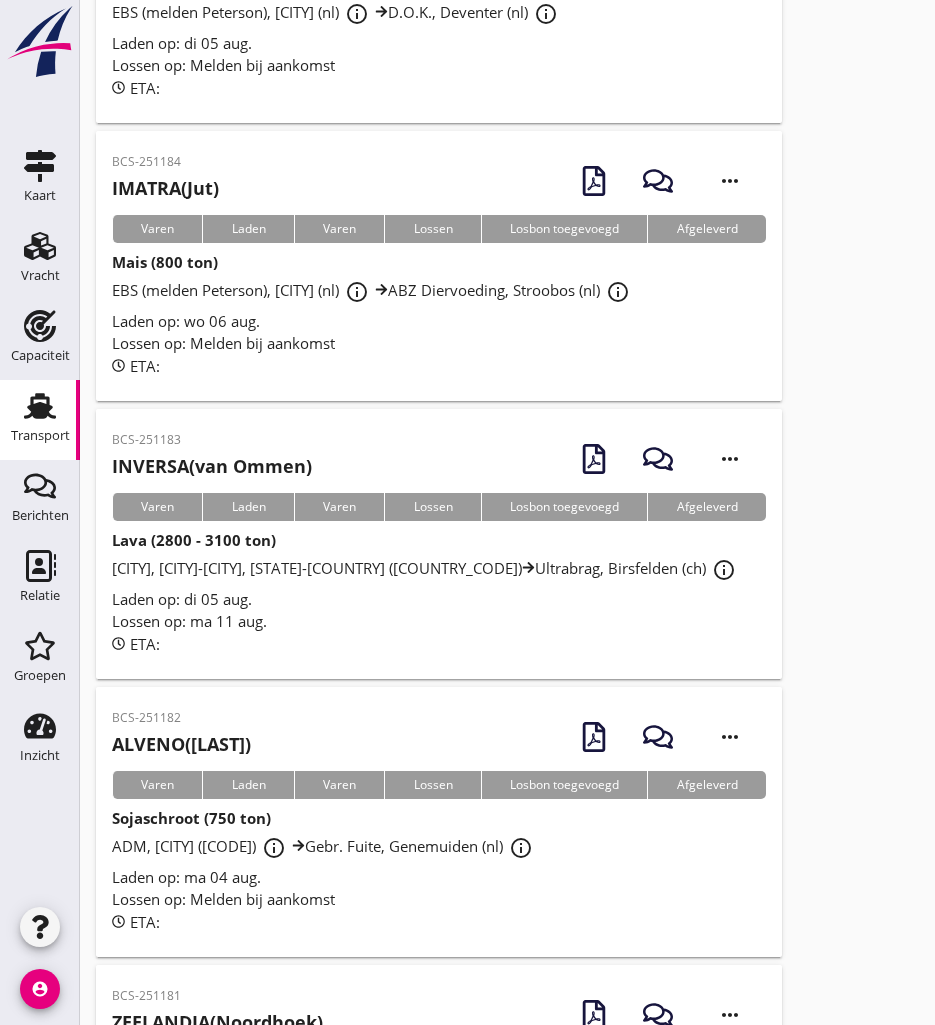 scroll, scrollTop: 2369, scrollLeft: 0, axis: vertical 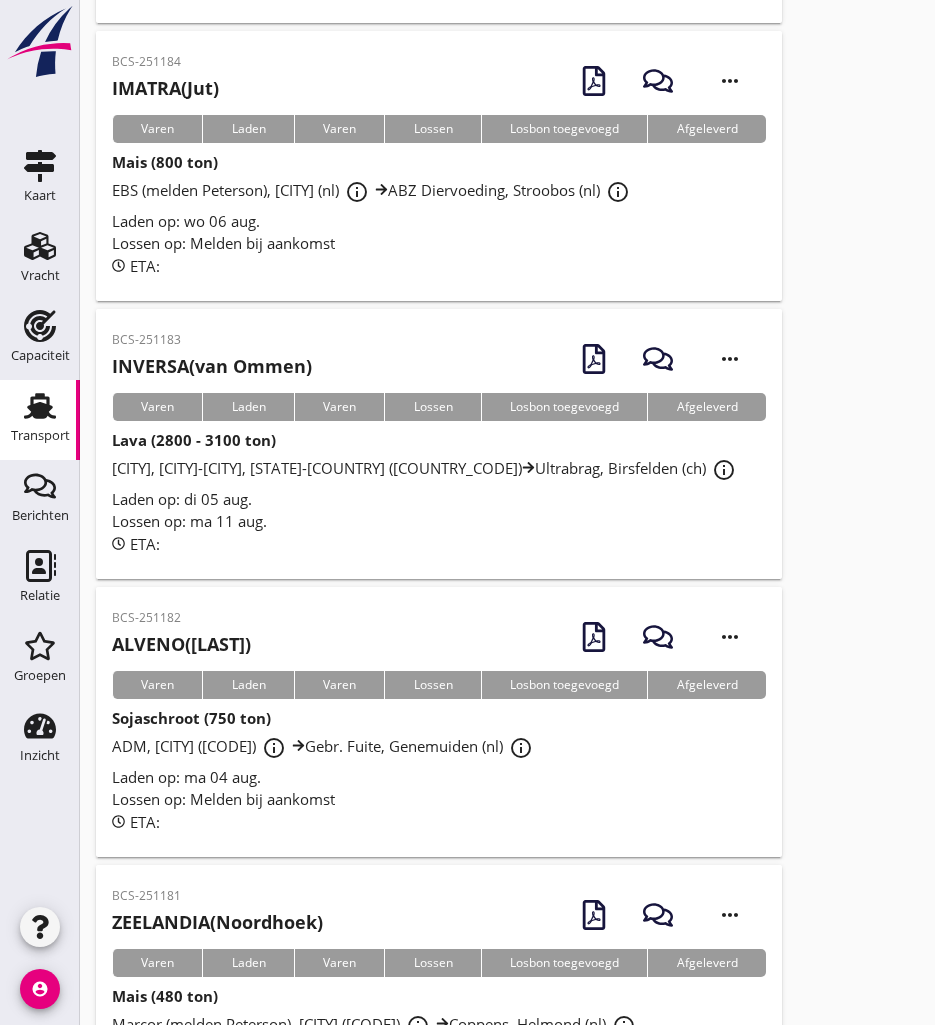 click on "BCS-251182  ALVENO  ([LAST])" at bounding box center [181, 633] 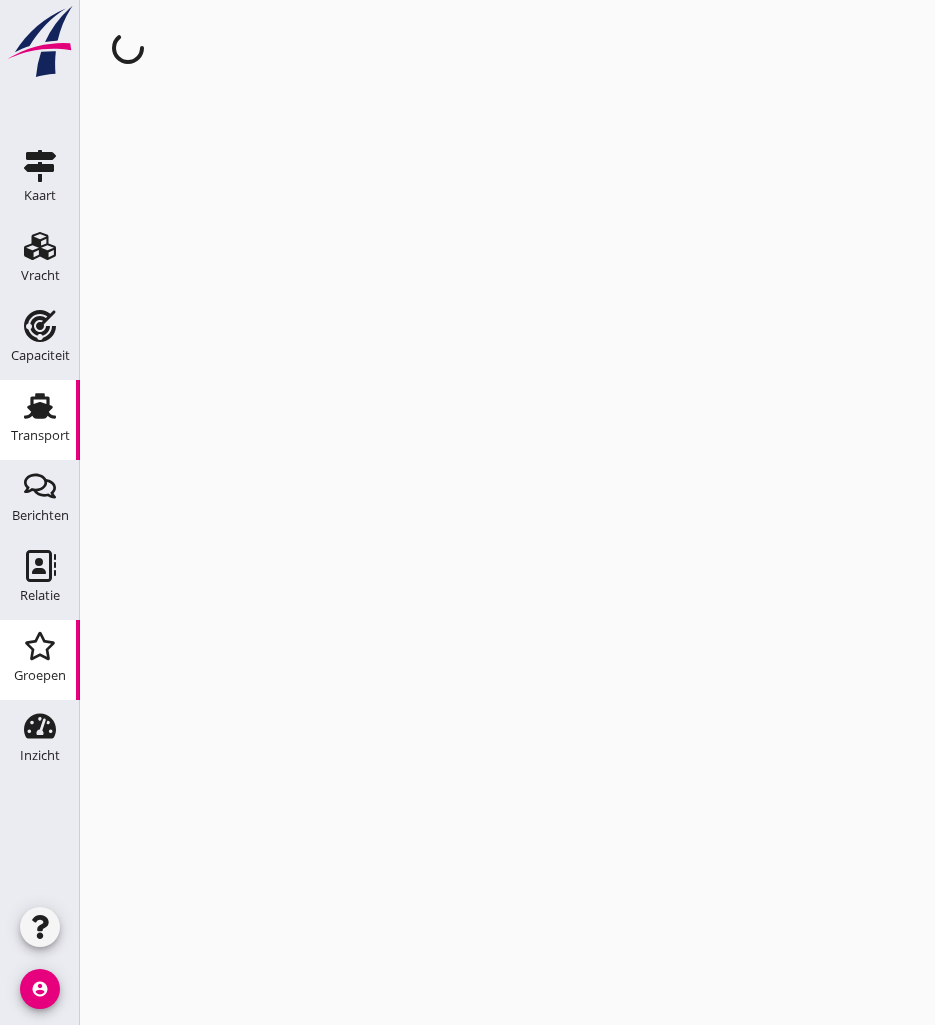 scroll, scrollTop: 0, scrollLeft: 0, axis: both 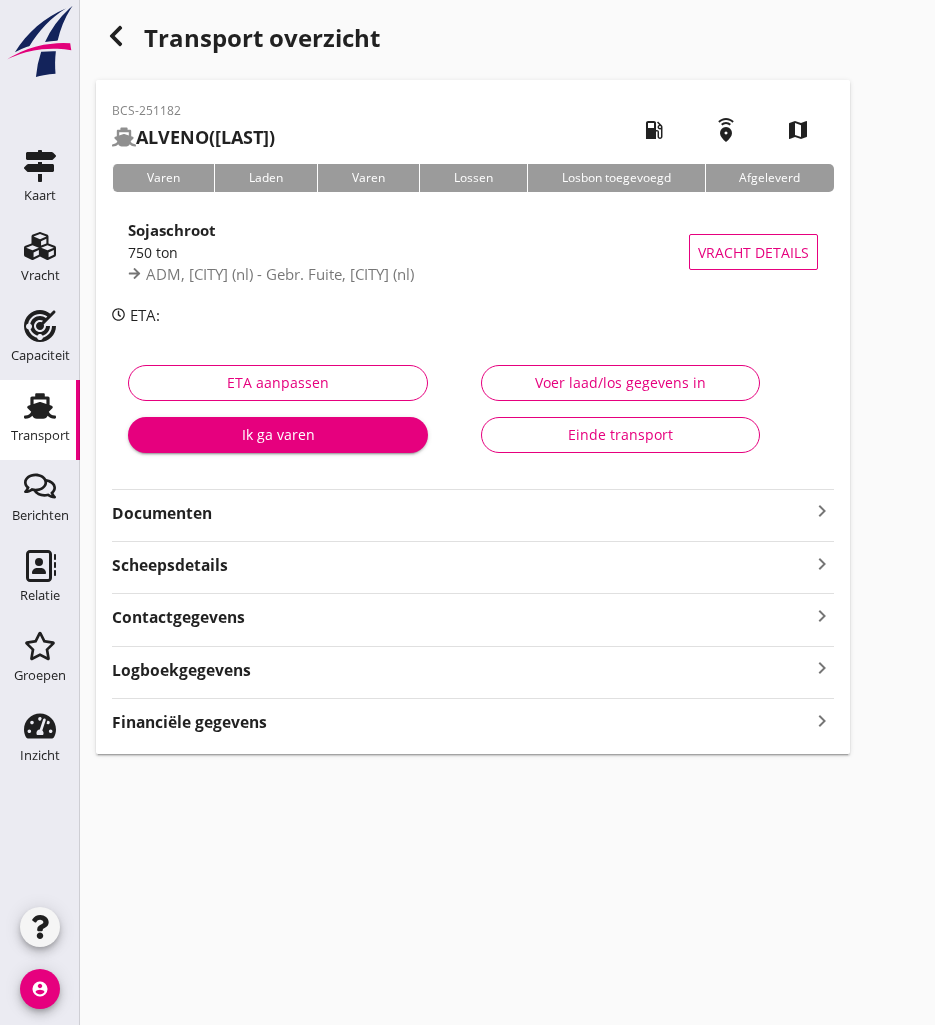 click on "BCS-251182   ALVENO    (R. [LAST])  local_gas_station emergency_share map  Varen   Laden   Varen   Lossen   Losbon toegevoegd   Afgeleverd   Sojaschroot      750 ton   ADM, [CITY] ([CODE]) - Gebr. Fuite, [CITY] ([CODE])   Vracht details   ETA:    ETA aanpassen   Ik ga varen   Voer laad/los gegevens in   Einde transport   Documenten  keyboard_arrow_right  Scheepsdetails  keyboard_arrow_right  Contactgegevens  keyboard_arrow_right  Logboekgegevens  keyboard_arrow_right  Financiële gegevens  keyboard_arrow_right" at bounding box center [473, 417] 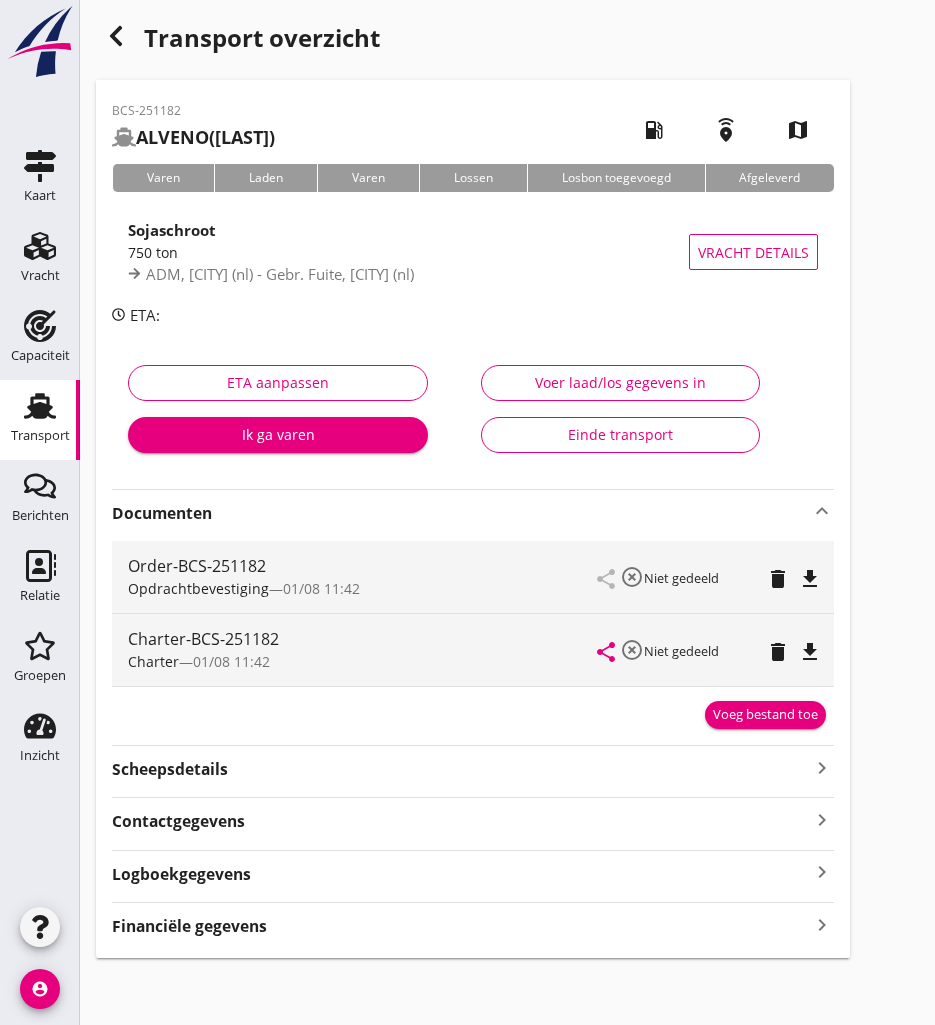 click on "file_download" at bounding box center [810, 652] 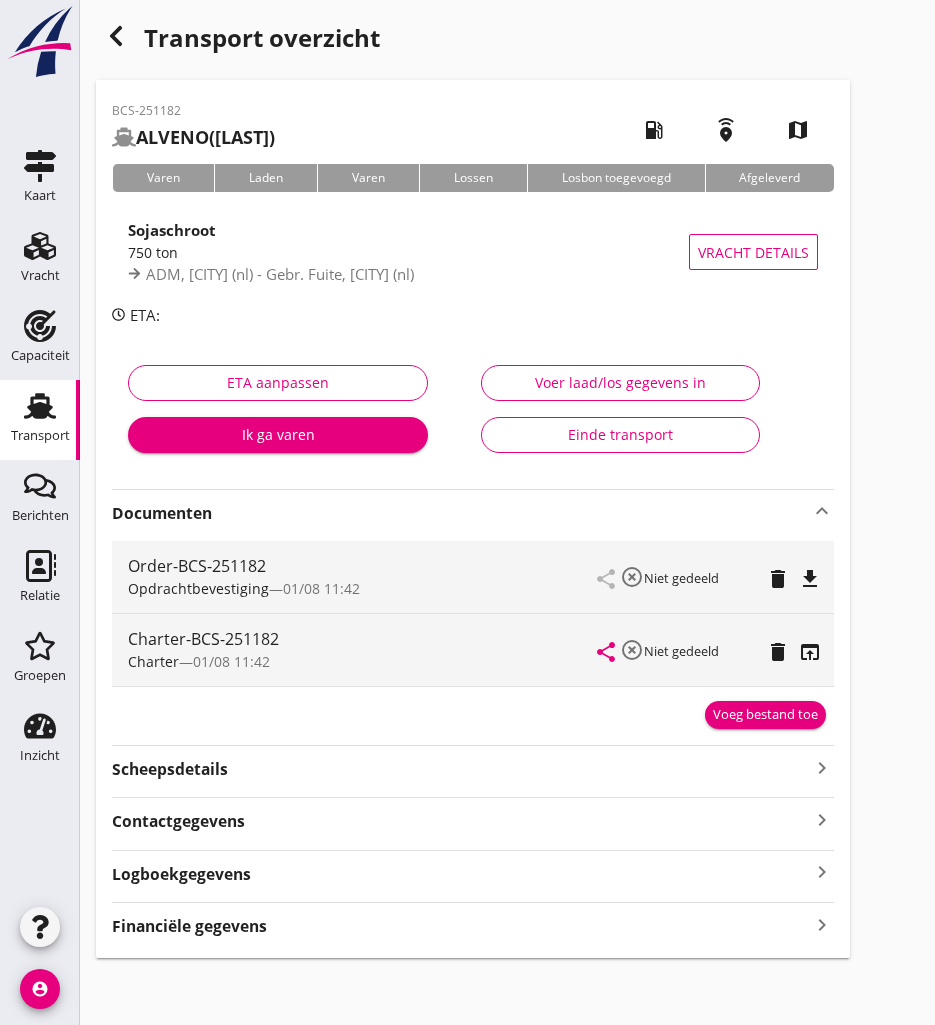 click 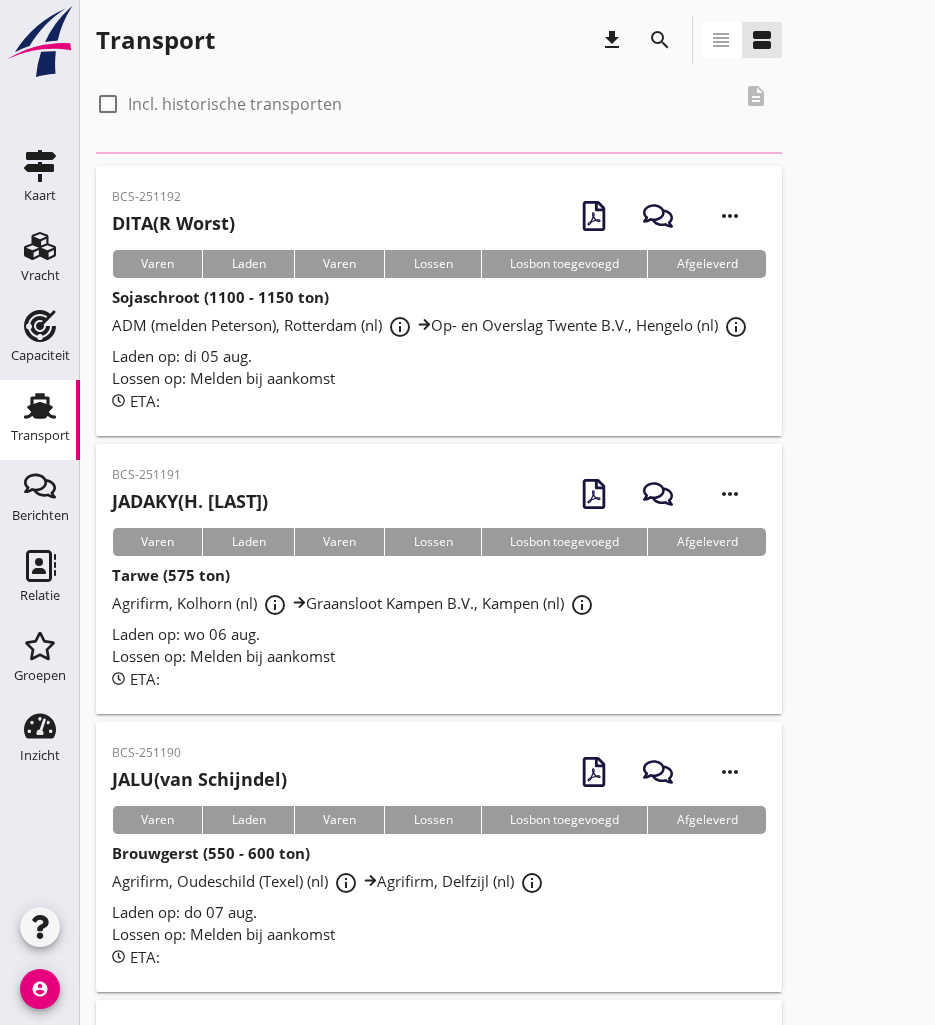 scroll, scrollTop: 2032, scrollLeft: 0, axis: vertical 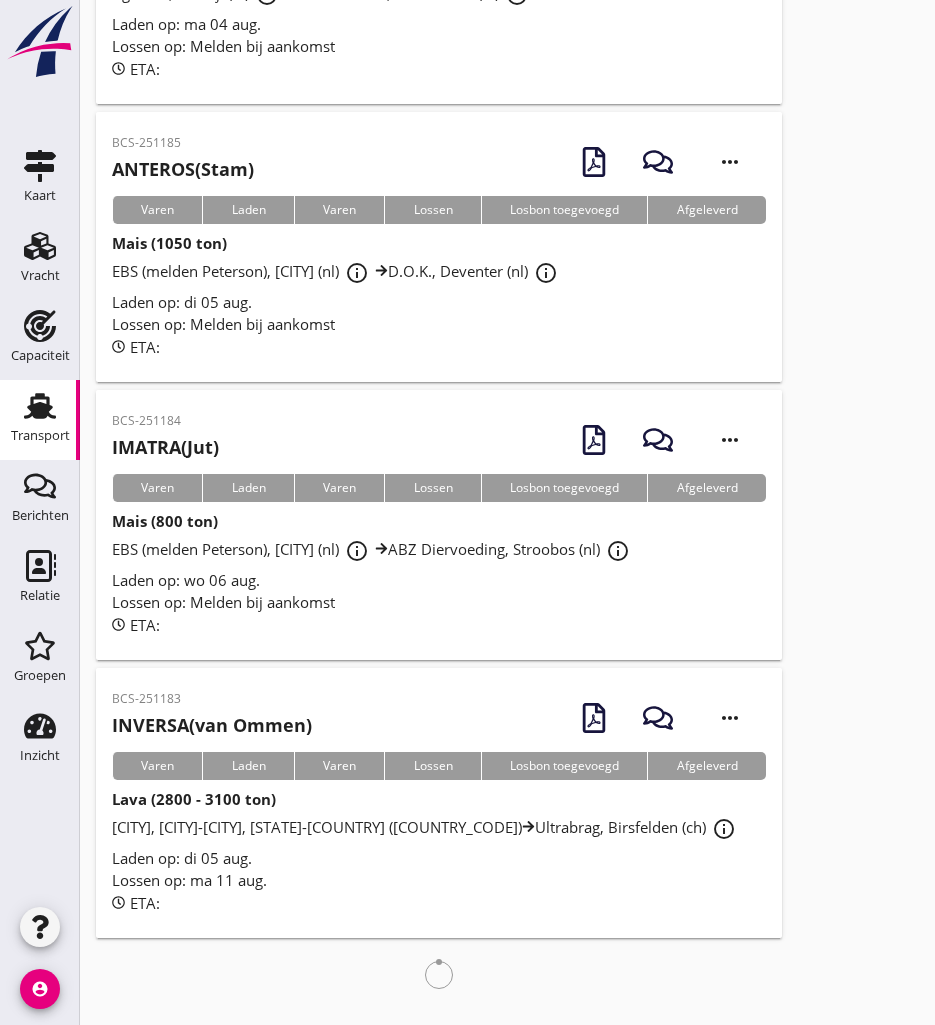 click on "INVERSA  ([LAST])" at bounding box center (212, 725) 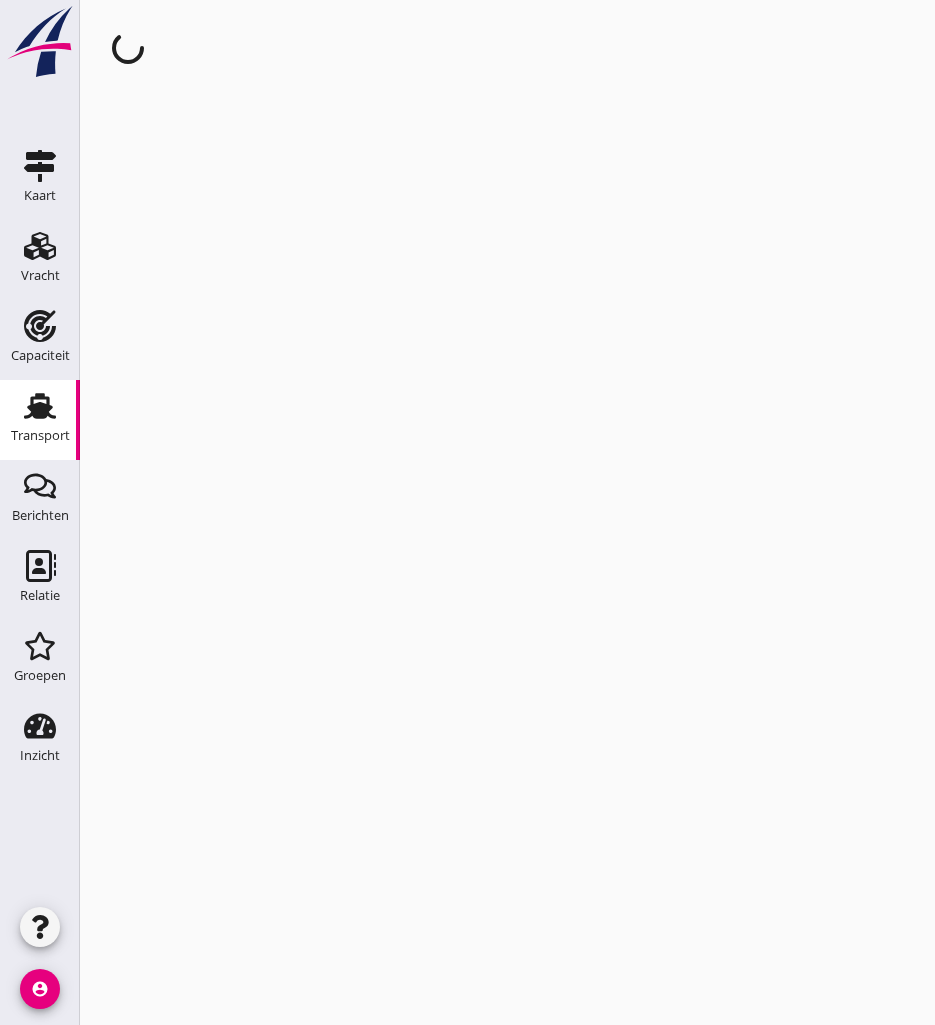 scroll, scrollTop: 0, scrollLeft: 0, axis: both 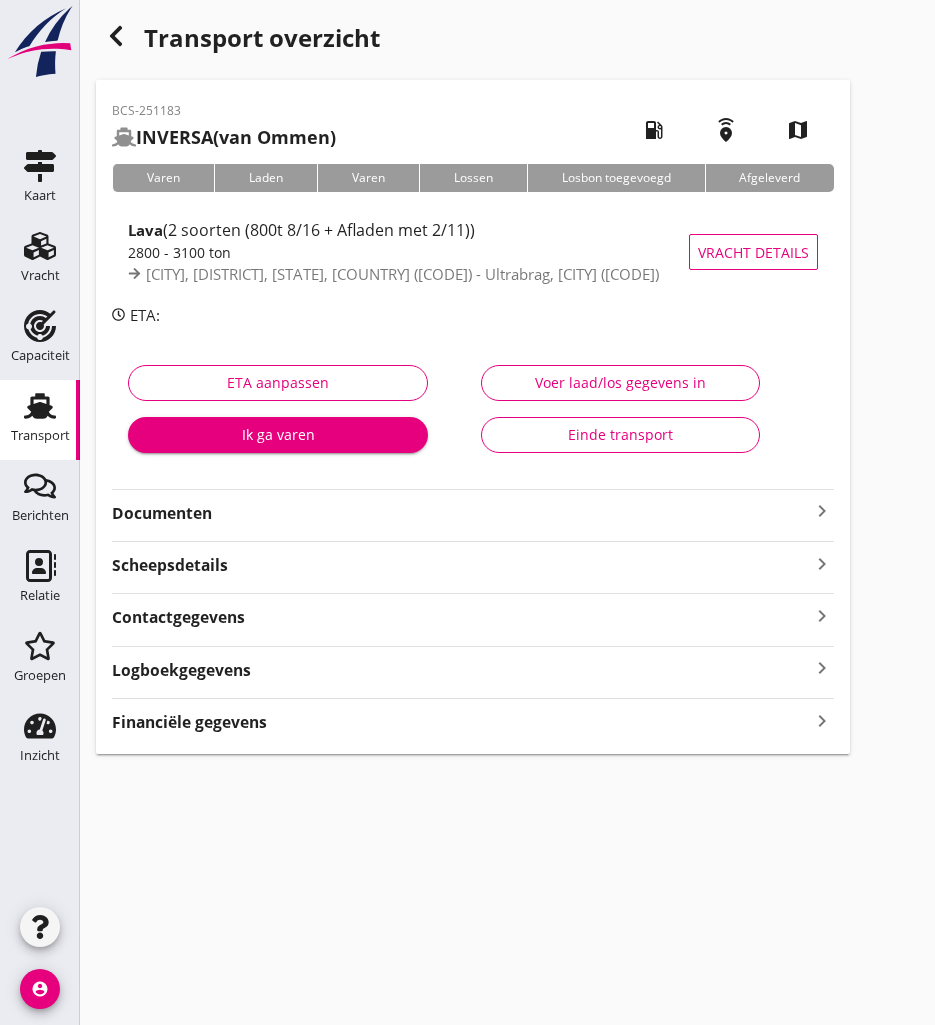 click on "Documenten" at bounding box center (461, 513) 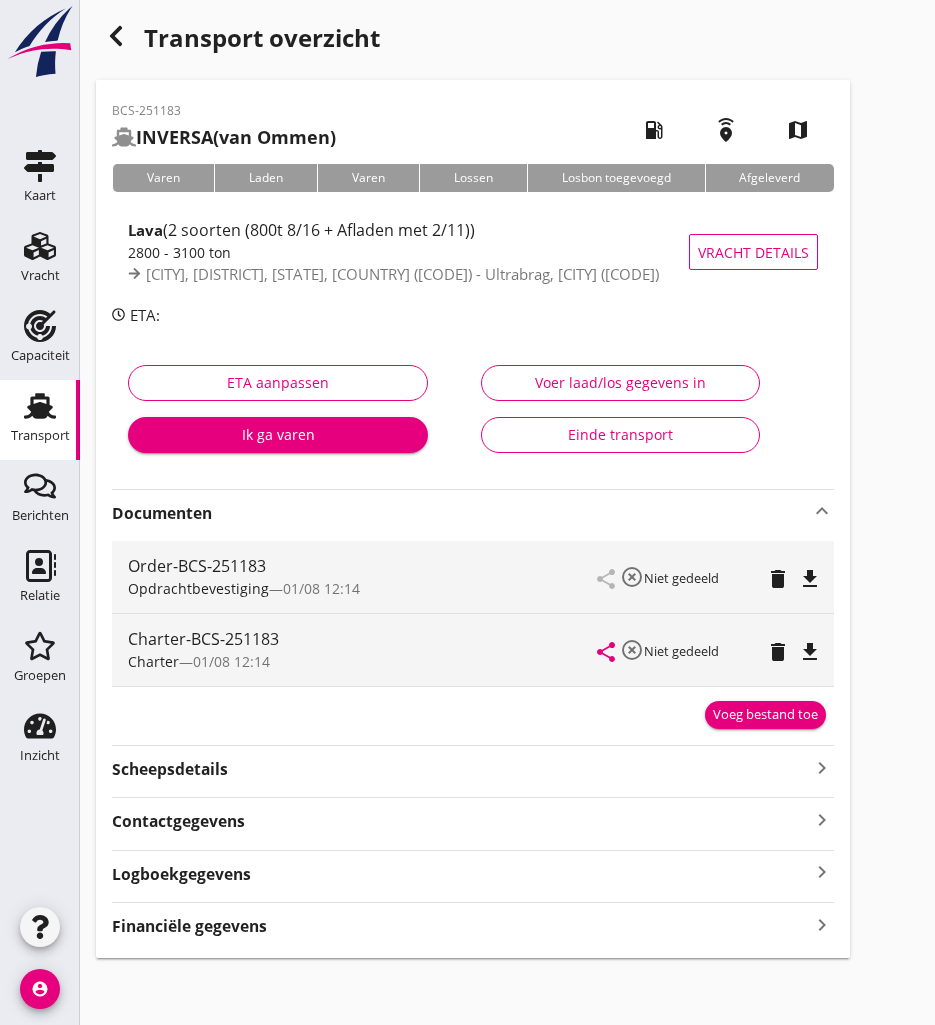 click on "file_download" at bounding box center (810, 652) 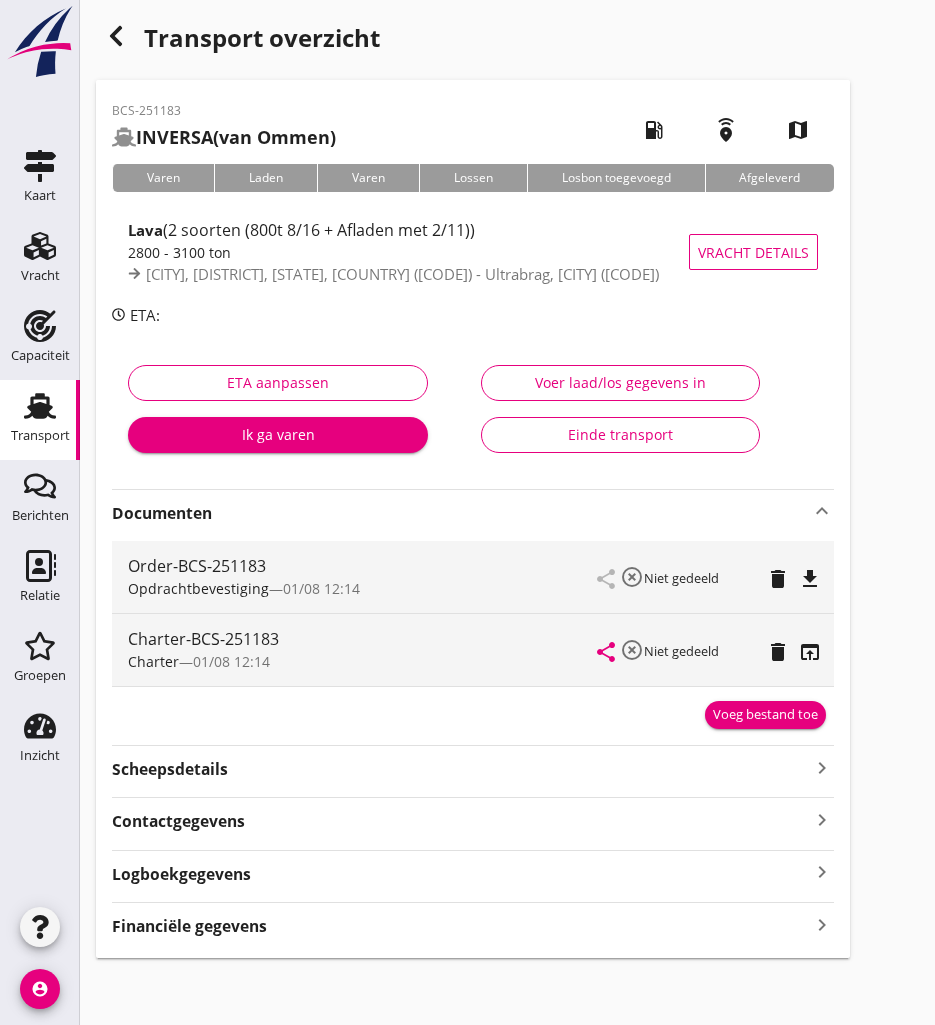 click 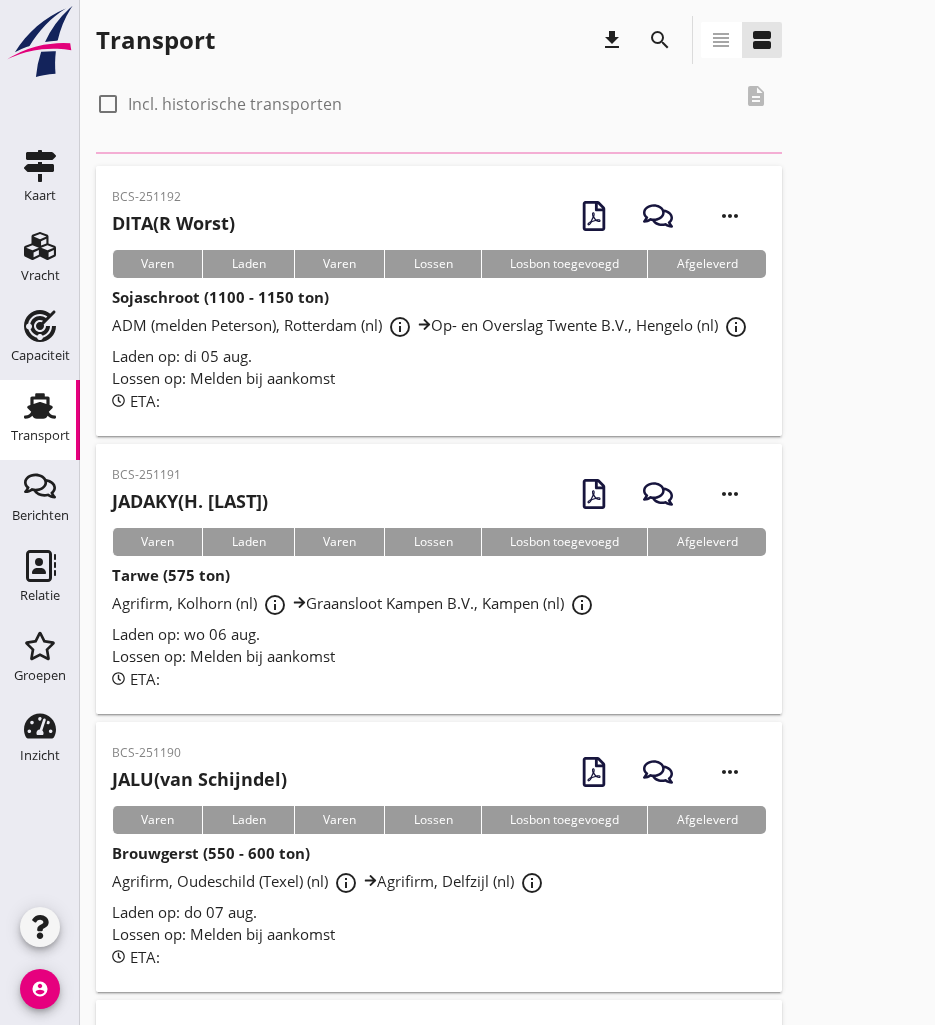 scroll, scrollTop: 2032, scrollLeft: 0, axis: vertical 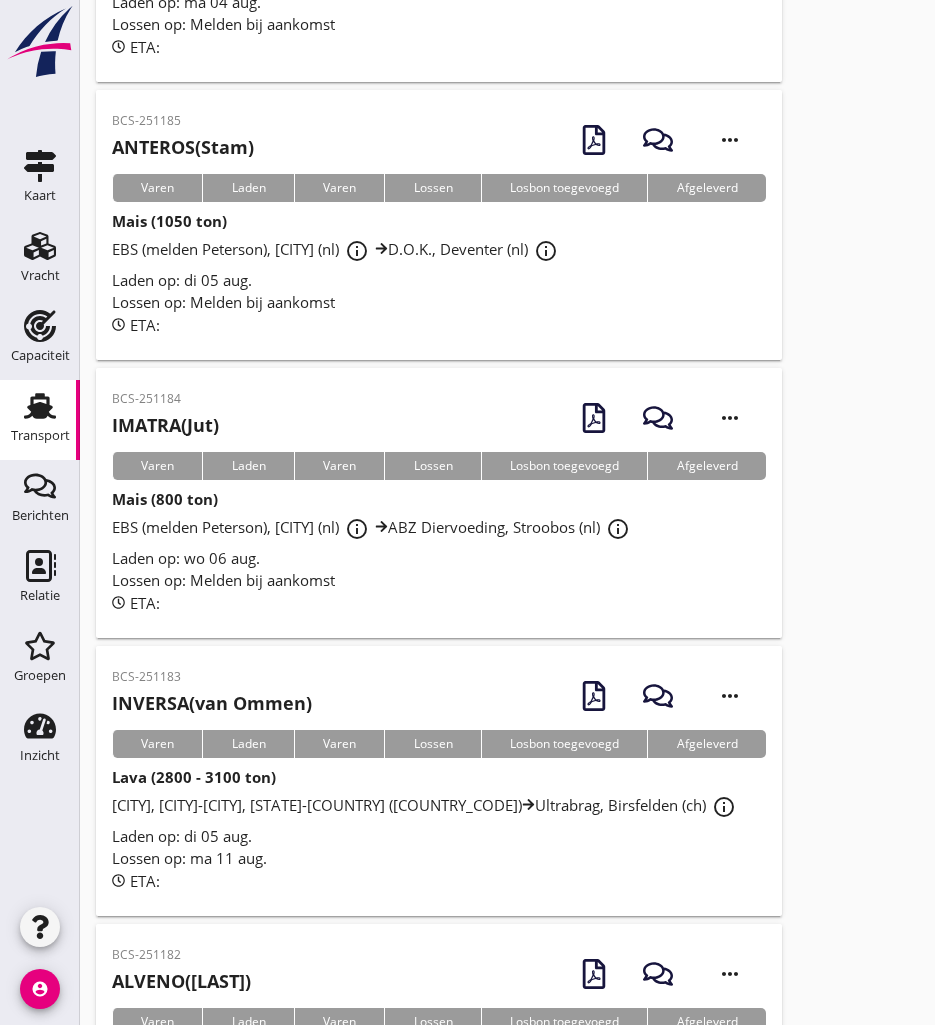 drag, startPoint x: 210, startPoint y: 449, endPoint x: 175, endPoint y: 454, distance: 35.35534 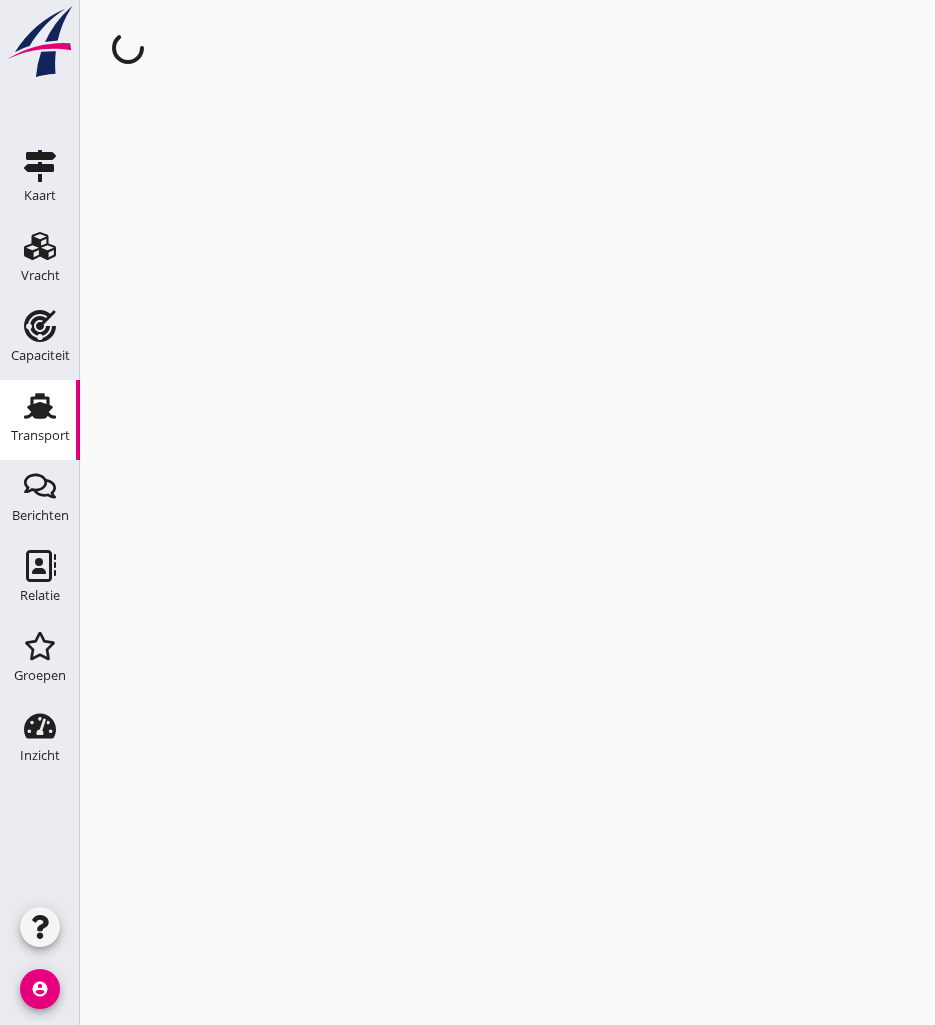 scroll, scrollTop: 0, scrollLeft: 0, axis: both 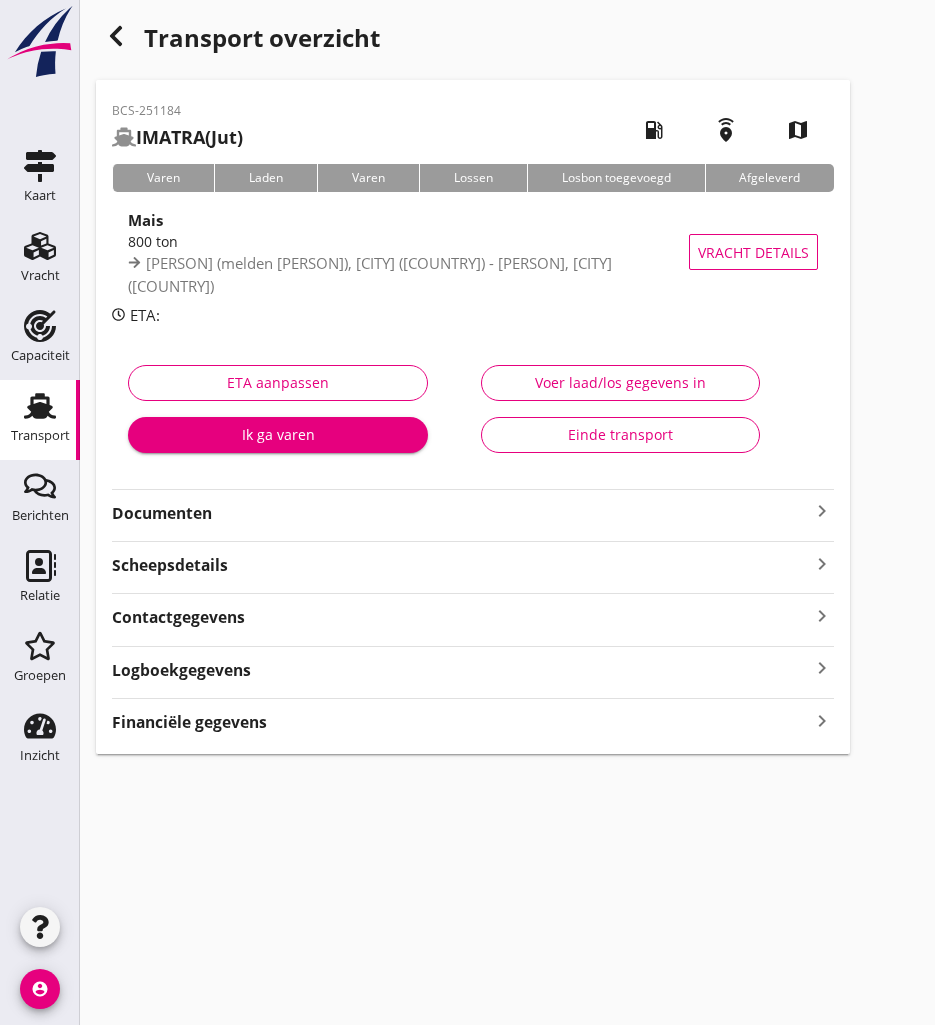 click on "Documenten  keyboard_arrow_right" at bounding box center (473, 511) 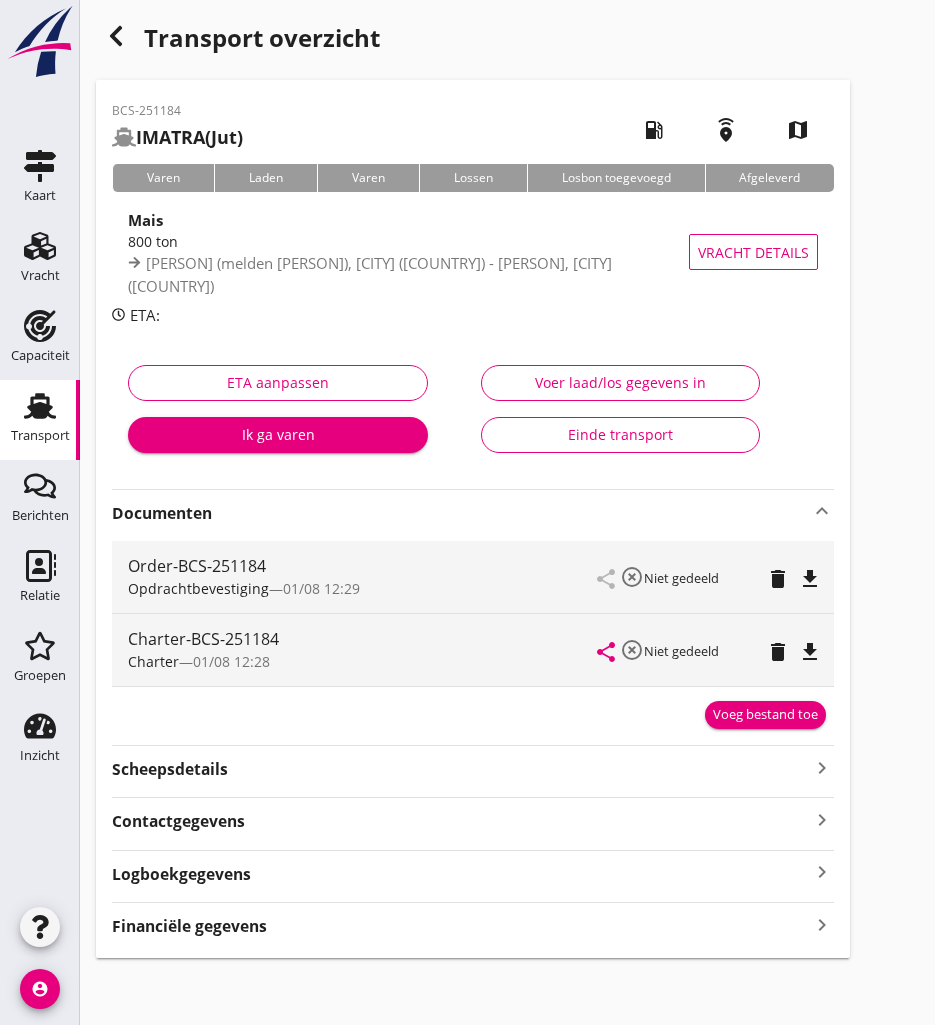 click on "file_download" at bounding box center [810, 652] 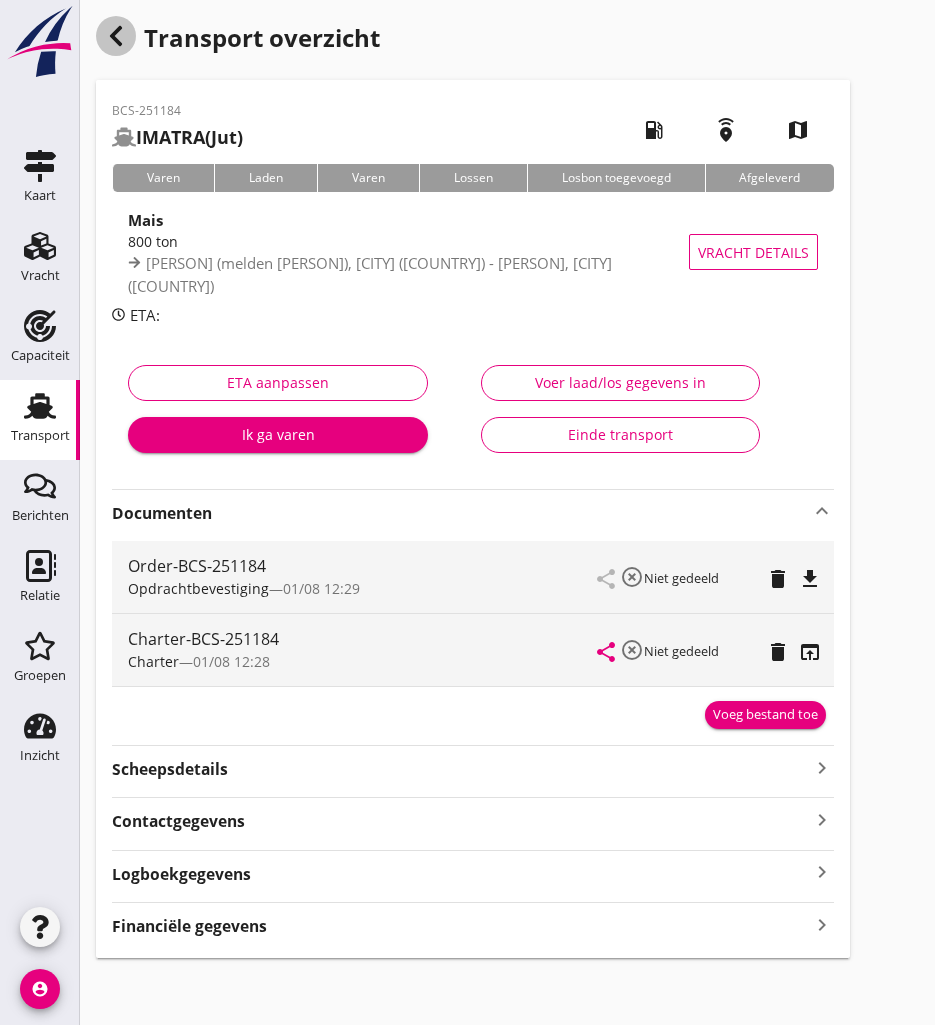 click 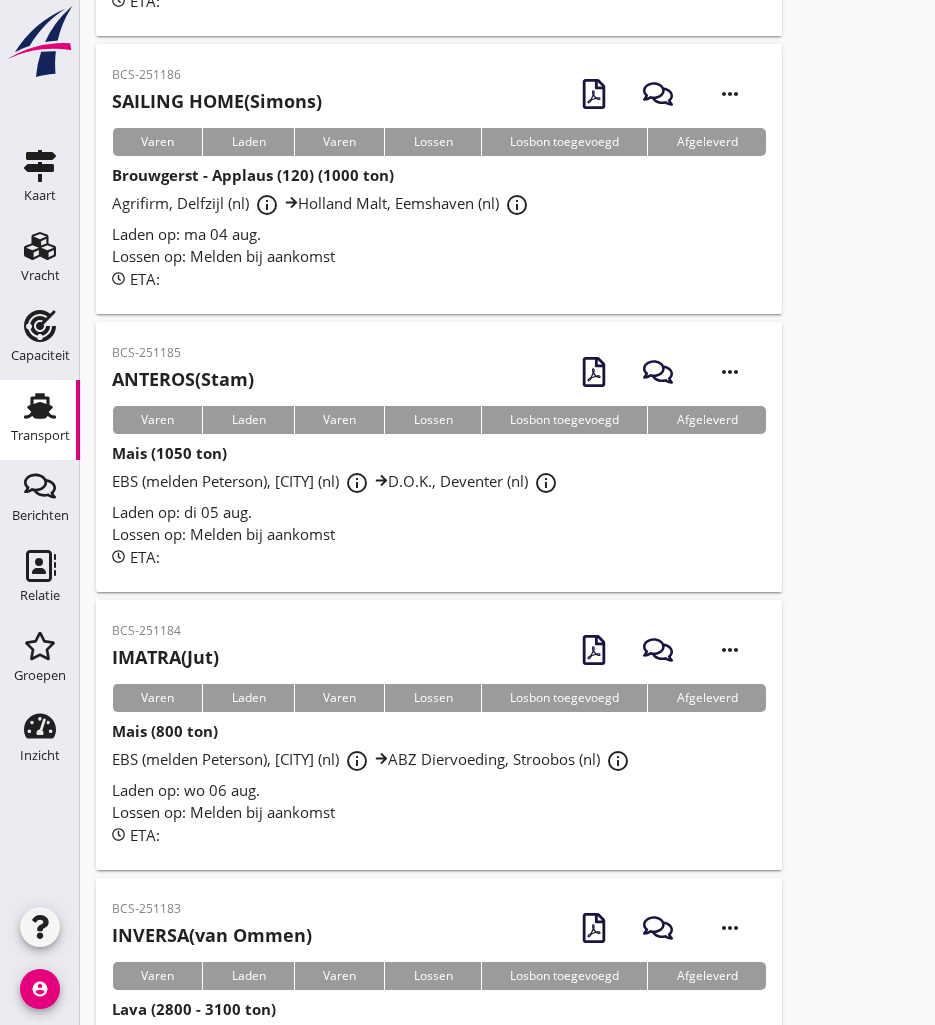 scroll, scrollTop: 1700, scrollLeft: 0, axis: vertical 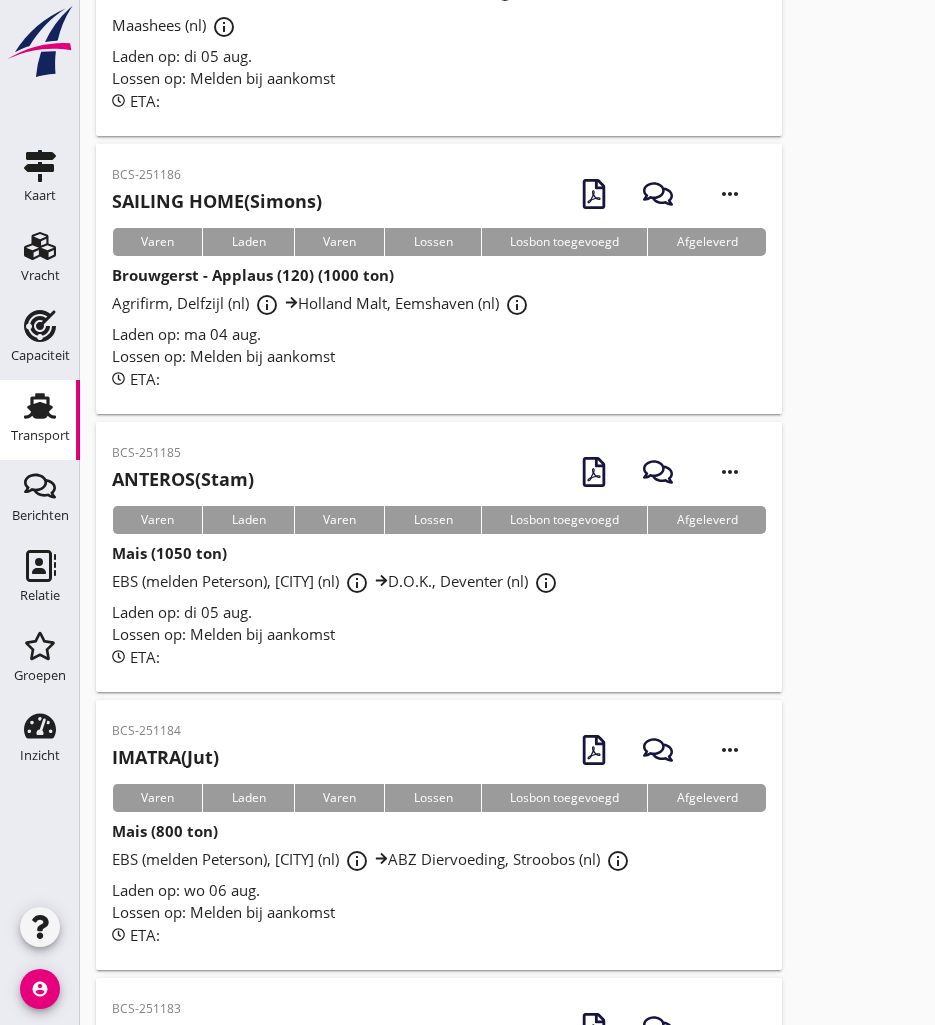 click on "BCS-251185" at bounding box center [183, 453] 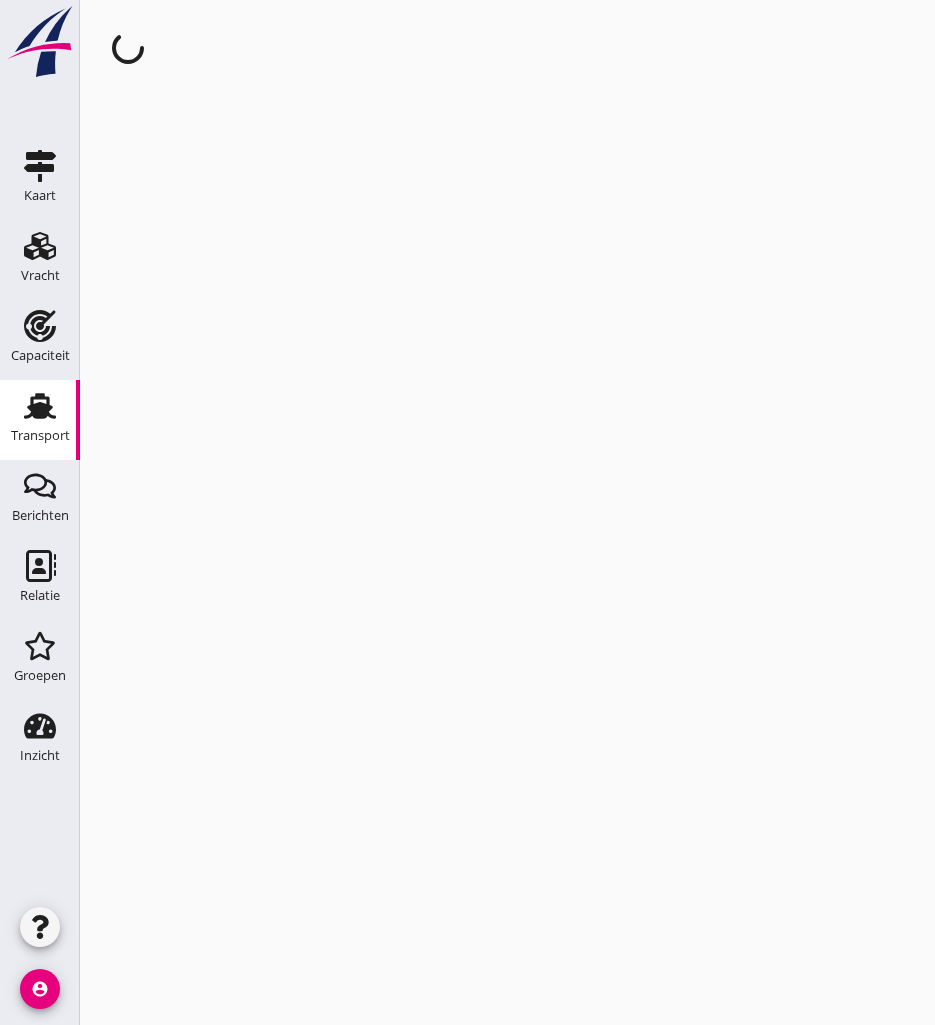 scroll, scrollTop: 0, scrollLeft: 0, axis: both 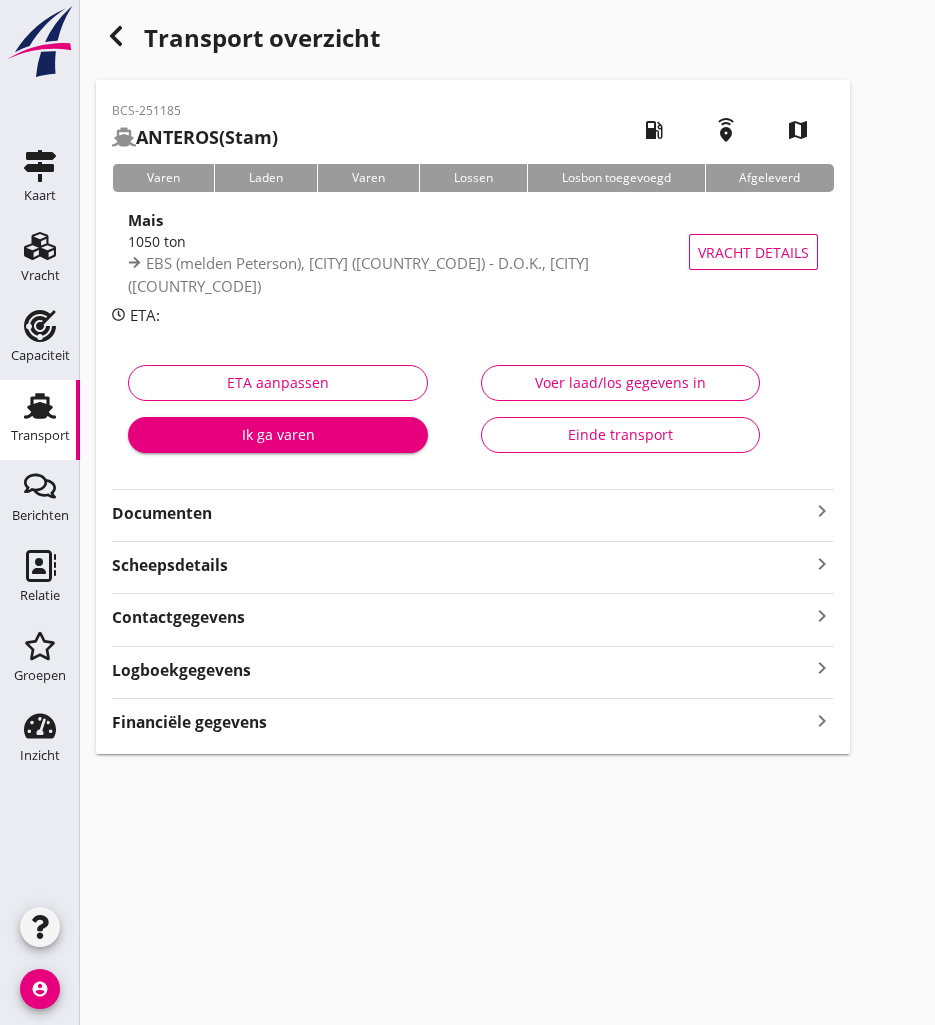 click on "Documenten" at bounding box center (461, 513) 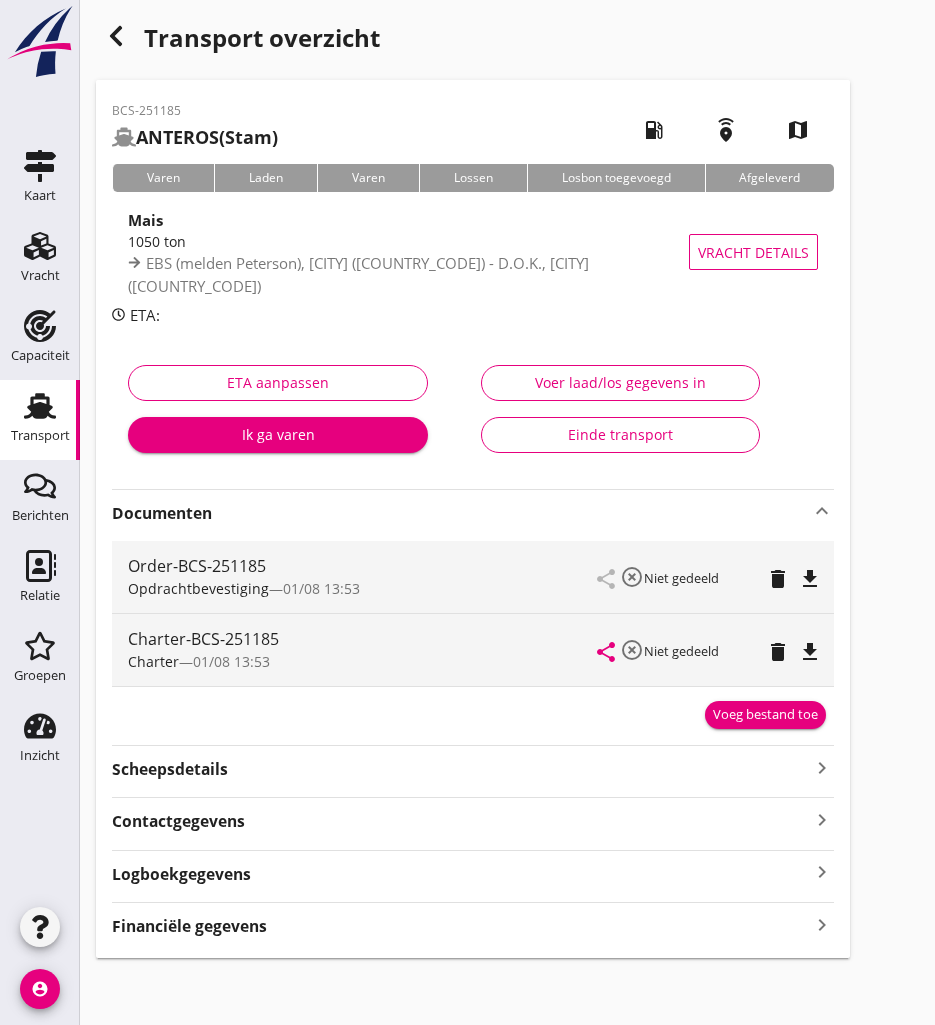 click on "file_download" at bounding box center [810, 652] 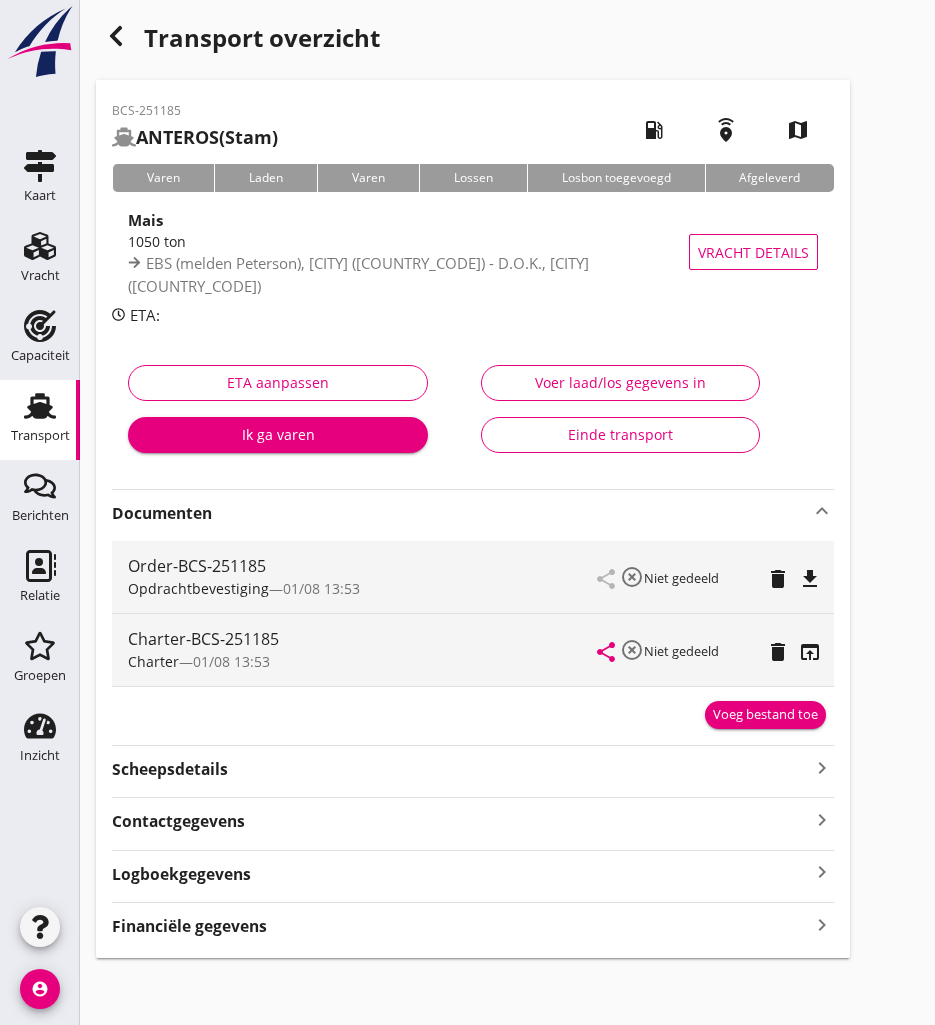 click 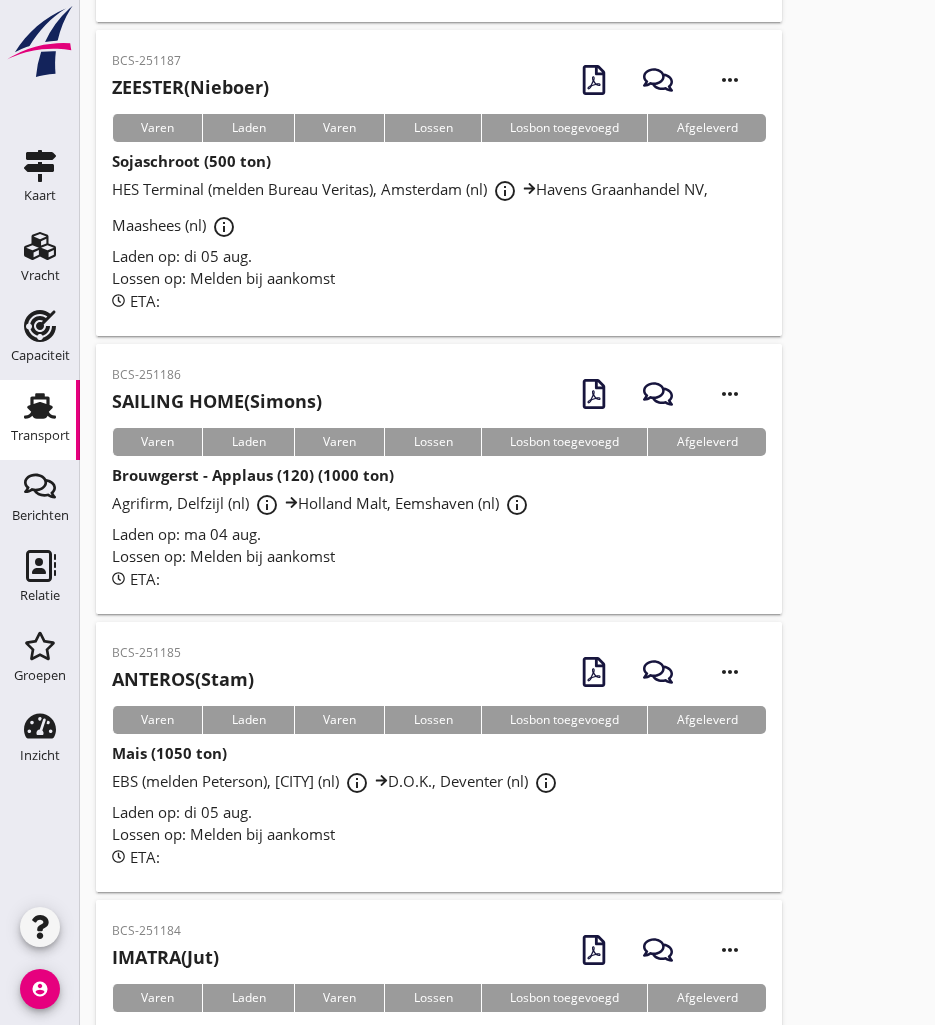 scroll, scrollTop: 1400, scrollLeft: 0, axis: vertical 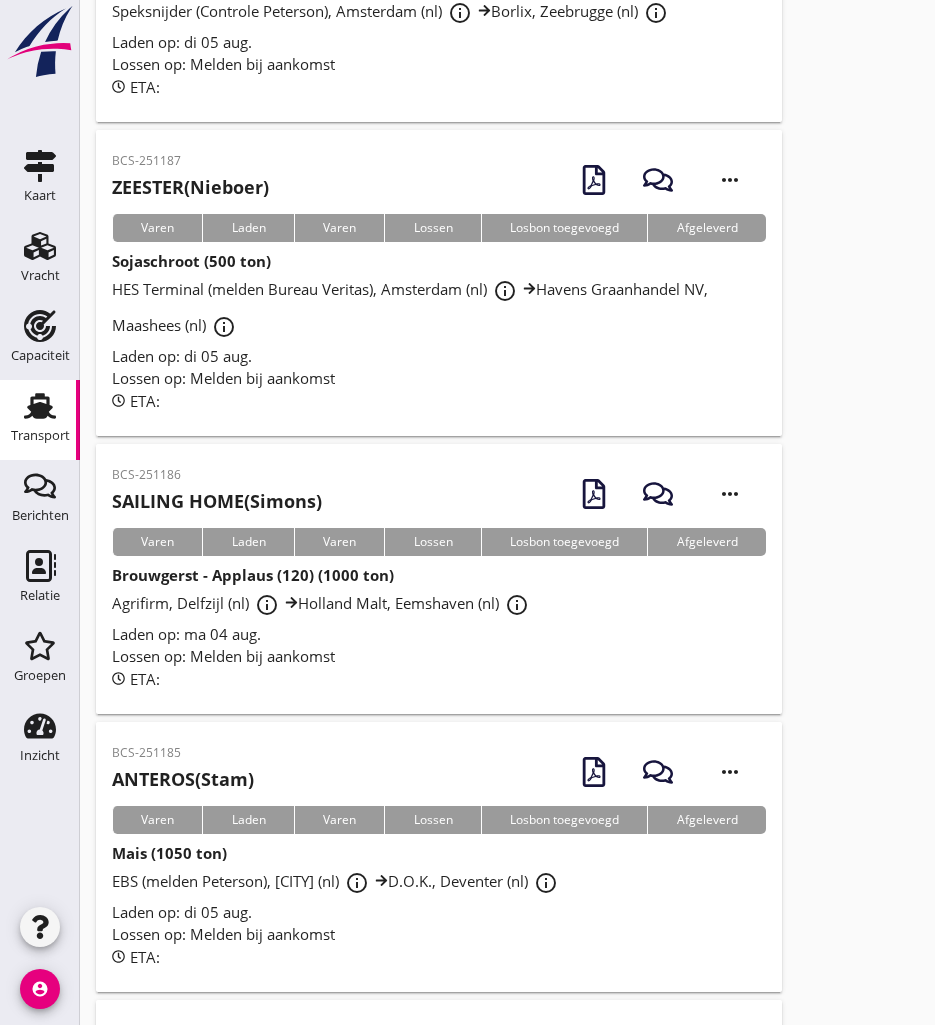 drag, startPoint x: 259, startPoint y: 534, endPoint x: 248, endPoint y: 545, distance: 15.556349 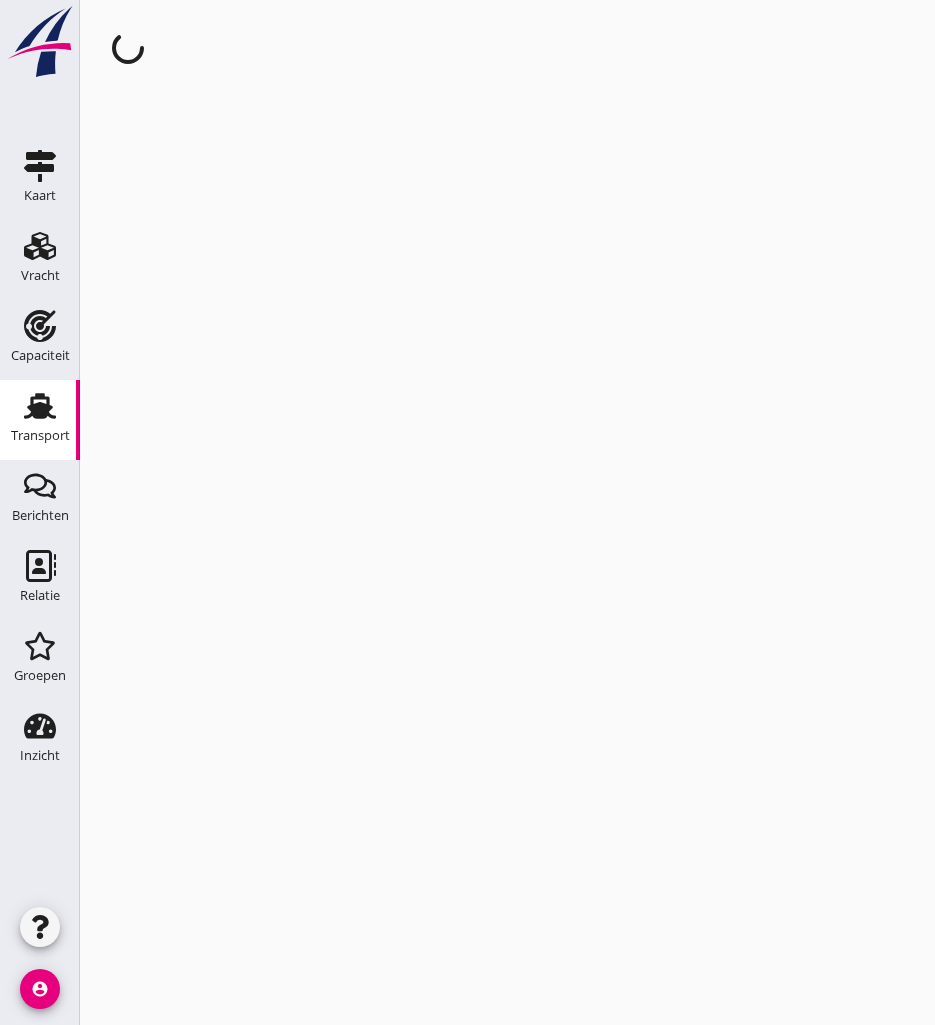 scroll, scrollTop: 0, scrollLeft: 0, axis: both 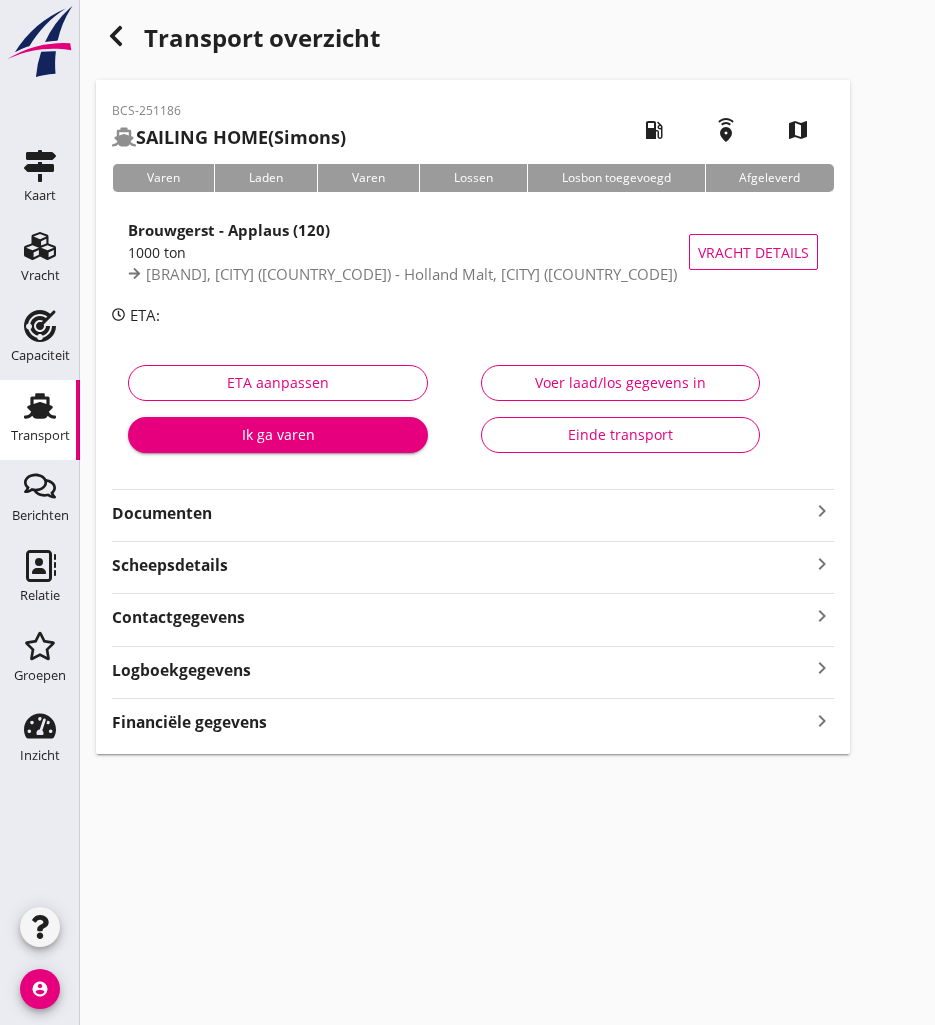 drag, startPoint x: 192, startPoint y: 518, endPoint x: 223, endPoint y: 517, distance: 31.016125 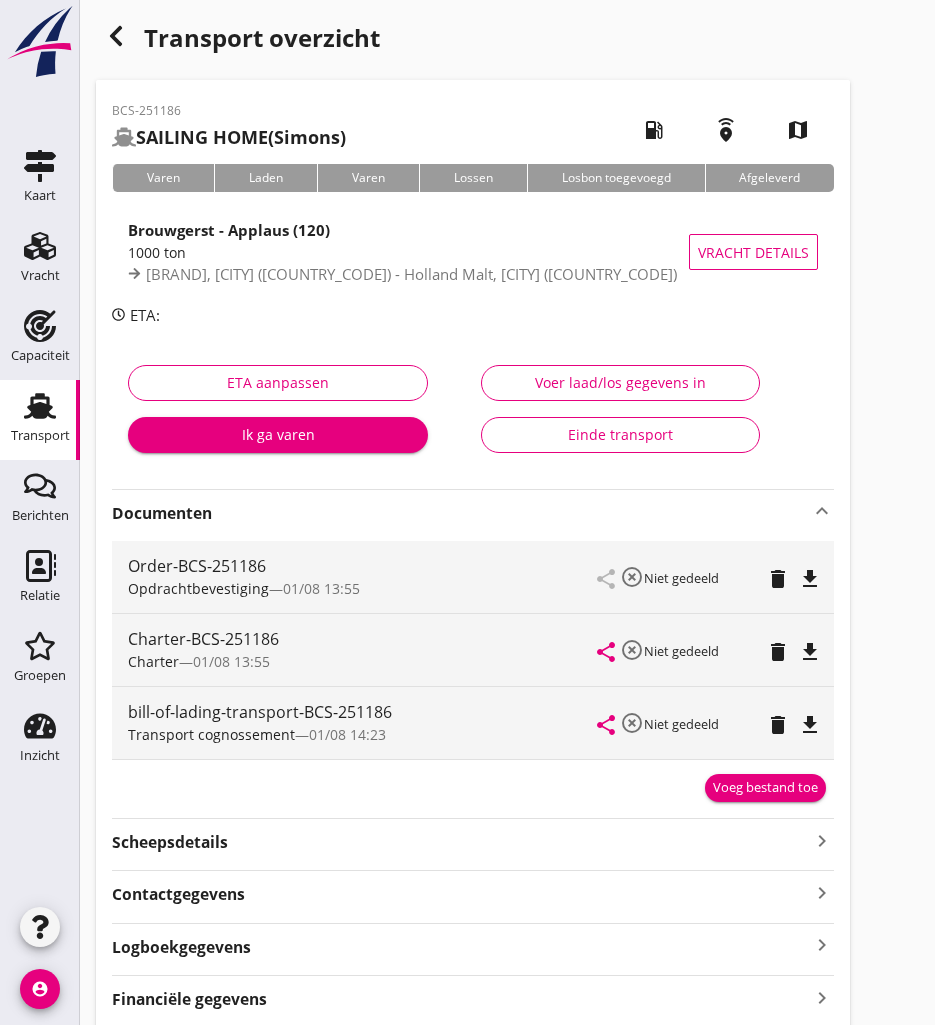 click on "file_download" at bounding box center (810, 652) 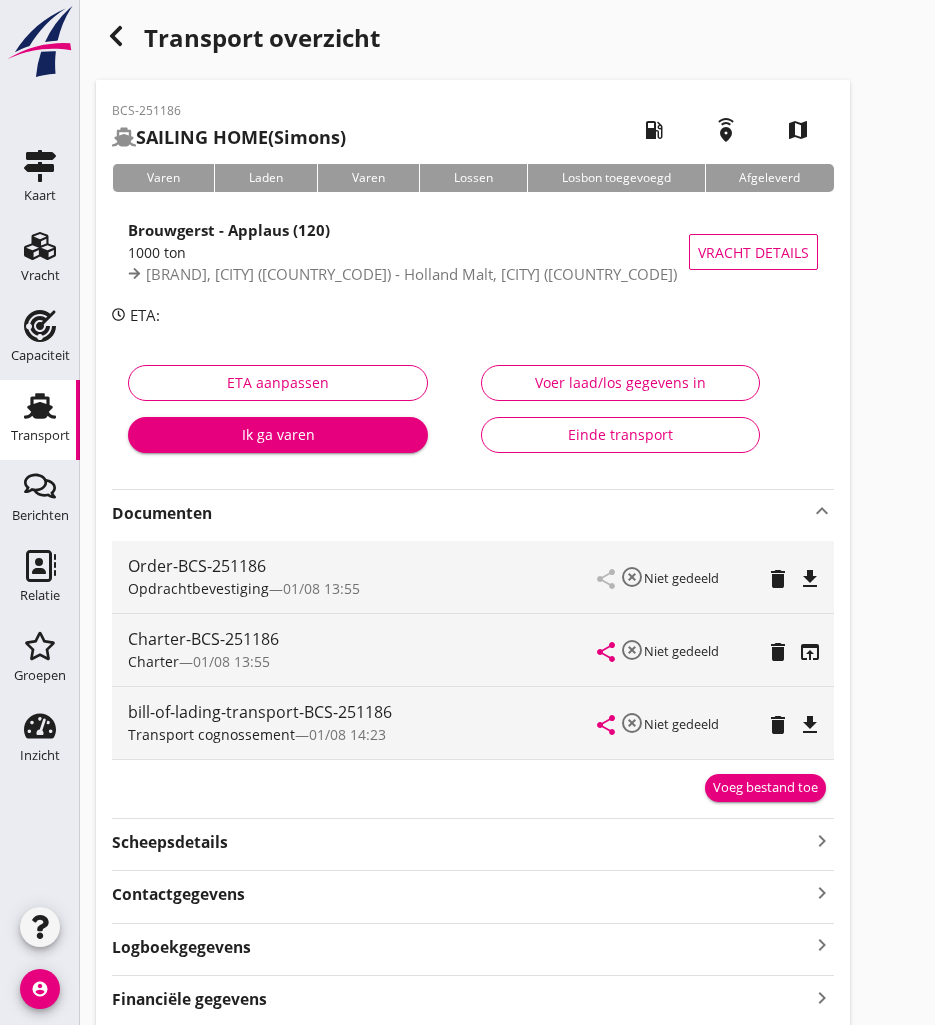 click at bounding box center (116, 36) 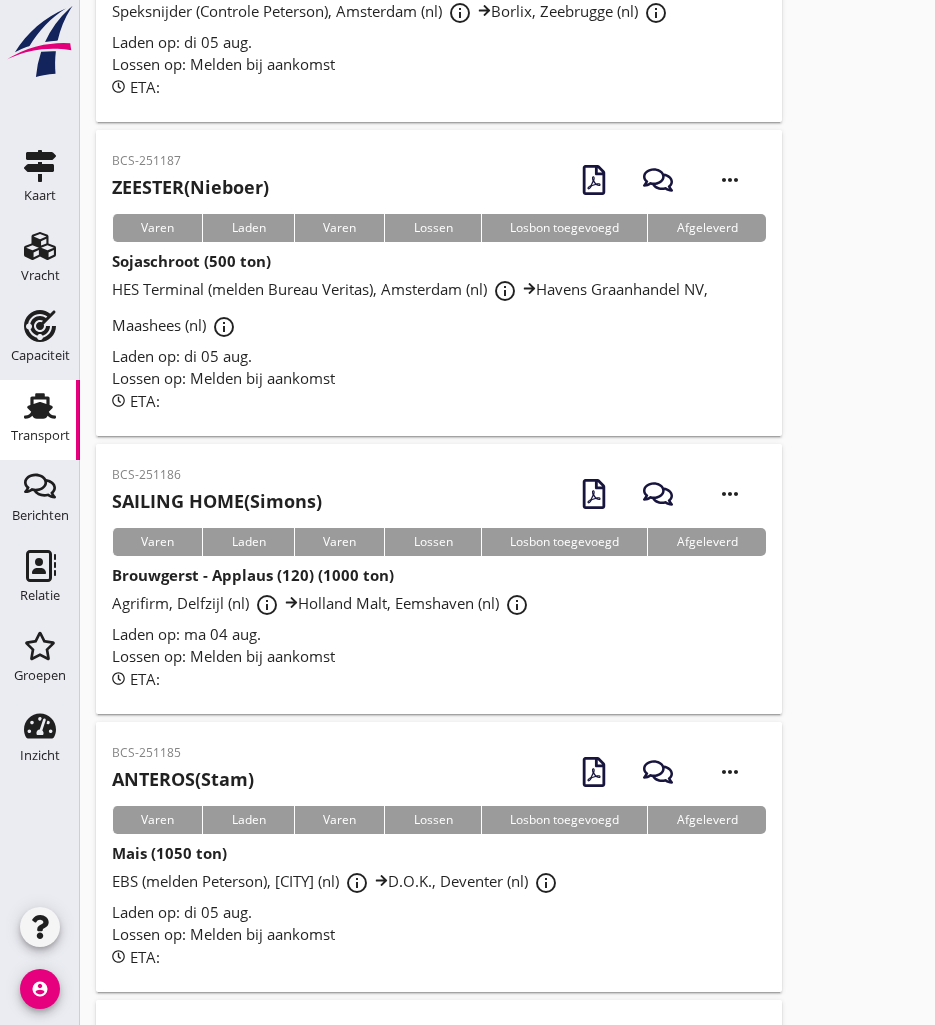 scroll, scrollTop: 1300, scrollLeft: 0, axis: vertical 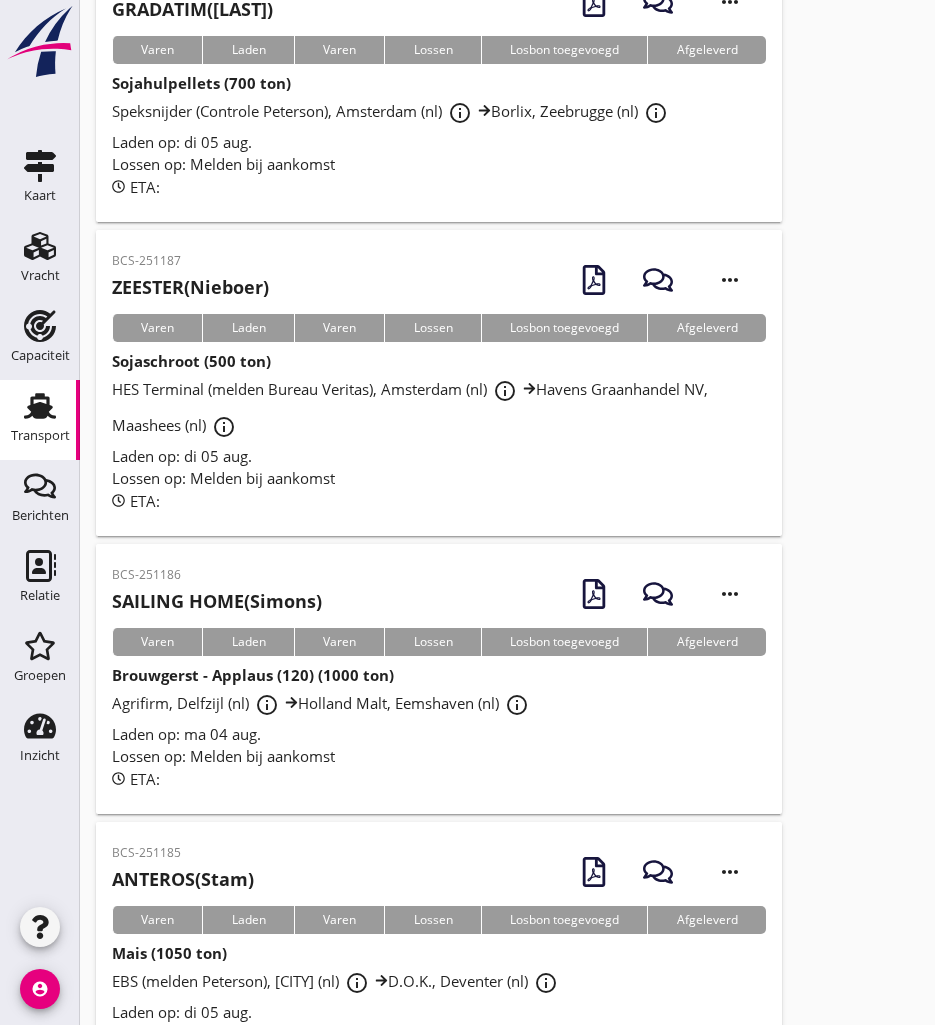drag, startPoint x: 288, startPoint y: 293, endPoint x: 277, endPoint y: 305, distance: 16.27882 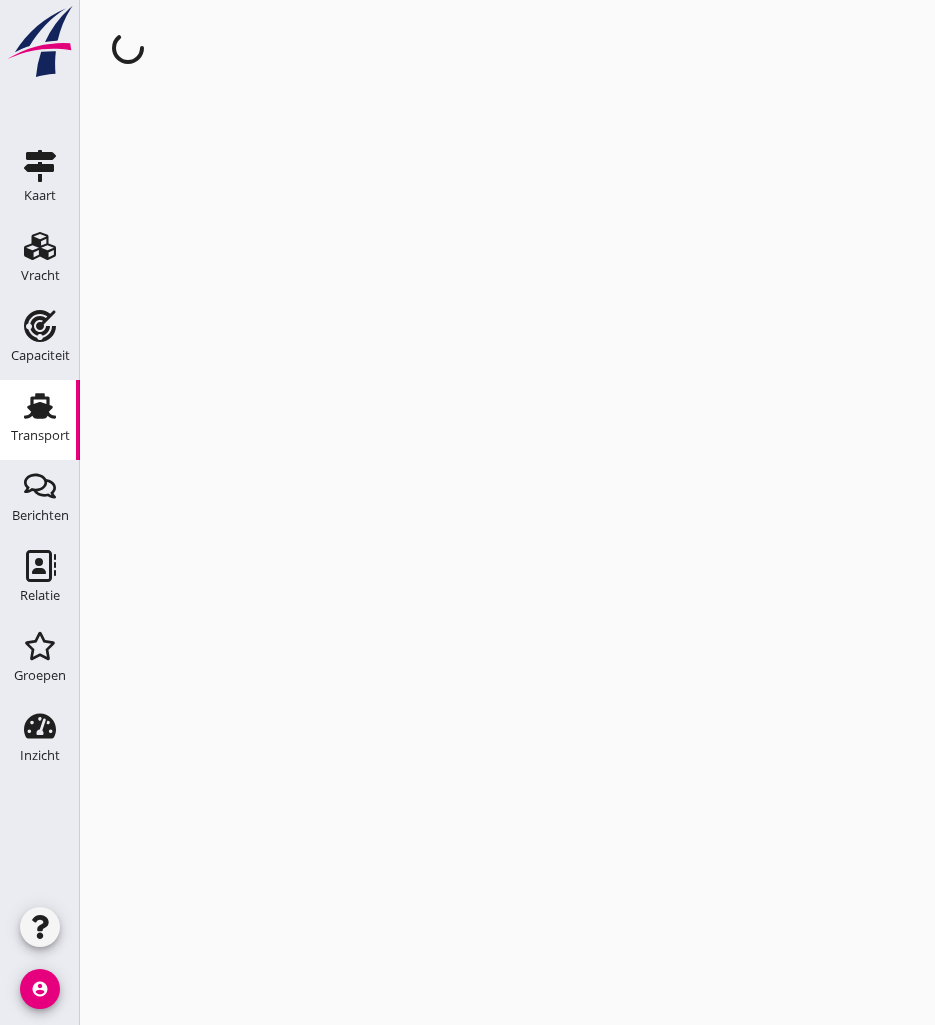 scroll, scrollTop: 0, scrollLeft: 0, axis: both 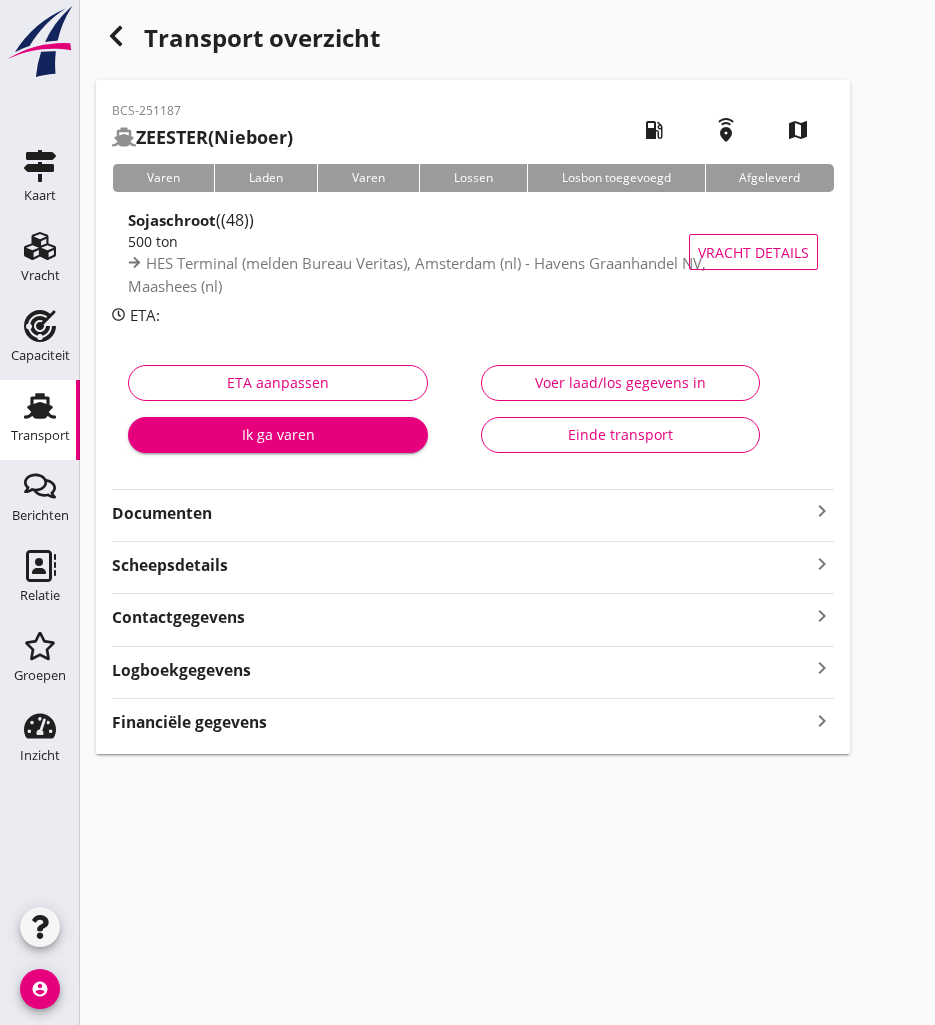 click on "Documenten" at bounding box center (461, 513) 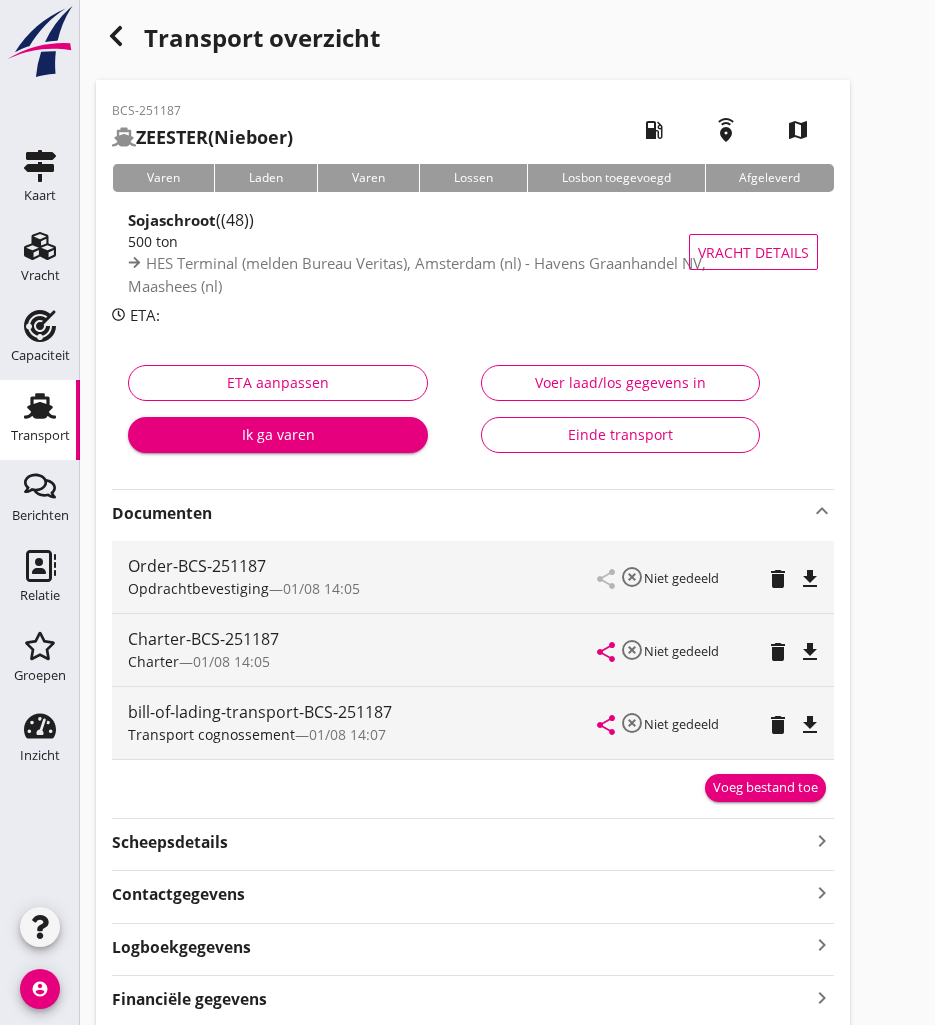 click on "file_download" at bounding box center (810, 652) 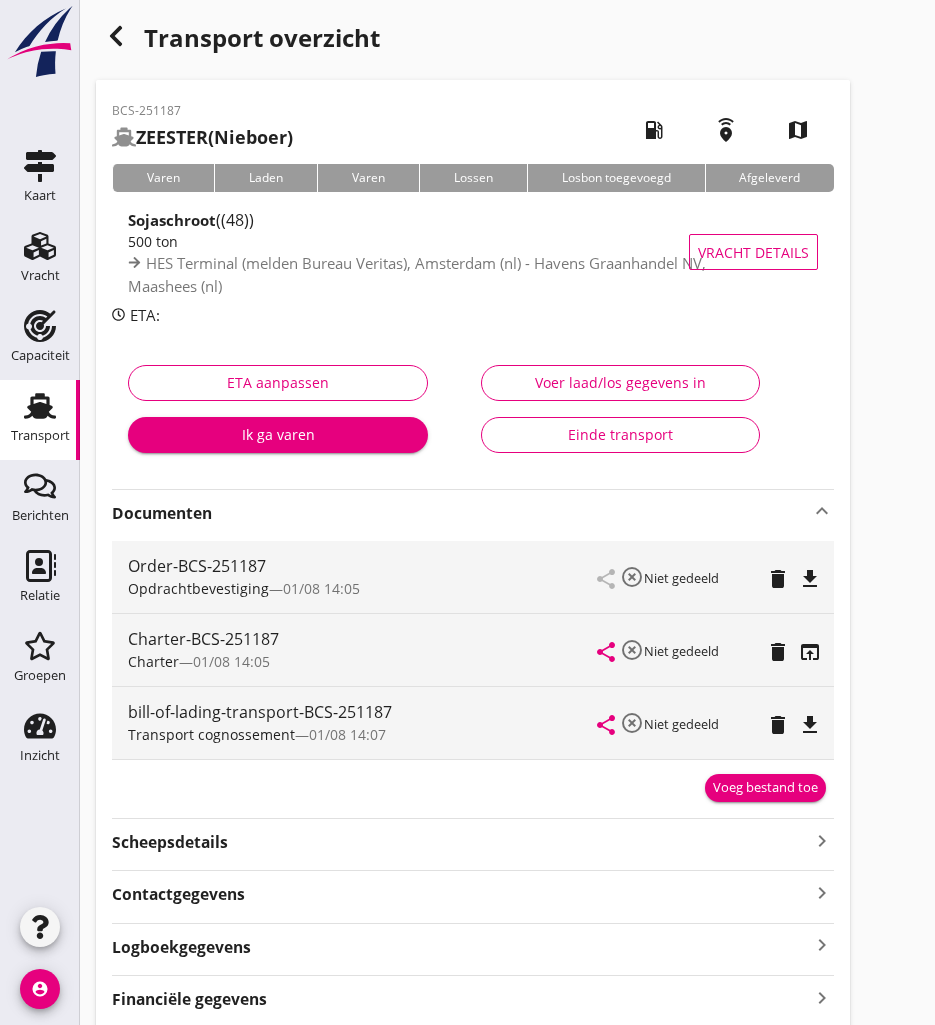 click 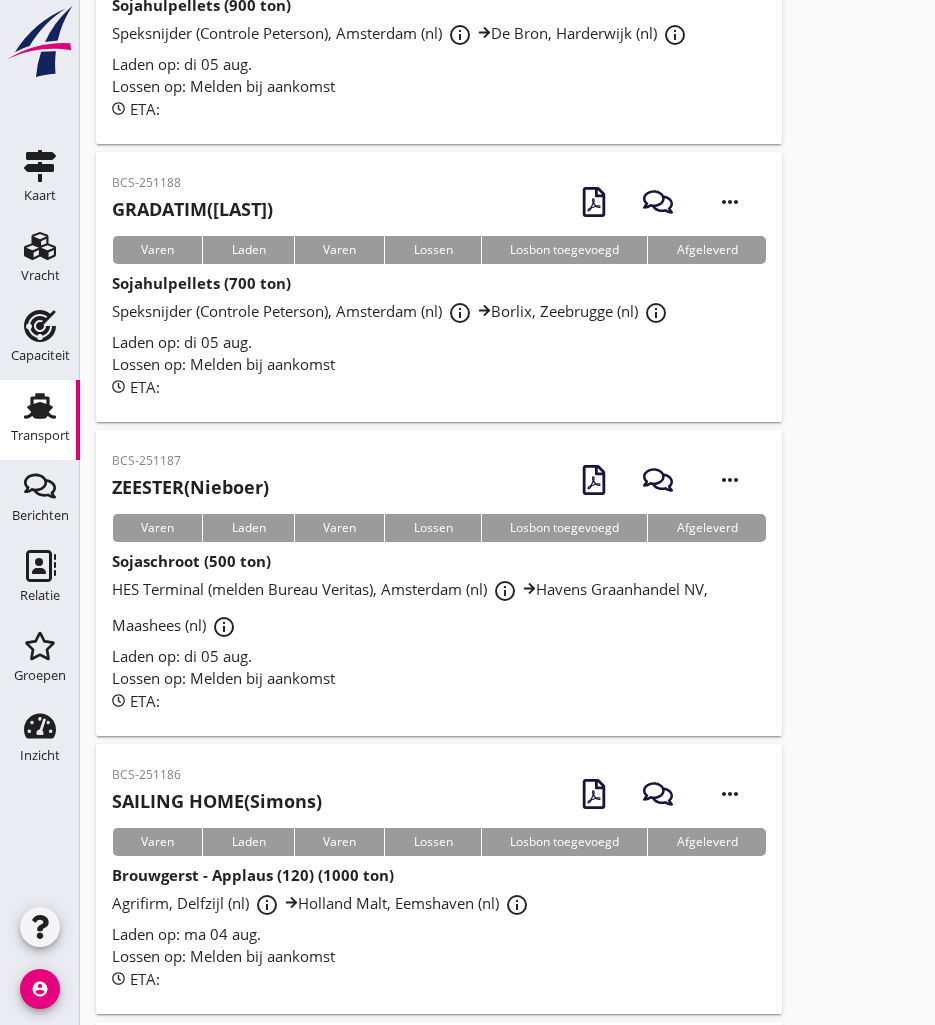 scroll, scrollTop: 1000, scrollLeft: 0, axis: vertical 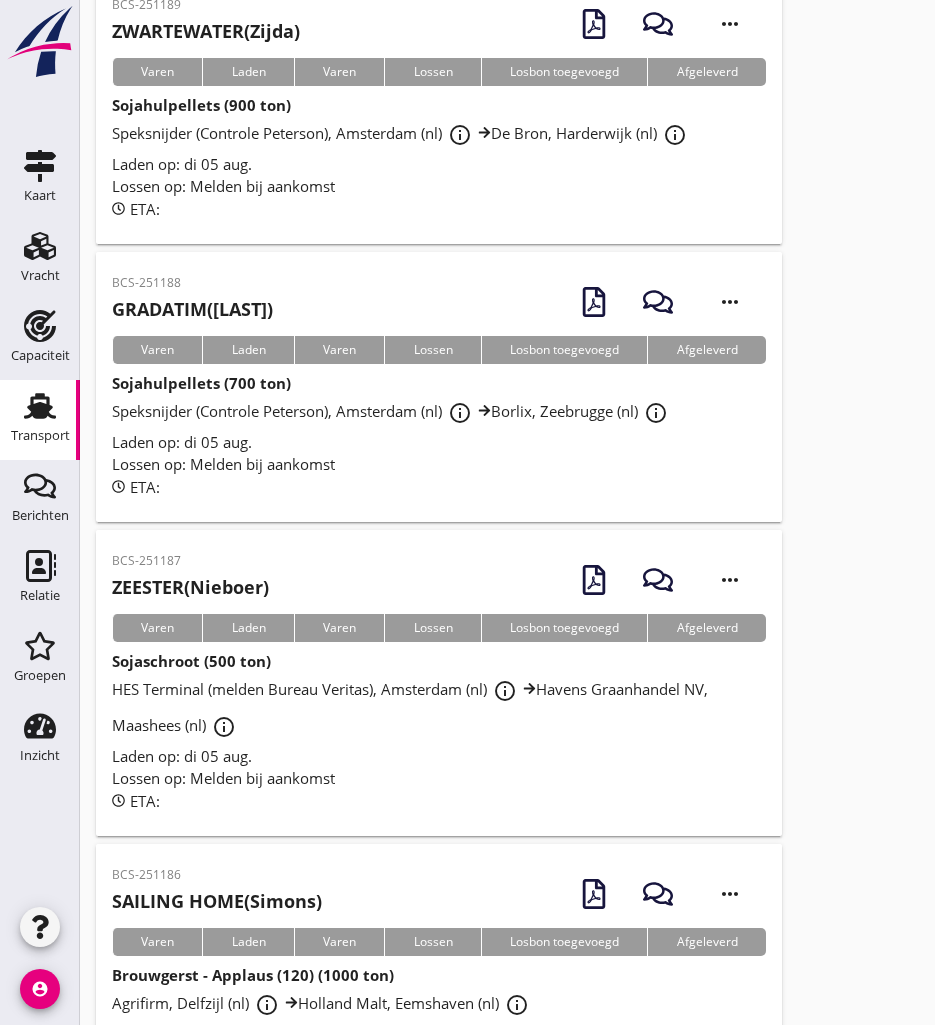 drag, startPoint x: 239, startPoint y: 348, endPoint x: 196, endPoint y: 354, distance: 43.416588 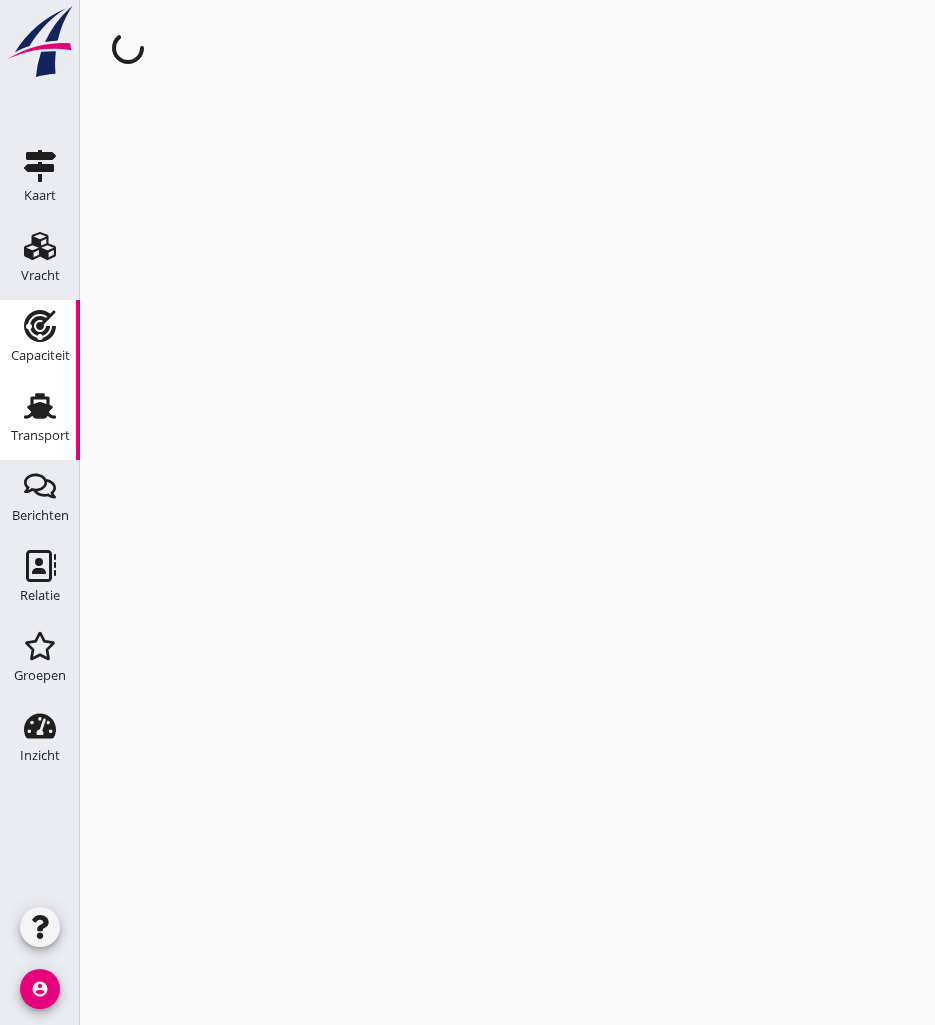 scroll, scrollTop: 0, scrollLeft: 0, axis: both 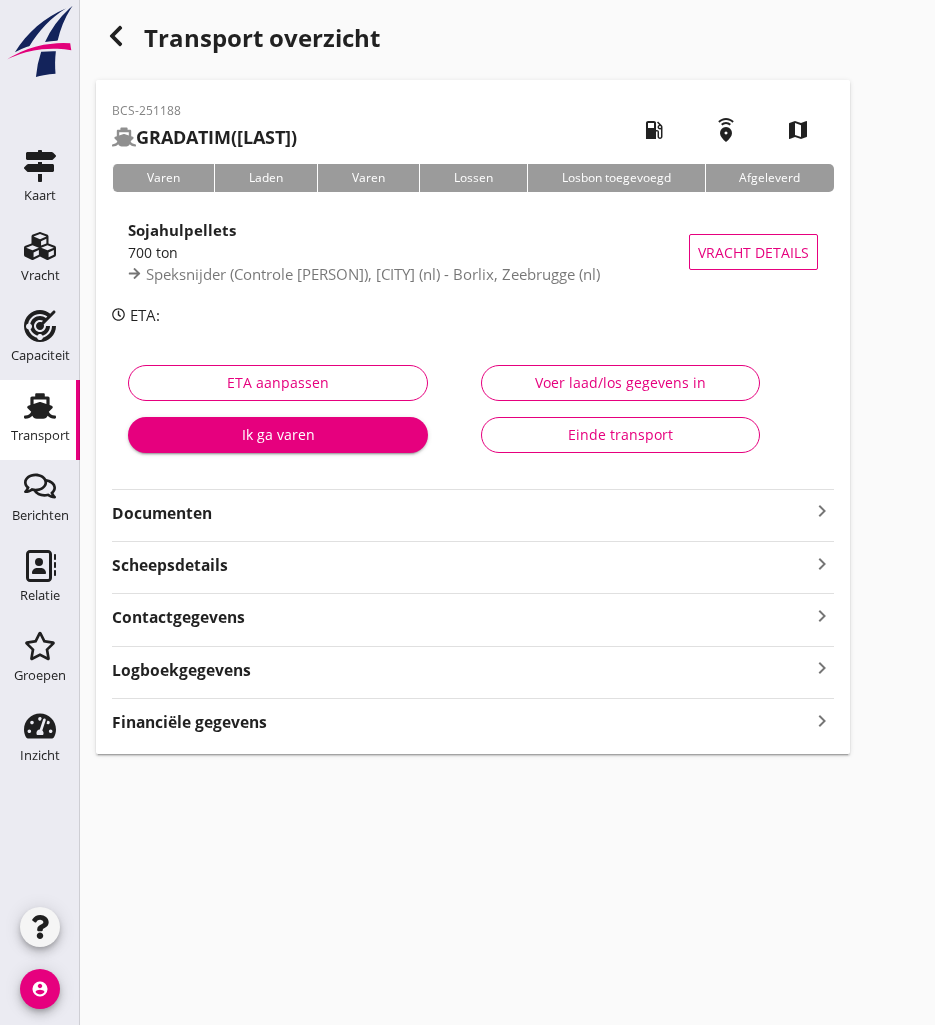 click on "Documenten" at bounding box center [461, 513] 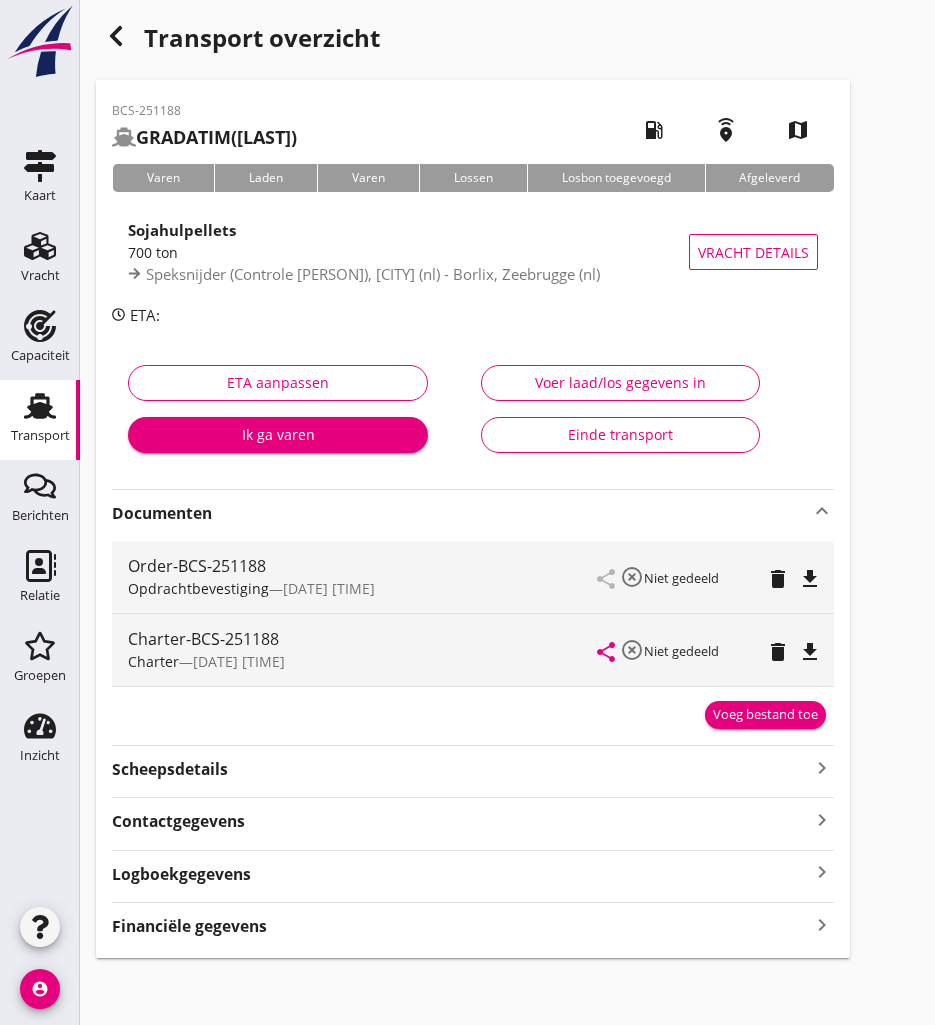 click on "file_download" at bounding box center [810, 652] 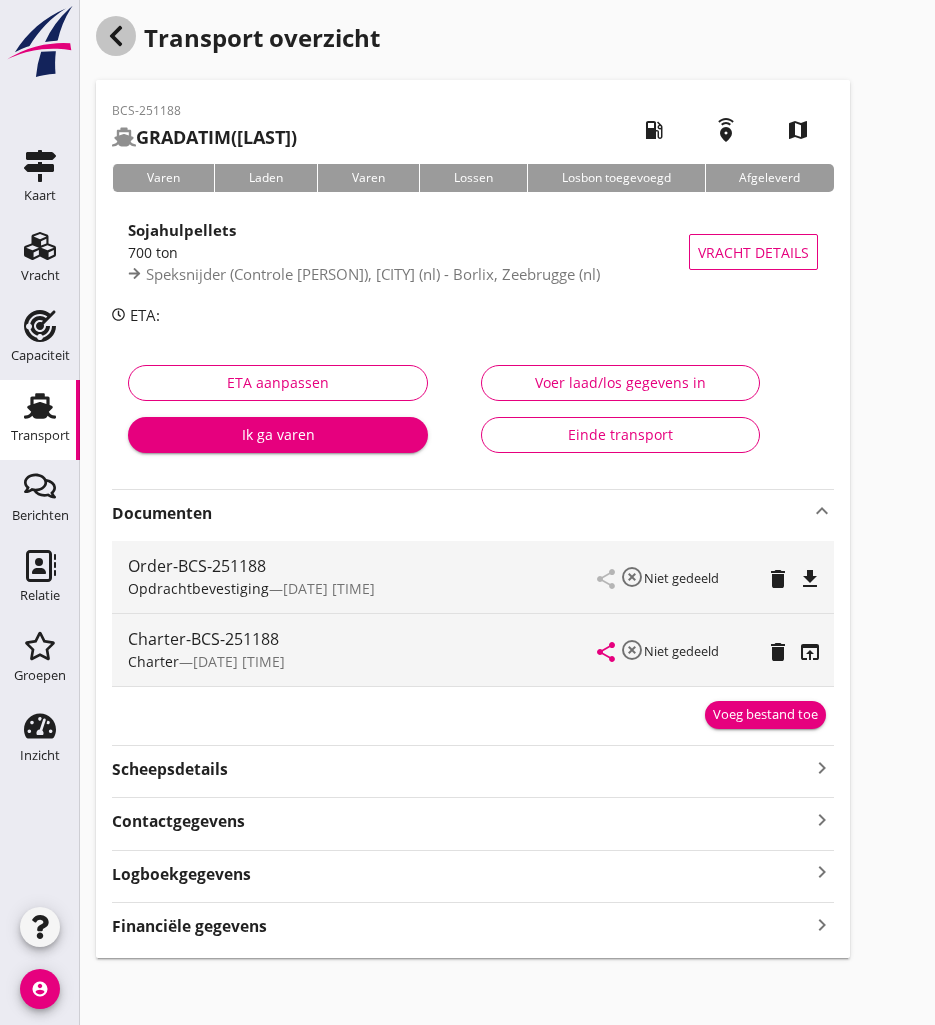 click 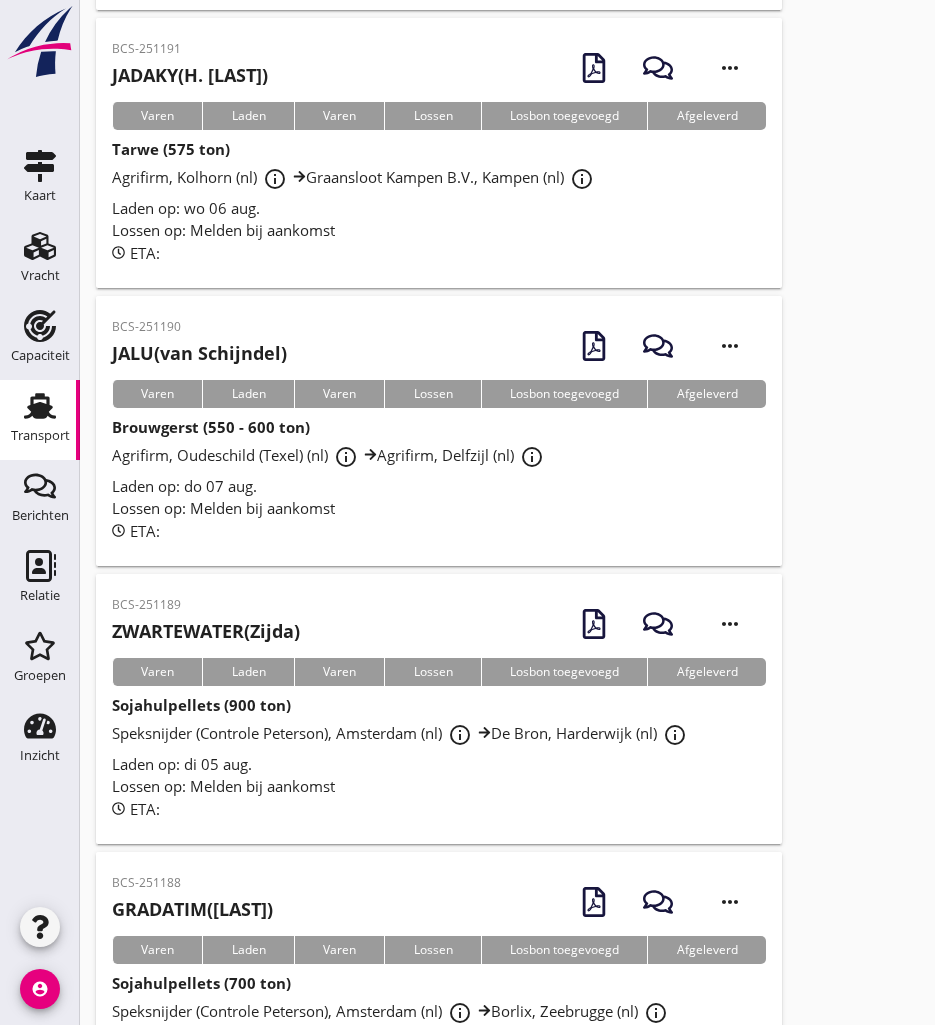 scroll, scrollTop: 500, scrollLeft: 0, axis: vertical 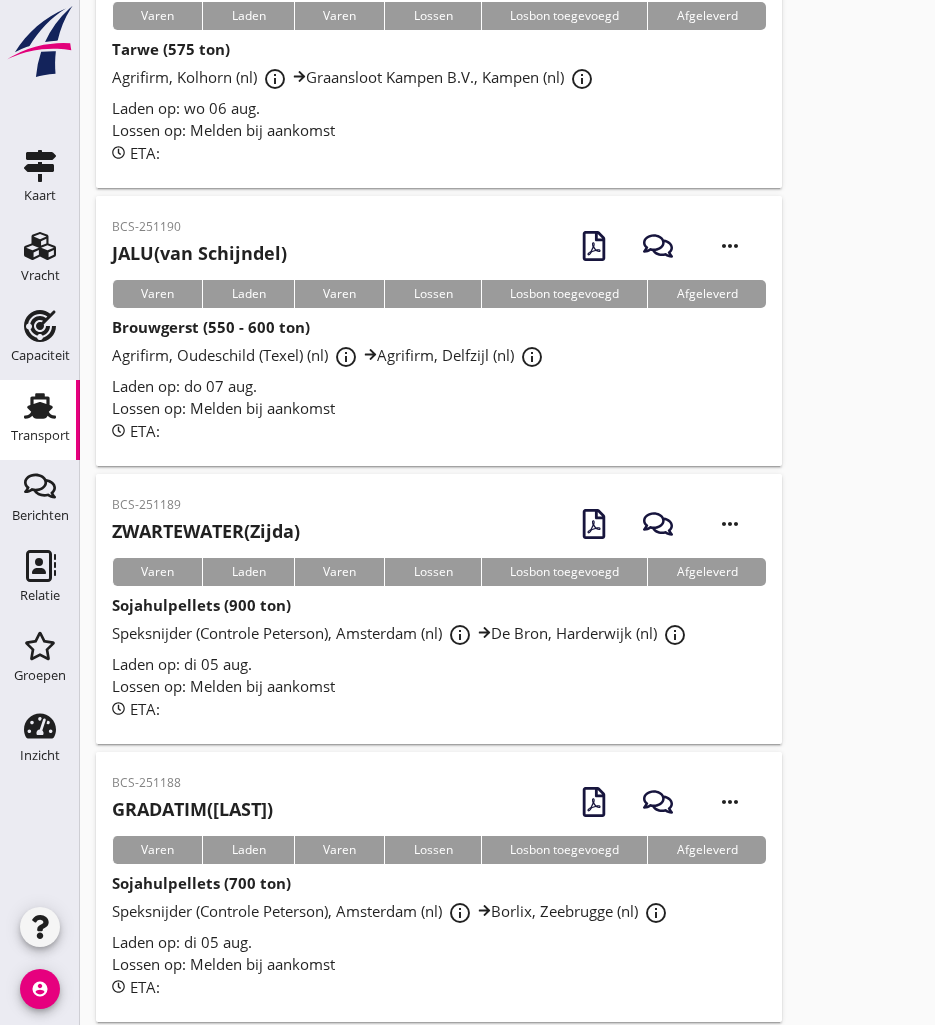 click on "ZWARTEWATER  ([LAST])" at bounding box center (206, 531) 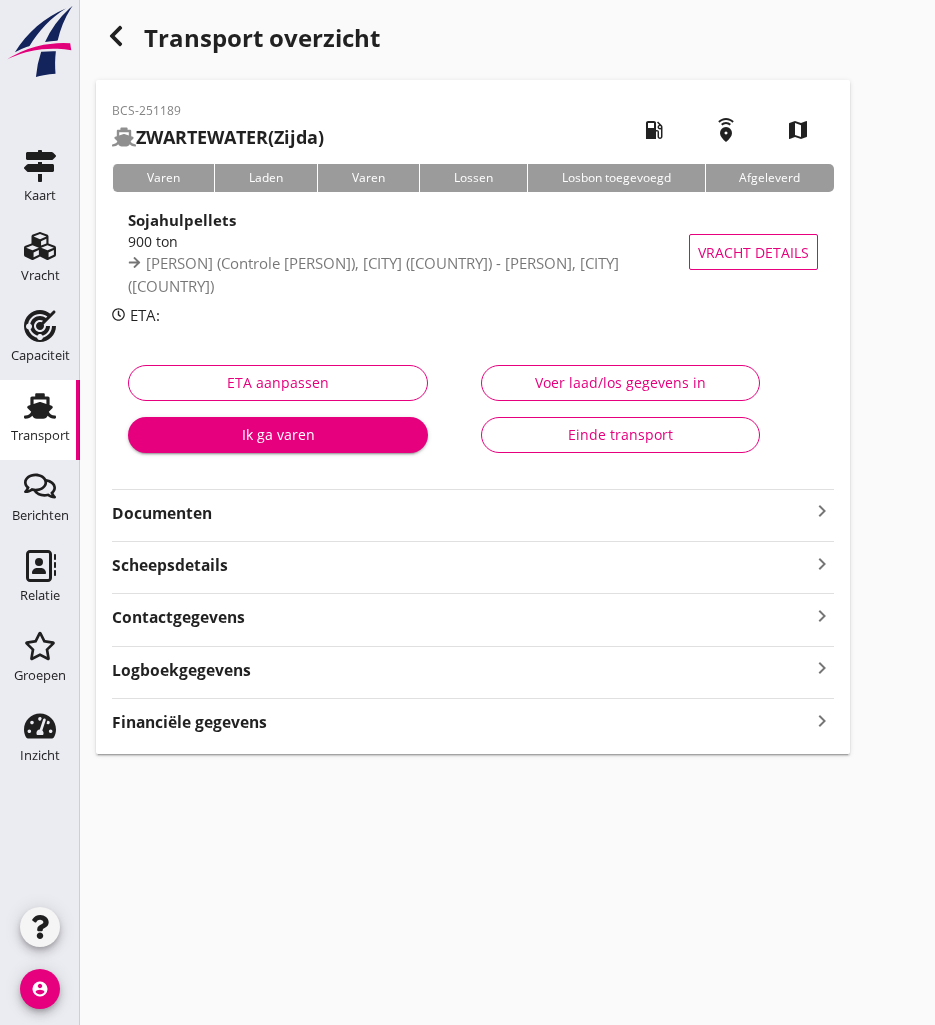 click on "Documenten" at bounding box center (461, 513) 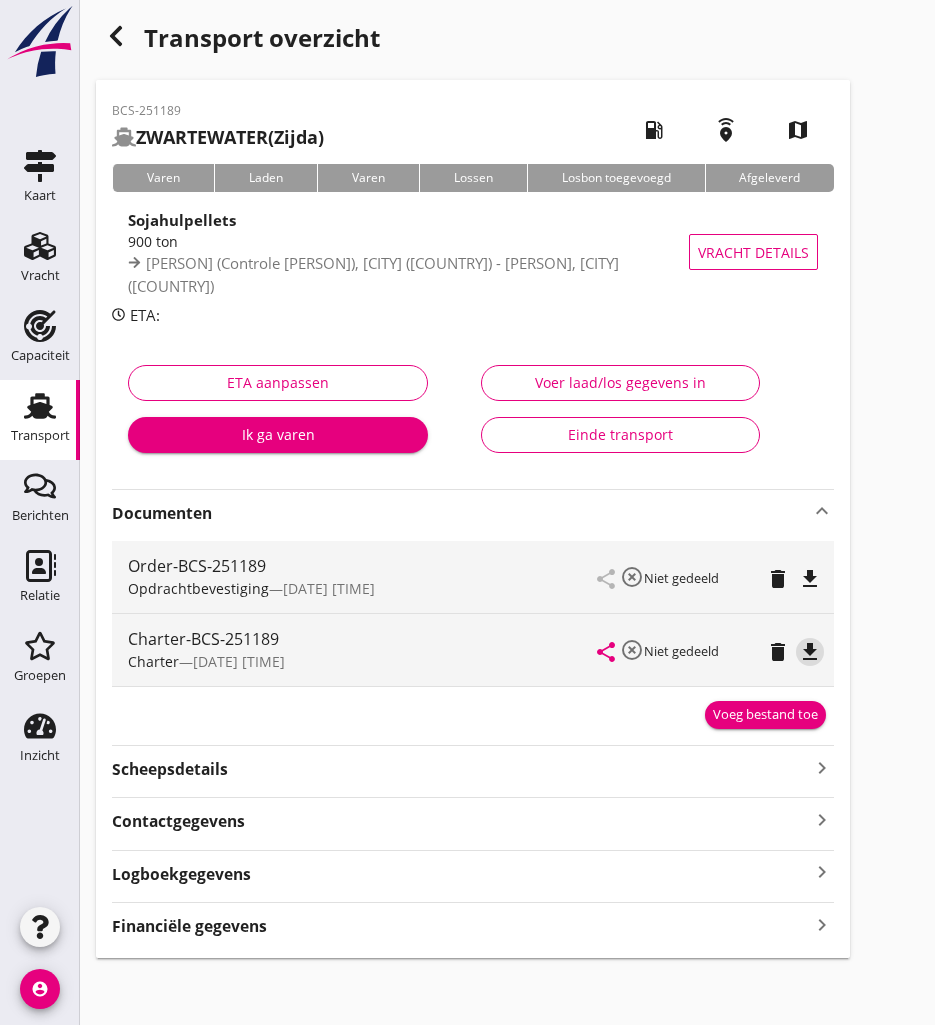 drag, startPoint x: 817, startPoint y: 655, endPoint x: 528, endPoint y: 642, distance: 289.29224 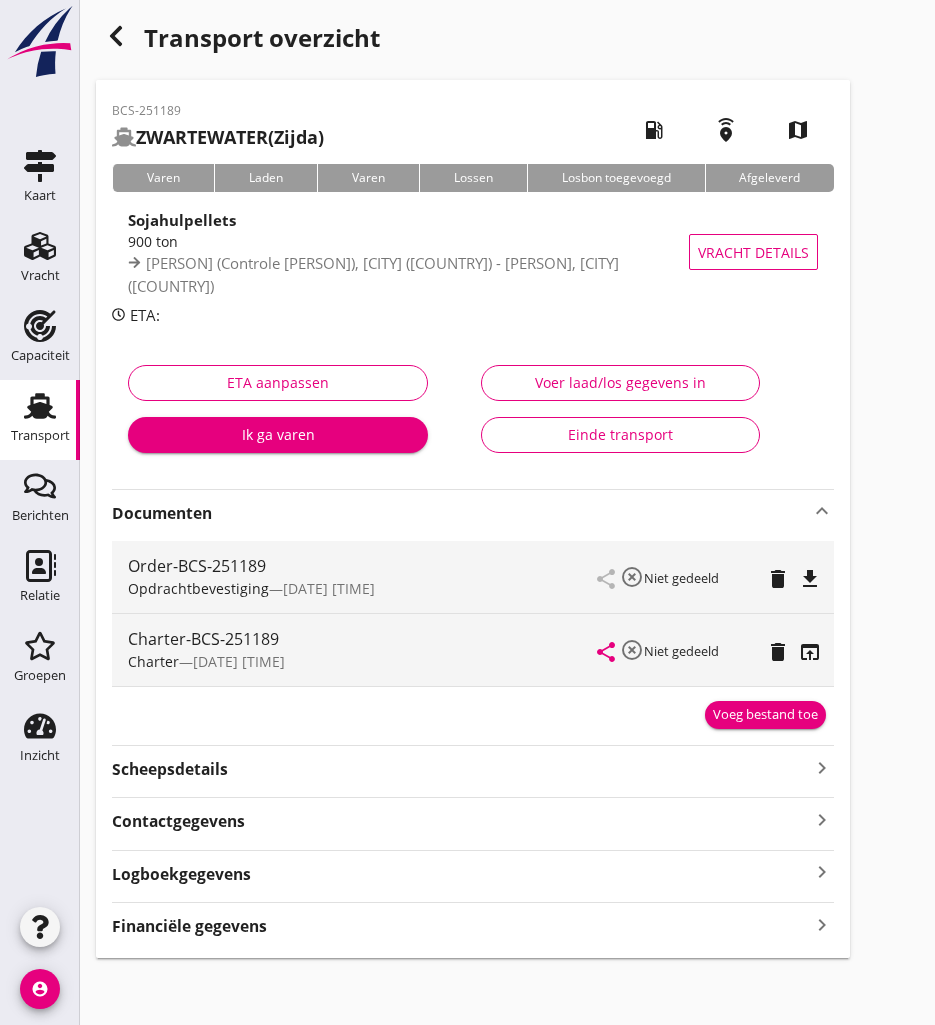 click at bounding box center (116, 36) 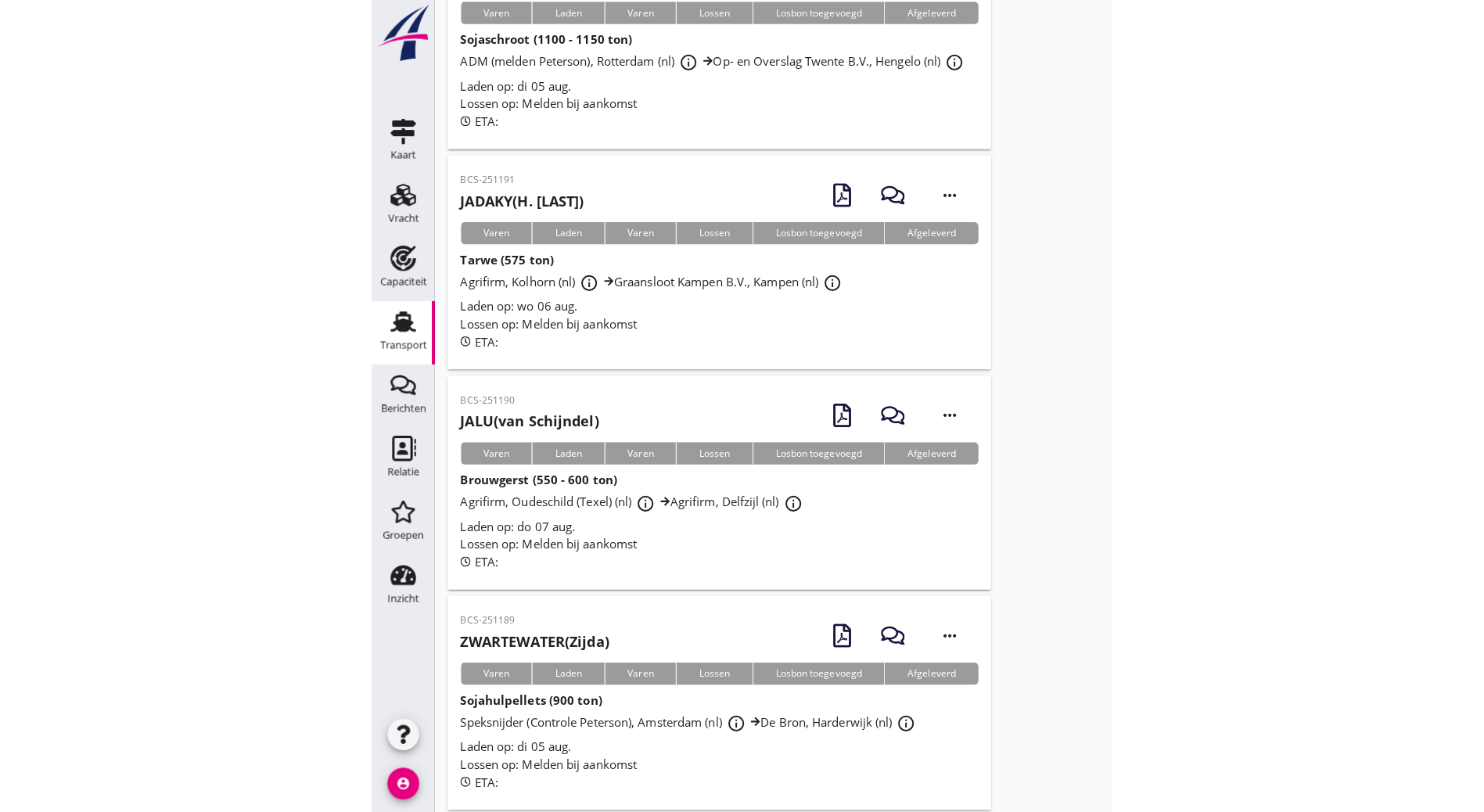 scroll, scrollTop: 0, scrollLeft: 0, axis: both 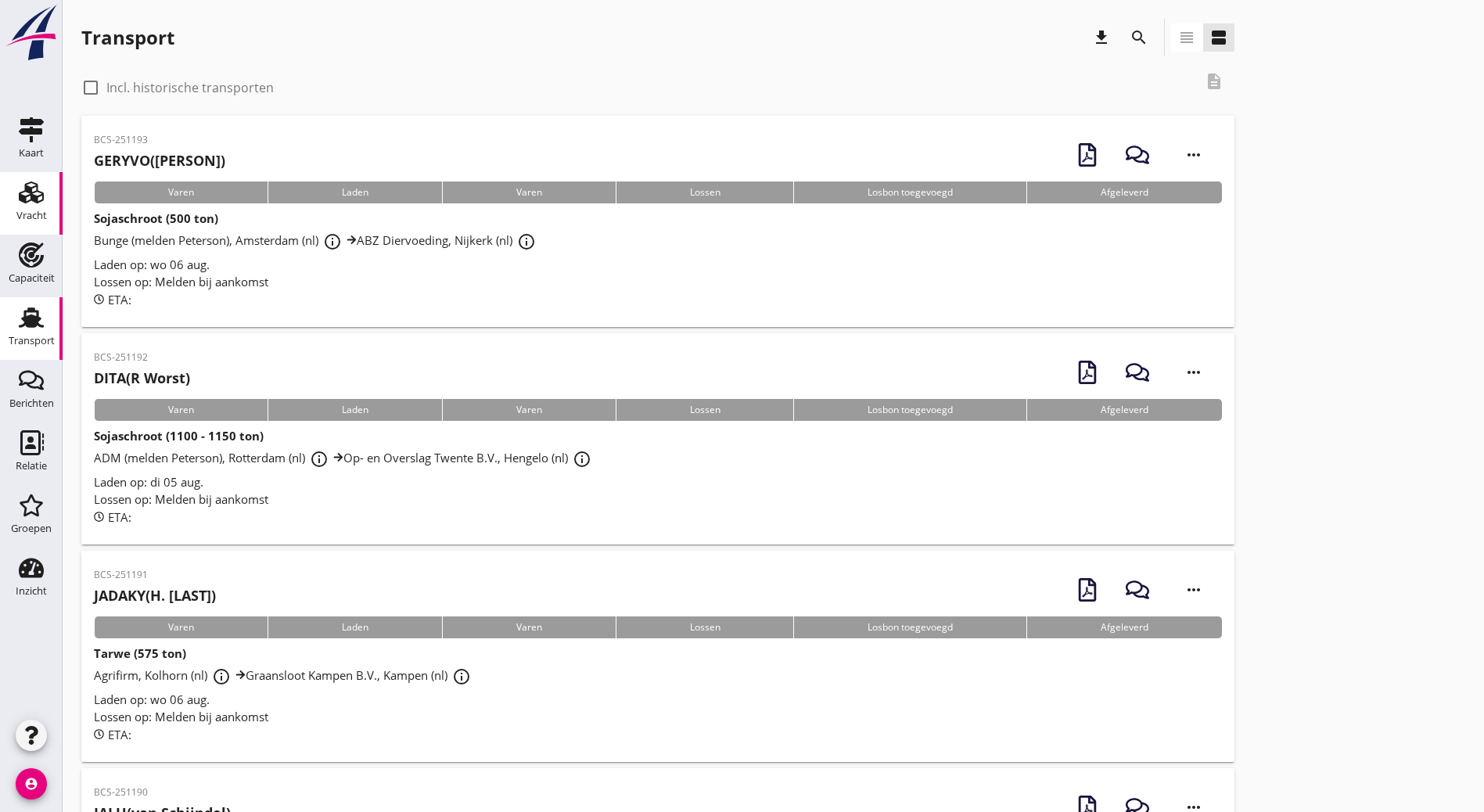 click on "Vracht" at bounding box center [31, 216] 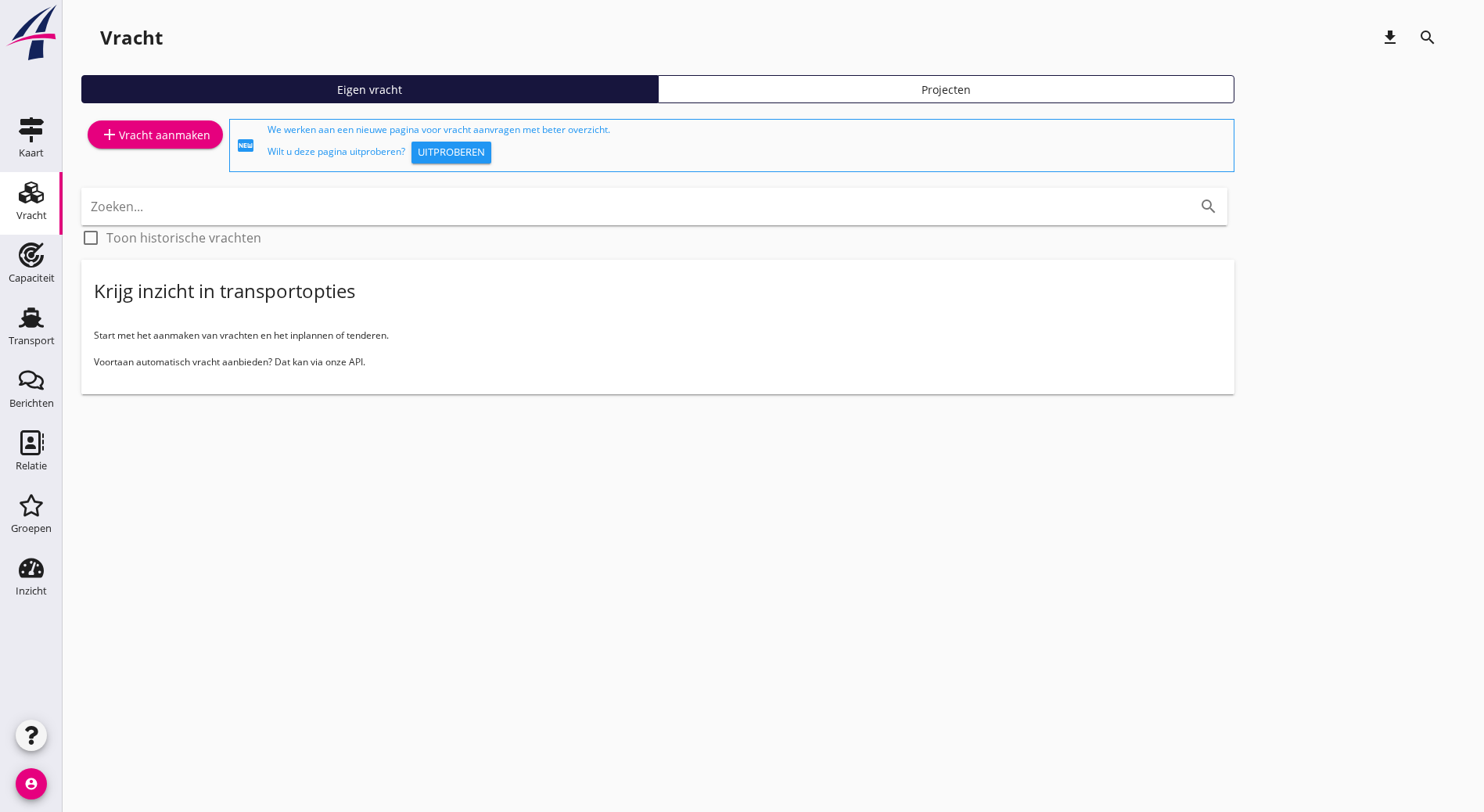 click on "add  Vracht aanmaken" at bounding box center [155, 135] 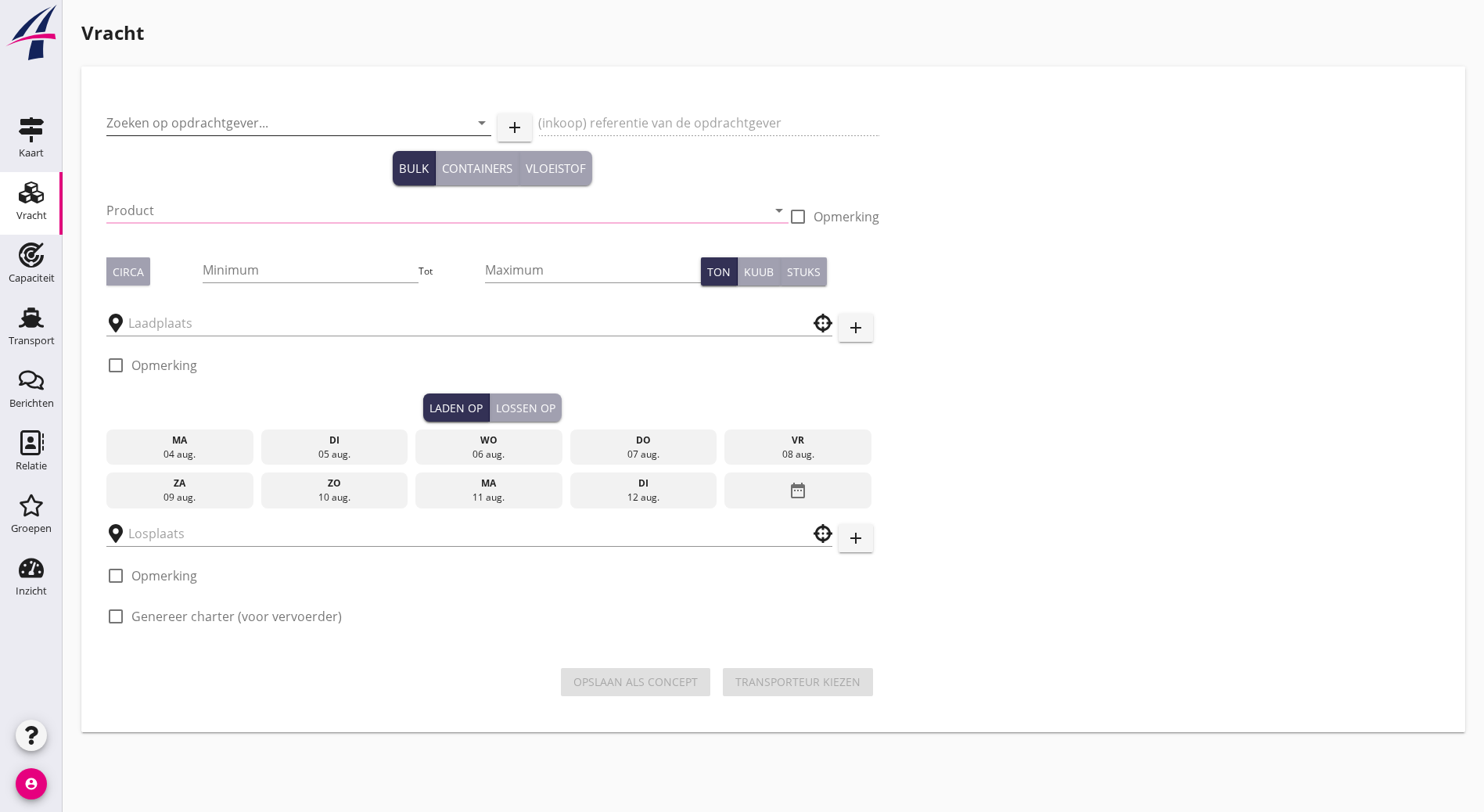 click at bounding box center [277, 123] 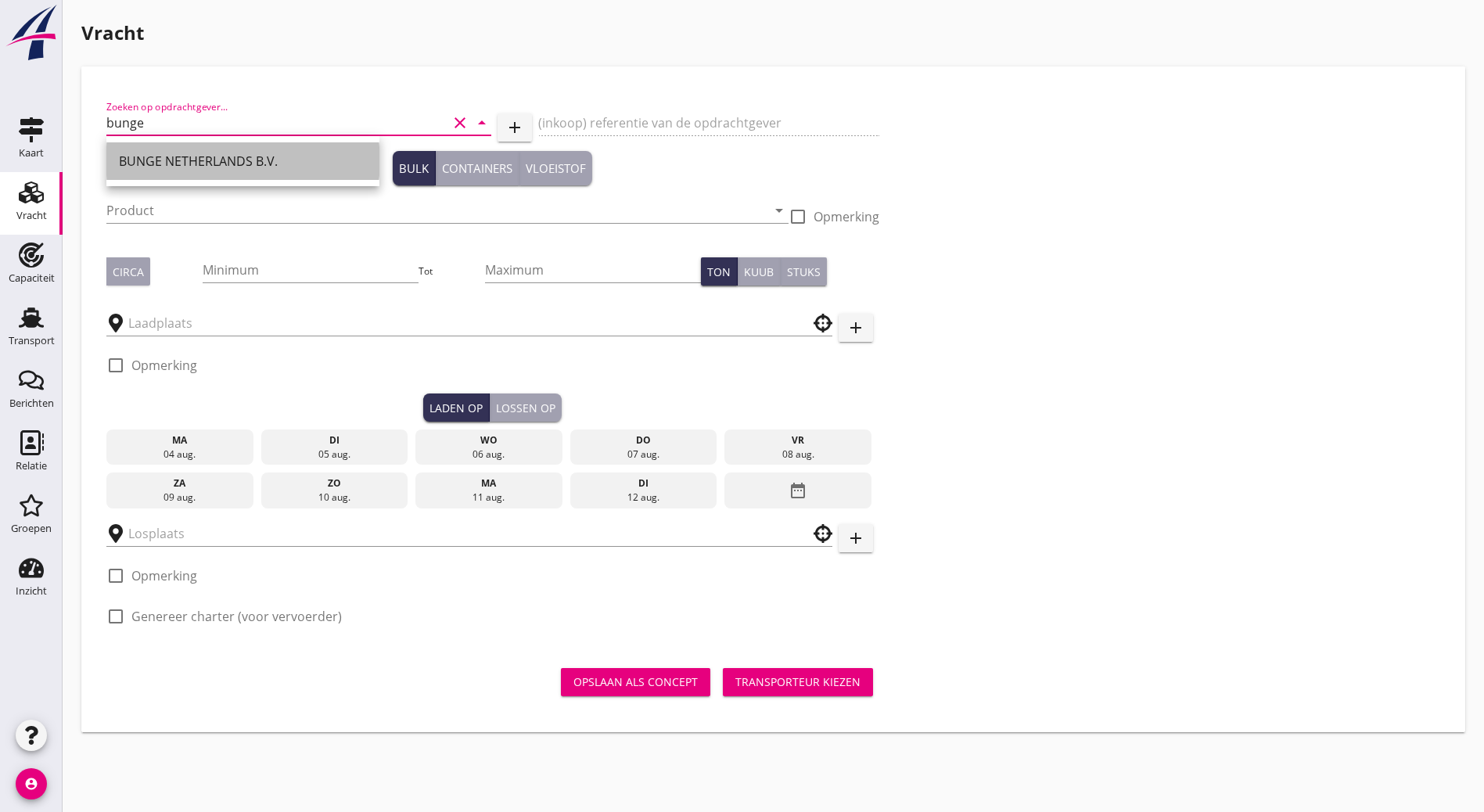click on "BUNGE NETHERLANDS B.V." at bounding box center [243, 161] 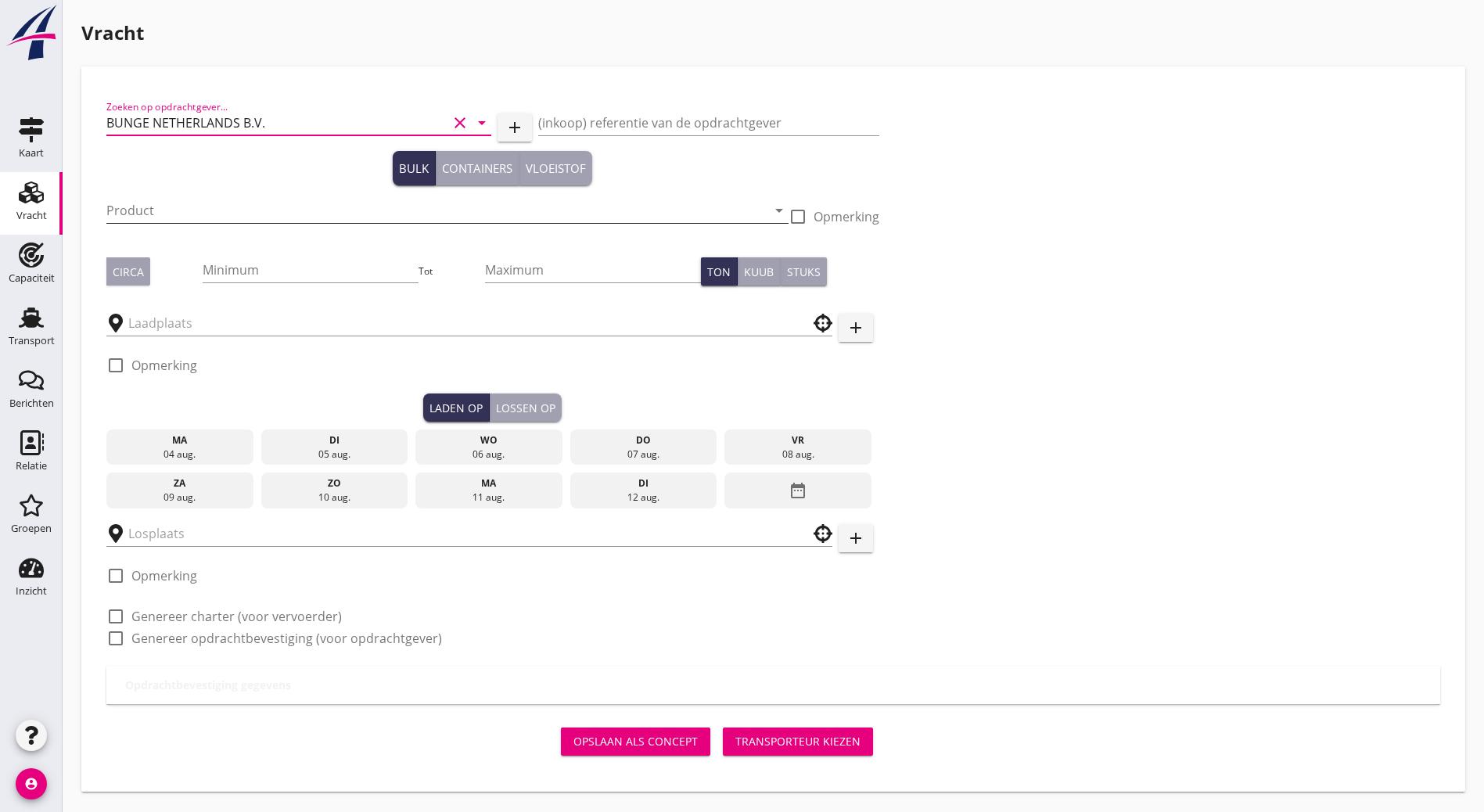 type on "BUNGE NETHERLANDS B.V." 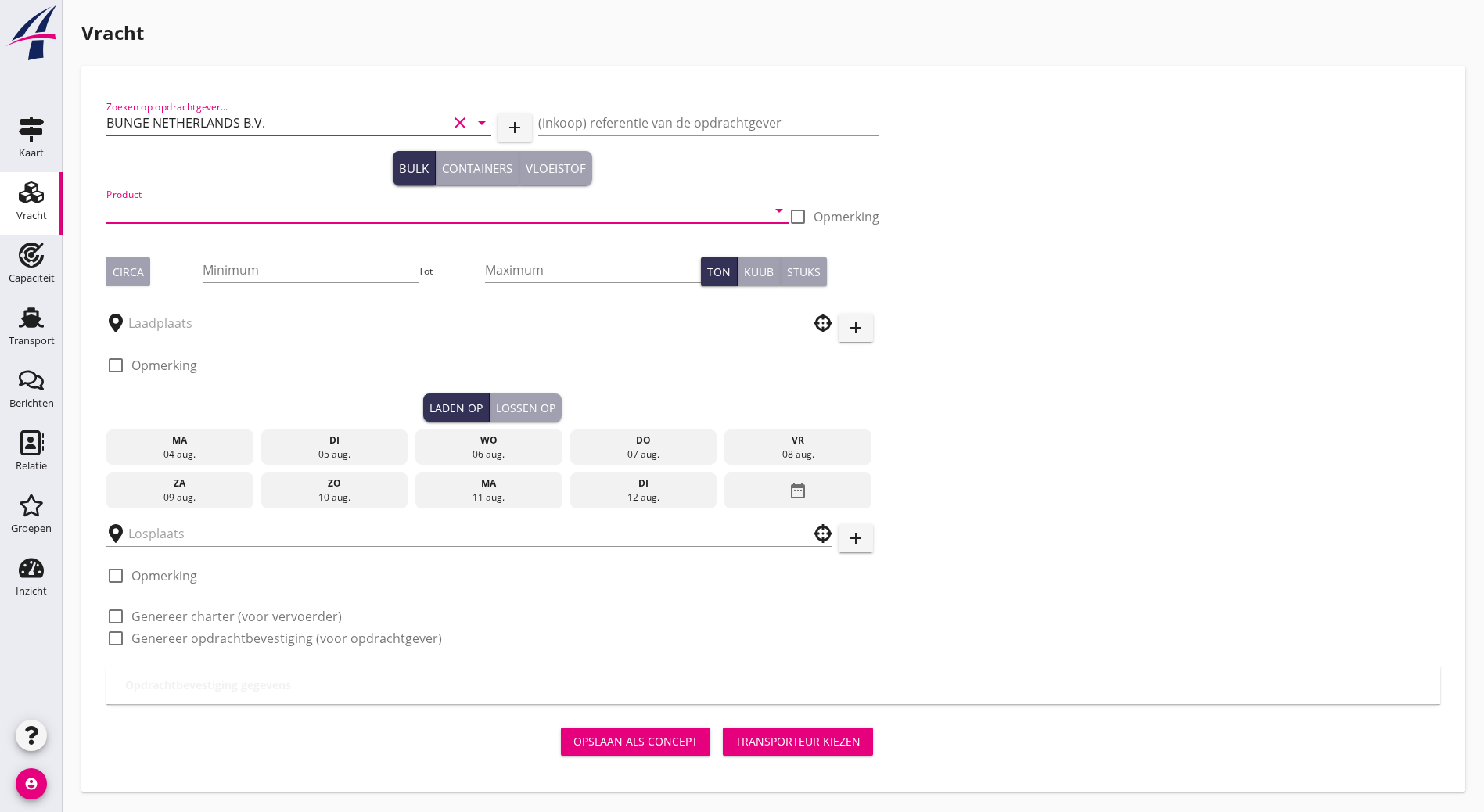 click at bounding box center (437, 210) 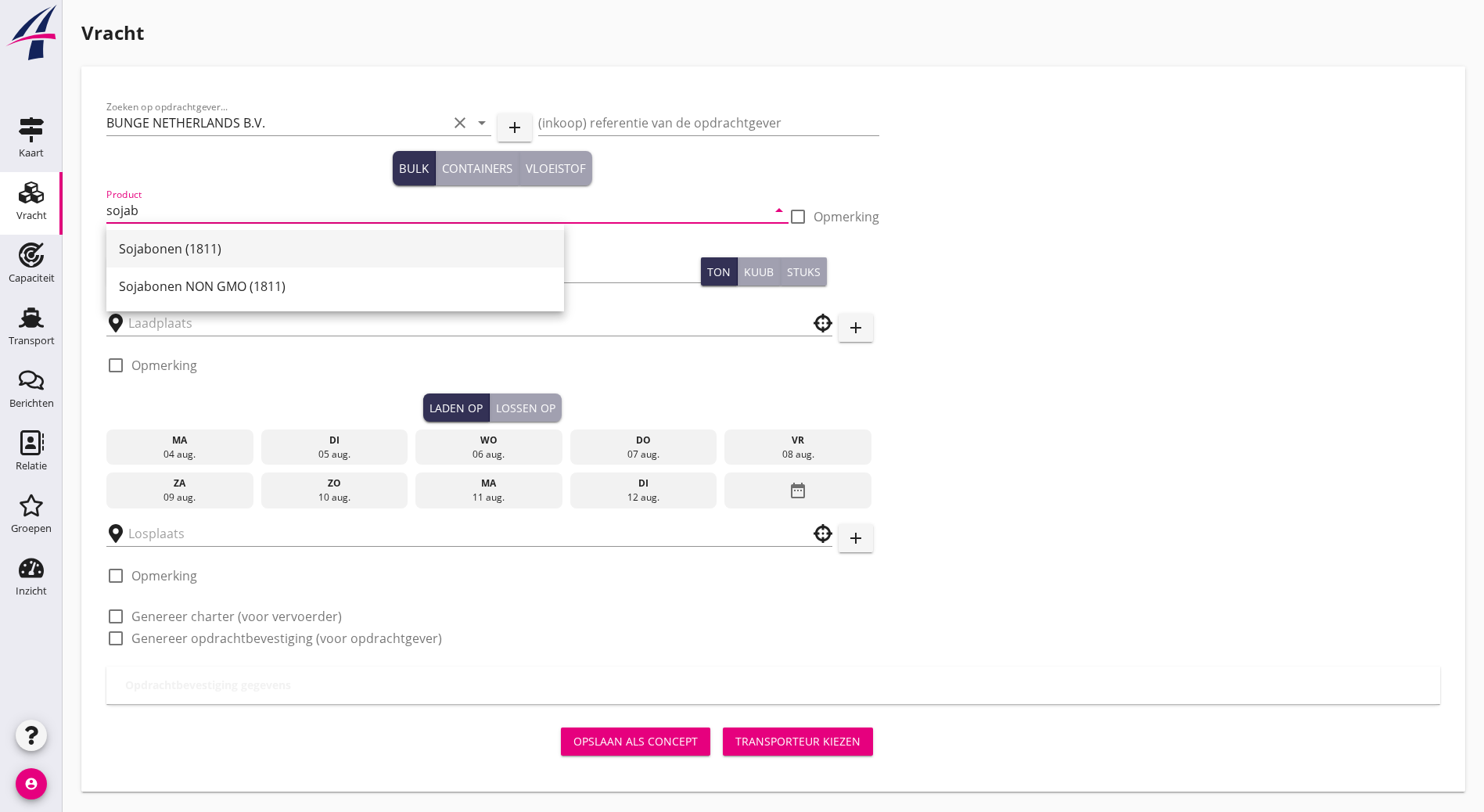 click on "Sojabonen (1811)" at bounding box center (335, 249) 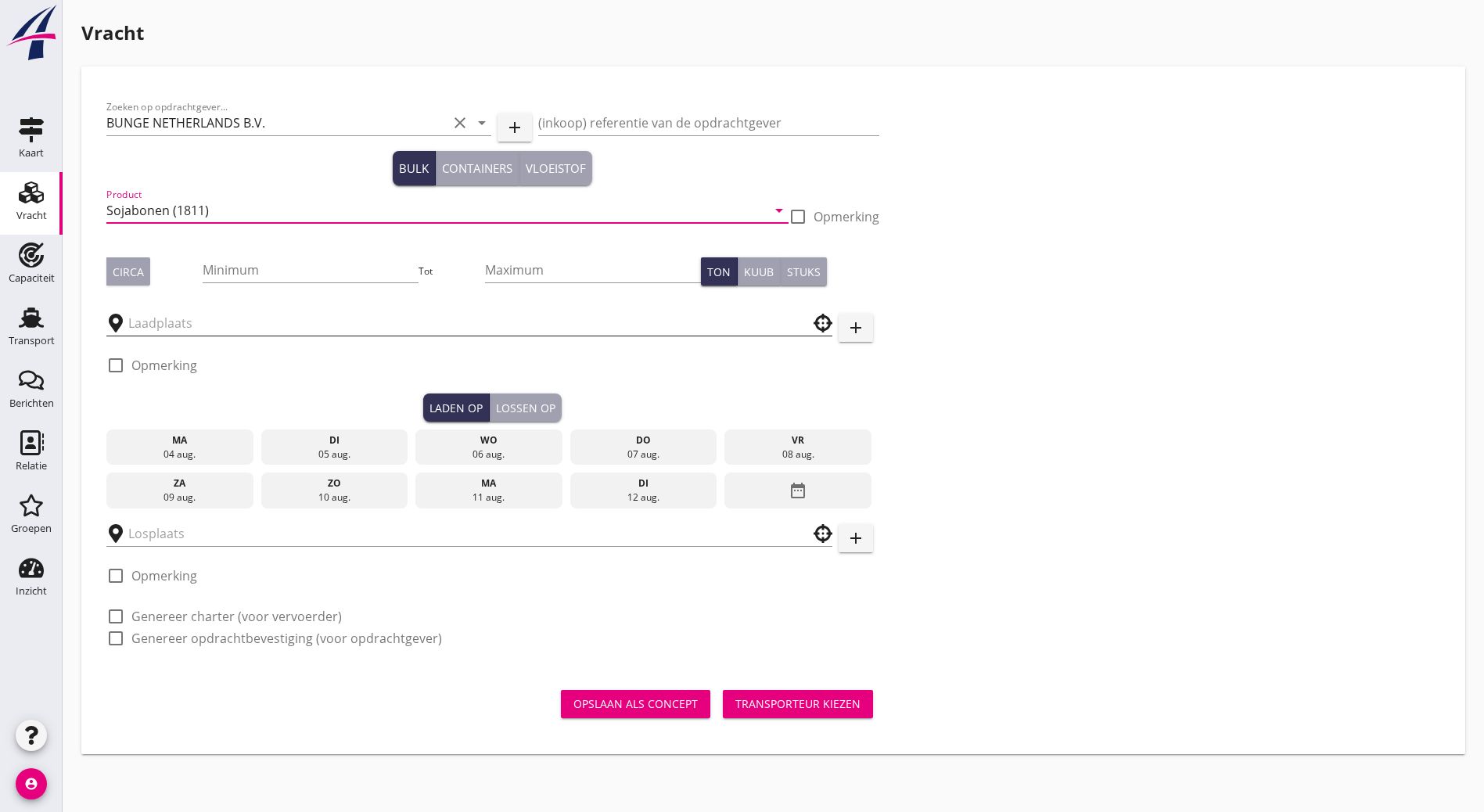 type on "Sojabonen (1811)" 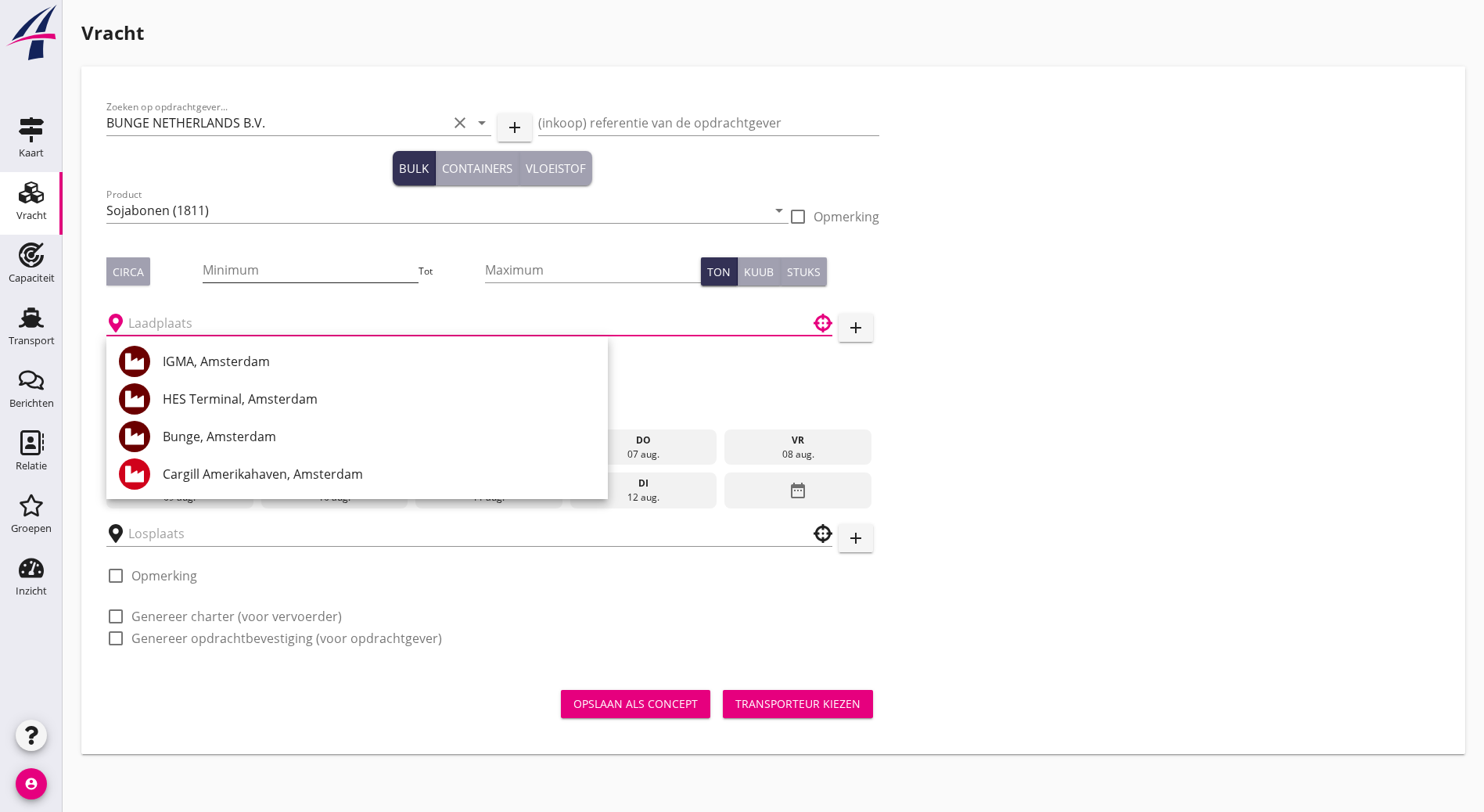 click on "Minimum" at bounding box center [310, 278] 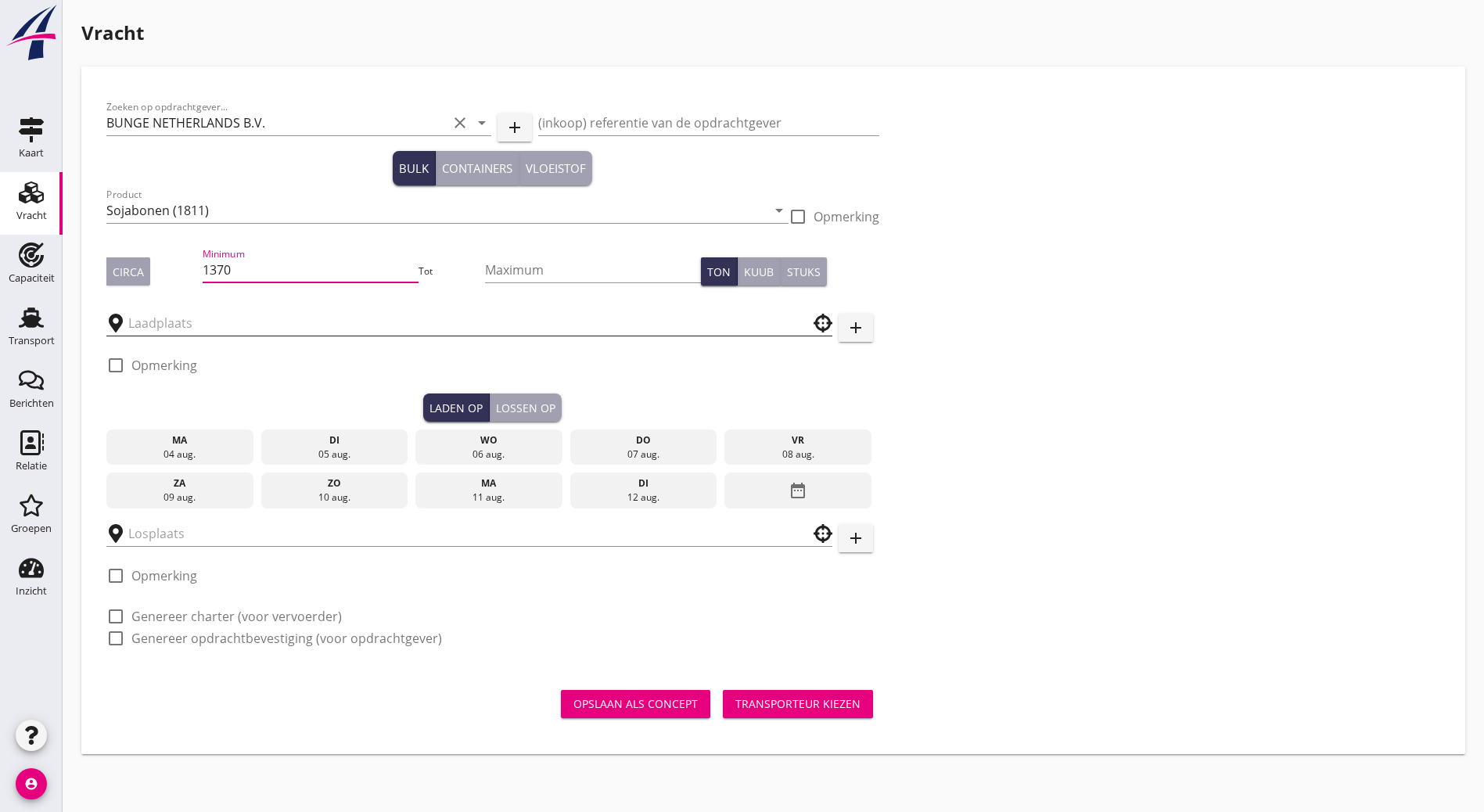 type on "1370" 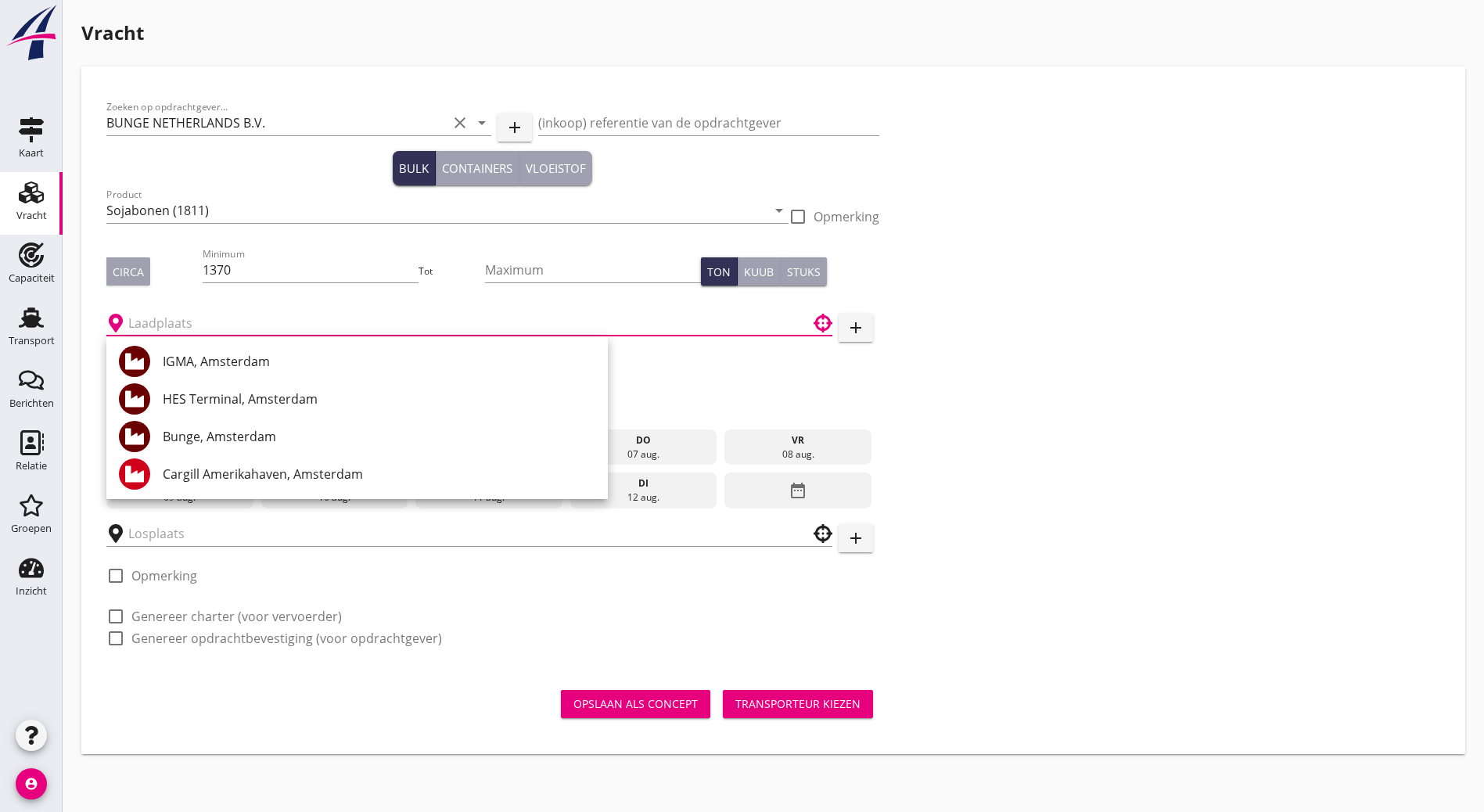 click on "Bunge, Amsterdam" at bounding box center (379, 437) 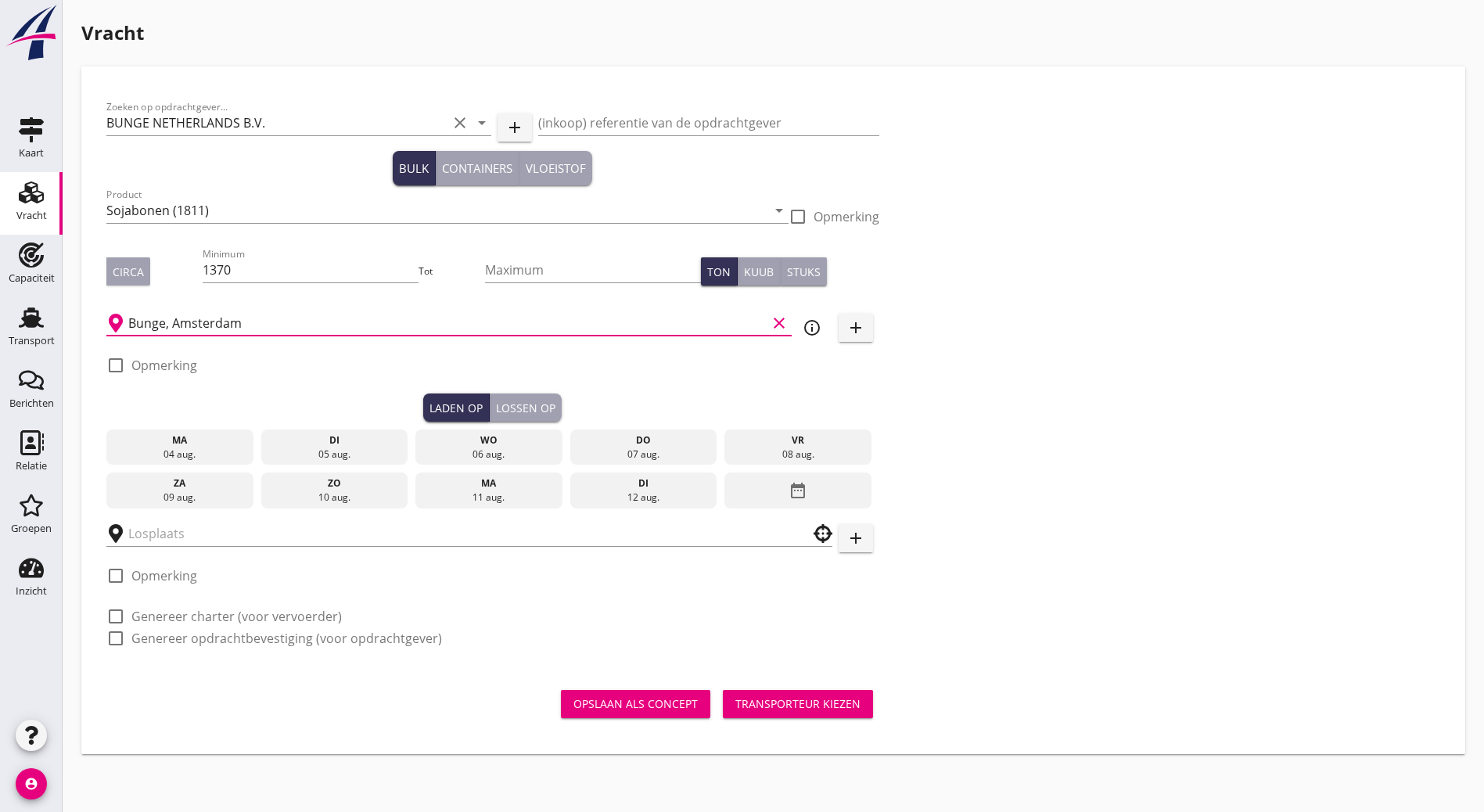 click on "05 aug." at bounding box center (334, 455) 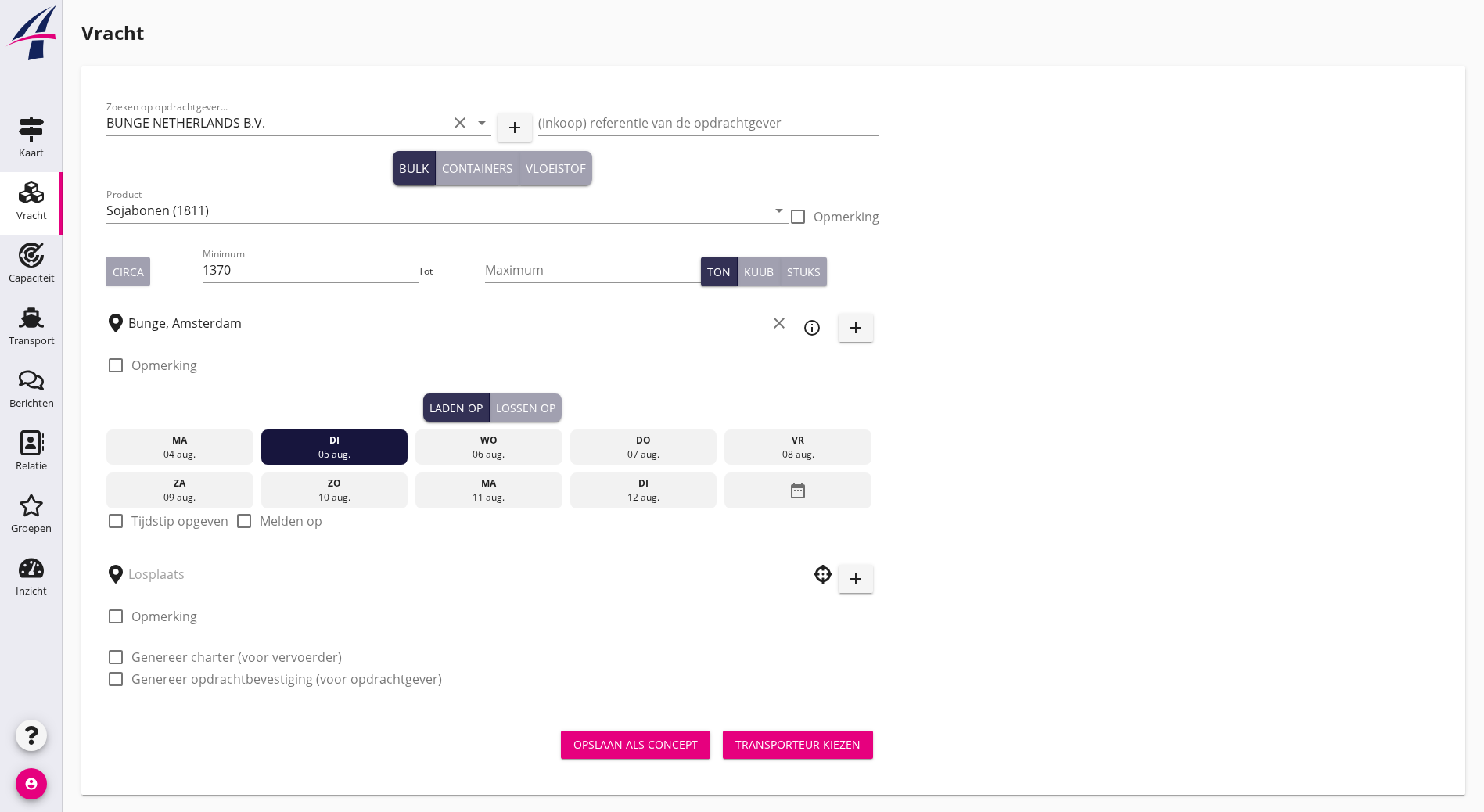 click on "Tijdstip opgeven" at bounding box center [180, 521] 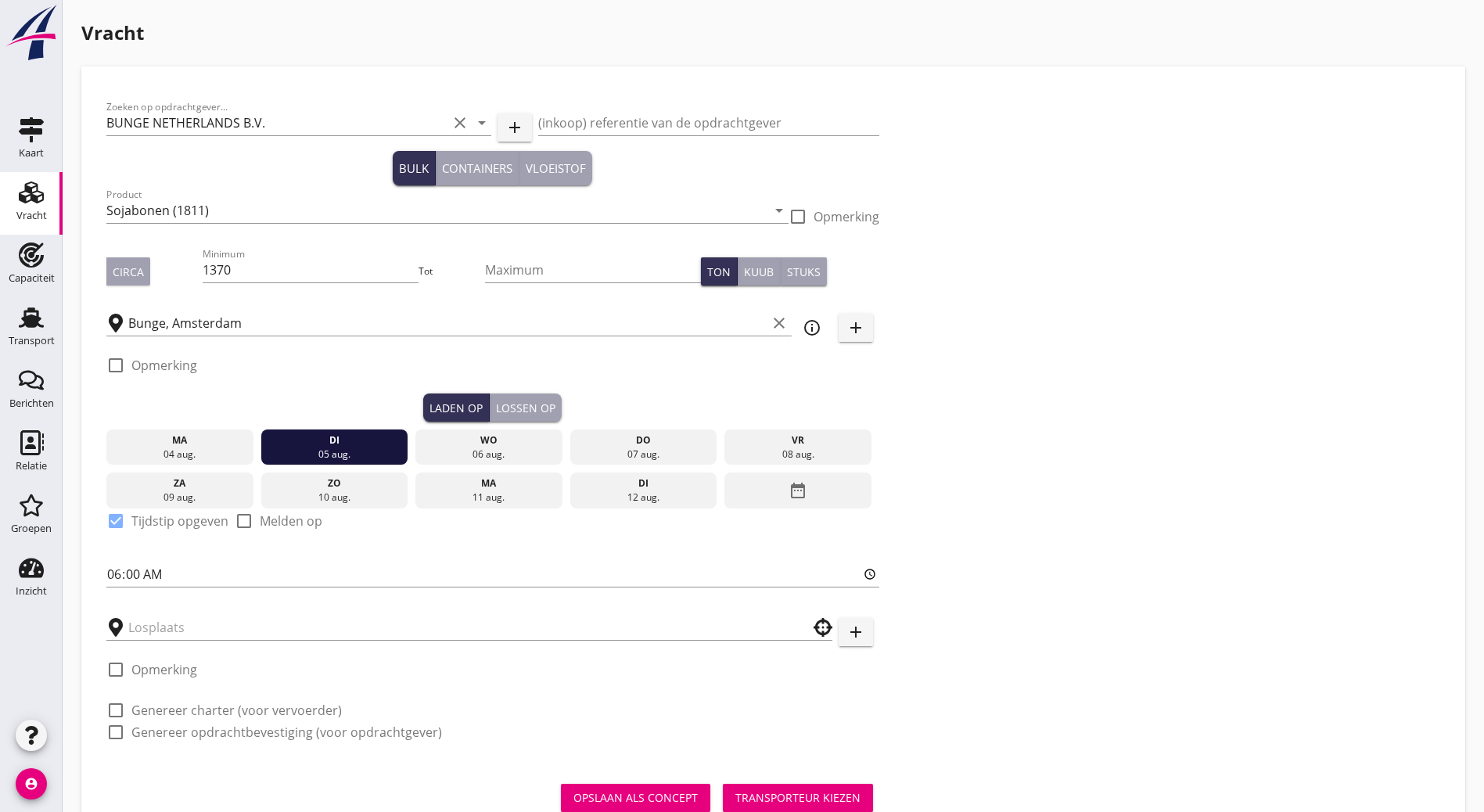 click on "Zoeken op opdrachtgever... BUNGE NETHERLANDS B.V. clear arrow_drop_down add (inkoop) referentie van de opdrachtgever Bulk Containers Vloeistof Product Sojabonen (1811) arrow_drop_down check_box_outline_blank Opmerking Circa Minimum 1370 Tot Maximum Ton Kuub Stuks Bunge, [CITY] clear info_outline add check_box_outline_blank Opmerking Laden op Lossen op ma 04 aug. di 05 aug. wo 06 aug. do 07 aug. vr 08 aug. za 09 aug. zo 10 aug. ma 11 aug. di 12 aug. date_range check_box Tijdstip opgeven check_box_outline_blank Melden op 06:00 add check_box_outline_blank Opmerking check_box_outline_blank Genereer charter (voor vervoerder) check_box_outline_blank Genereer opdrachtbevestiging (voor opdrachtgever) Opslaan als concept Transporteur kiezen" at bounding box center (773, 457) 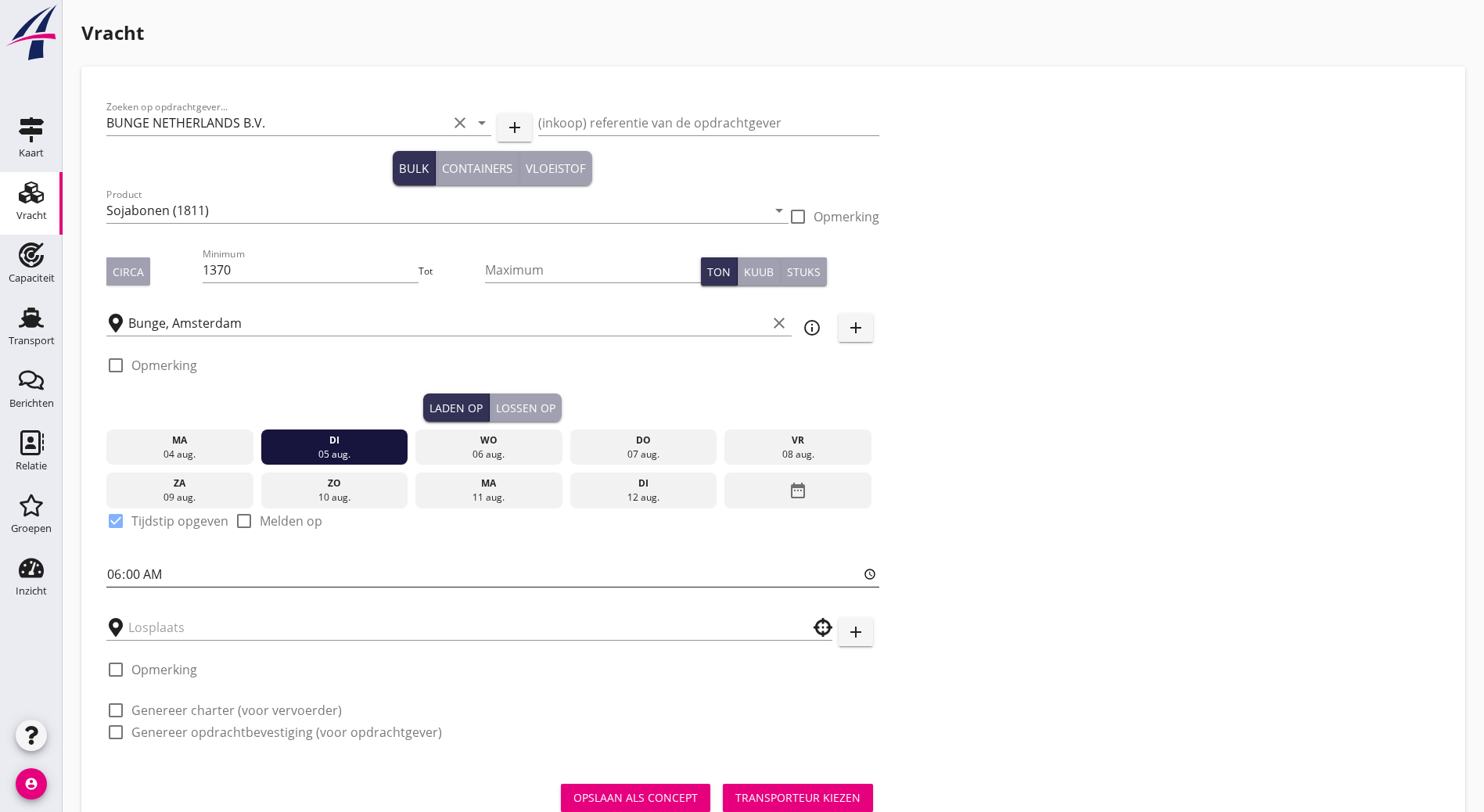 click on "06:00" at bounding box center [493, 574] 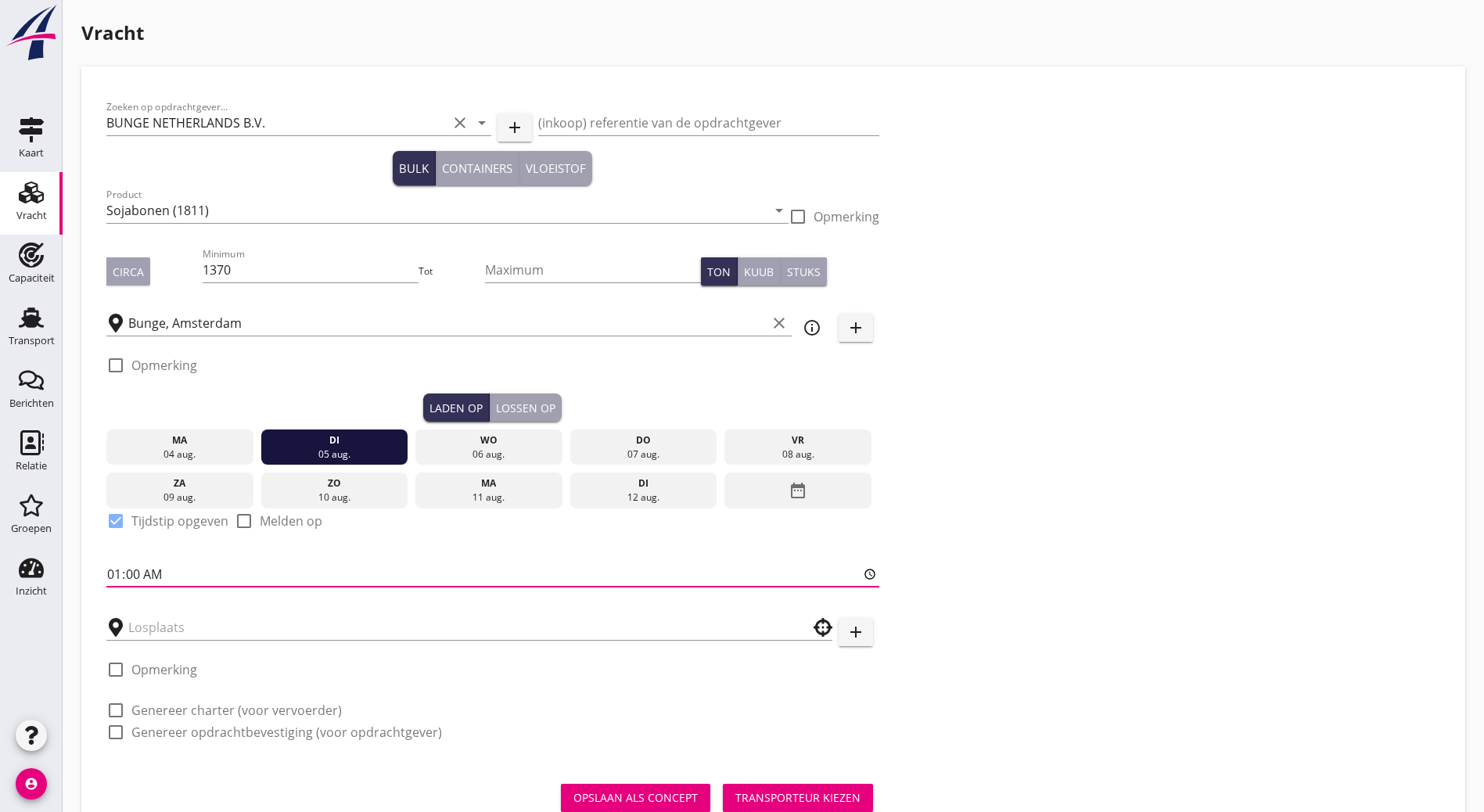 type on "12:00" 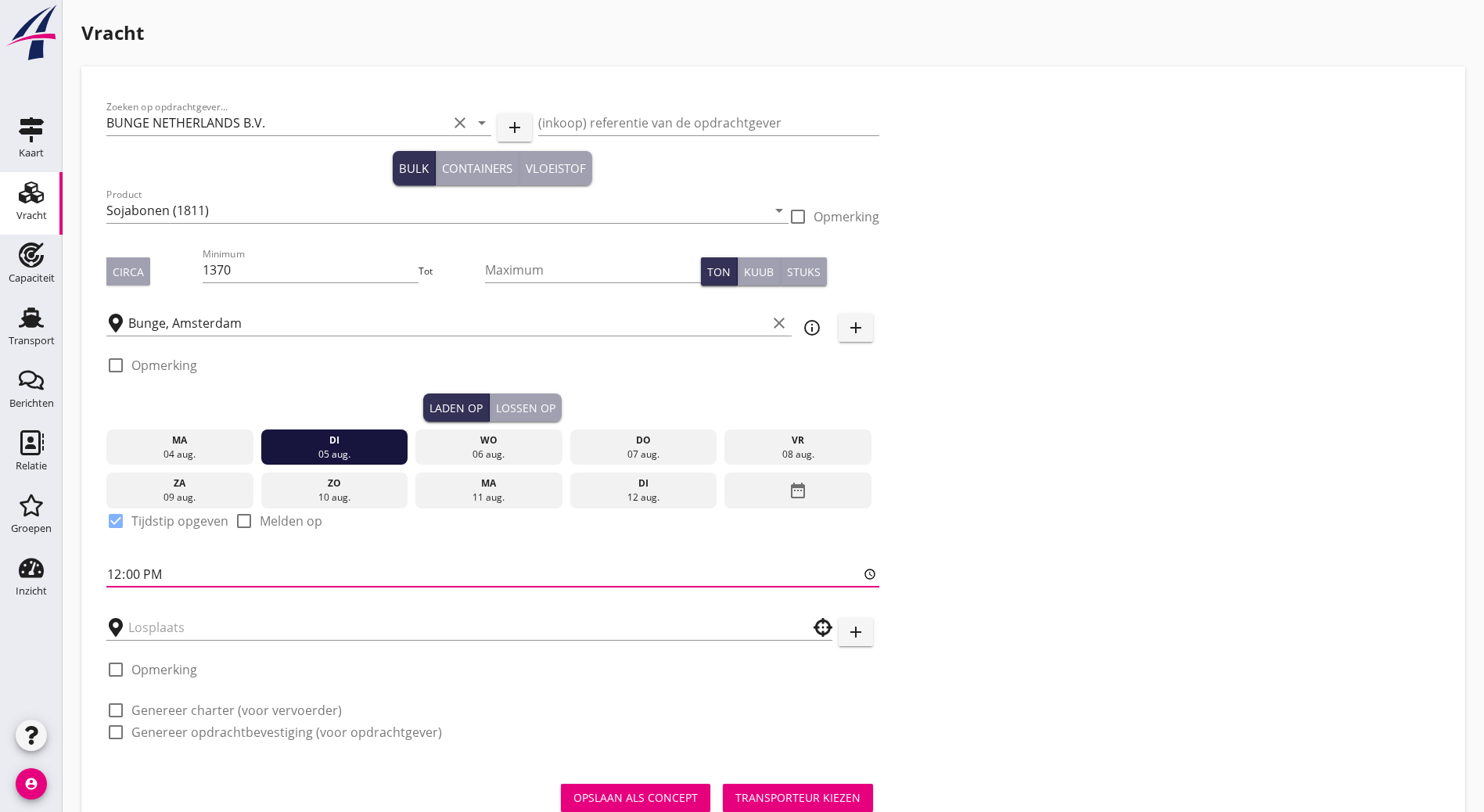 click on "Zoeken op opdrachtgever... [BRAND] [BRAND] [BRAND] clear arrow_drop_down add (inkoop) referentie van de opdrachtgever  Bulk   Containers   Vloeistof  Product Sojabonen (1811) arrow_drop_down check_box_outline_blank Opmerking  Circa  Minimum 1370  Tot  Maximum  Ton   Kuub   Stuks  [BRAND], [CITY] clear info_outline add check_box_outline_blank Opmerking  Laden op   Lossen op   ma  04 aug.  di  05 aug.  wo  06 aug.  do  07 aug.  vr  08 aug.  za  09 aug.  zo  10 aug.  ma  11 aug.  di  12 aug. date_range check_box Tijdstip opgeven check_box_outline_blank Melden op 12:00 add check_box_outline_blank Opmerking check_box_outline_blank Genereer charter (voor vervoerder) check_box_outline_blank Genereer opdrachtbevestiging (voor opdrachtgever)" at bounding box center [773, 426] 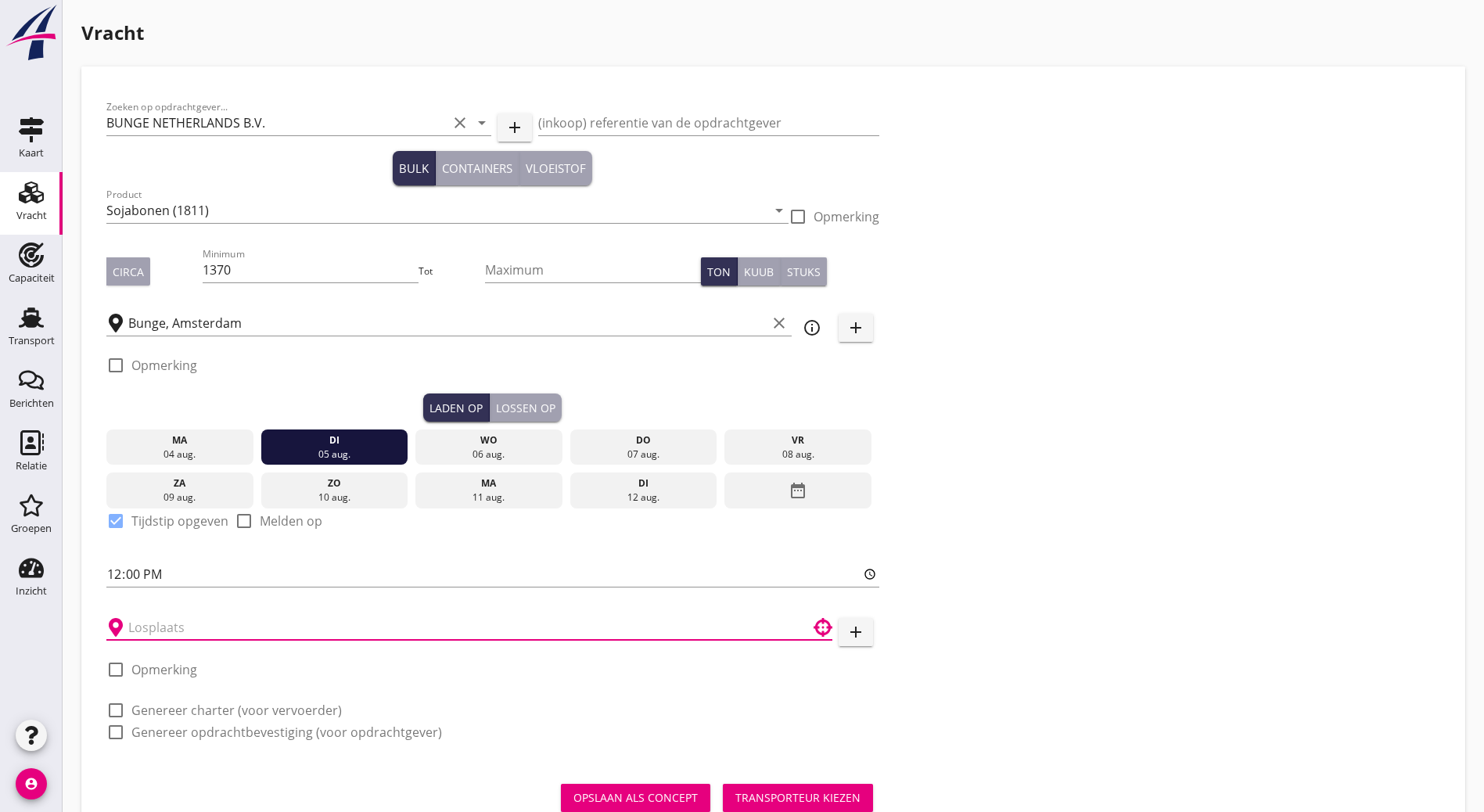 click at bounding box center (458, 627) 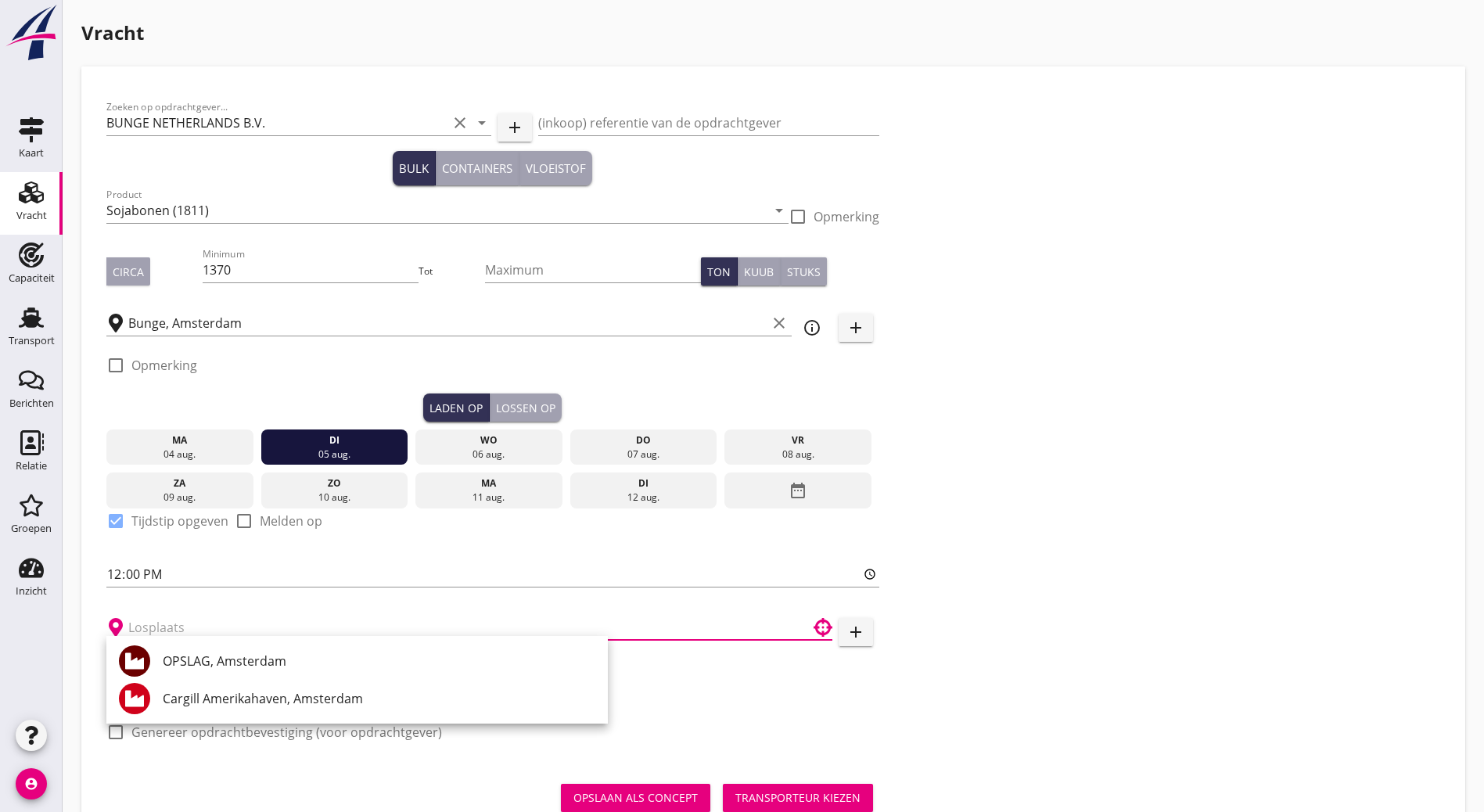 click on "OPSLAG, Amsterdam" at bounding box center (379, 661) 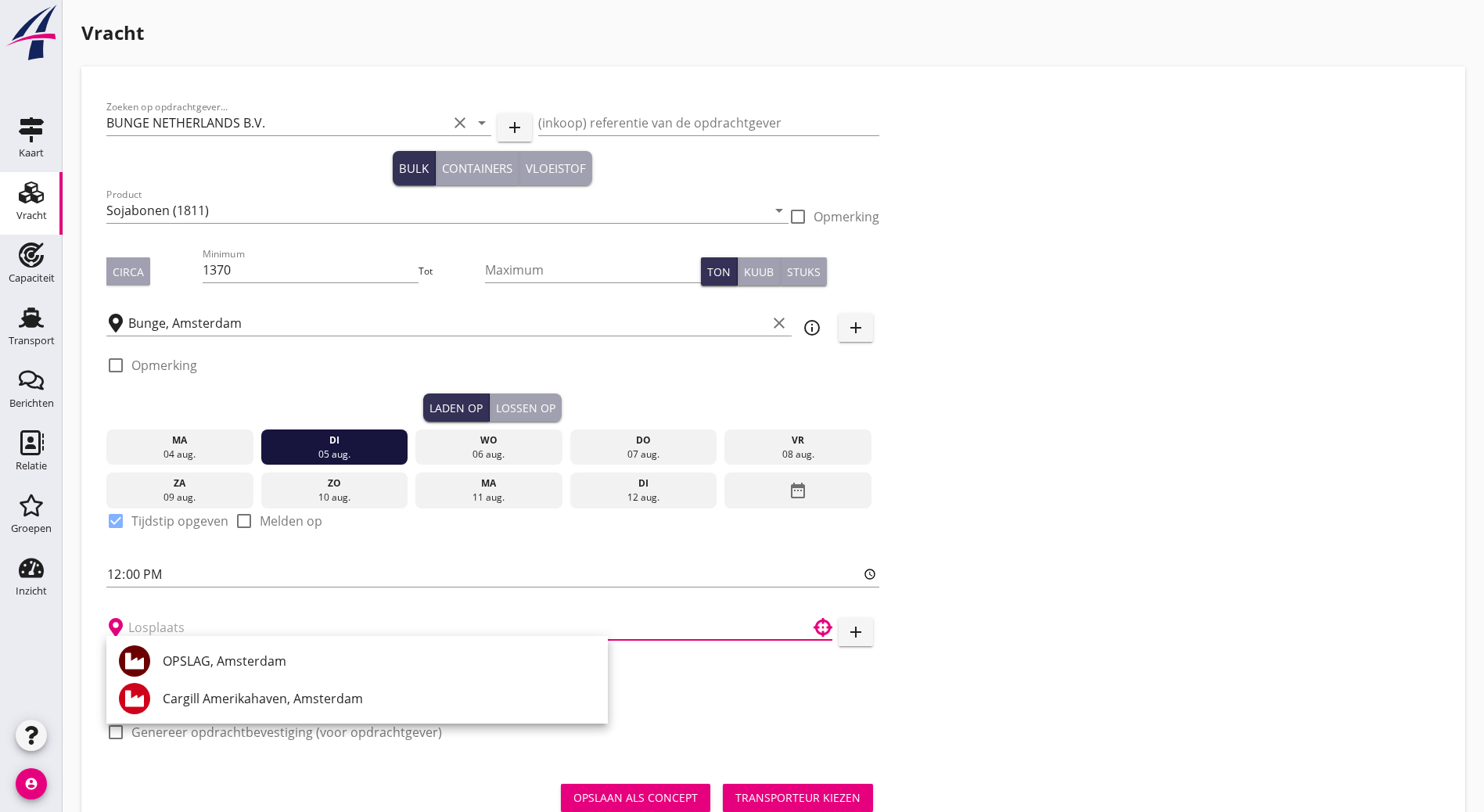 type on "OPSLAG, Amsterdam" 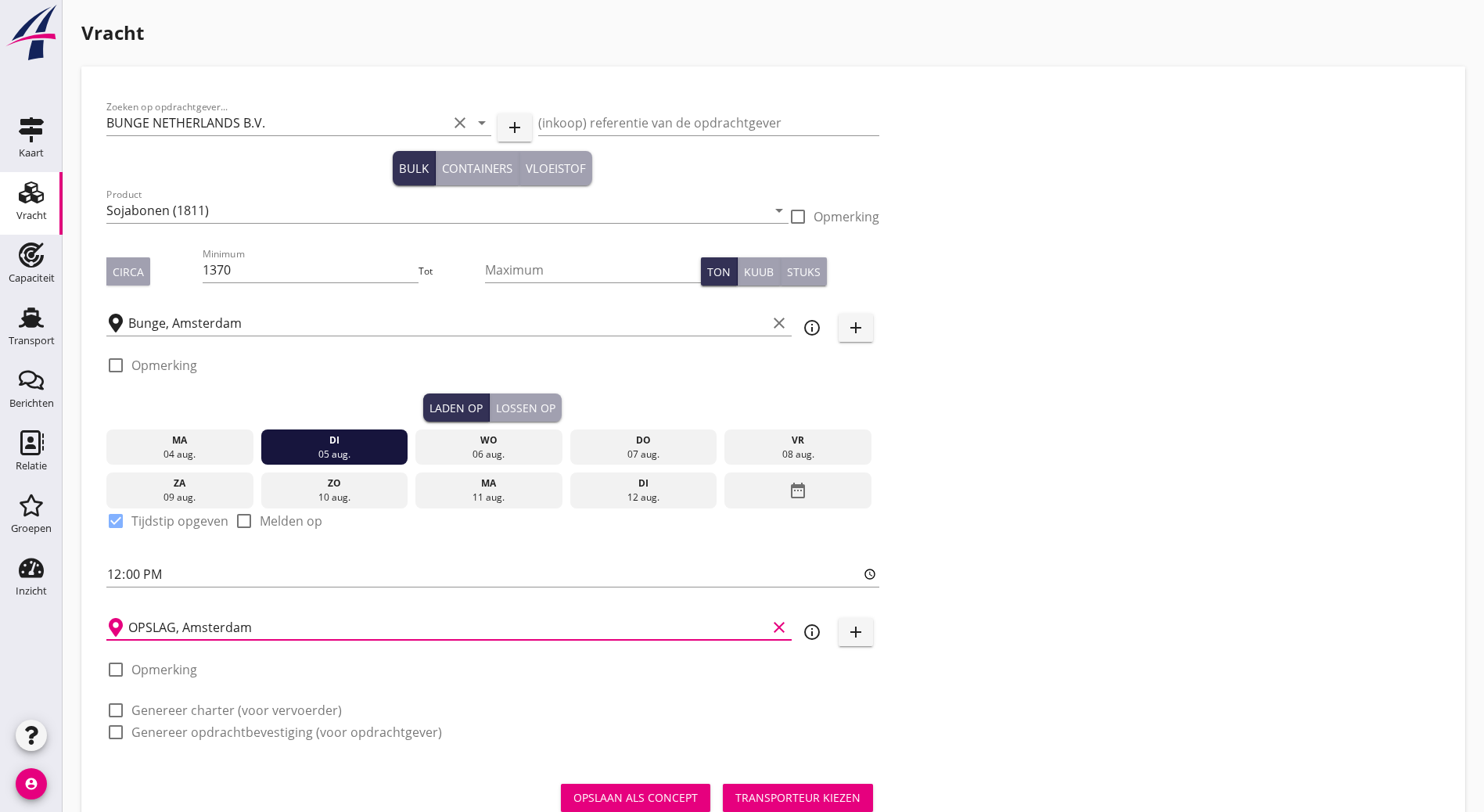 scroll, scrollTop: 50, scrollLeft: 0, axis: vertical 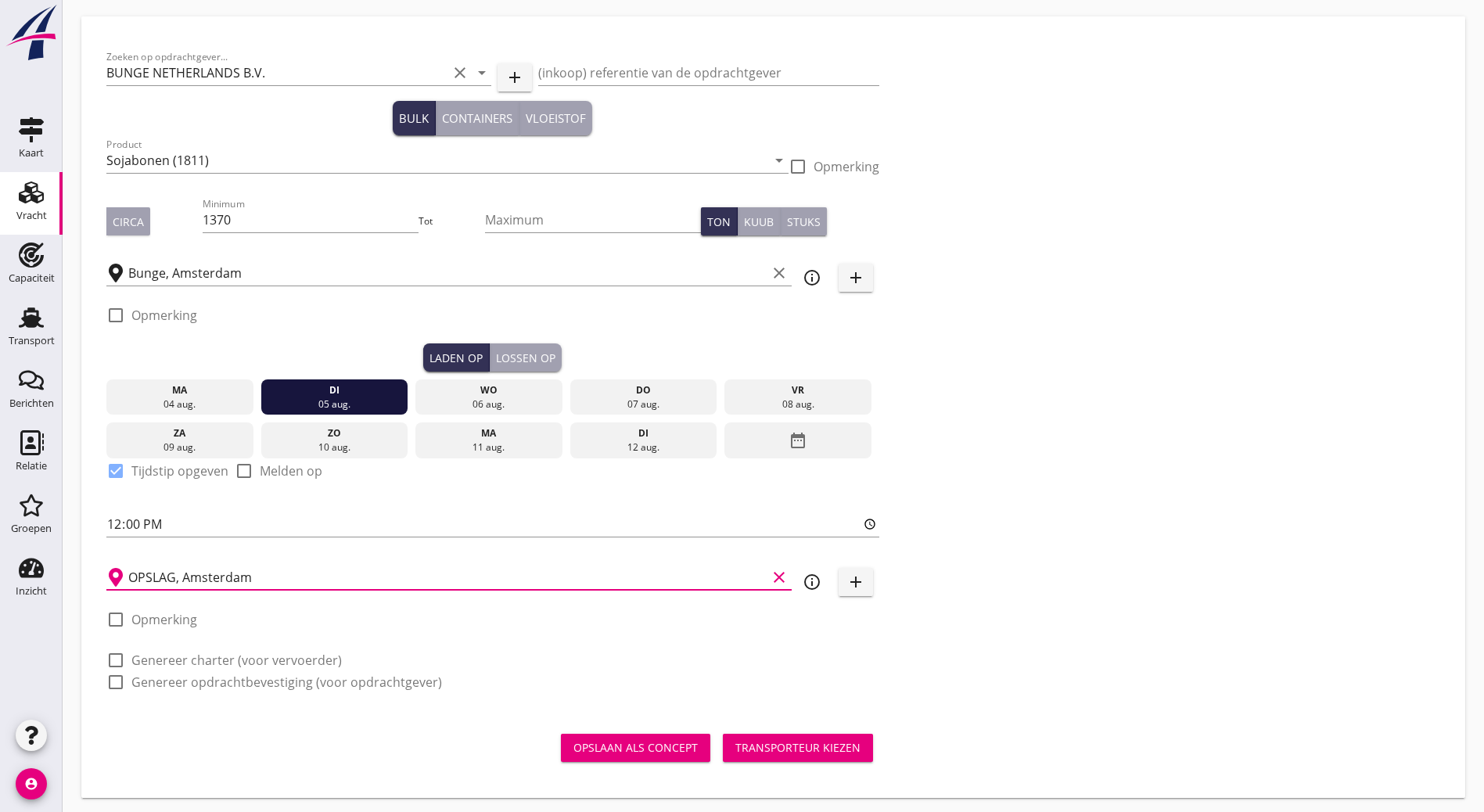 click at bounding box center (116, 660) 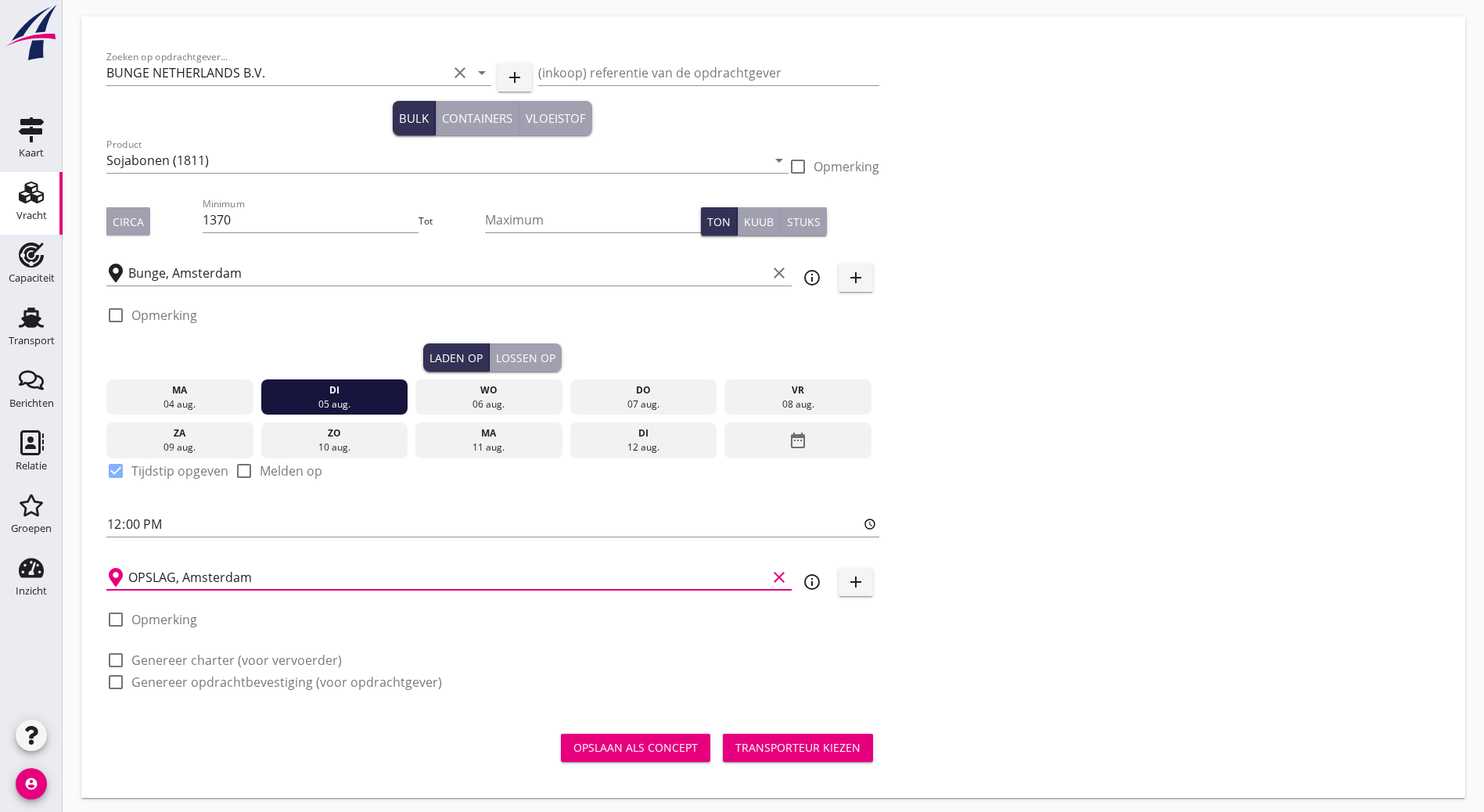 checkbox on "true" 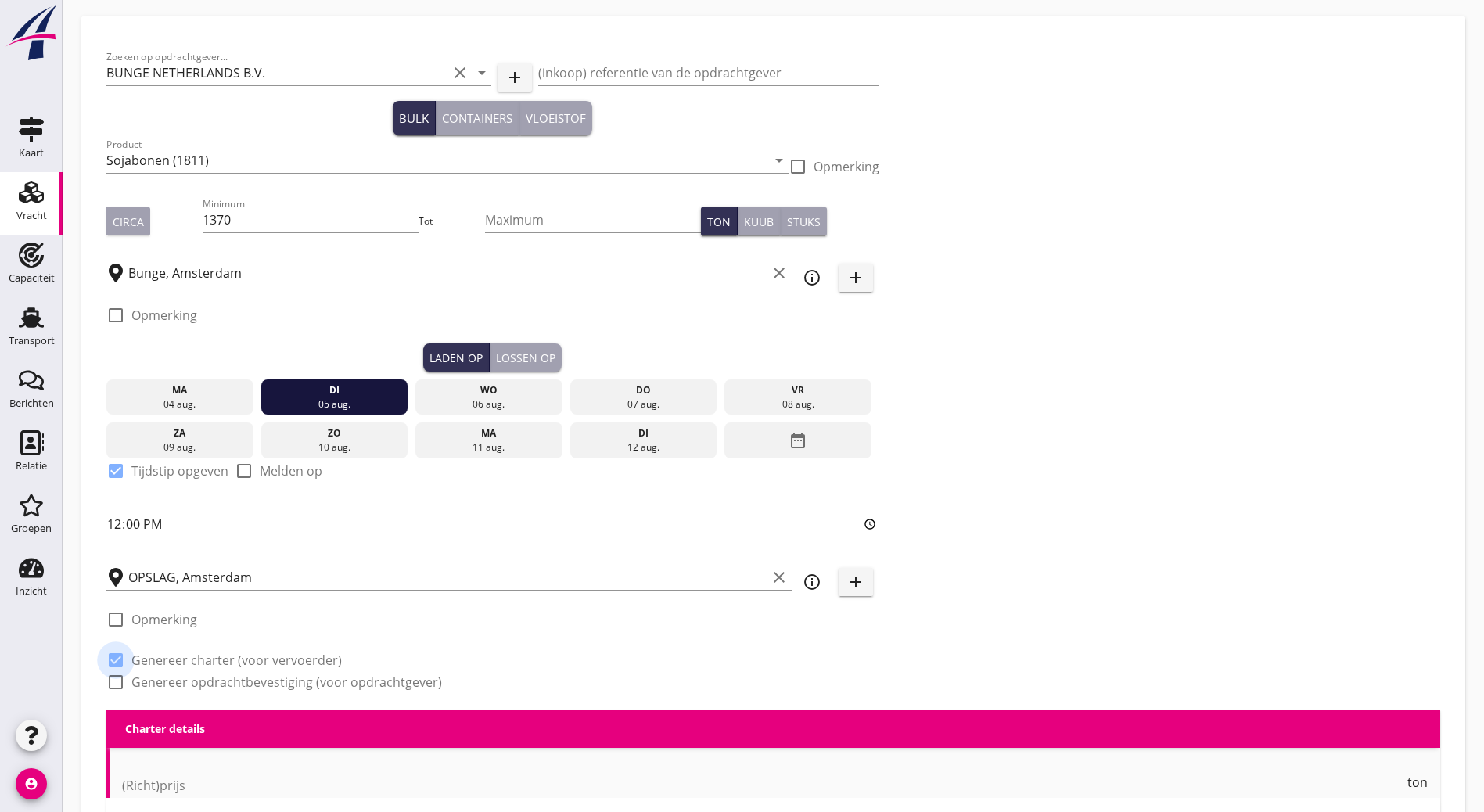 checkbox on "true" 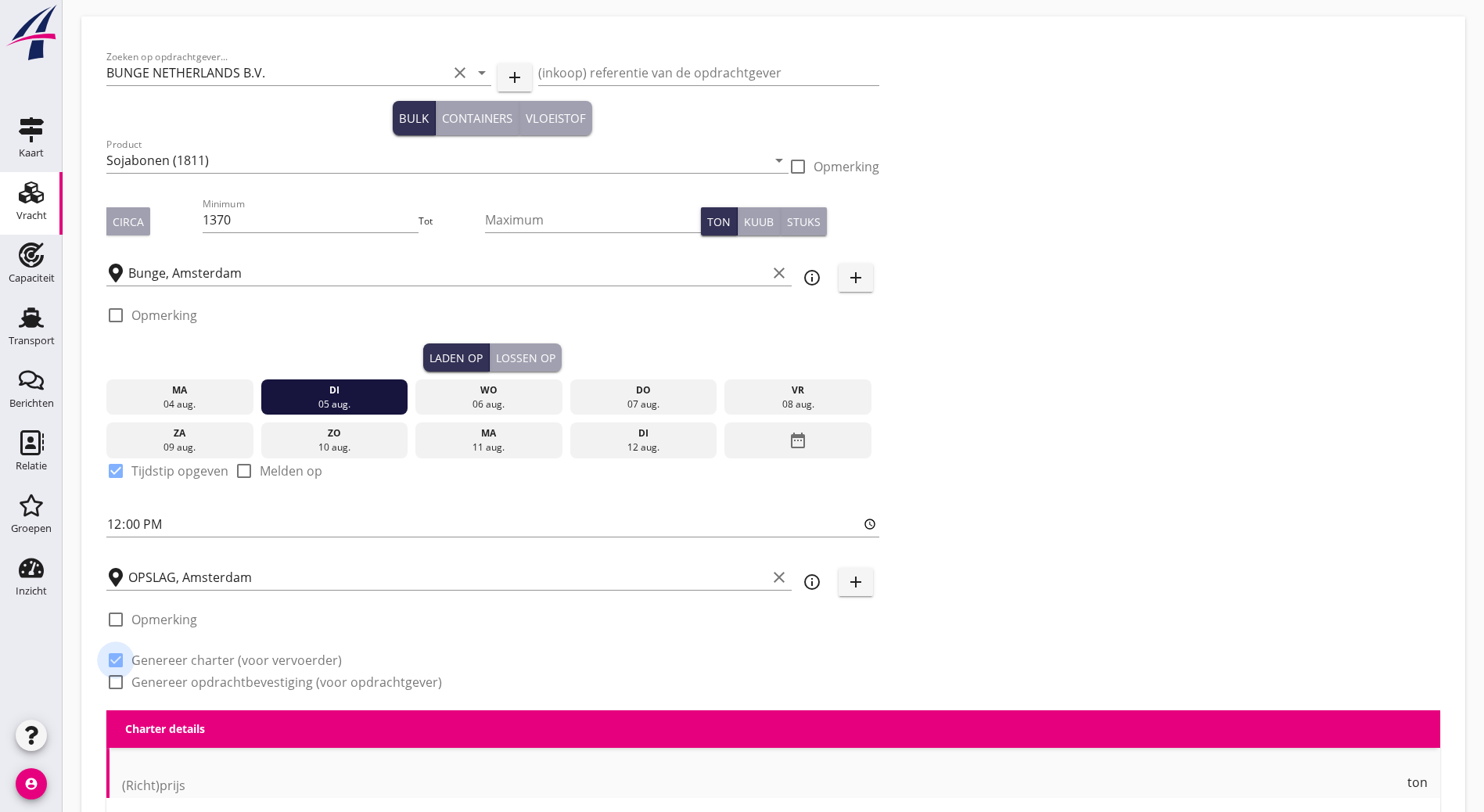 checkbox on "true" 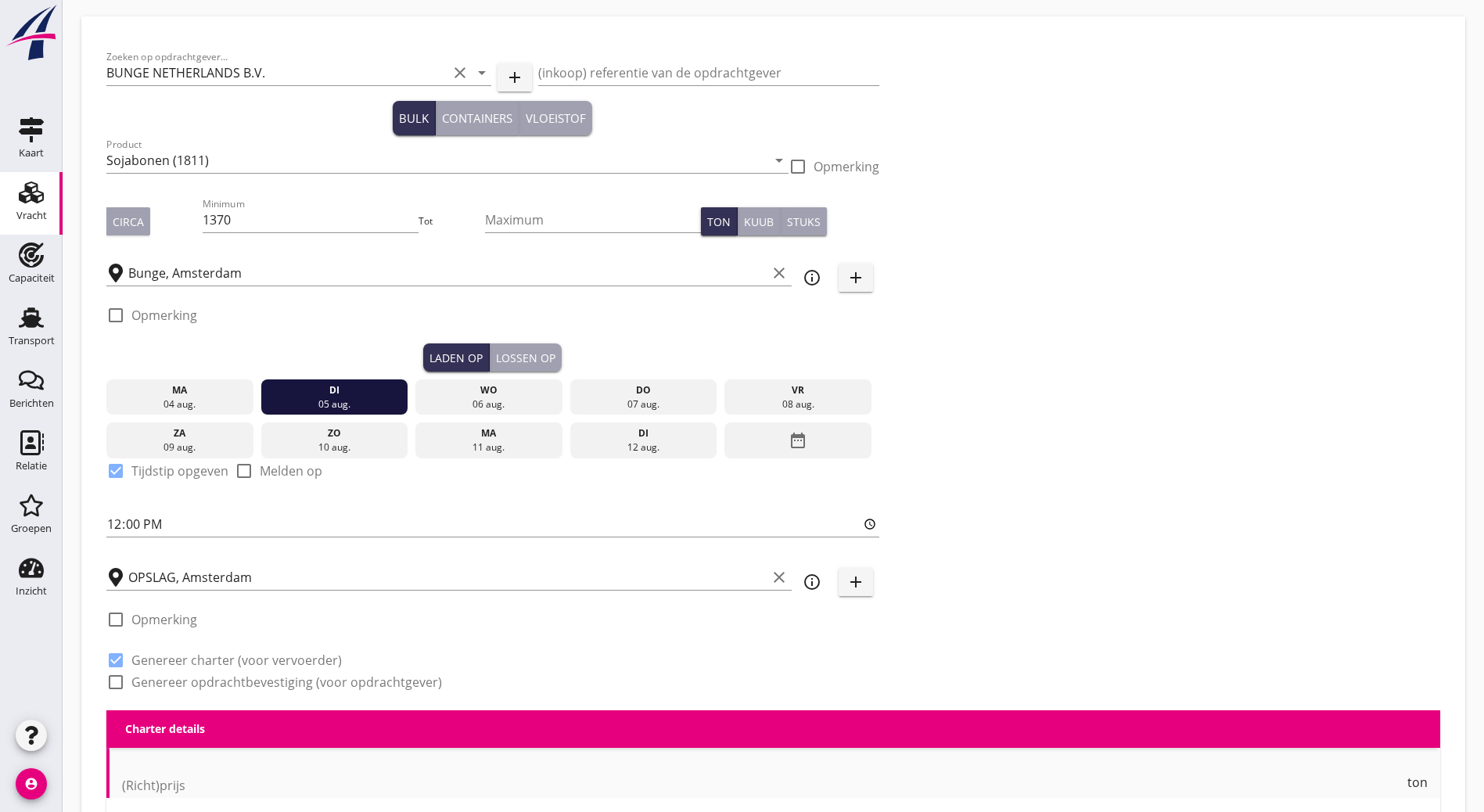 click at bounding box center (116, 682) 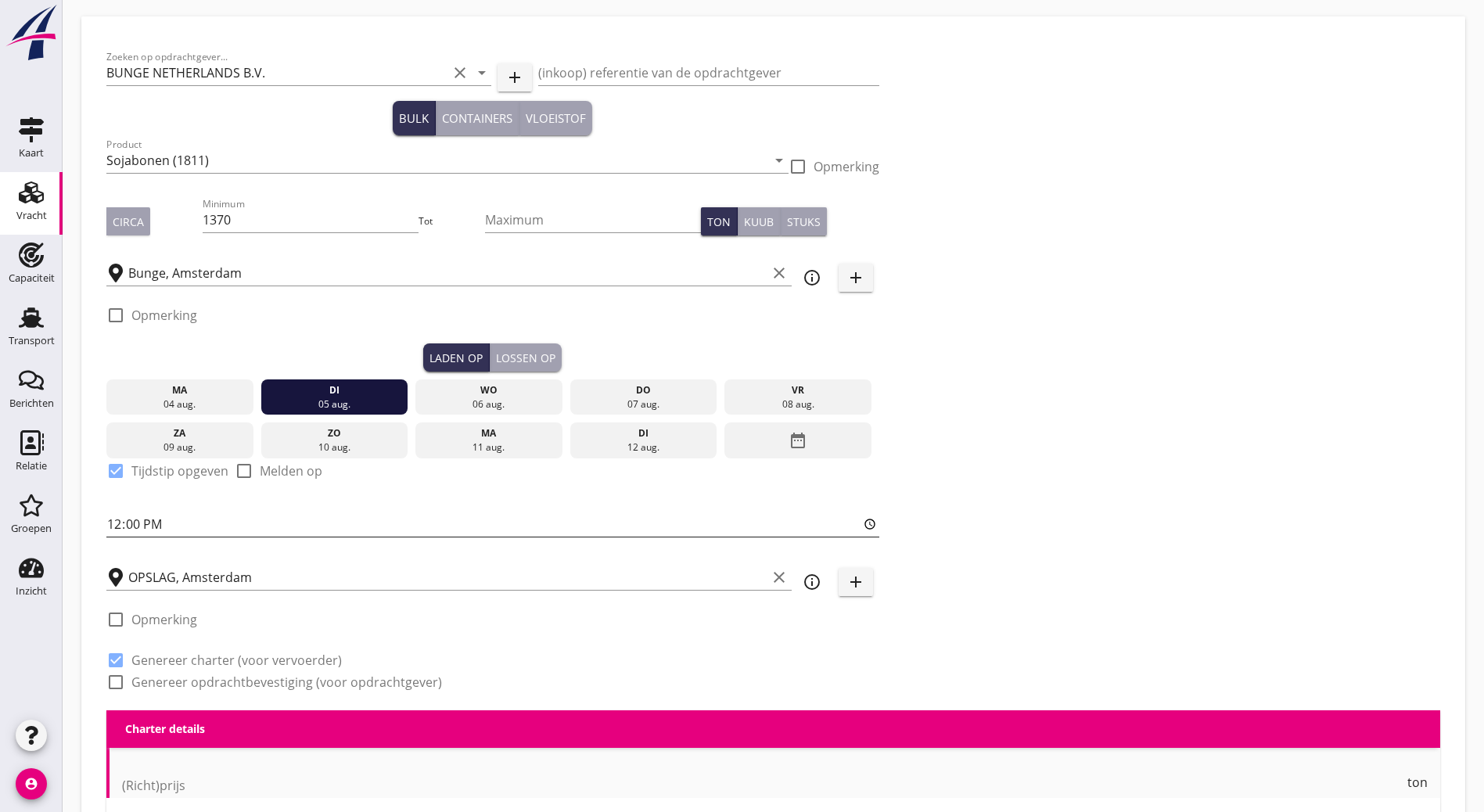 checkbox on "true" 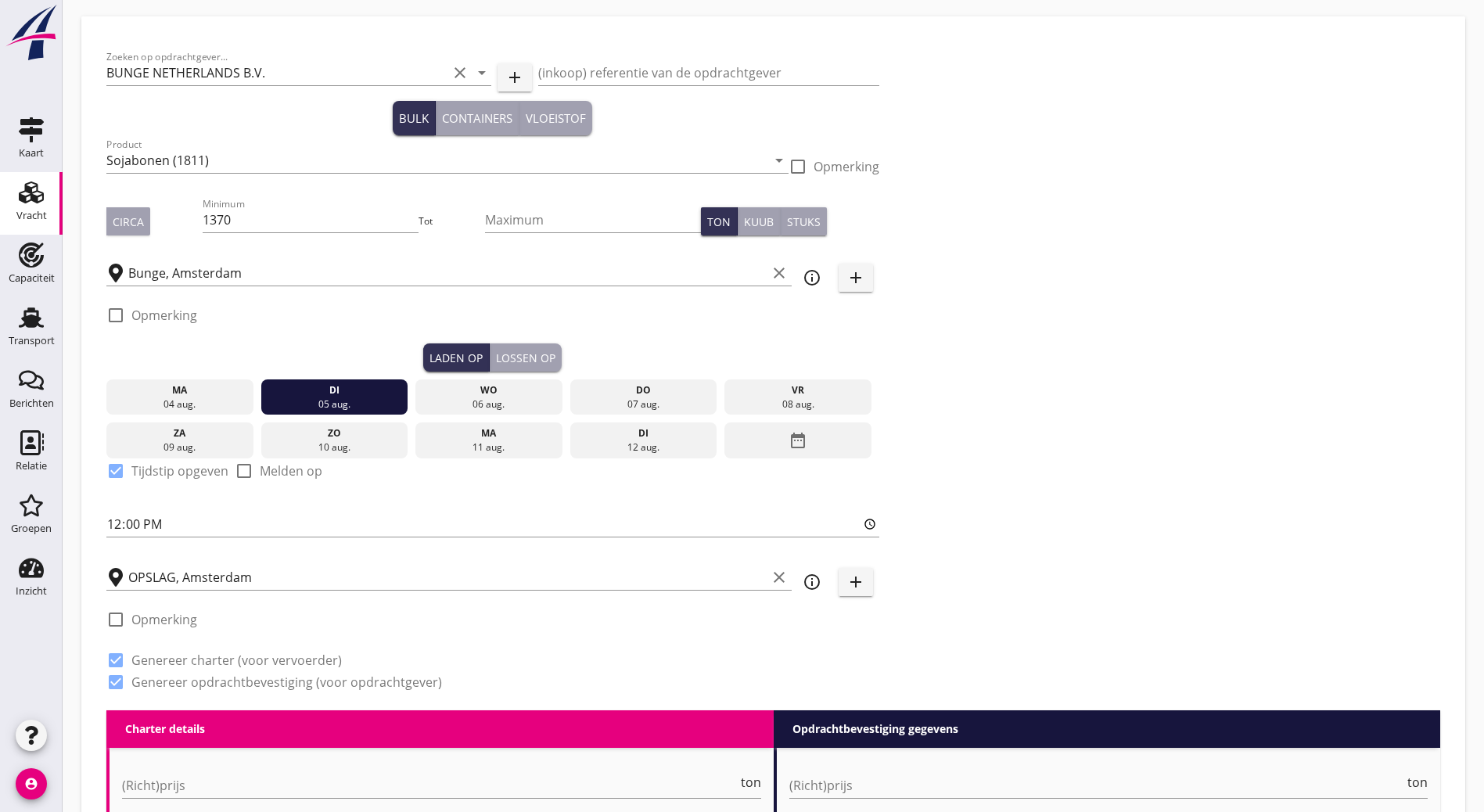 scroll, scrollTop: 598, scrollLeft: 0, axis: vertical 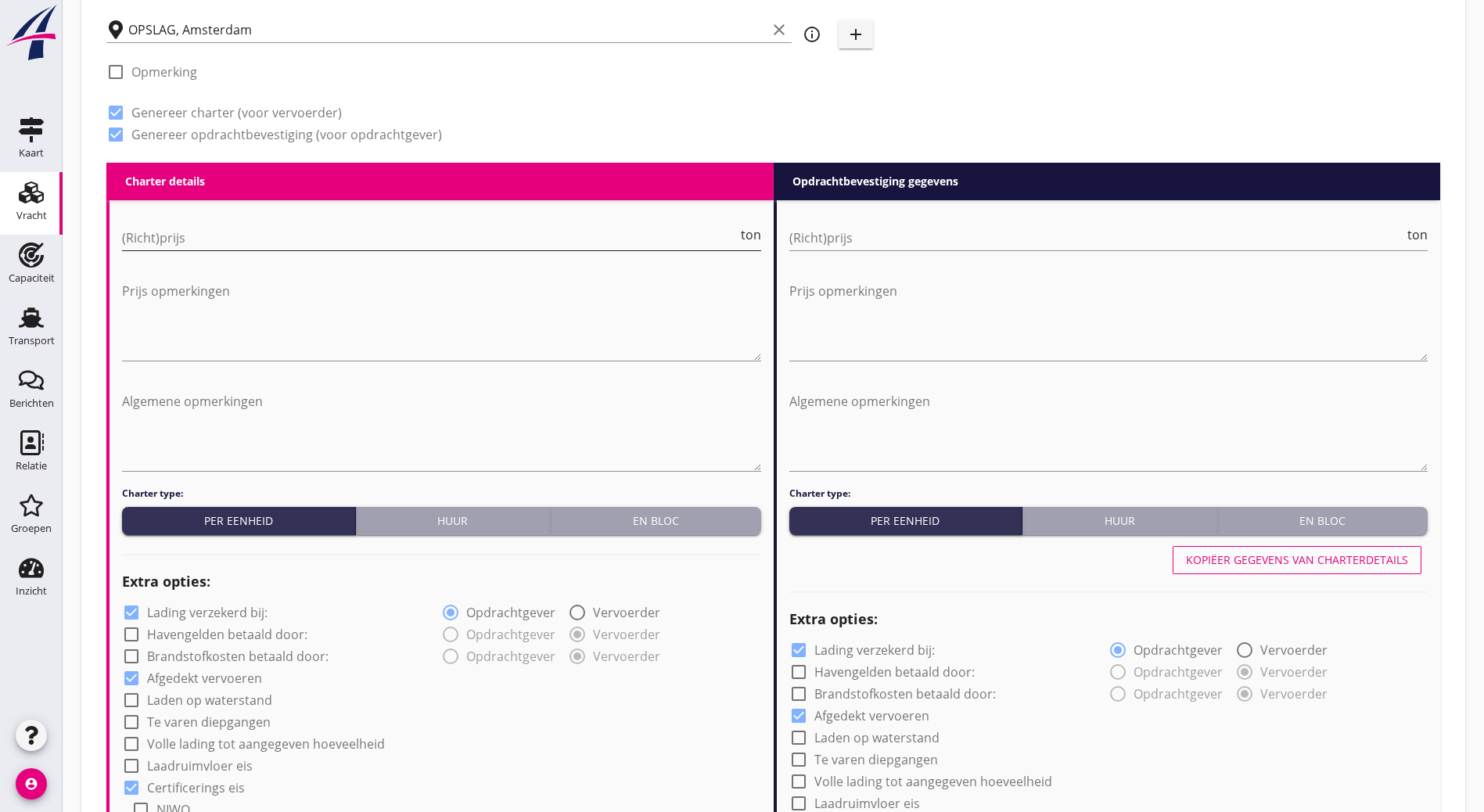 click at bounding box center [429, 238] 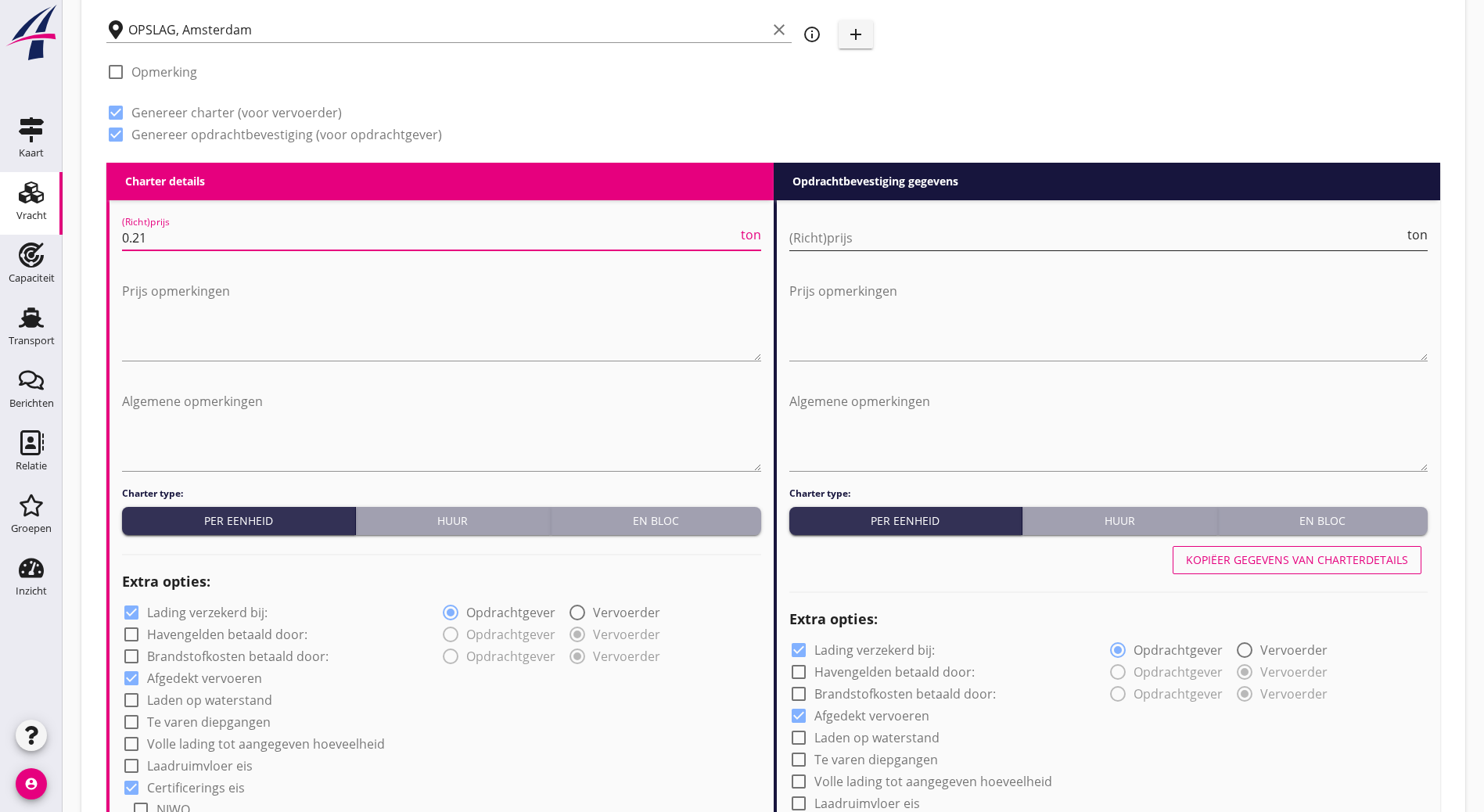 type on "0.21" 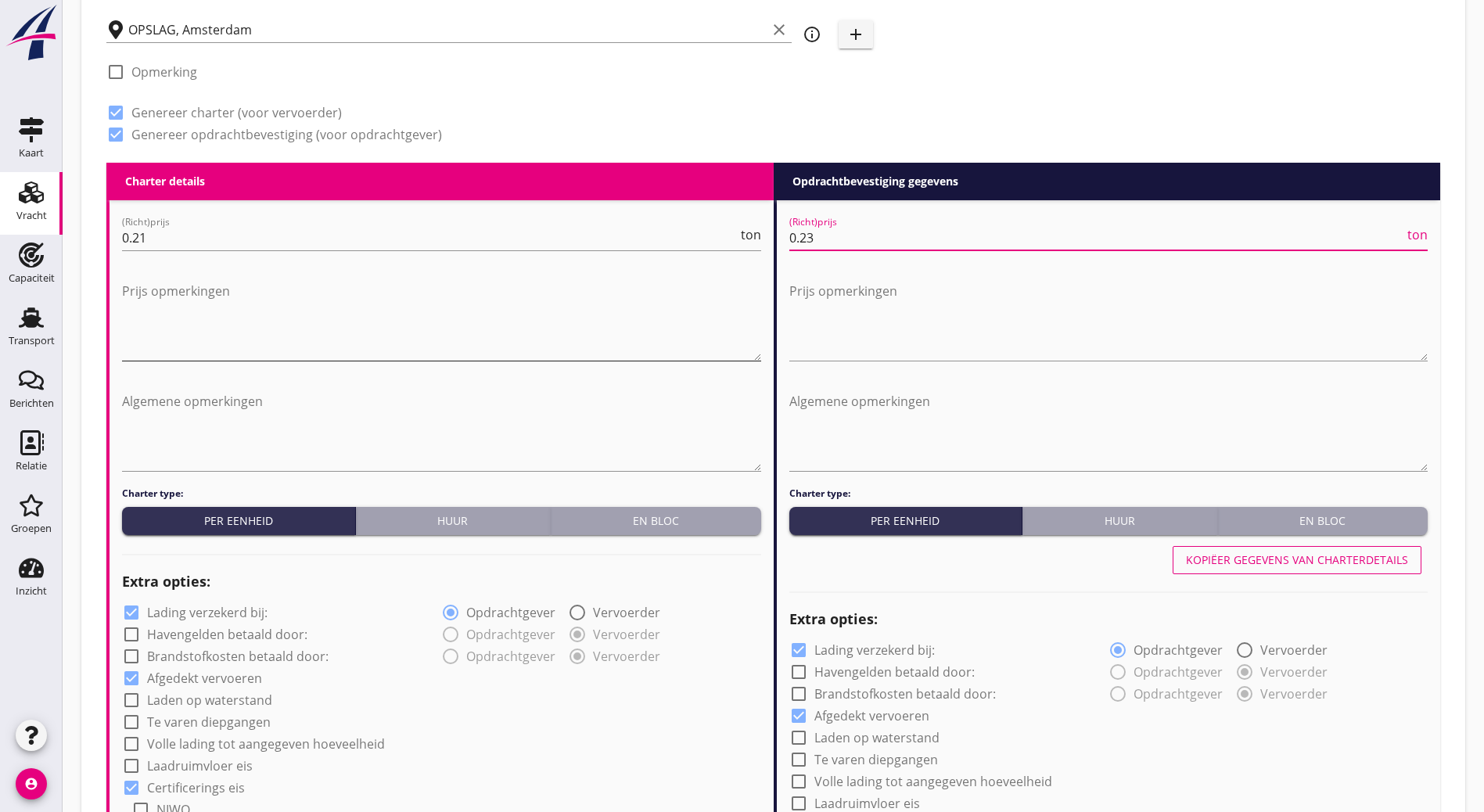 type on "0.23" 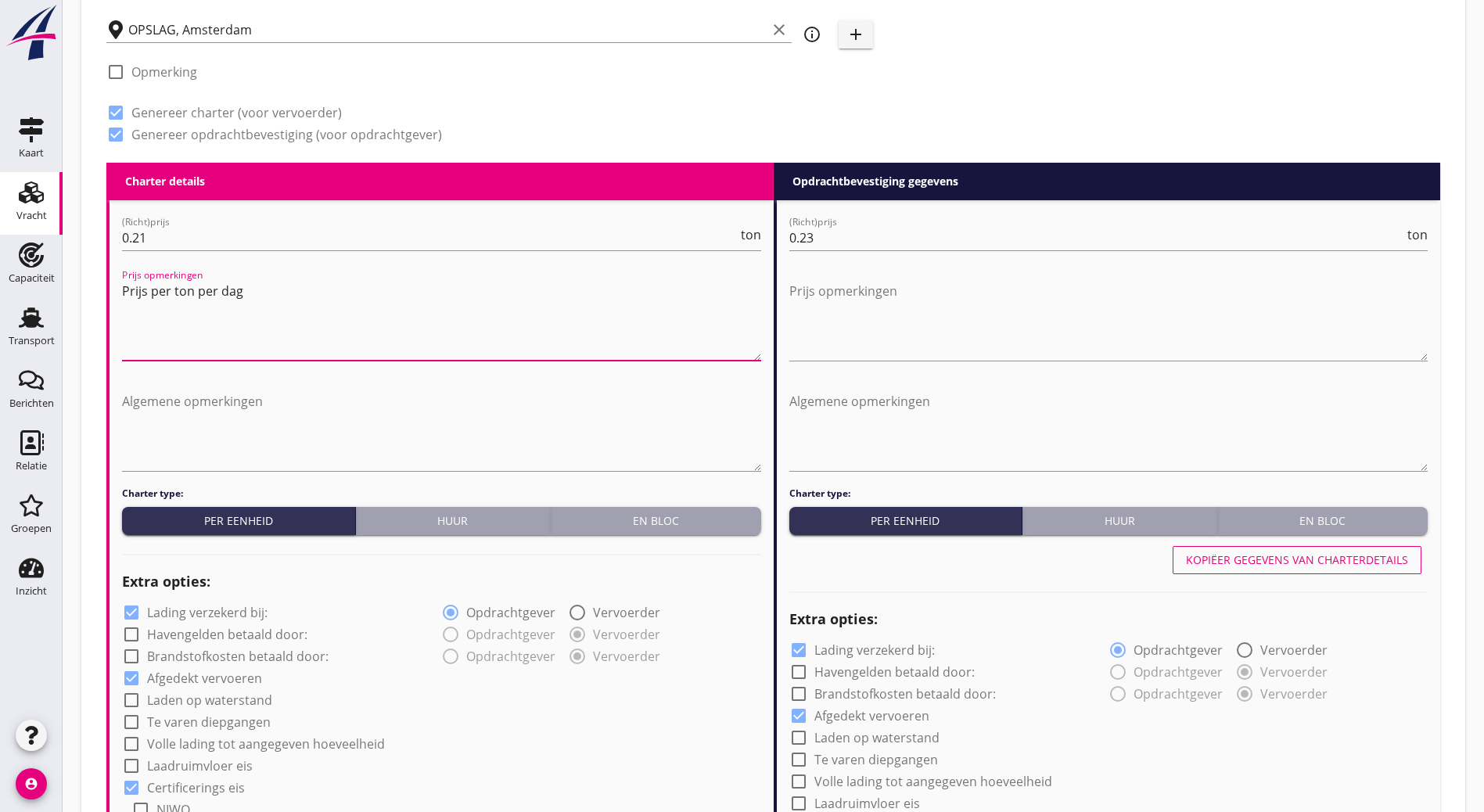 drag, startPoint x: 236, startPoint y: 277, endPoint x: -20, endPoint y: 243, distance: 258.24794 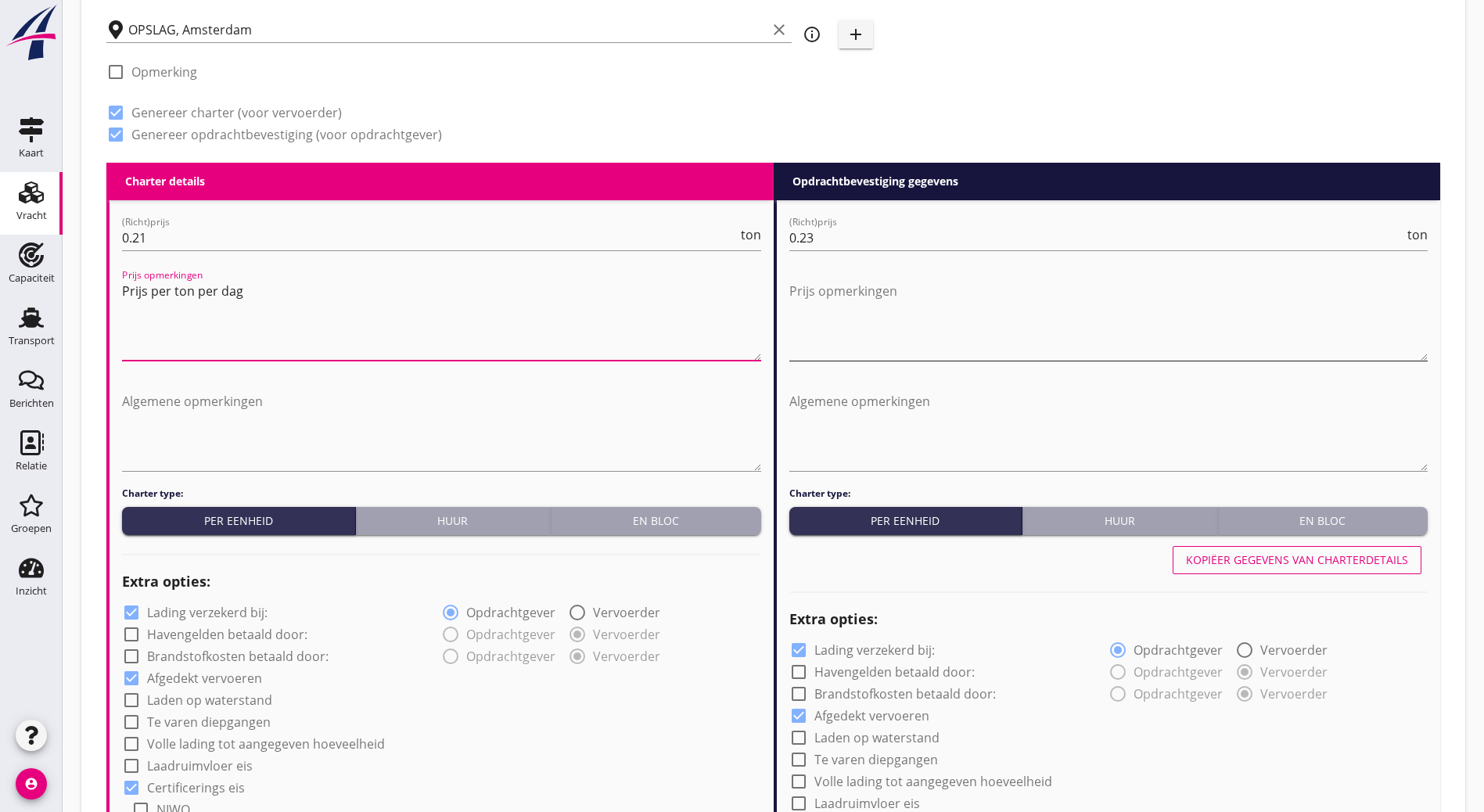 type on "Prijs per ton per dag" 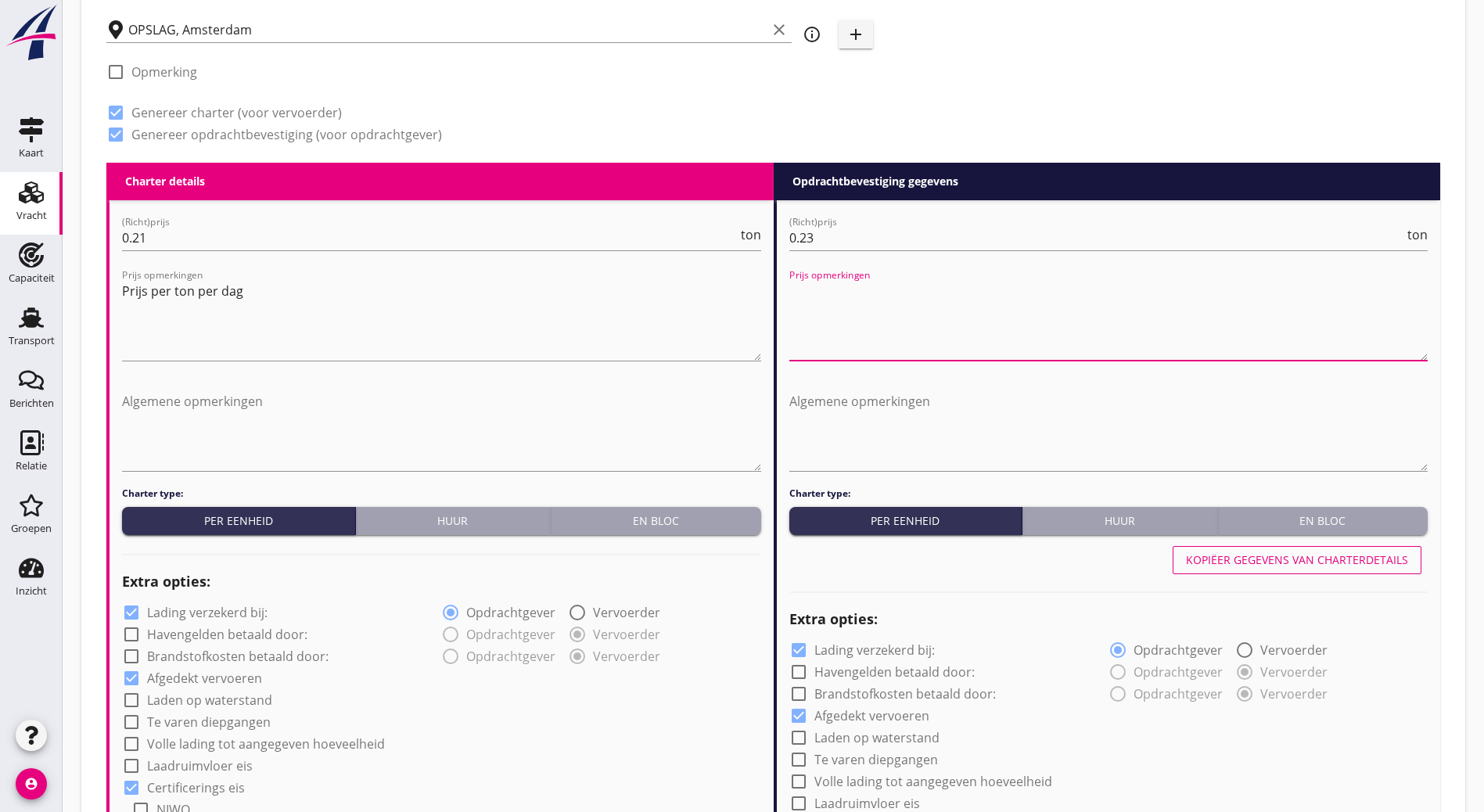 paste on "Prijs per ton per dag" 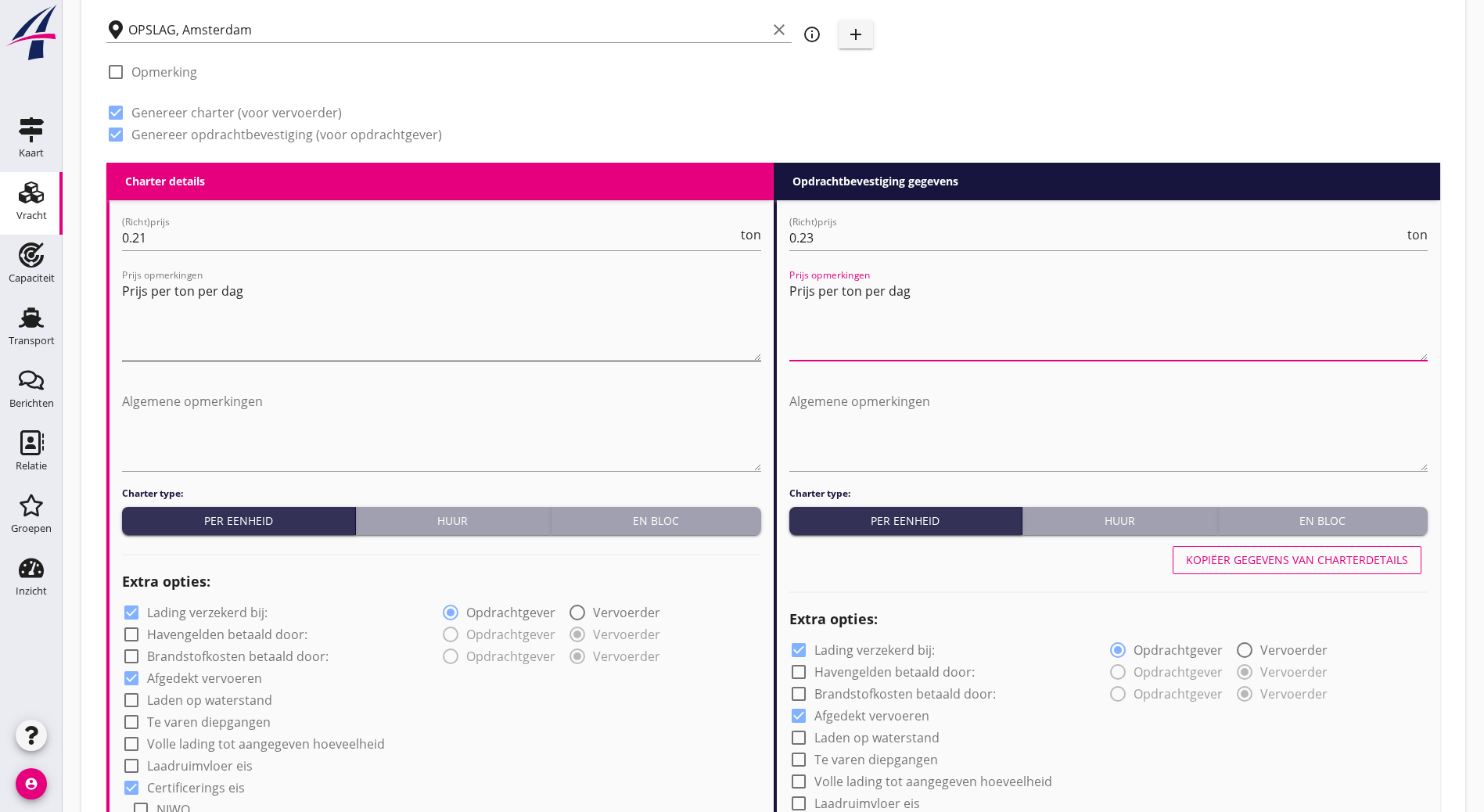 type on "Prijs per ton per dag" 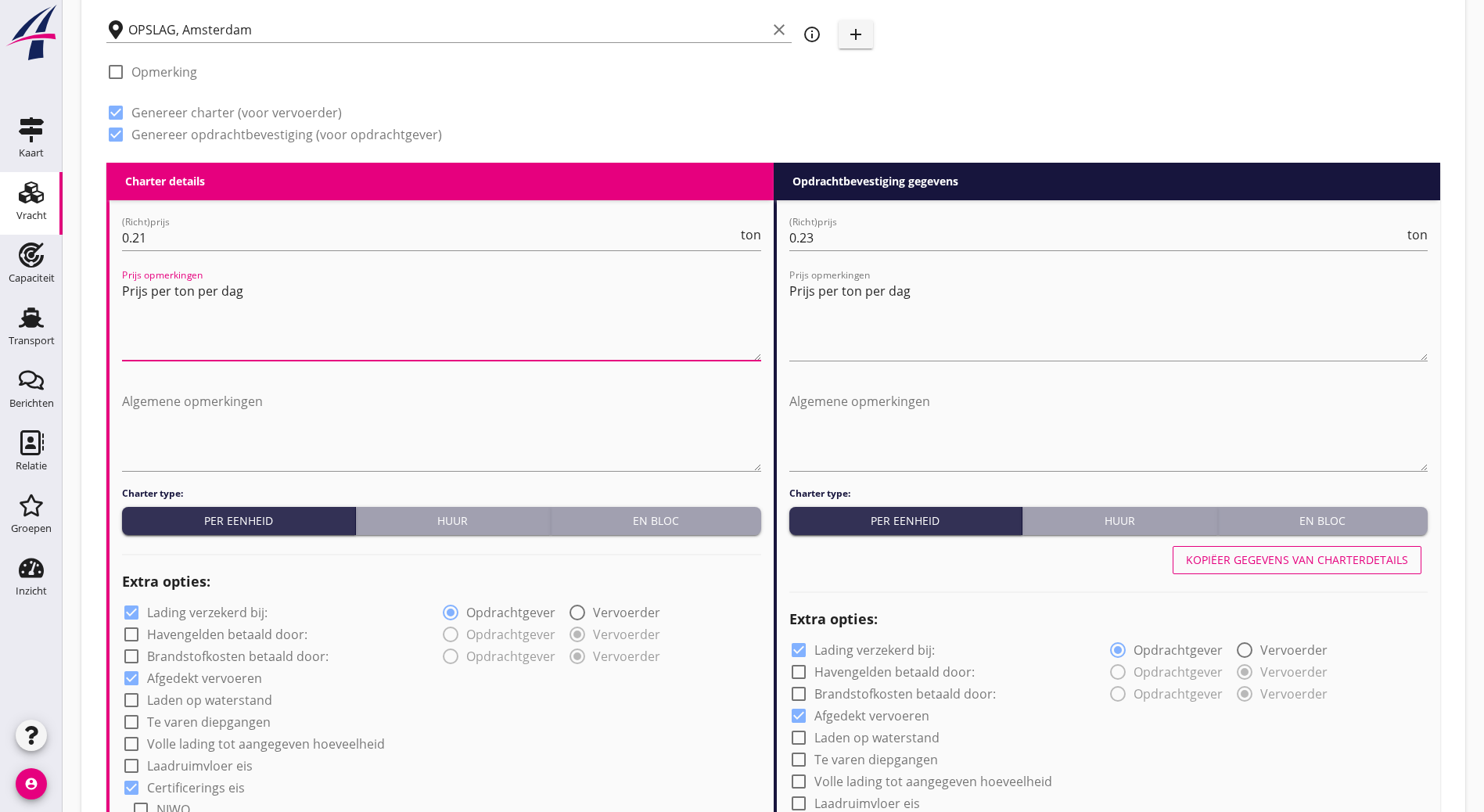 drag, startPoint x: 408, startPoint y: 284, endPoint x: -167, endPoint y: 261, distance: 575.4598 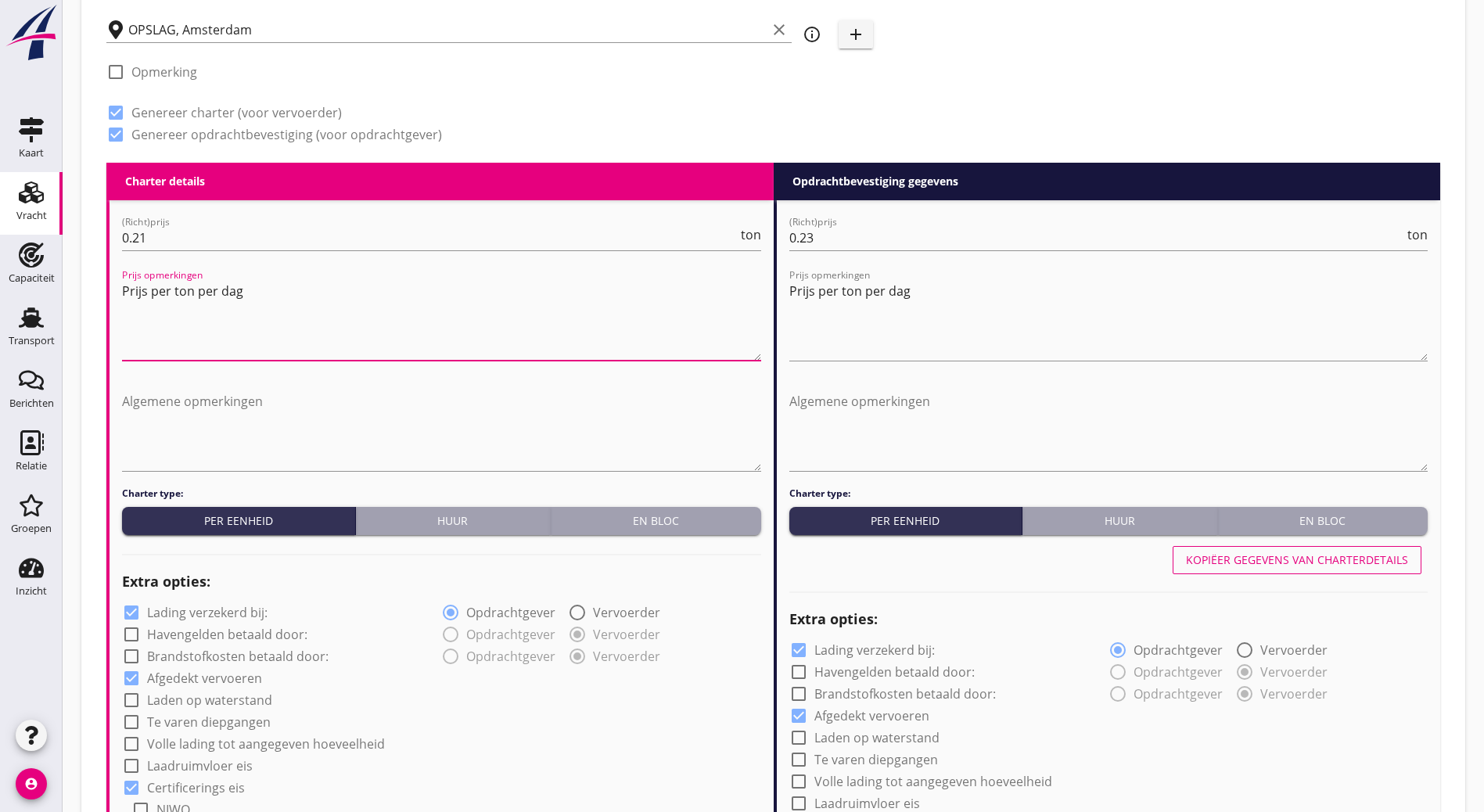 click on "a b c d 60er, fein (7232) 60er, gran (7232) A-mout (1620) A/S (7243) Aardappelstoomschillen (1792) Aarde (6396) Aarde (gereinigd) (6396) Aarde (vervuild) (6396) Afbrand (4518) Afval Afvalslakken (6152) Aluminium (5620) Aluminiumhydroxide (8202) Ammonsulfaat (7243) Ammonsulfaatsalpeter (7243) Andalusiet (6141) Anhydriet (6334) Anodeblokken (9312) Antraciet (2110) Antracietkolen (2130) 60er, fein (7232) 60er, gran (7232) A-mout (1620) A/S (7243) Aardappelstoomschillen (1792) Aarde (6396) Aarde (gereinigd) (6396) Aarde (vervuild) (6396) Afbrand (4518) Afval Afvalslakken (6152) Aluminium (5620) Aluminiumhydroxide (8202) Ammonsulfaat (7243) Ammonsulfaatsalpeter (7243) Andalusiet (6141) Anhydriet (6334) Anodeblokken (9312) Antraciet (2110) Antracietkolen (2130) 60er, fein (7232) 60er, gran (7232) A-mout (1620) A/S (7243) Aardappelstoomschillen (1792) Aarde (6396) Aarde (gereinigd) (6396) Aarde (vervuild) (6396) Afbrand (4518) Afval Afvalslakken (6152) Aluminium (5620) Aluminiumhydroxide (8202) Ammonsulfaat (7243) a" at bounding box center (742, 705) 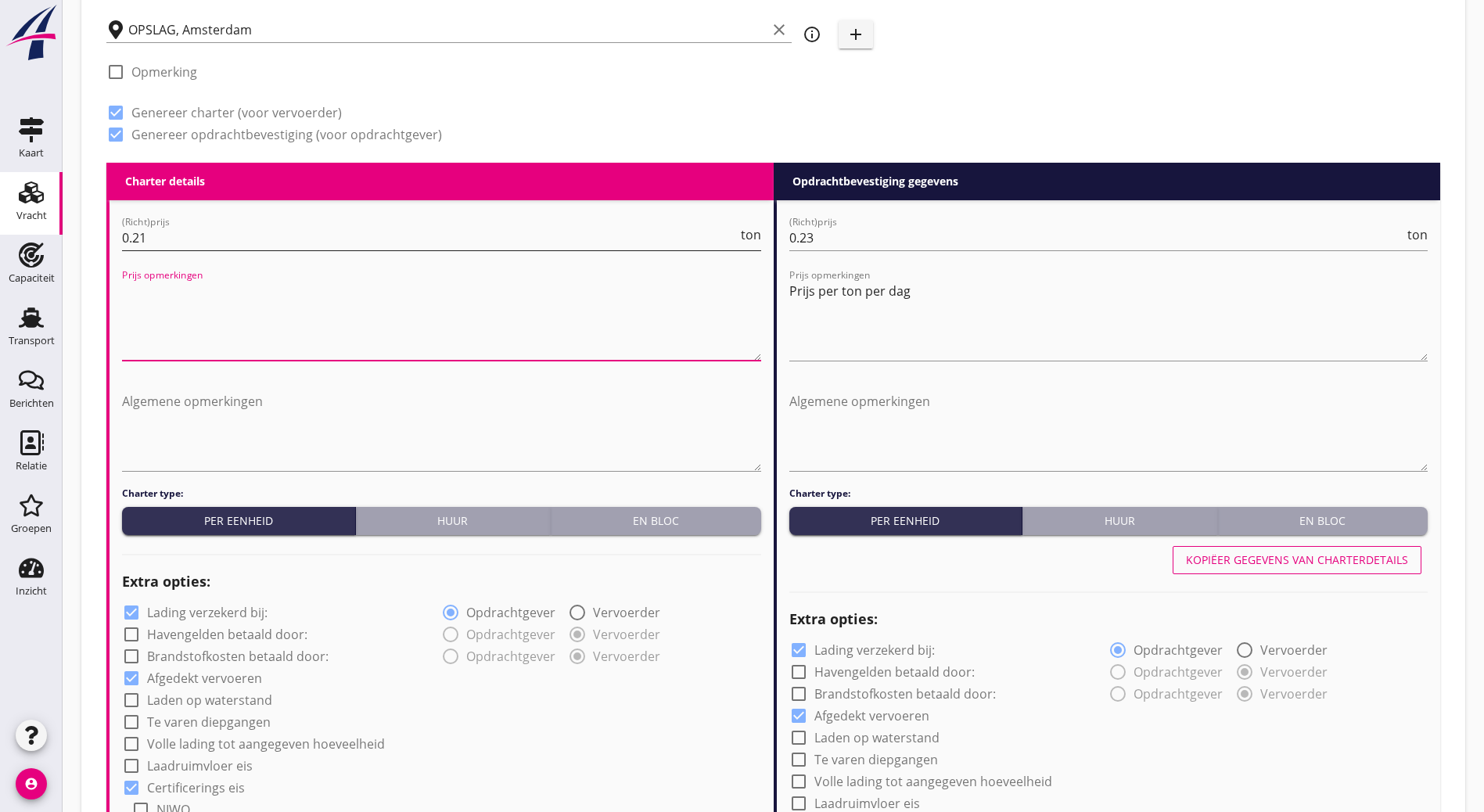 type 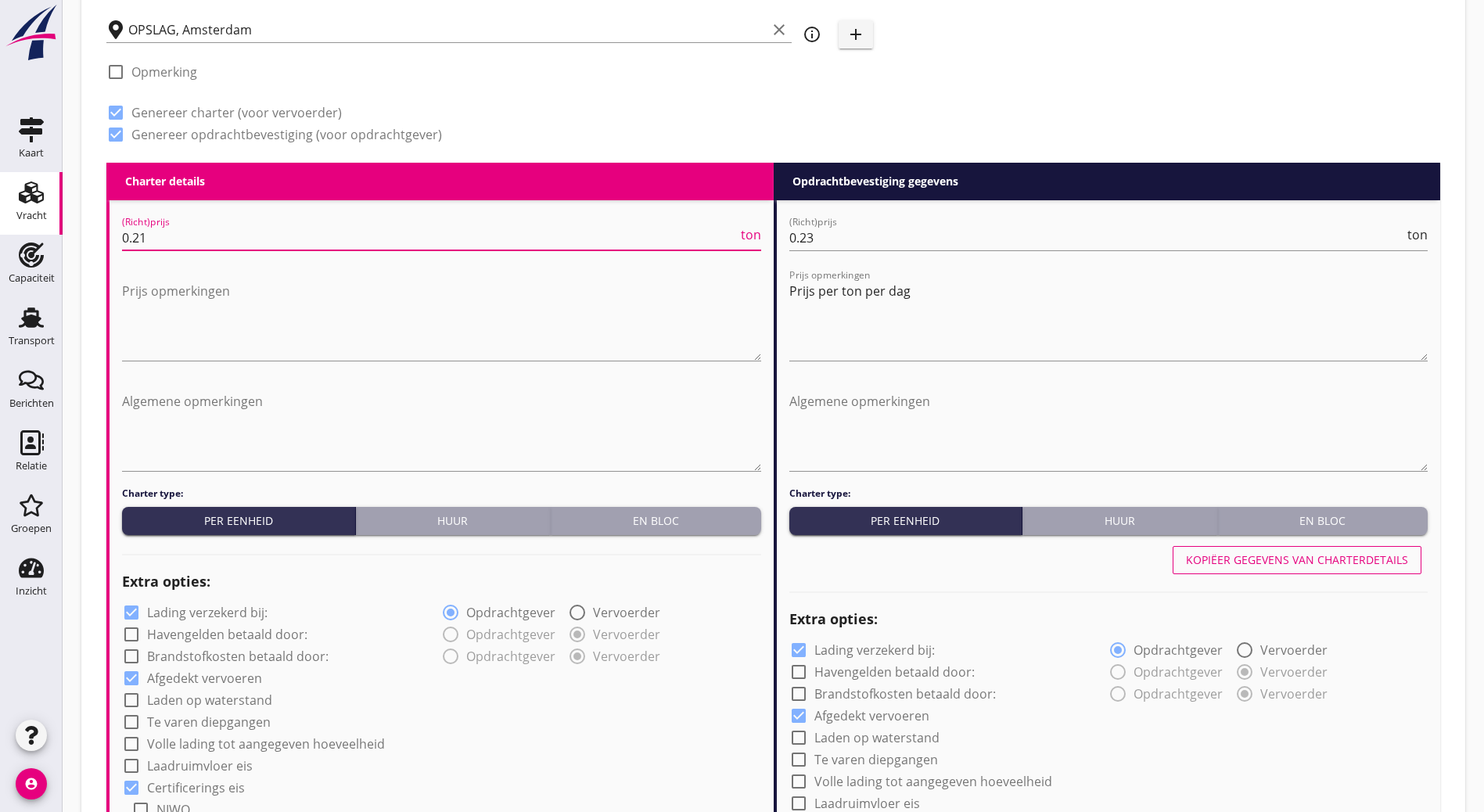 drag, startPoint x: 404, startPoint y: 232, endPoint x: 126, endPoint y: 228, distance: 278.0288 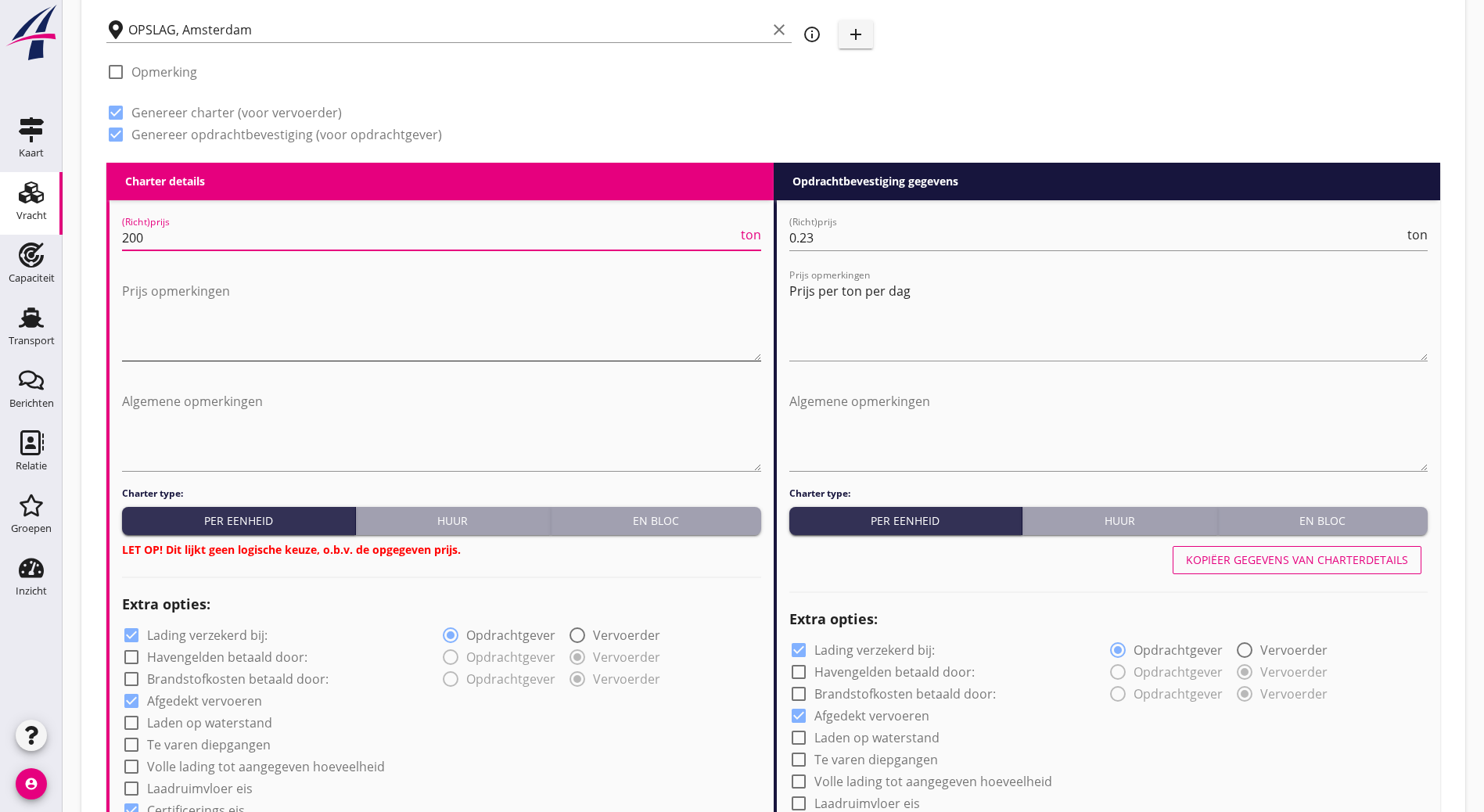 type on "200" 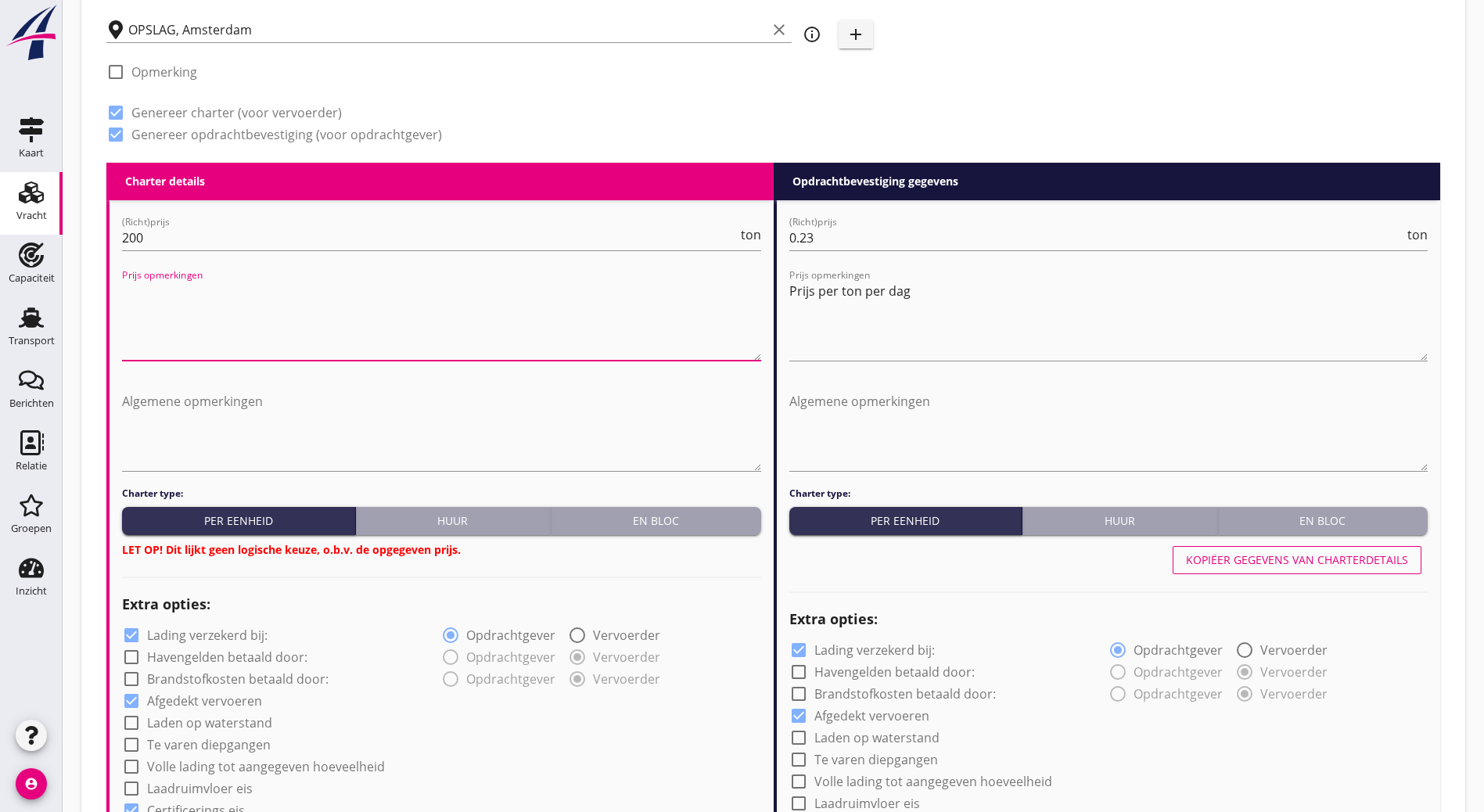 click on "Huur" at bounding box center (454, 521) 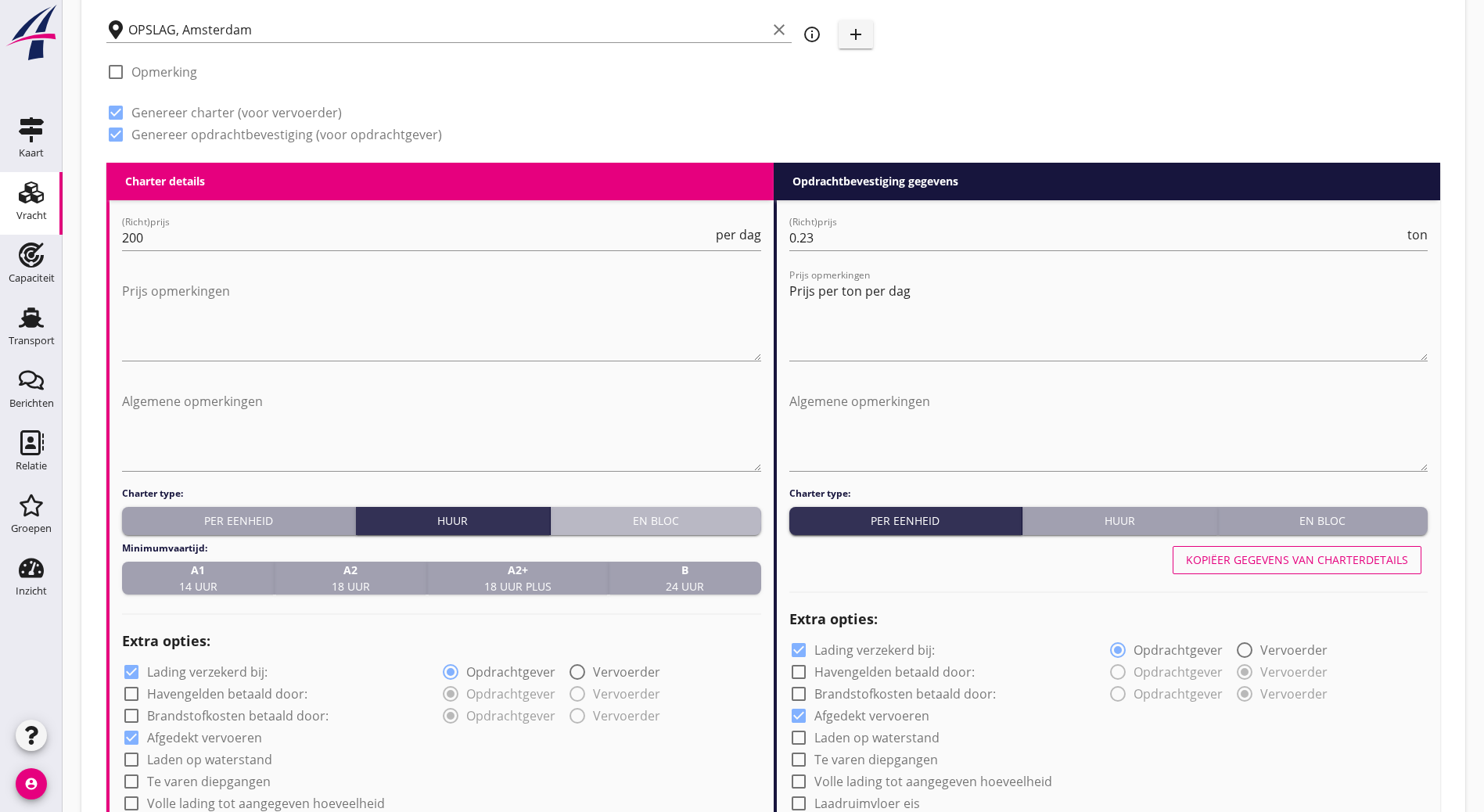 click on "En bloc" at bounding box center [656, 520] 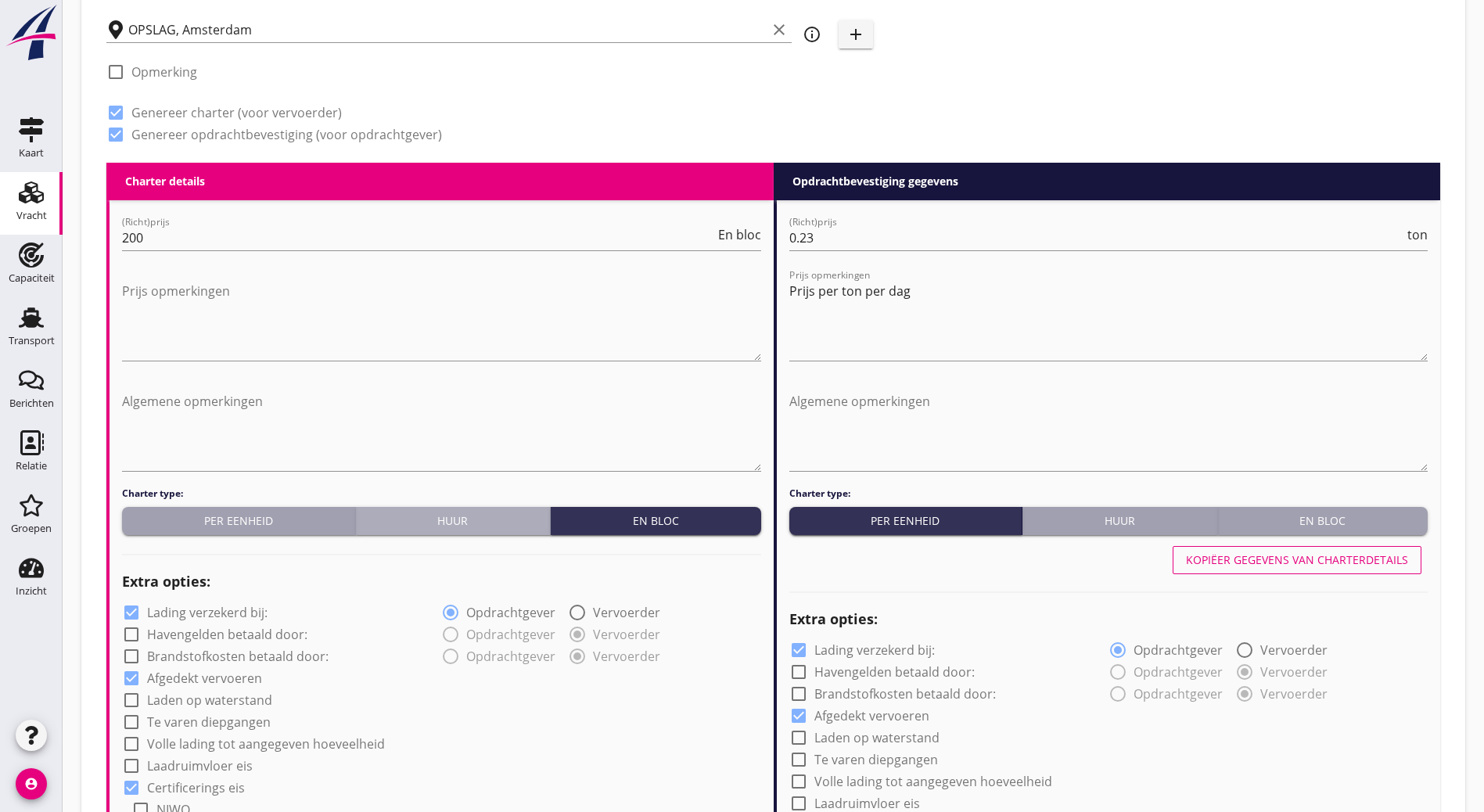drag, startPoint x: 502, startPoint y: 521, endPoint x: 526, endPoint y: 533, distance: 26.83282 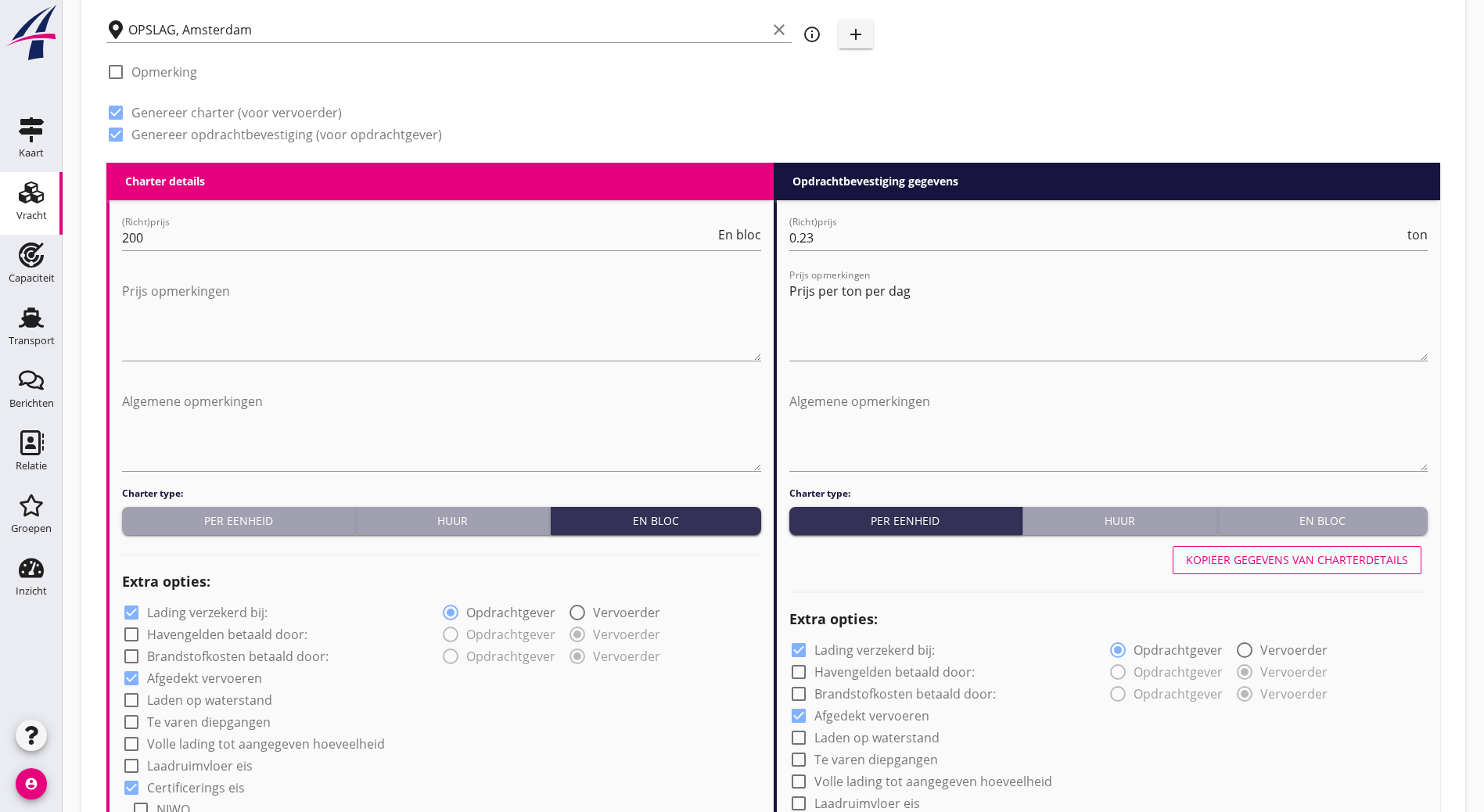 radio on "true" 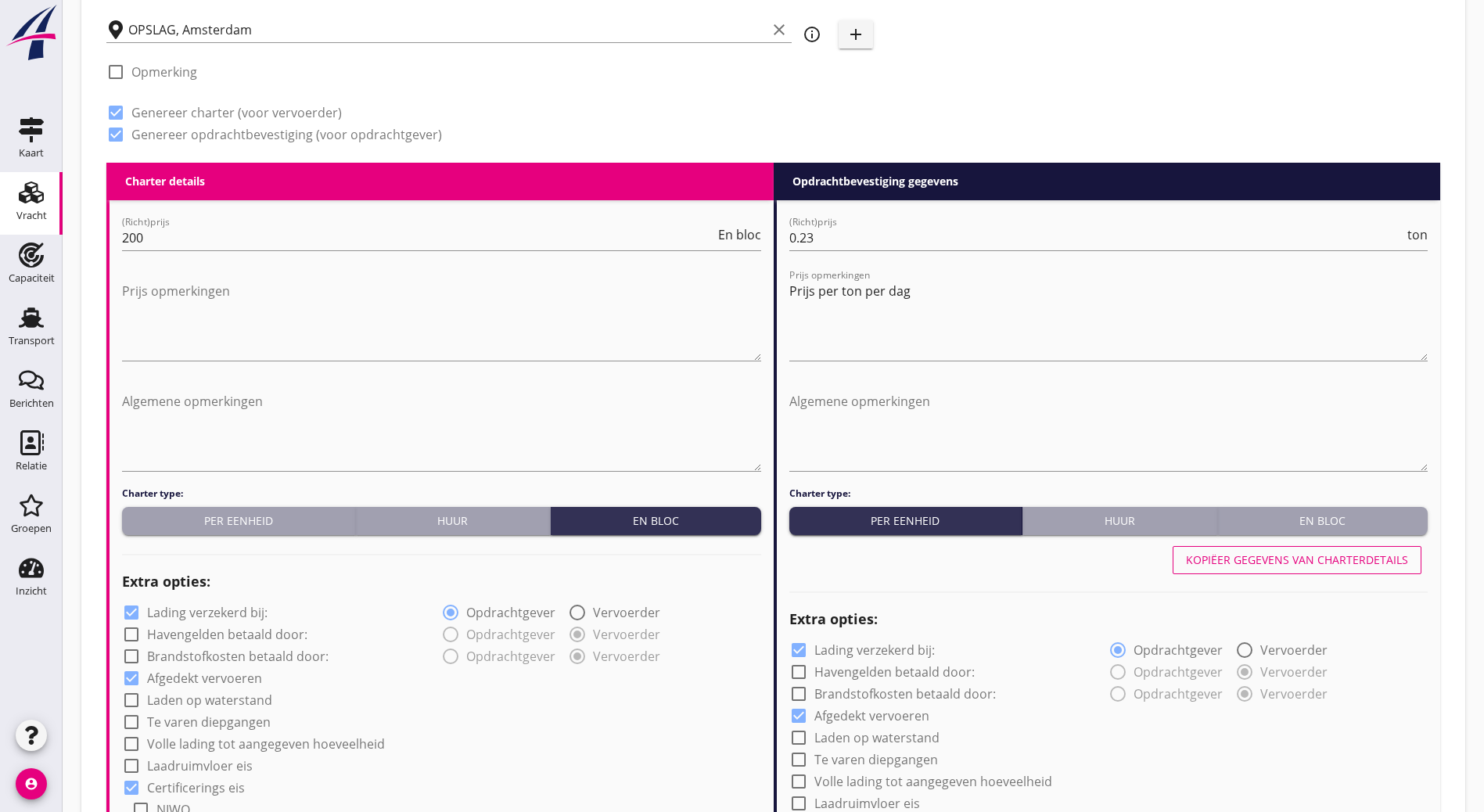 radio on "true" 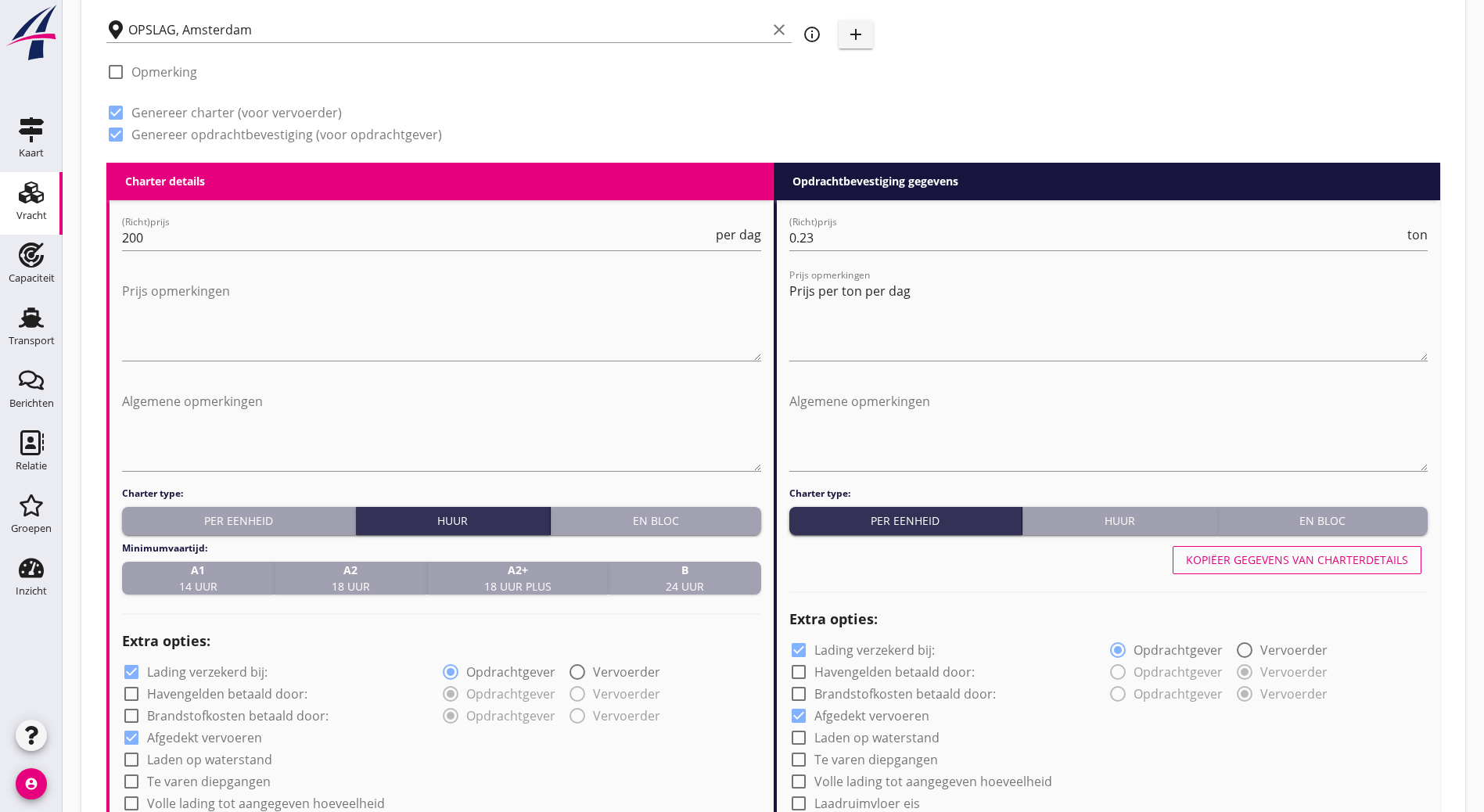drag, startPoint x: 663, startPoint y: 586, endPoint x: 655, endPoint y: 582, distance: 8.94427 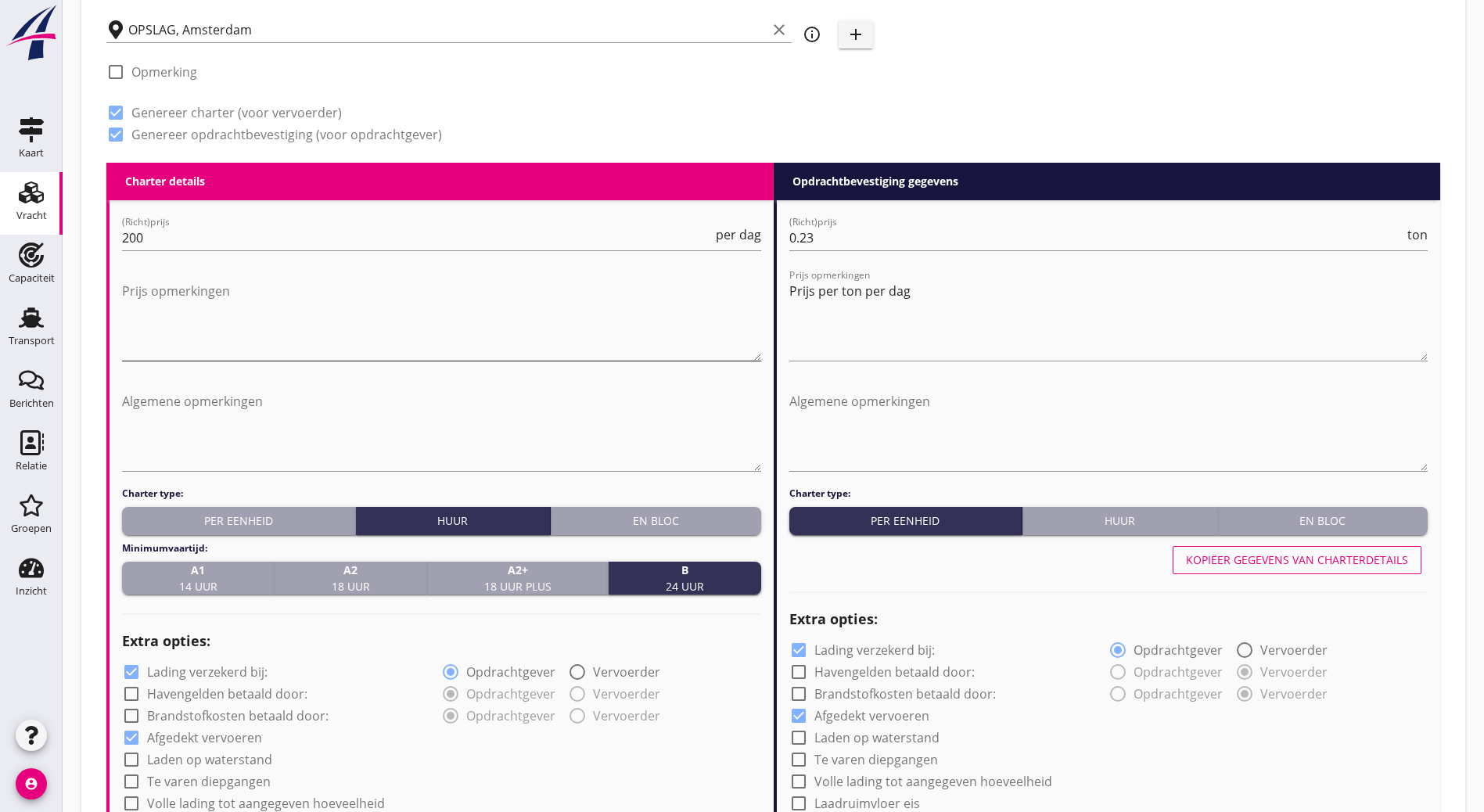 click at bounding box center (441, 319) 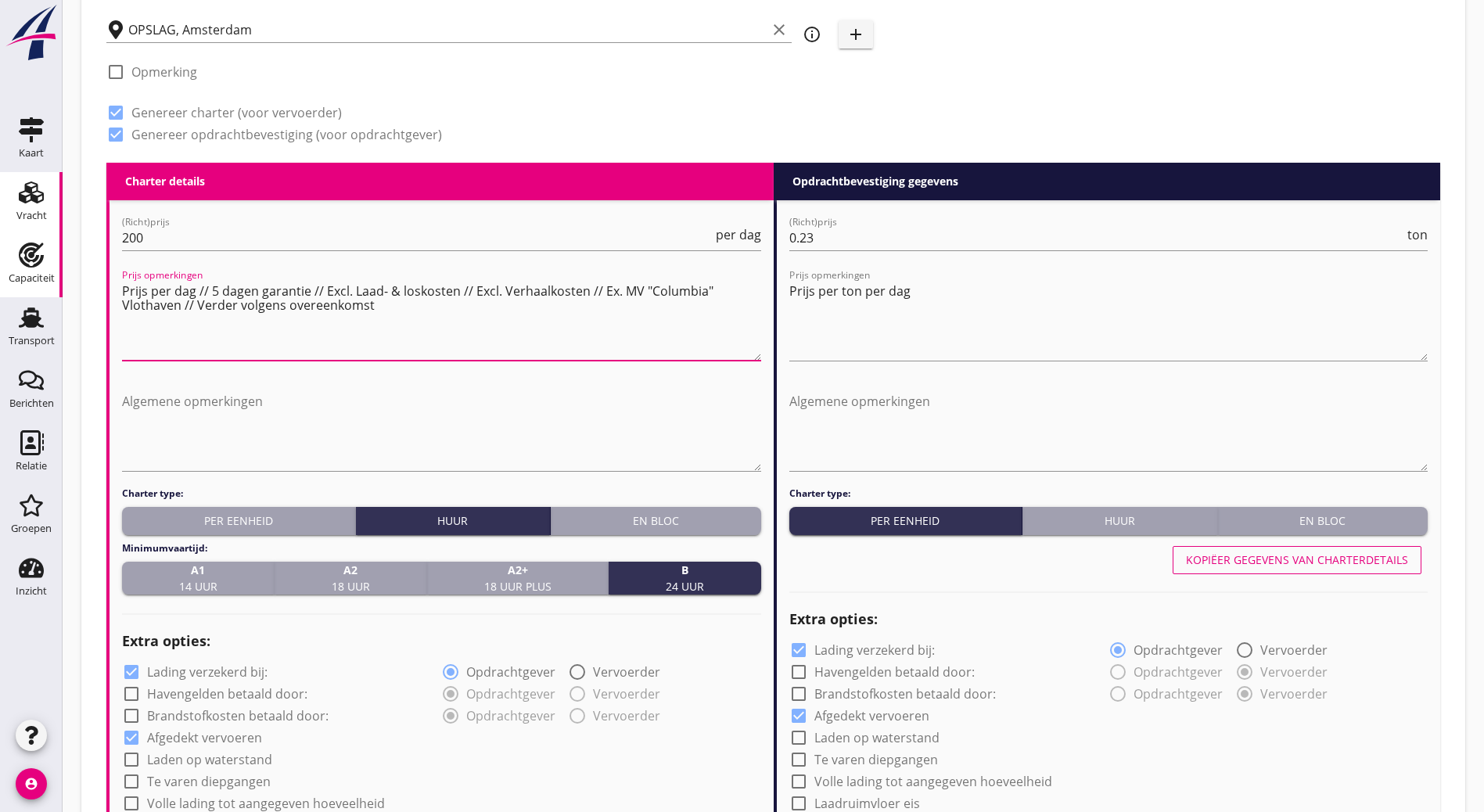 drag, startPoint x: 461, startPoint y: 307, endPoint x: 49, endPoint y: 264, distance: 414.2379 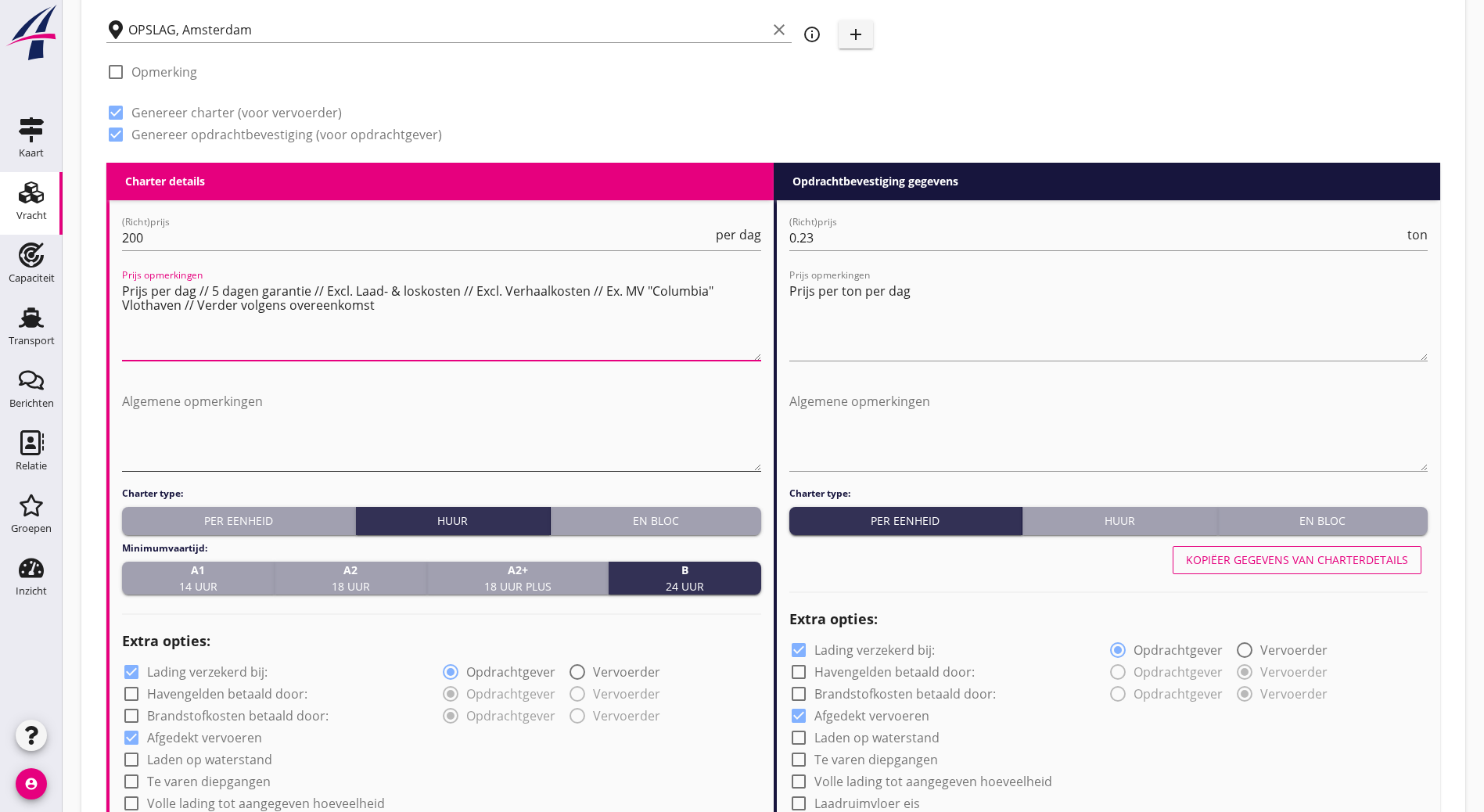 type on "Prijs per dag // 5 dagen garantie // Excl. Laad- & loskosten // Excl. Verhaalkosten // Ex. MV "Columbia" Vlothaven // Verder volgens overeenkomst" 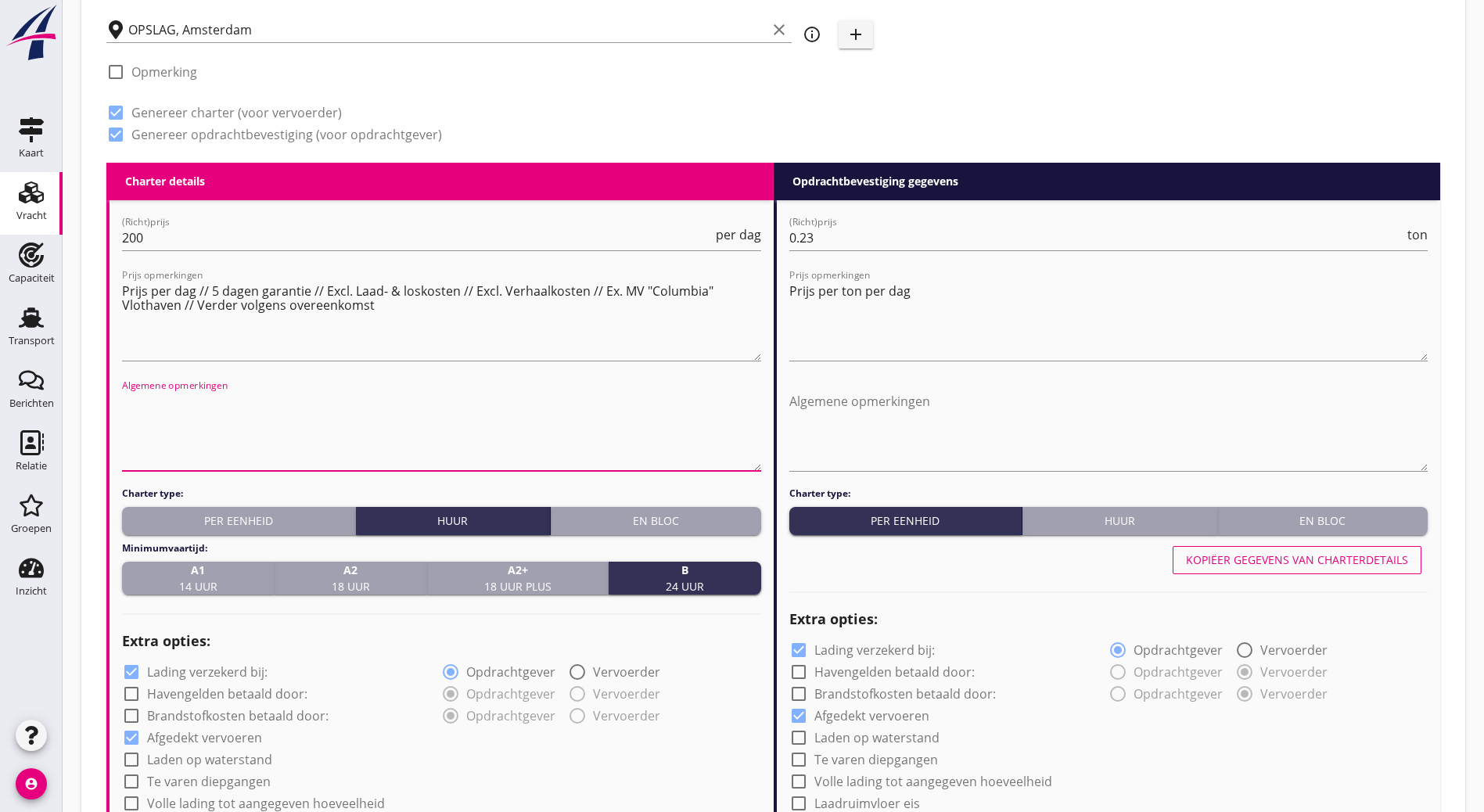 click at bounding box center [441, 429] 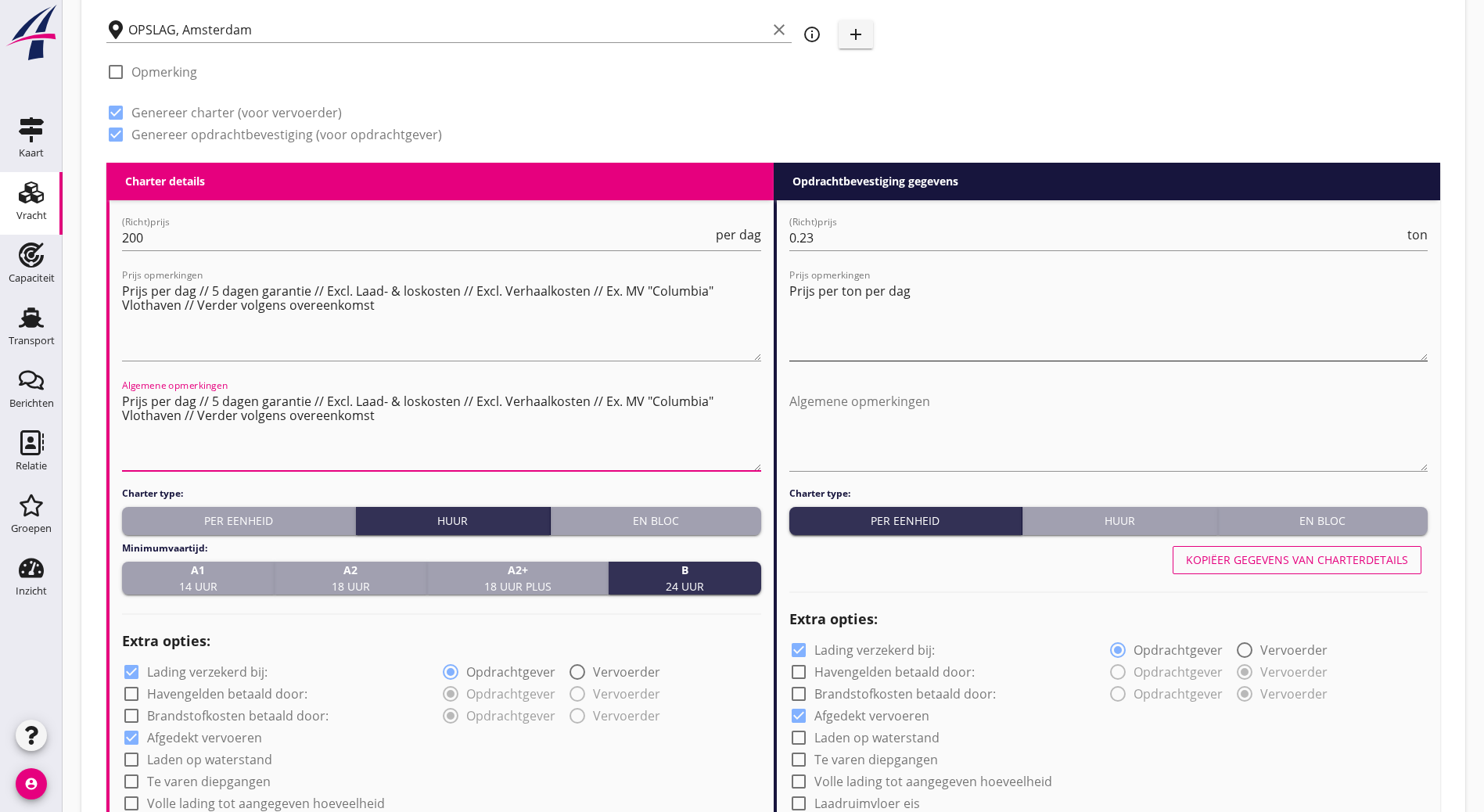 type on "Prijs per dag // 5 dagen garantie // Excl. Laad- & loskosten // Excl. Verhaalkosten // Ex. MV "Columbia" Vlothaven // Verder volgens overeenkomst" 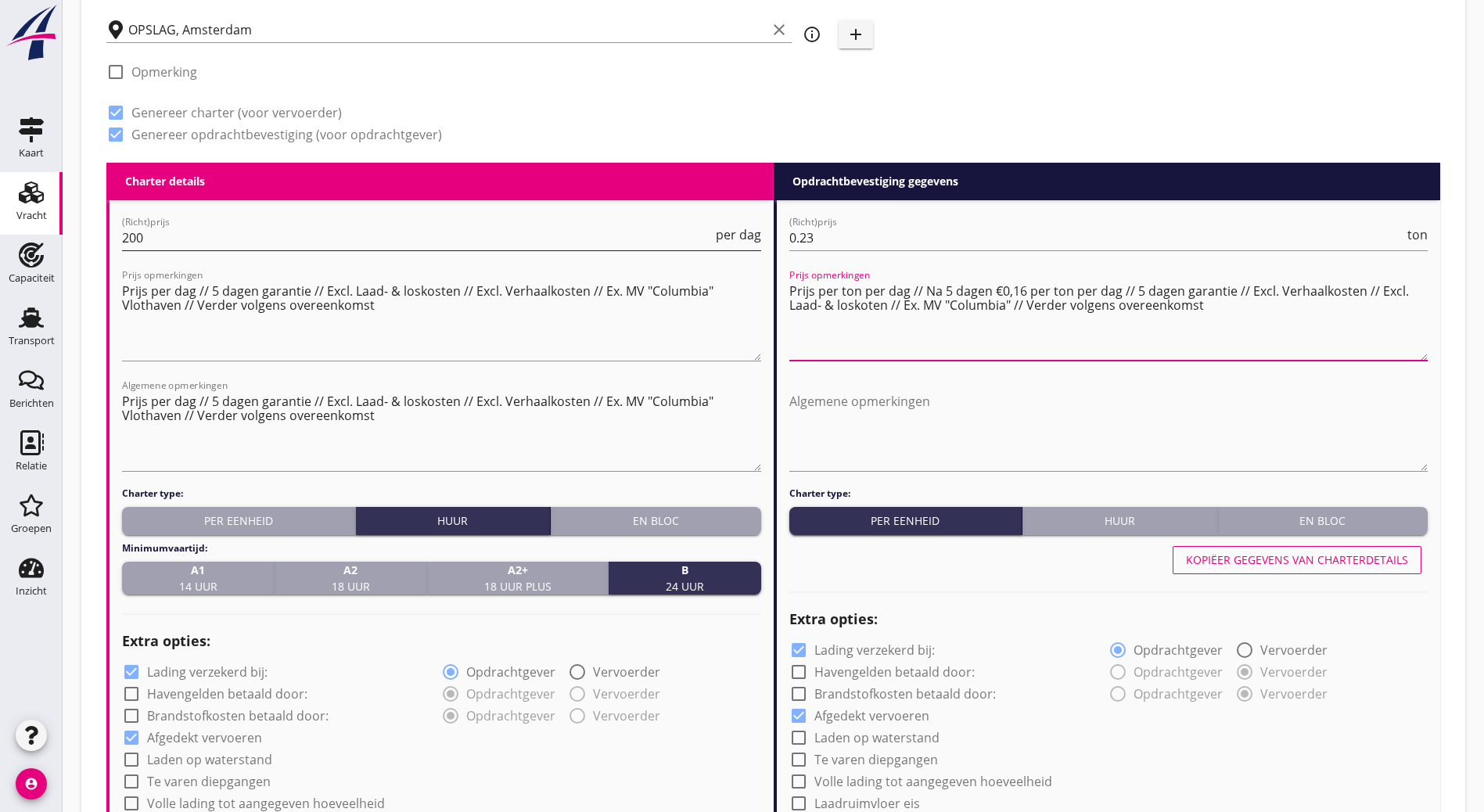 drag, startPoint x: 1249, startPoint y: 298, endPoint x: 570, endPoint y: 226, distance: 682.8067 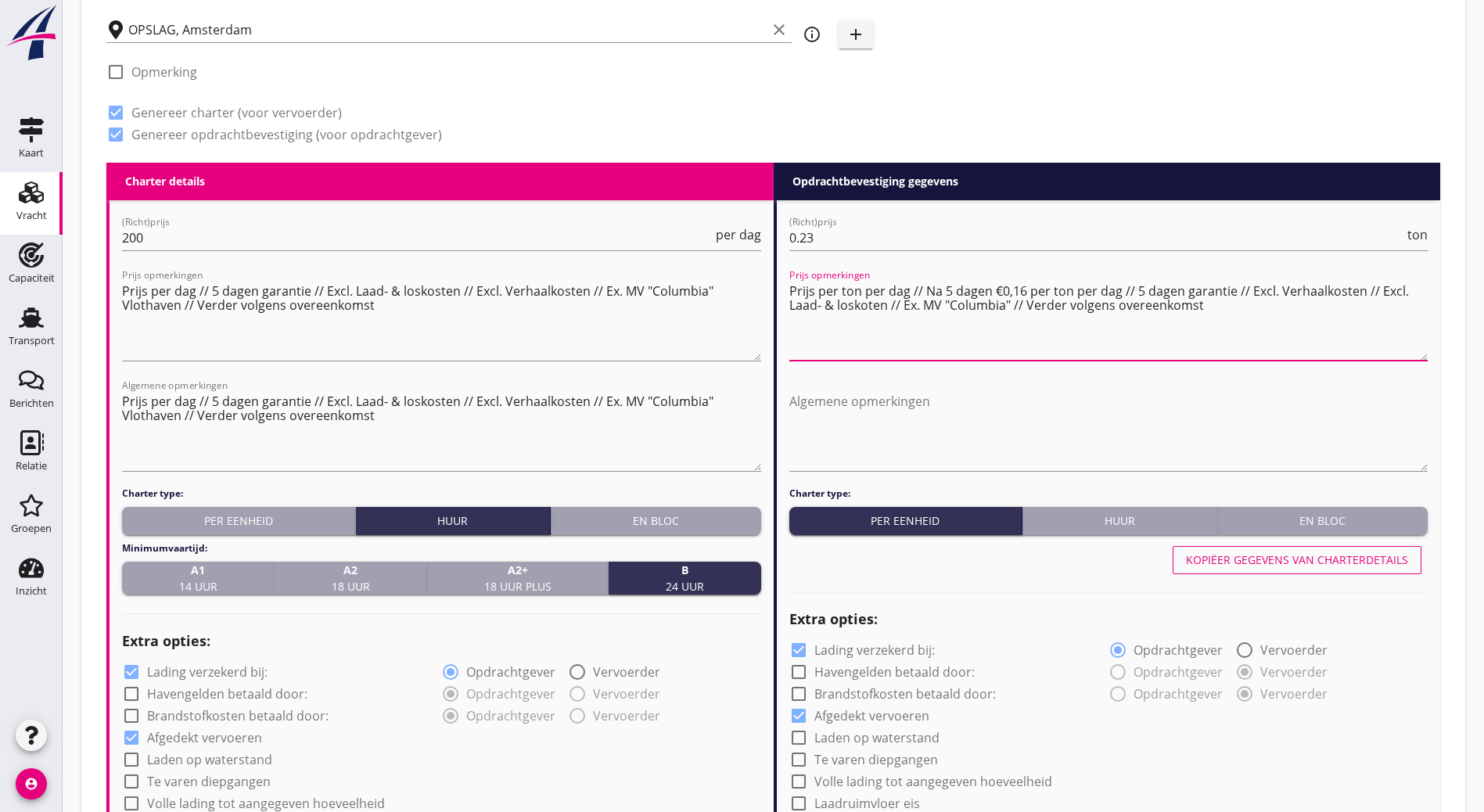 click on "Prijs per ton per dag // Na 5 dagen €0,16 per ton per dag // 5 dagen garantie // Excl. Verhaalkosten // Excl. Laad- & loskoten // Ex. MV "Columbia" // Verder volgens overeenkomst" at bounding box center [1109, 319] 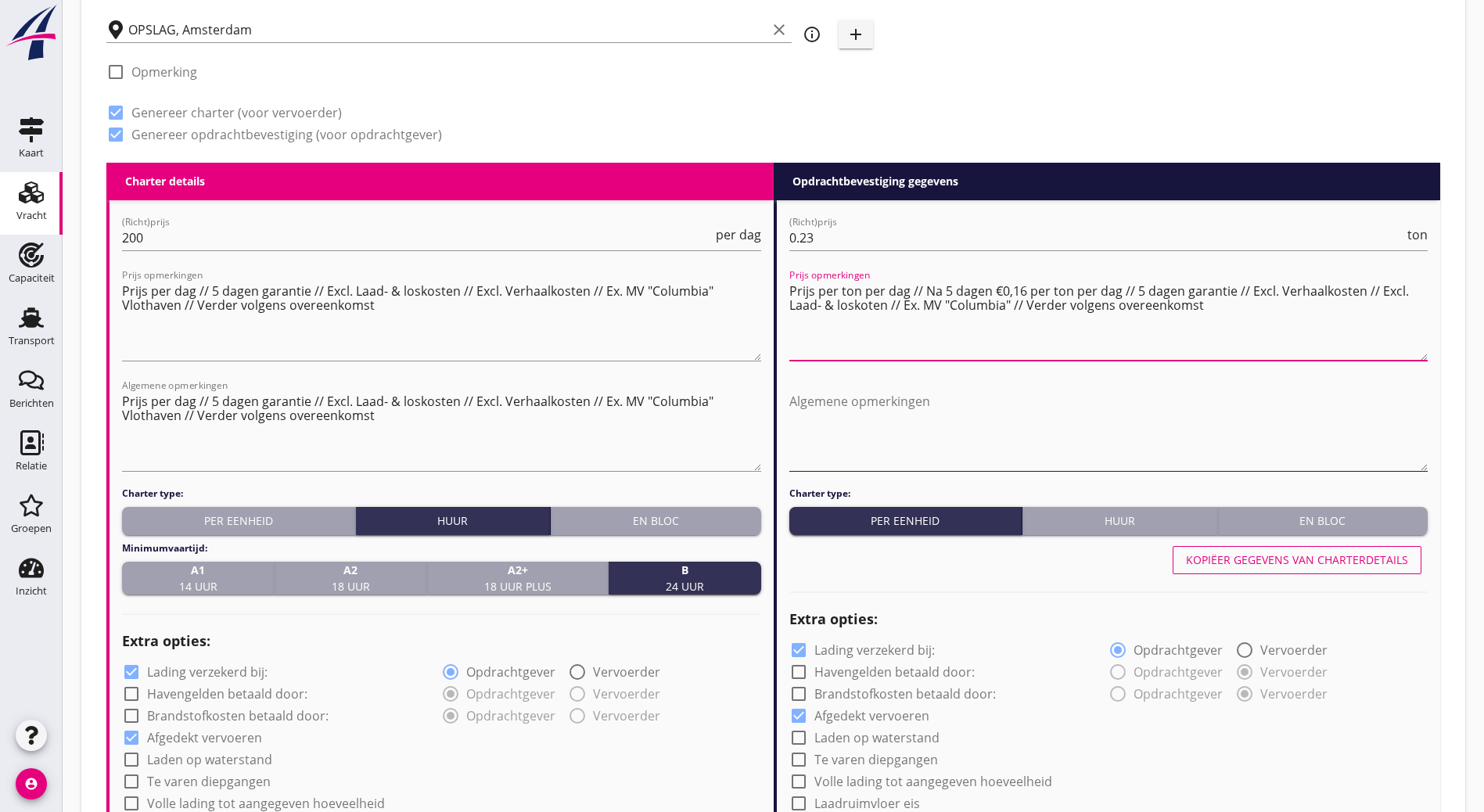 click at bounding box center (1109, 429) 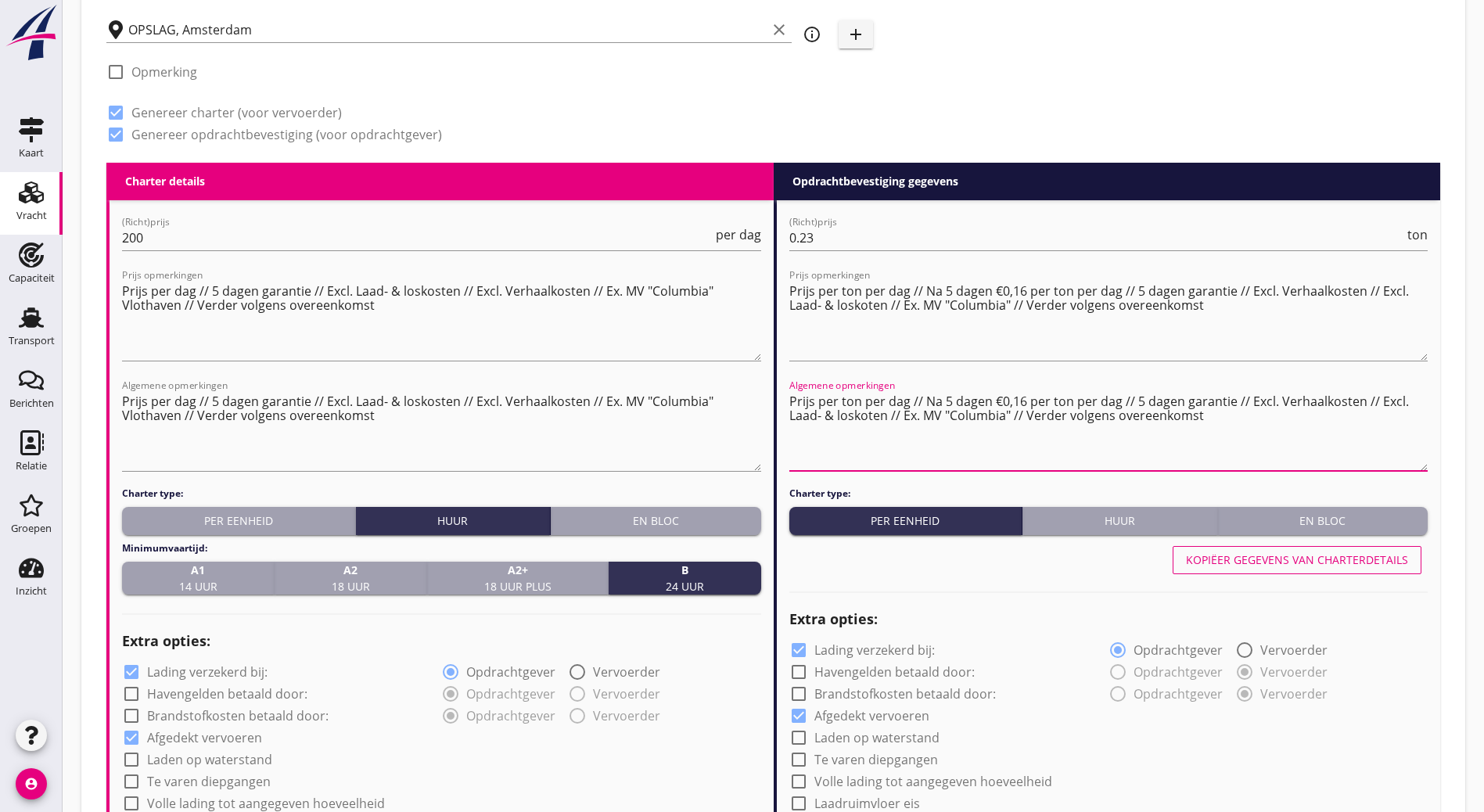 type on "Prijs per ton per dag // Na 5 dagen €0,16 per ton per dag // 5 dagen garantie // Excl. Verhaalkosten // Excl. Laad- & loskoten // Ex. MV "Columbia" // Verder volgens overeenkomst" 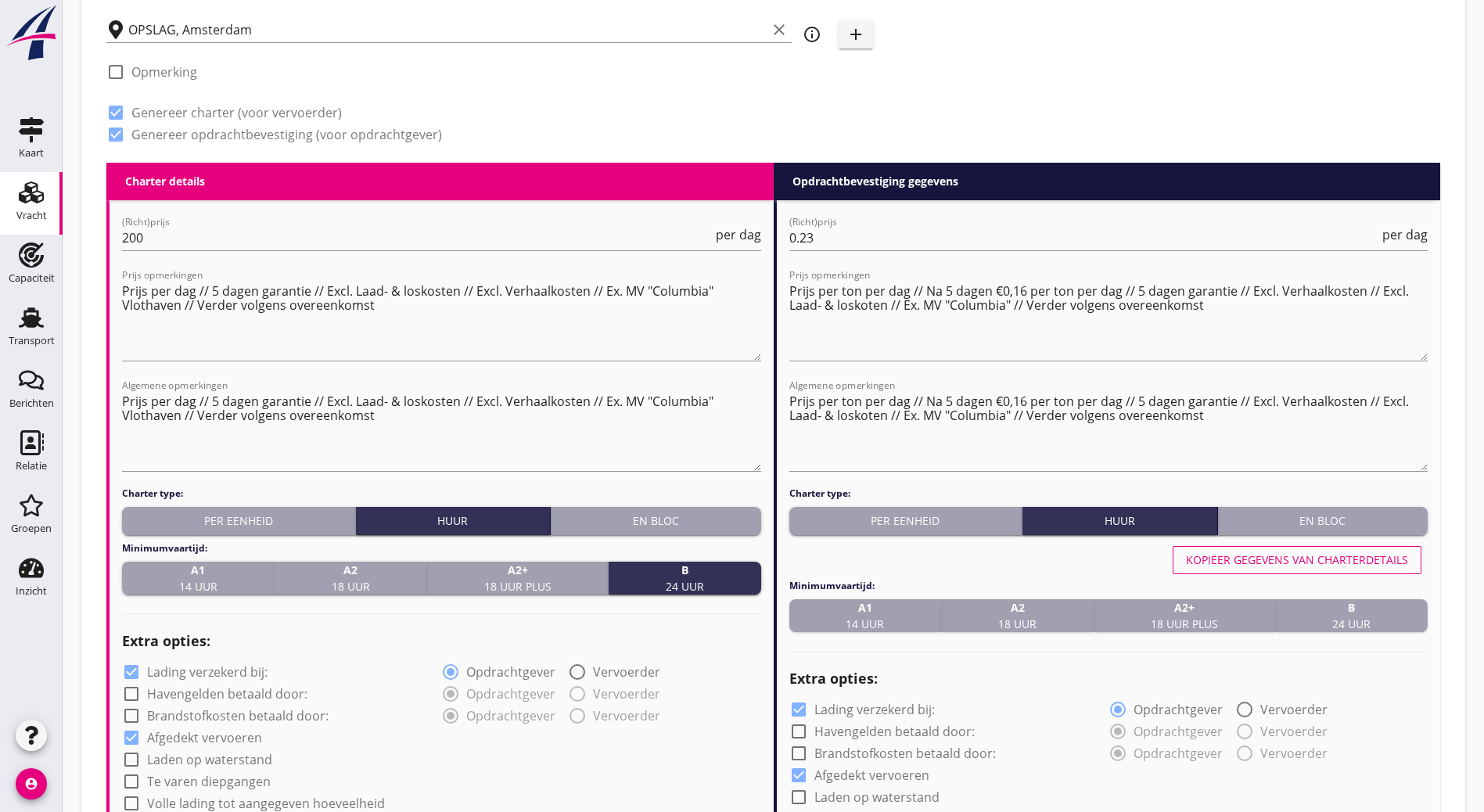 click on "Kopiëer gegevens van charterdetails" at bounding box center [1297, 559] 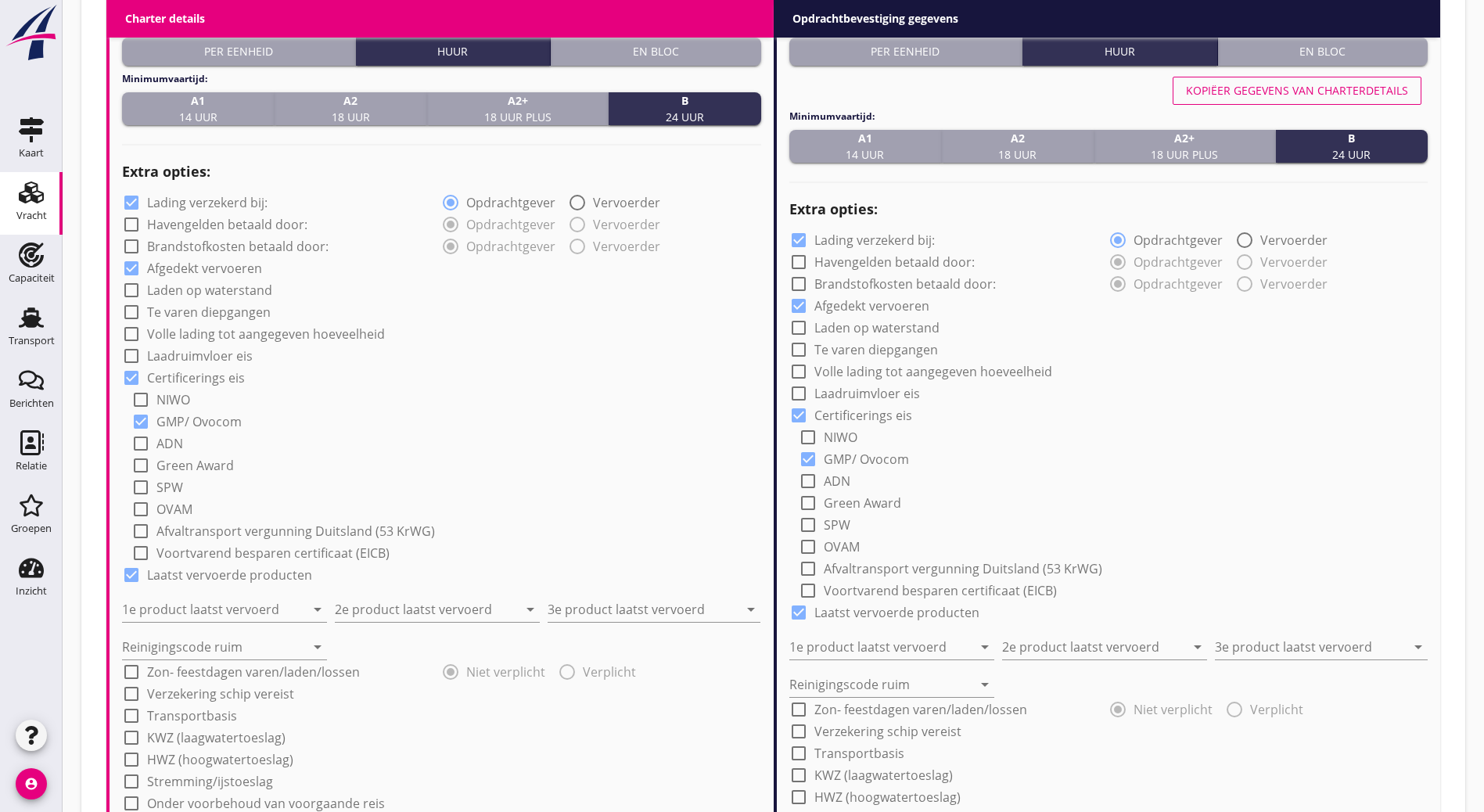 scroll, scrollTop: 1223, scrollLeft: 0, axis: vertical 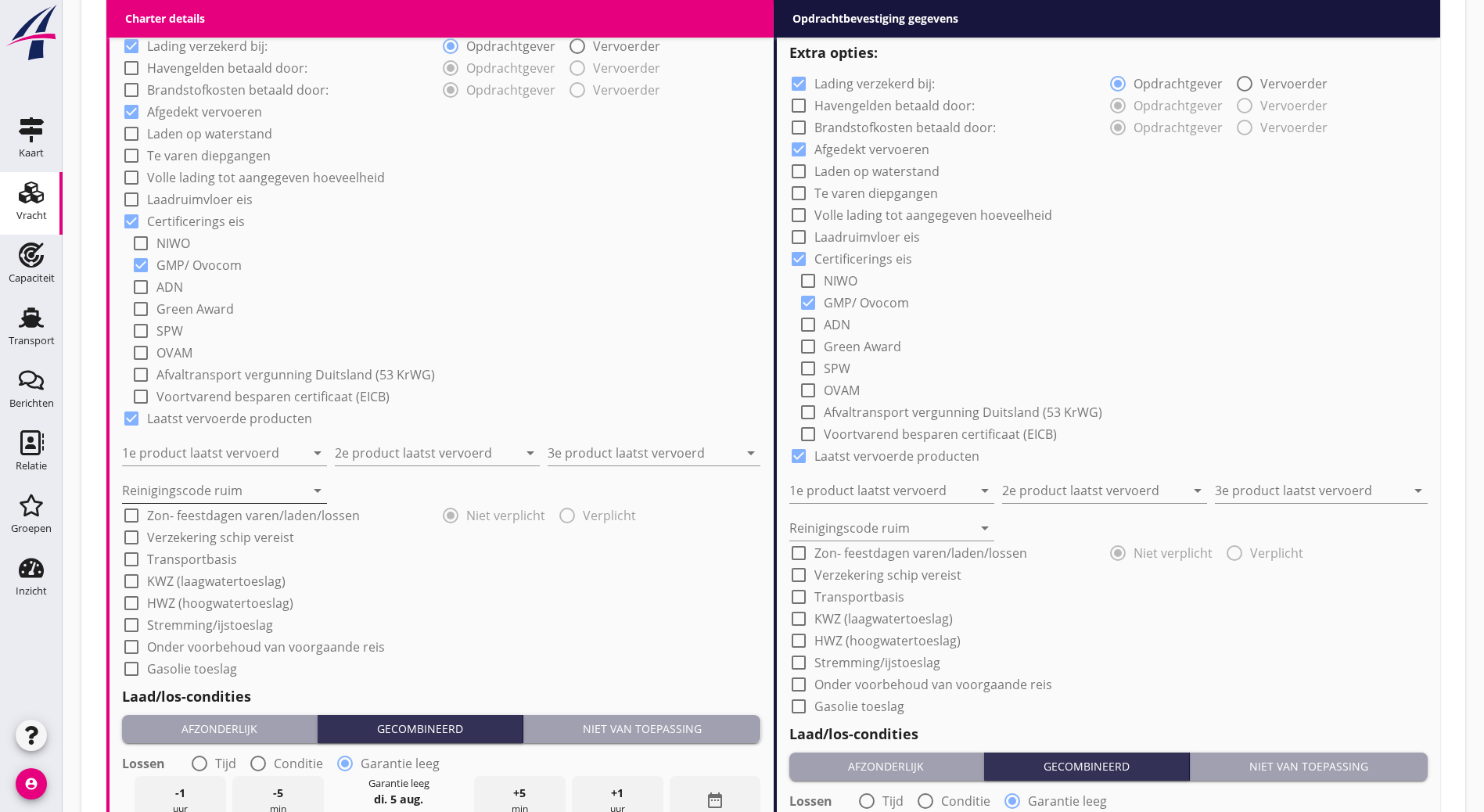click at bounding box center [214, 490] 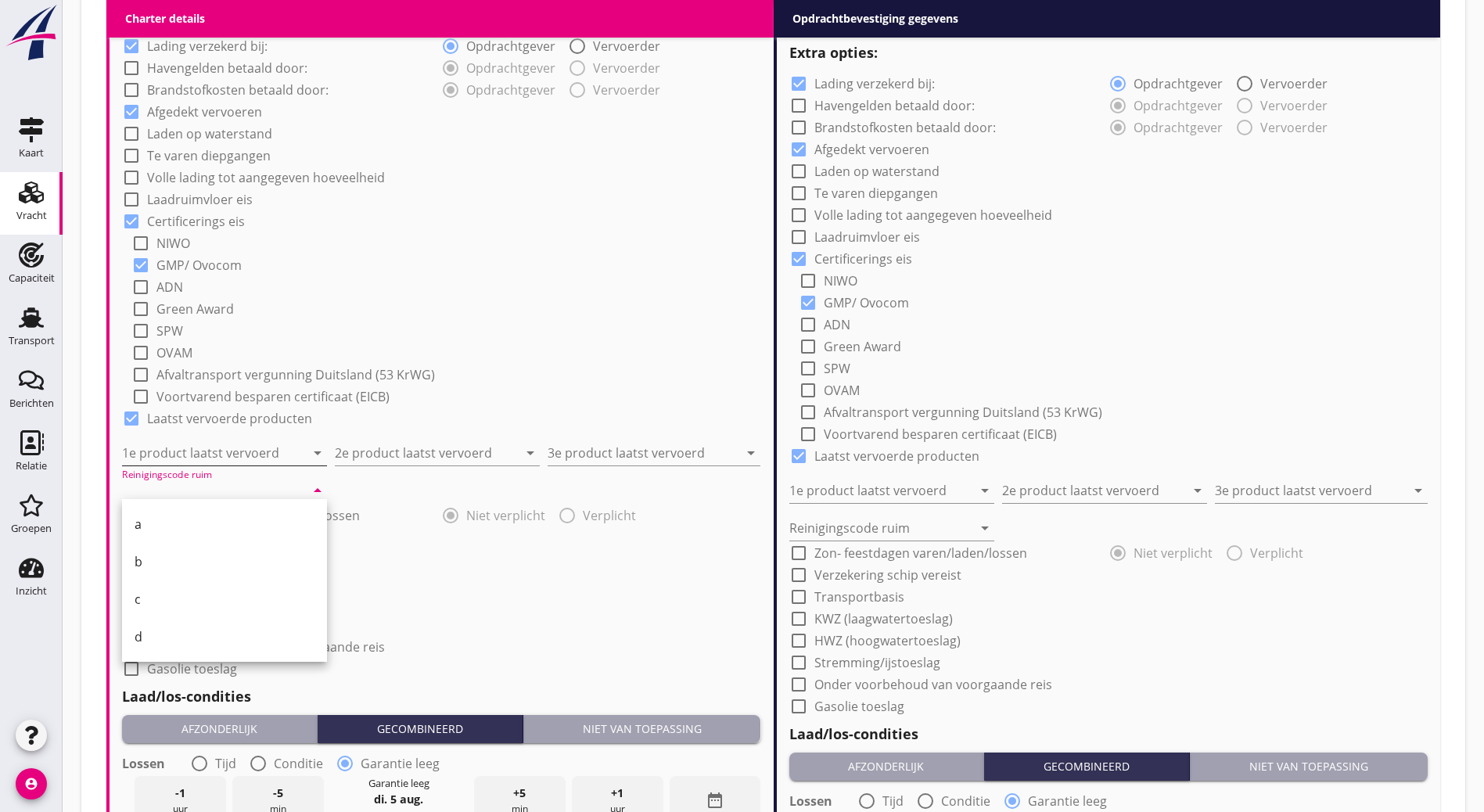 click at bounding box center (214, 453) 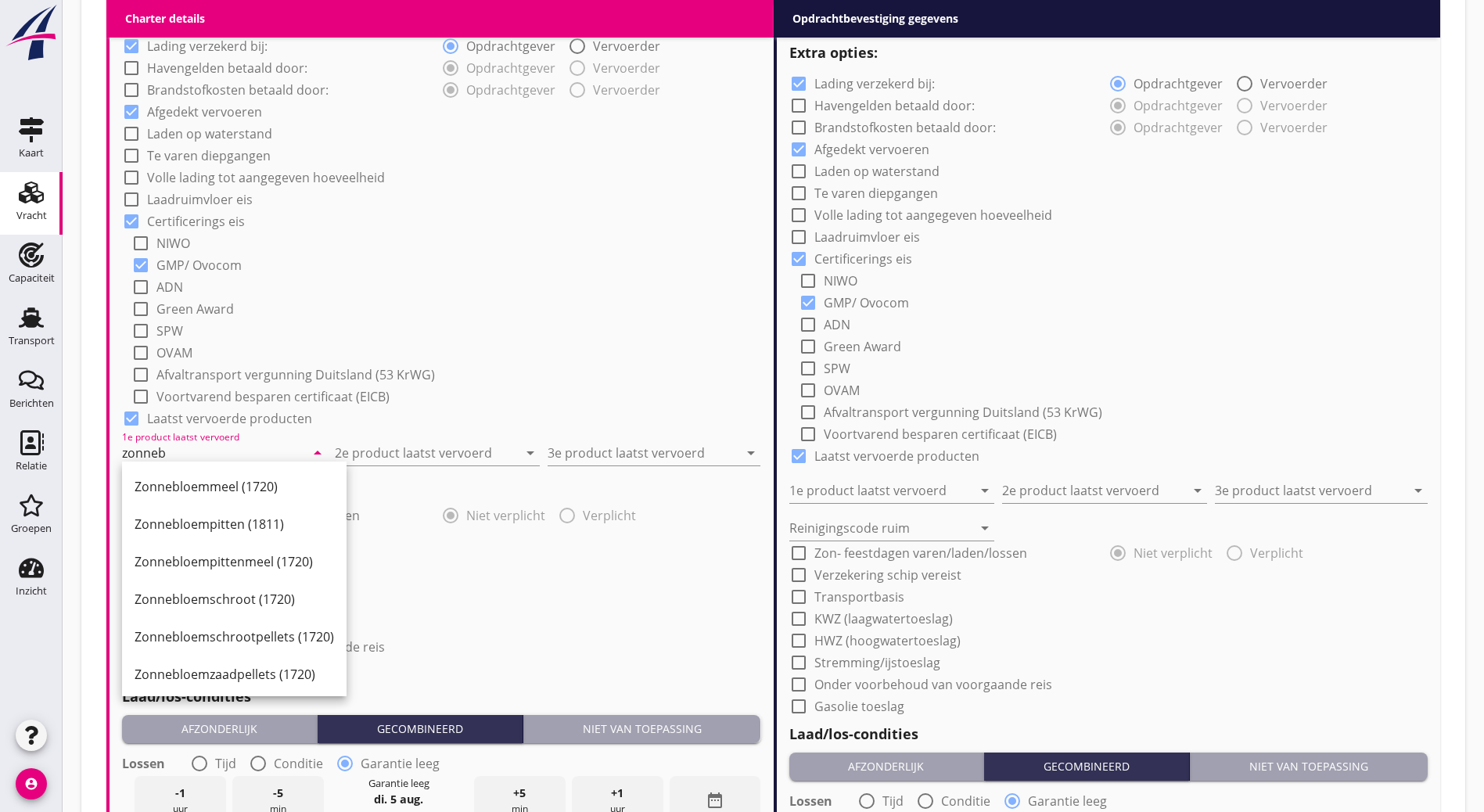 click on "Zonnebloempitten (1811)" at bounding box center (234, 524) 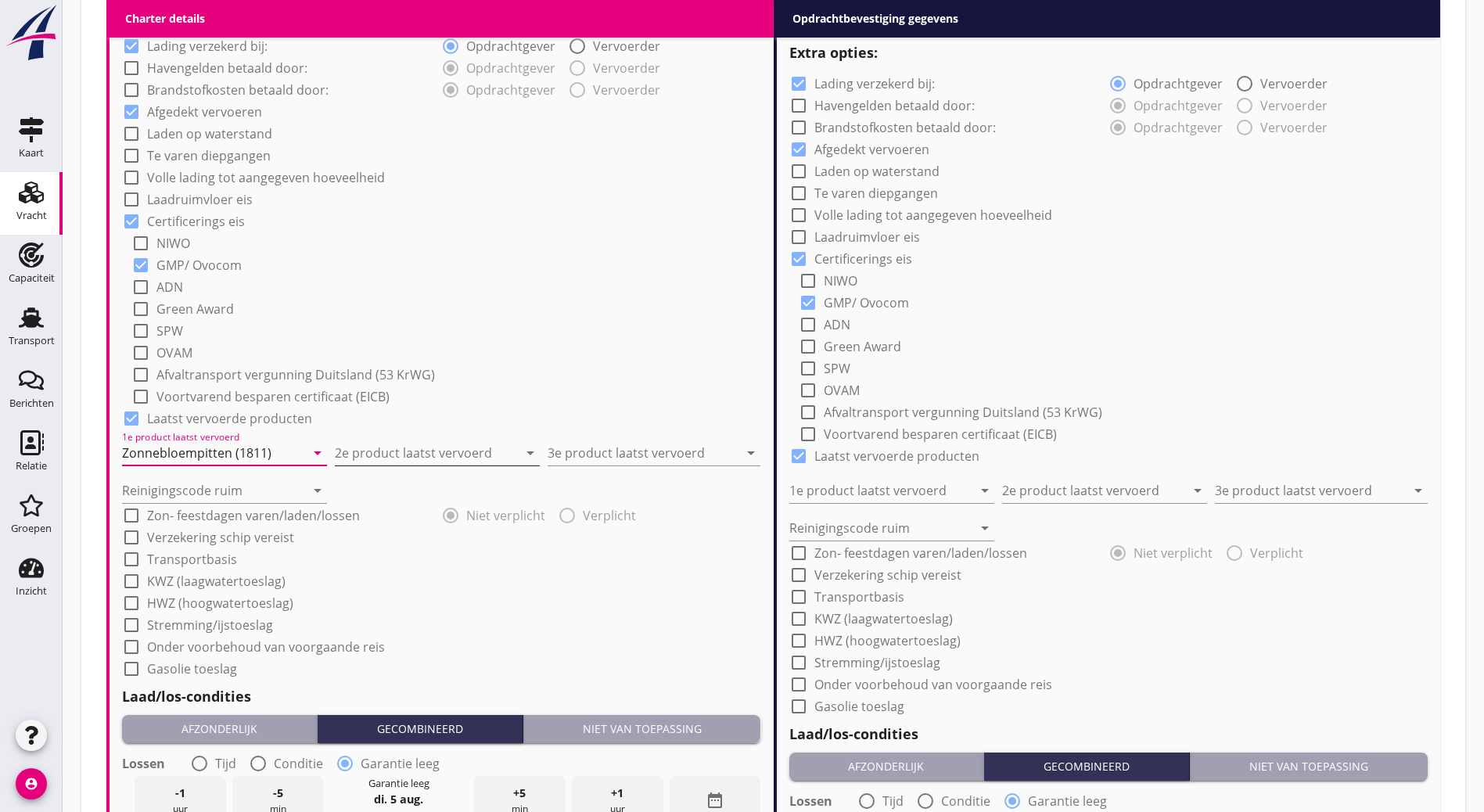 type on "Zonnebloempitten (1811)" 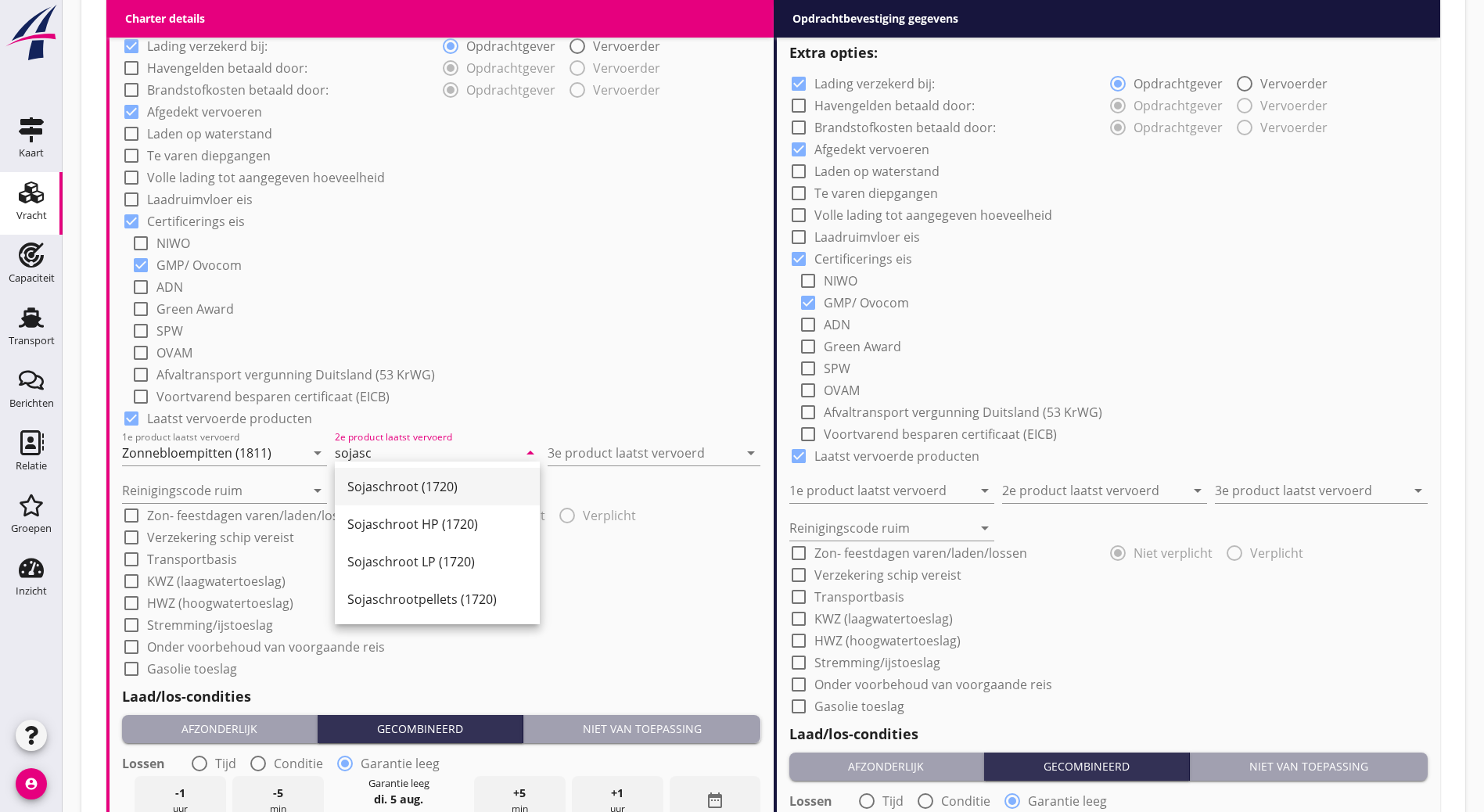 click on "Sojaschroot (1720)" at bounding box center [437, 487] 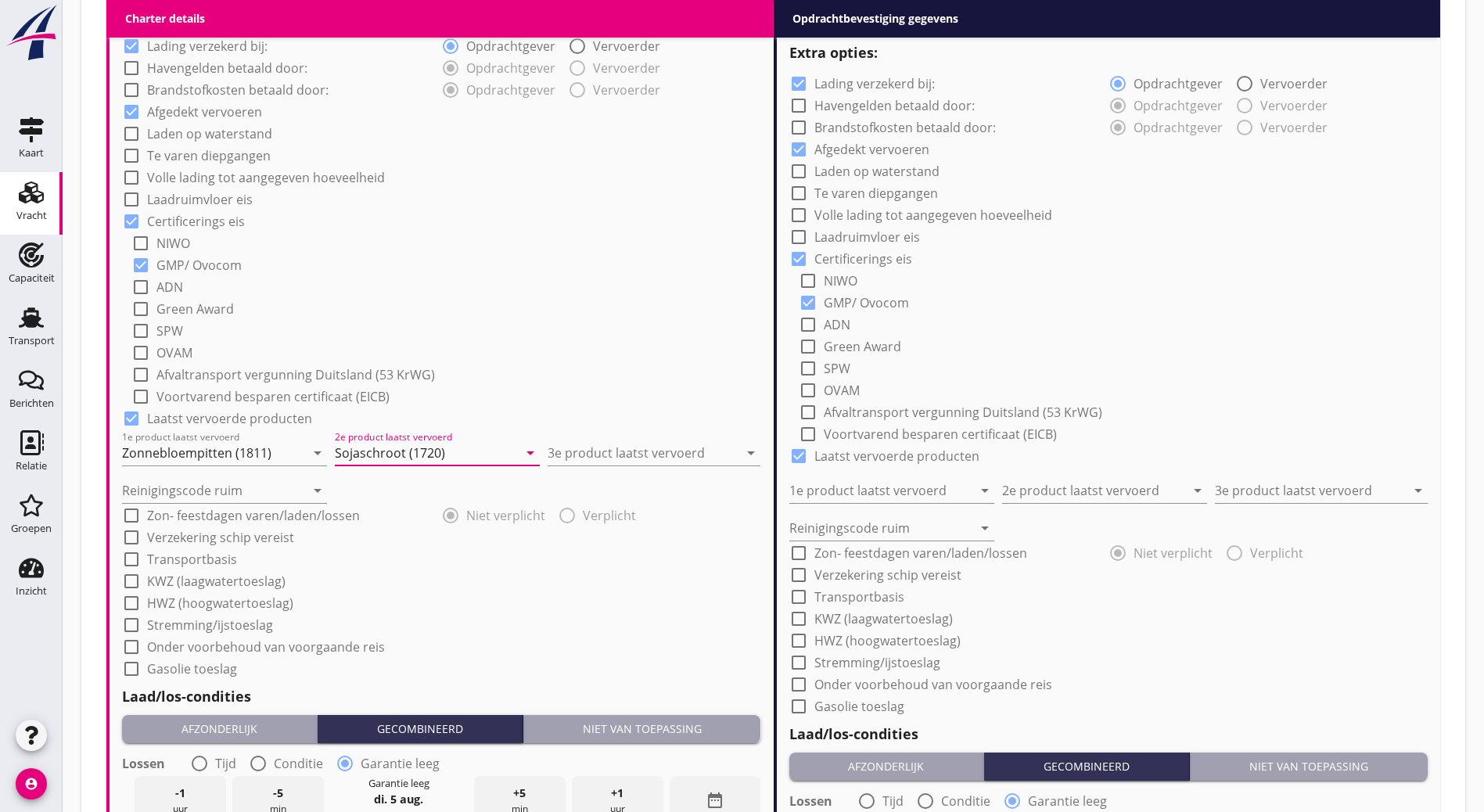 type on "Sojaschroot (1720)" 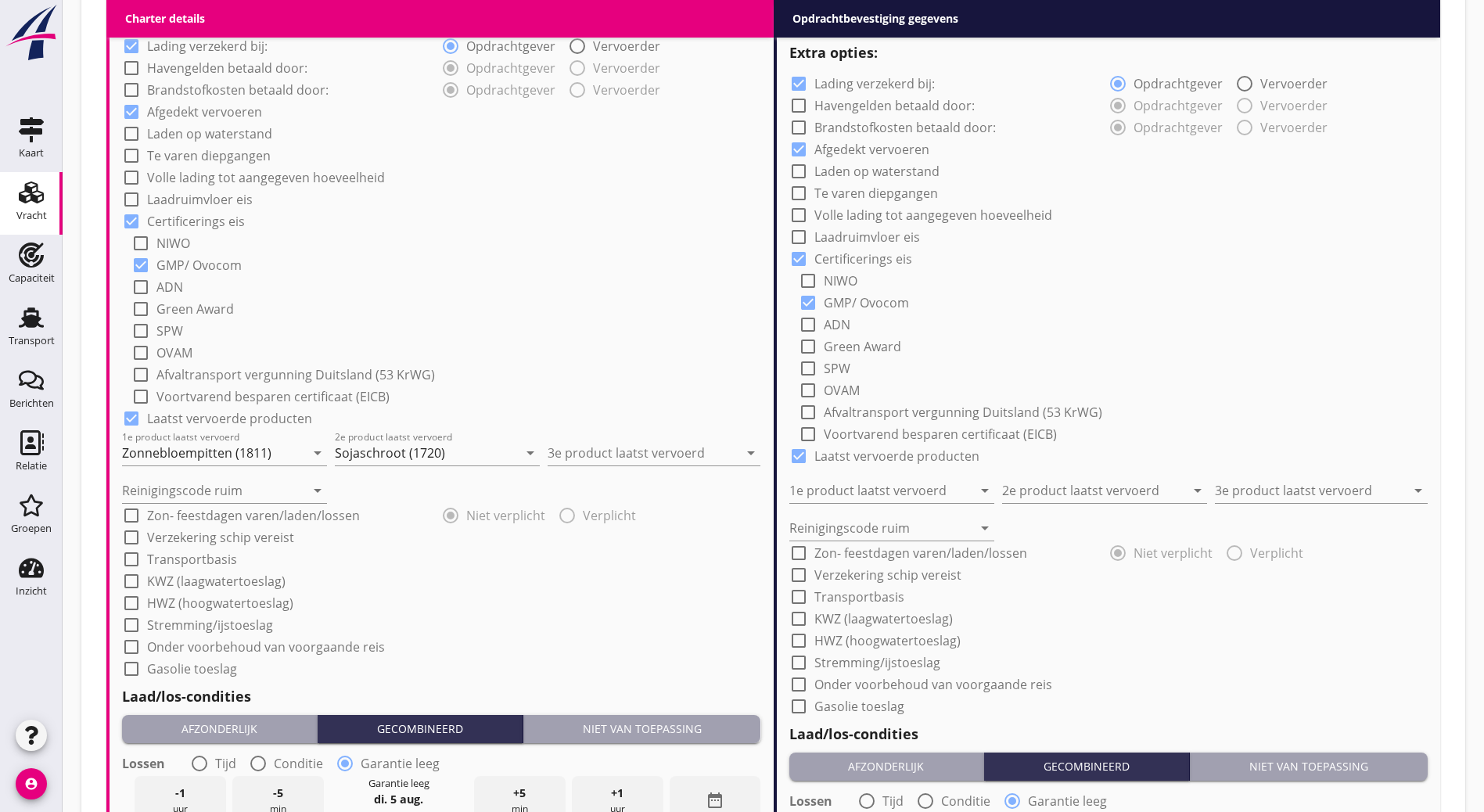 click on "3e product laatst vervoerd arrow_drop_down" at bounding box center [654, 448] 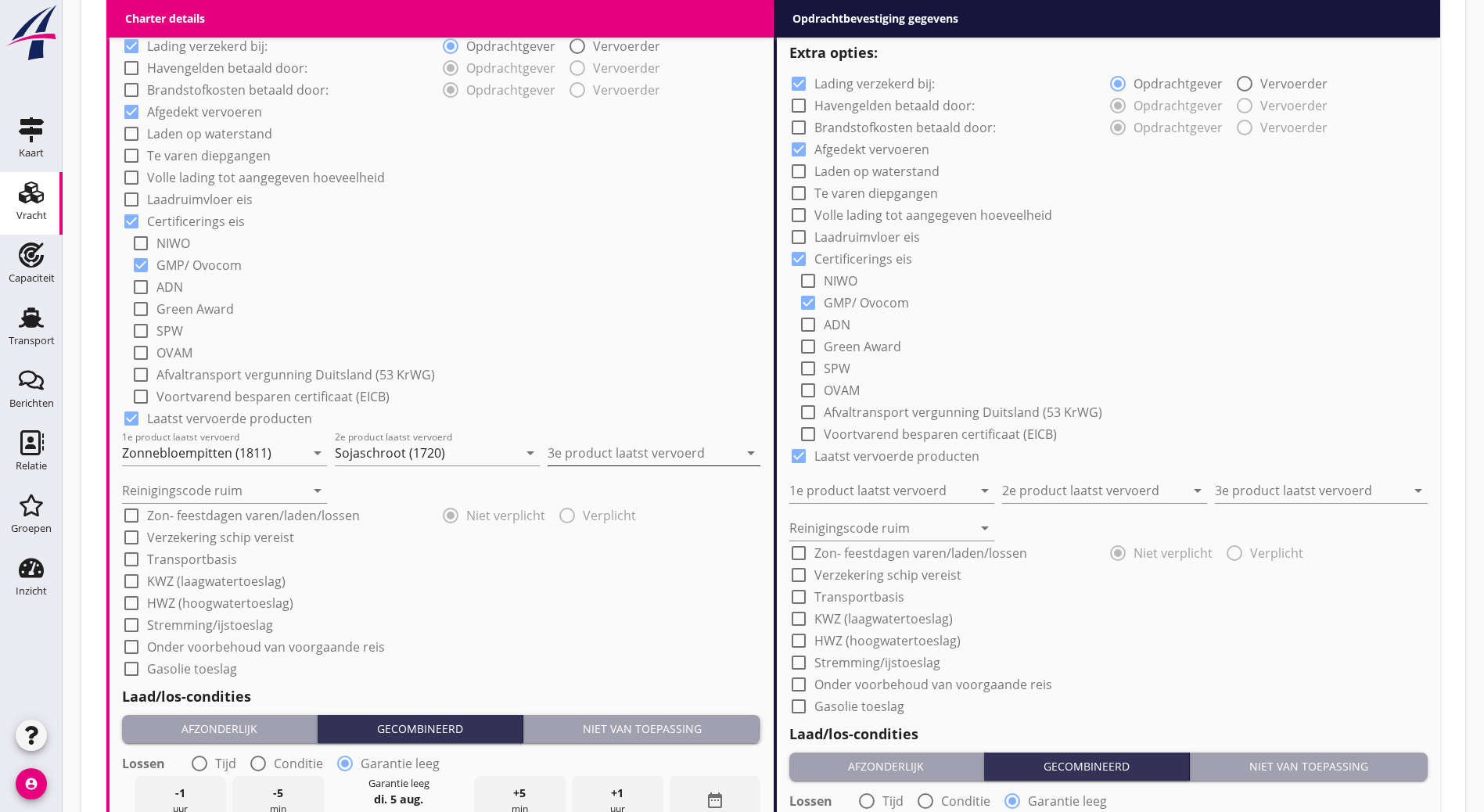 click at bounding box center (643, 453) 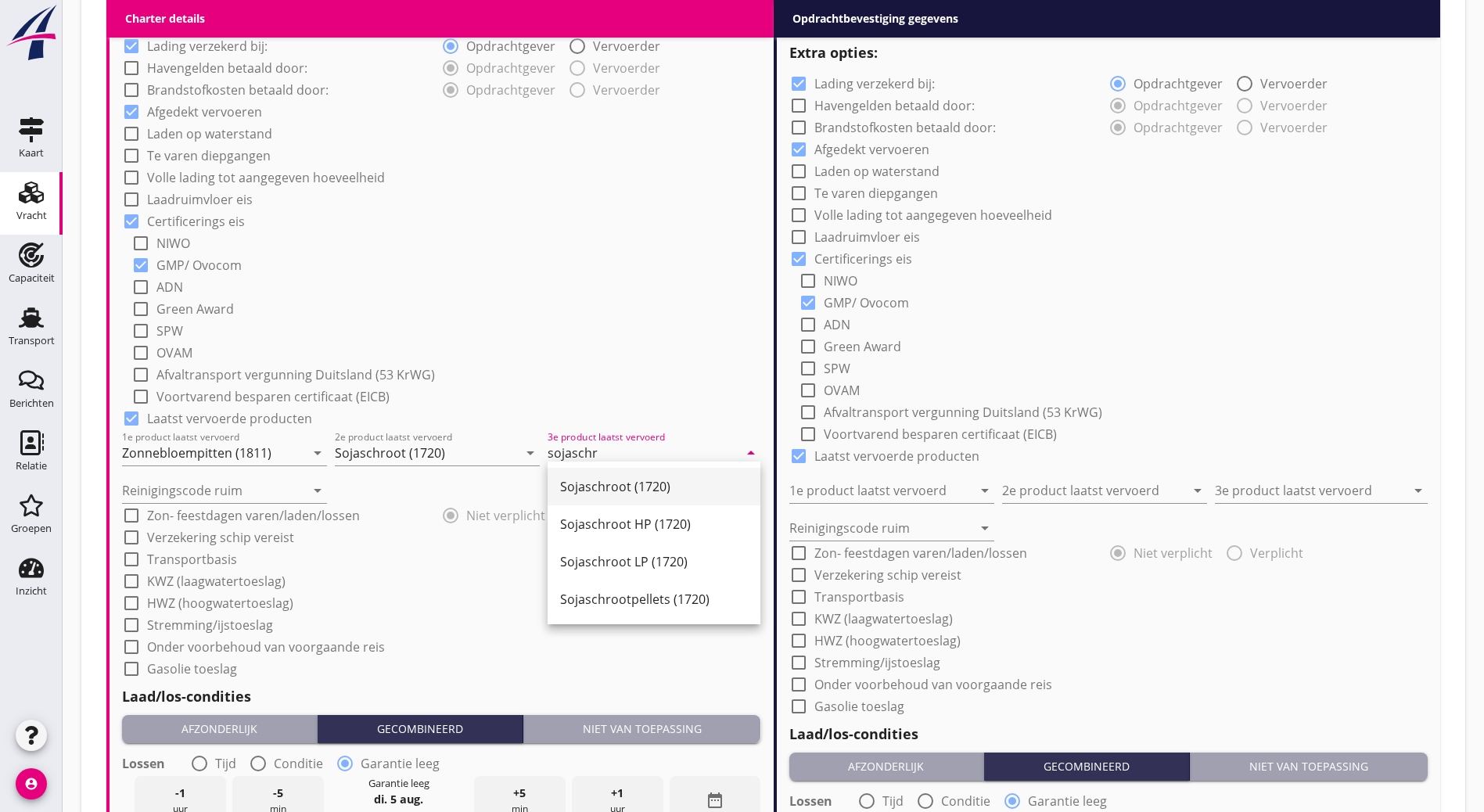 click on "Sojaschroot (1720)" at bounding box center (654, 487) 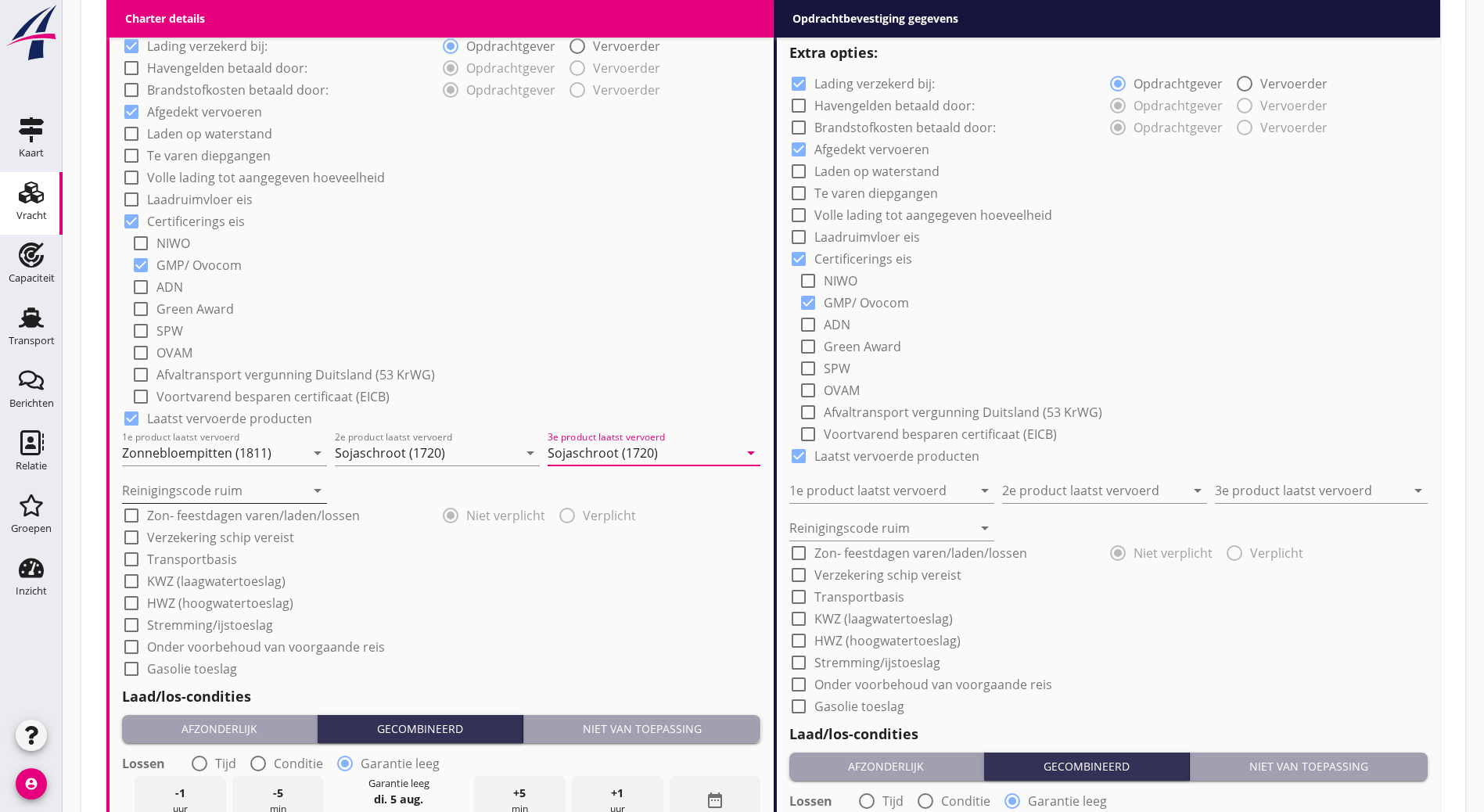 type on "Sojaschroot (1720)" 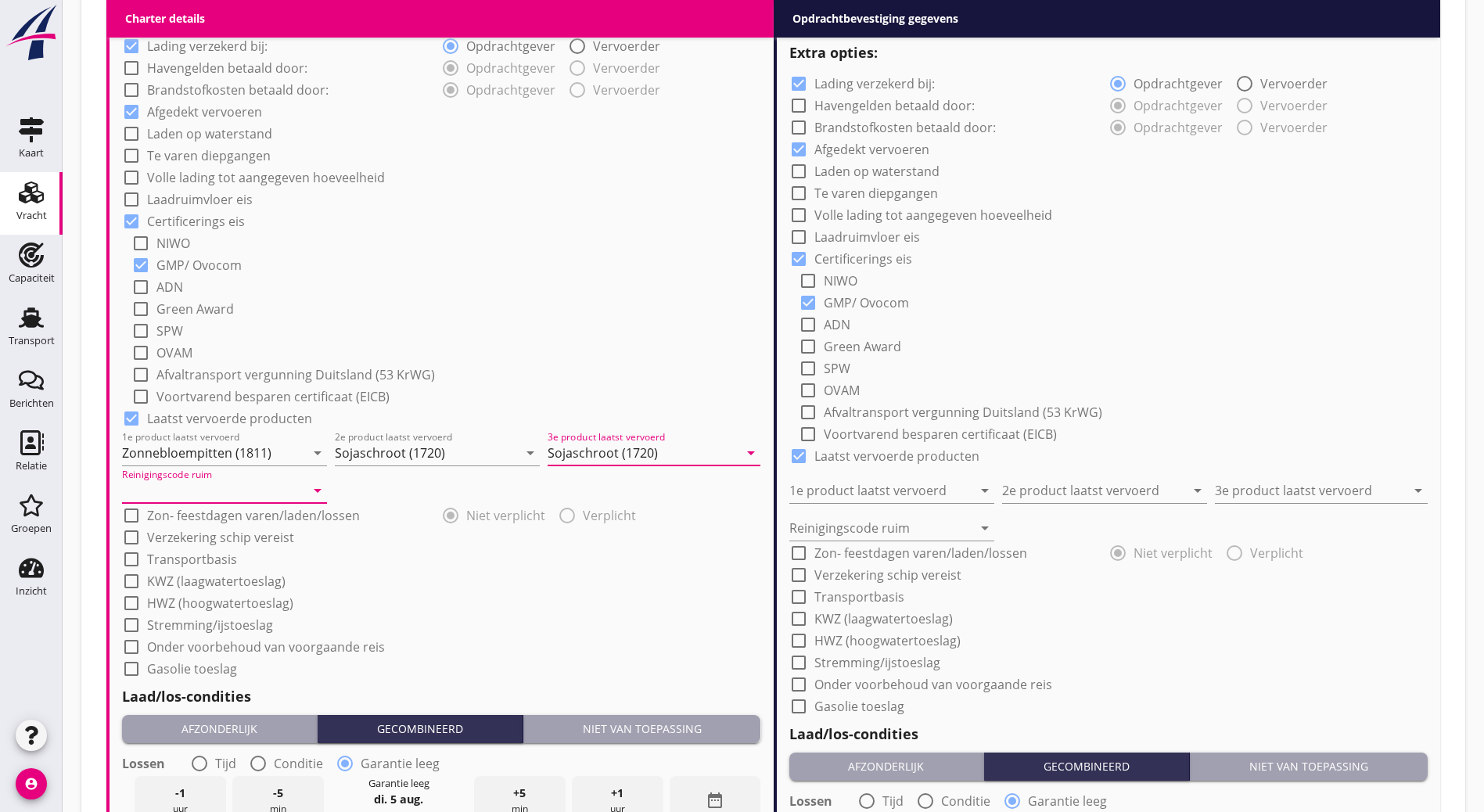 click at bounding box center (214, 490) 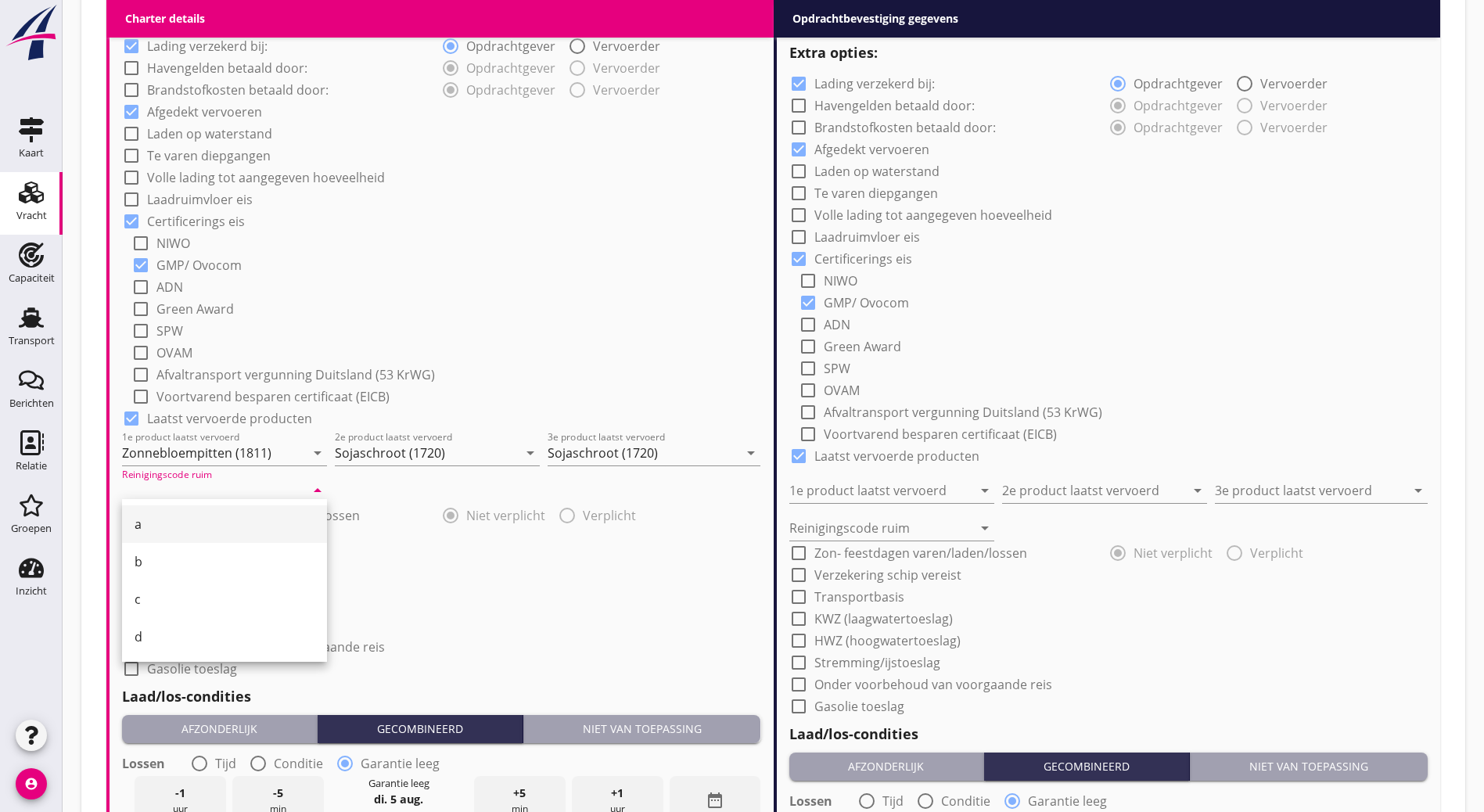 click on "a" at bounding box center [225, 524] 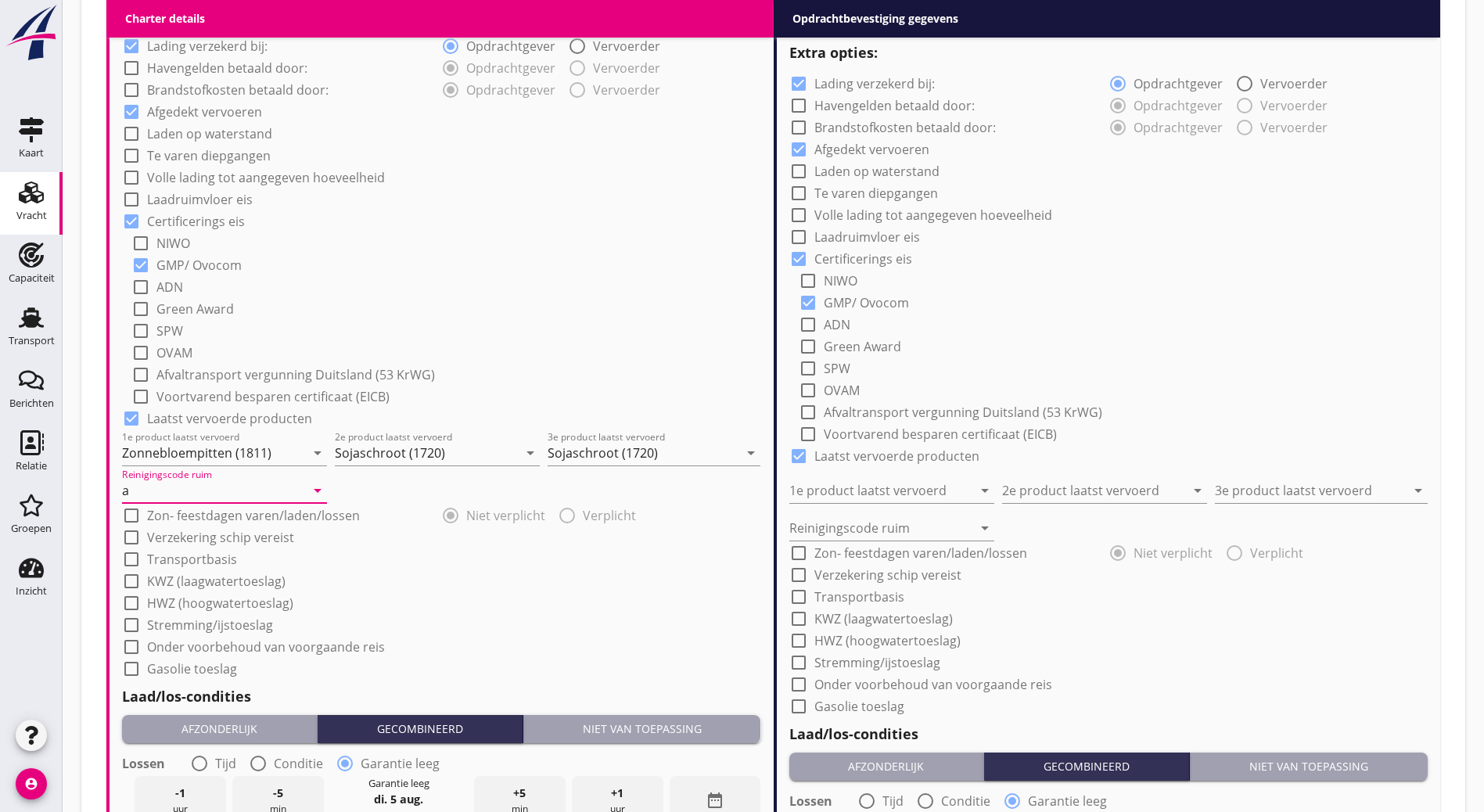 scroll, scrollTop: 1458, scrollLeft: 0, axis: vertical 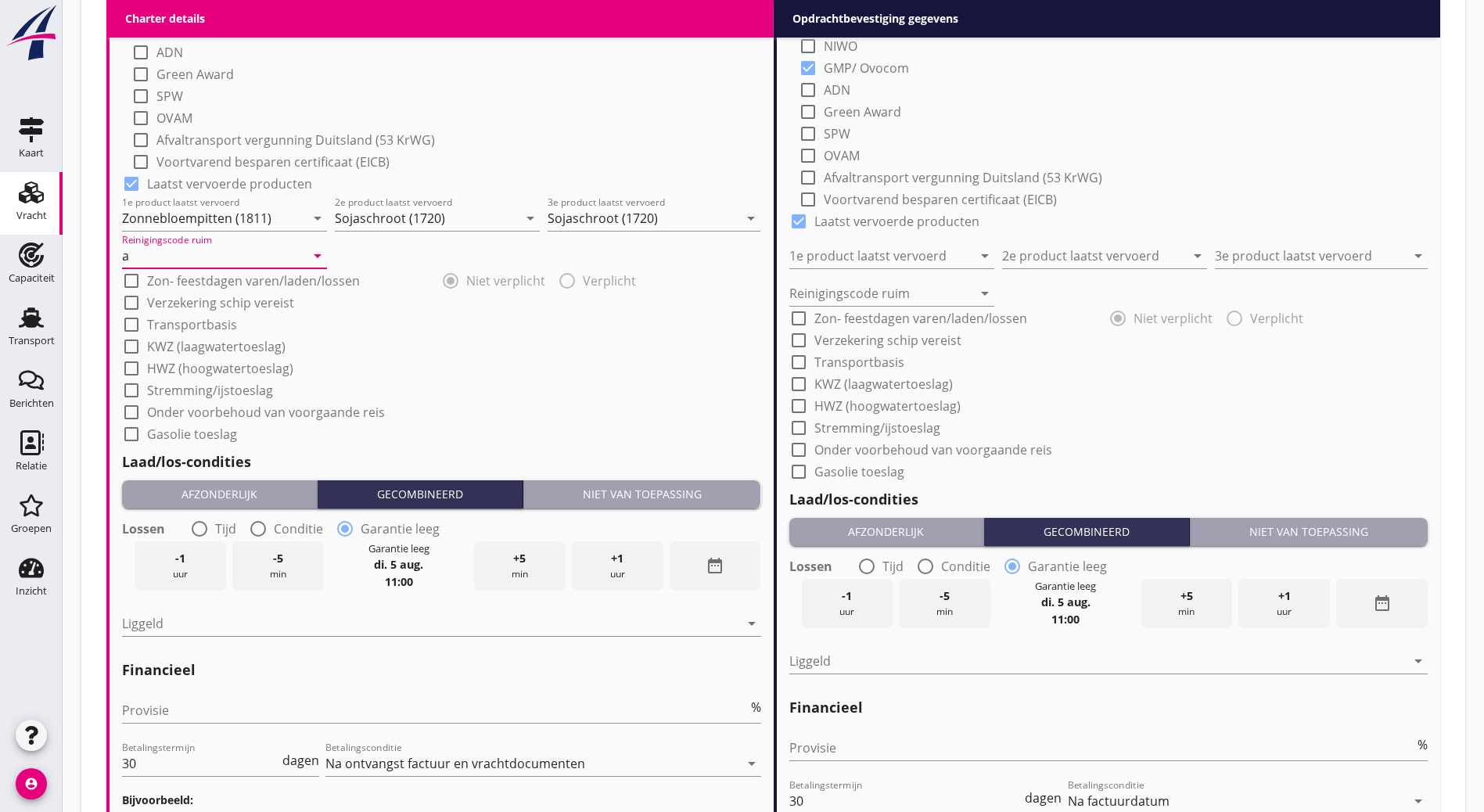 click on "Niet van toepassing" at bounding box center (642, 494) 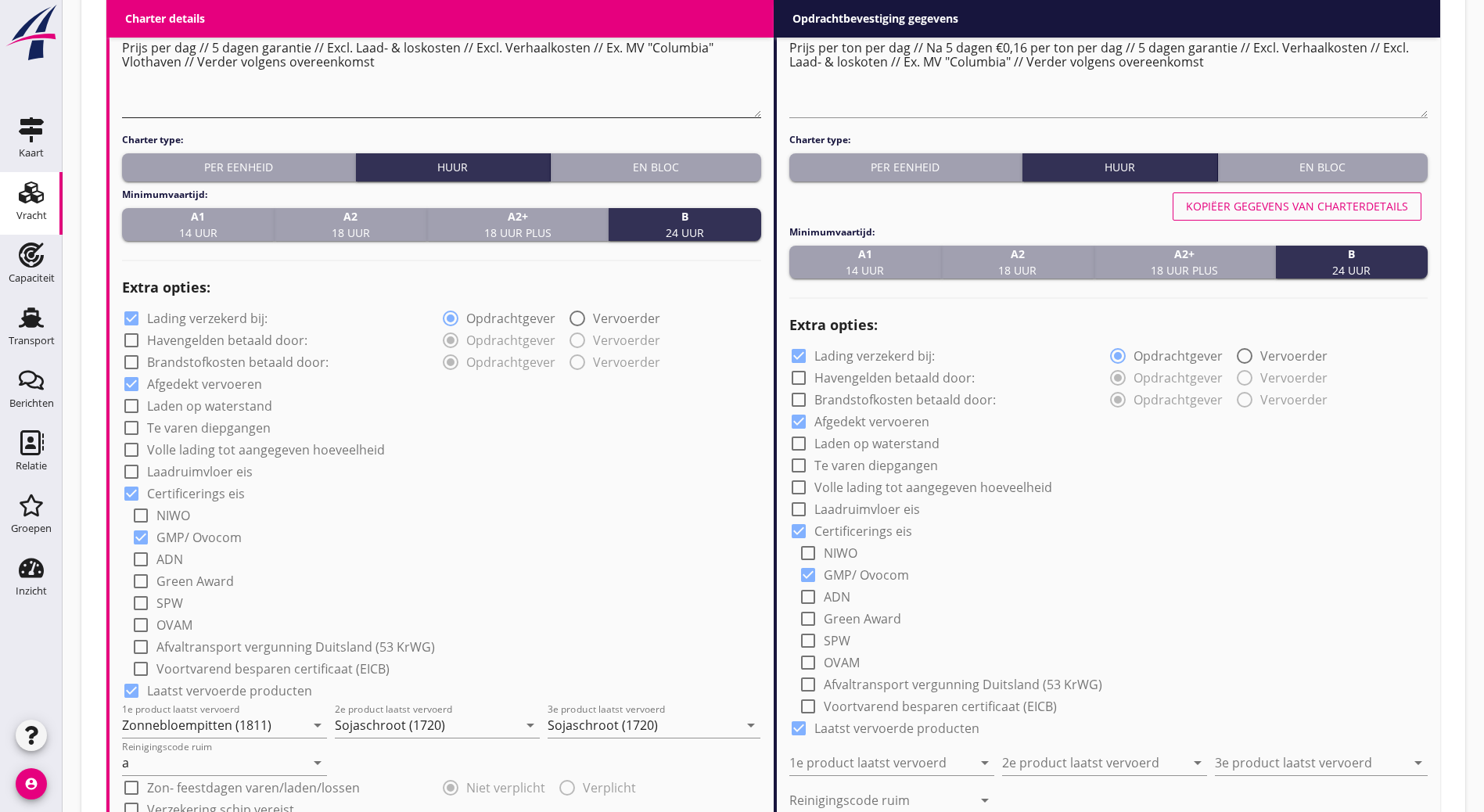 scroll, scrollTop: 560, scrollLeft: 0, axis: vertical 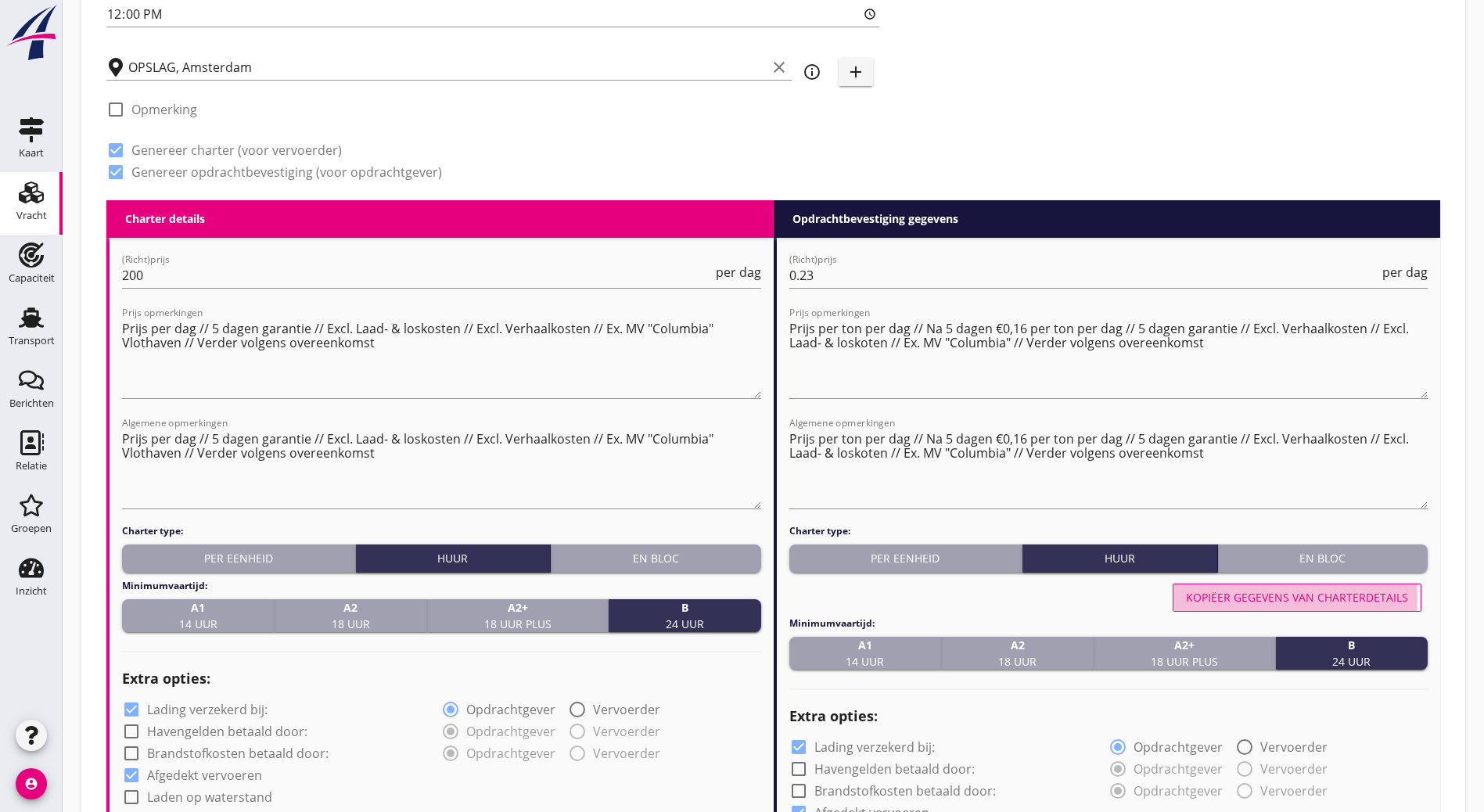 click on "Kopiëer gegevens van charterdetails" at bounding box center [1297, 597] 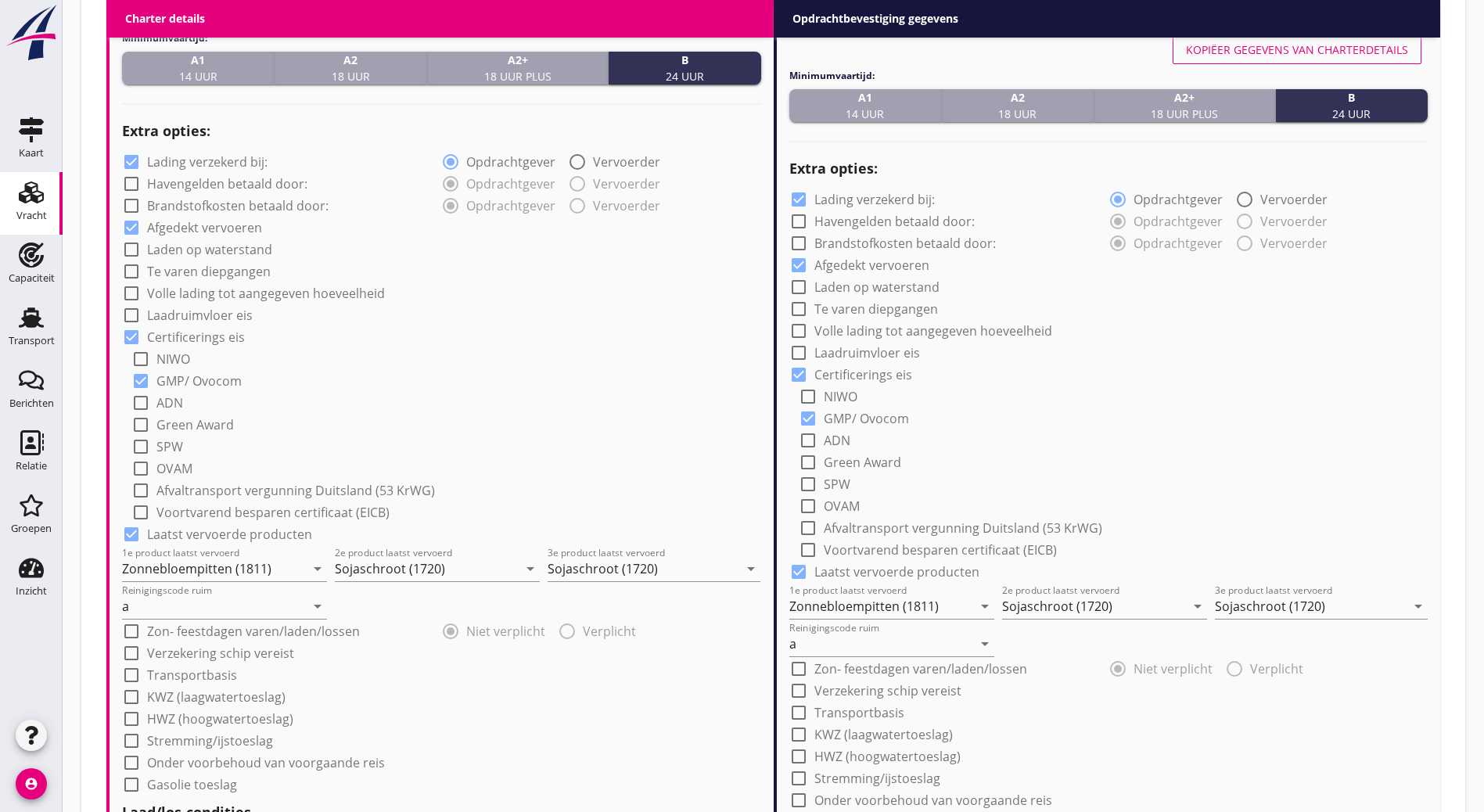 scroll, scrollTop: 1518, scrollLeft: 0, axis: vertical 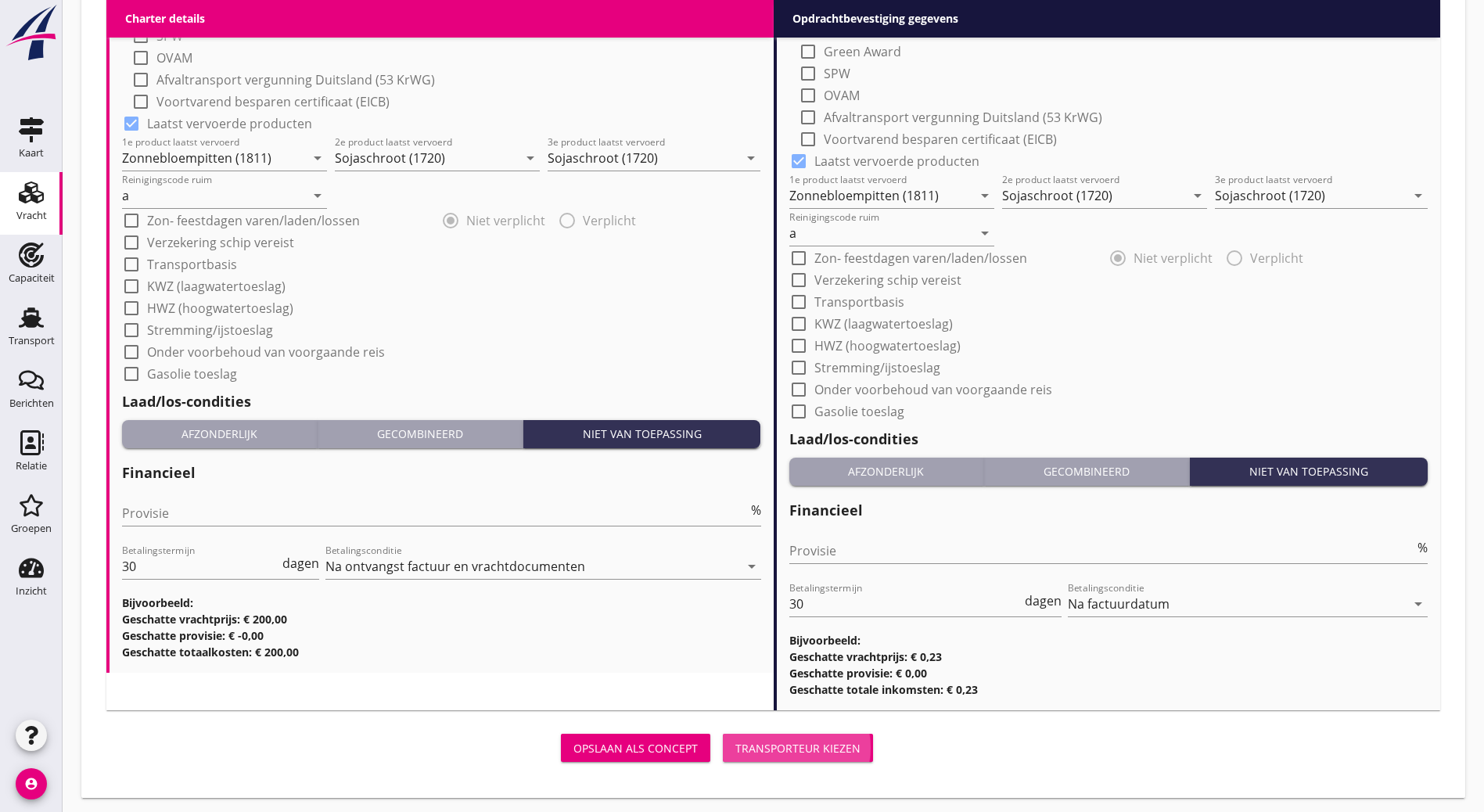 click on "Transporteur kiezen" at bounding box center (798, 748) 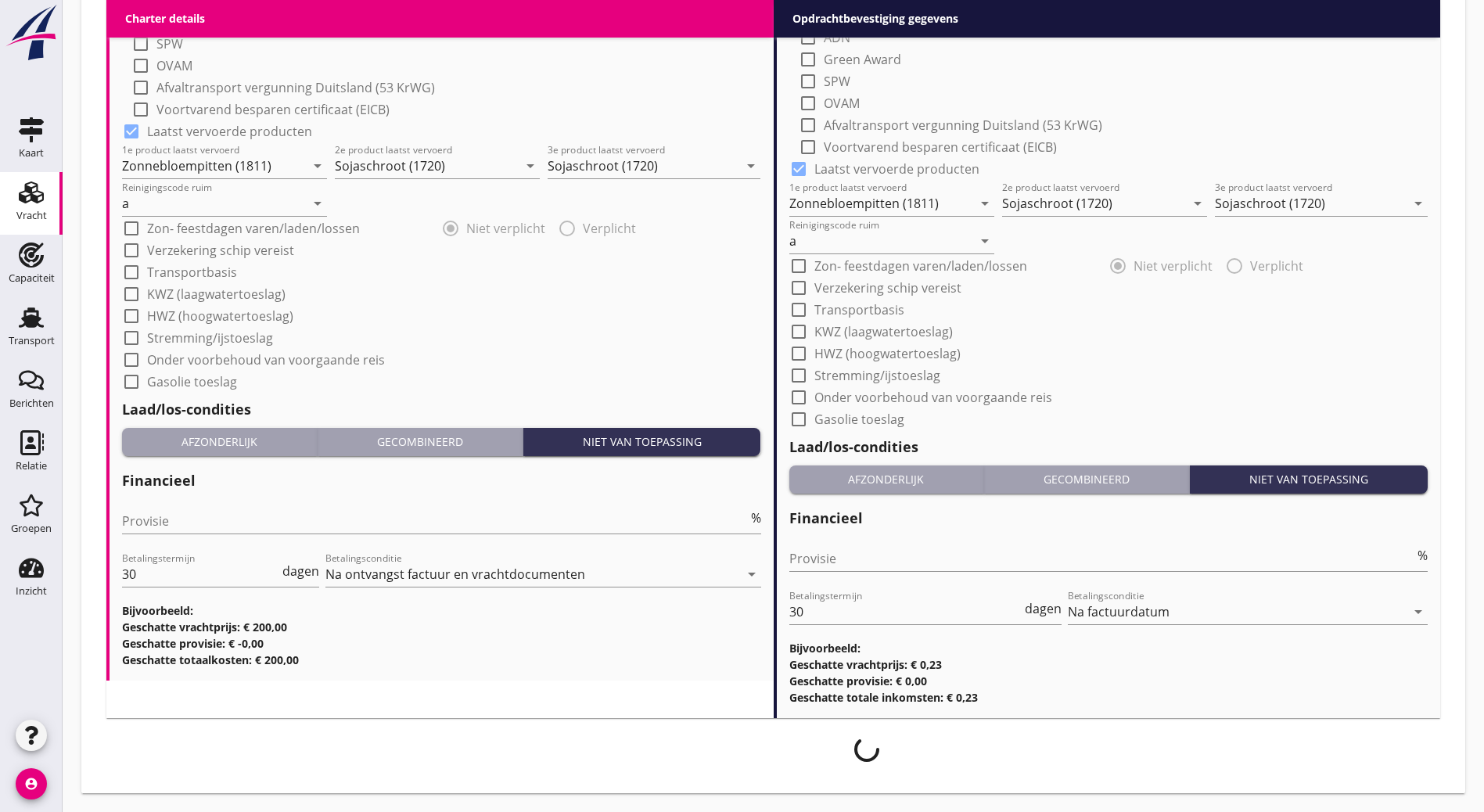 scroll, scrollTop: 1506, scrollLeft: 0, axis: vertical 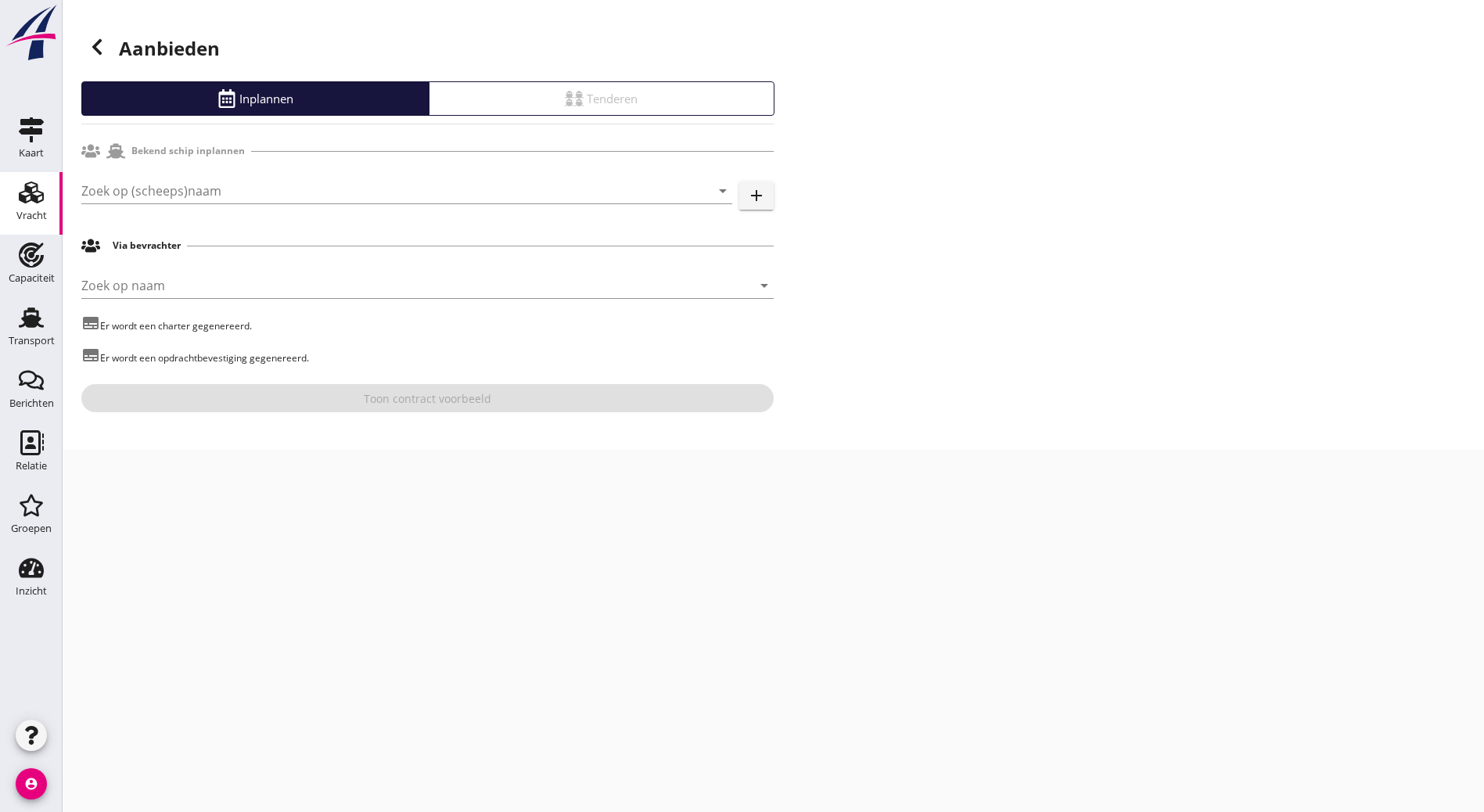 click on "Zoek op (scheeps)naam arrow_drop_down add" at bounding box center (427, 194) 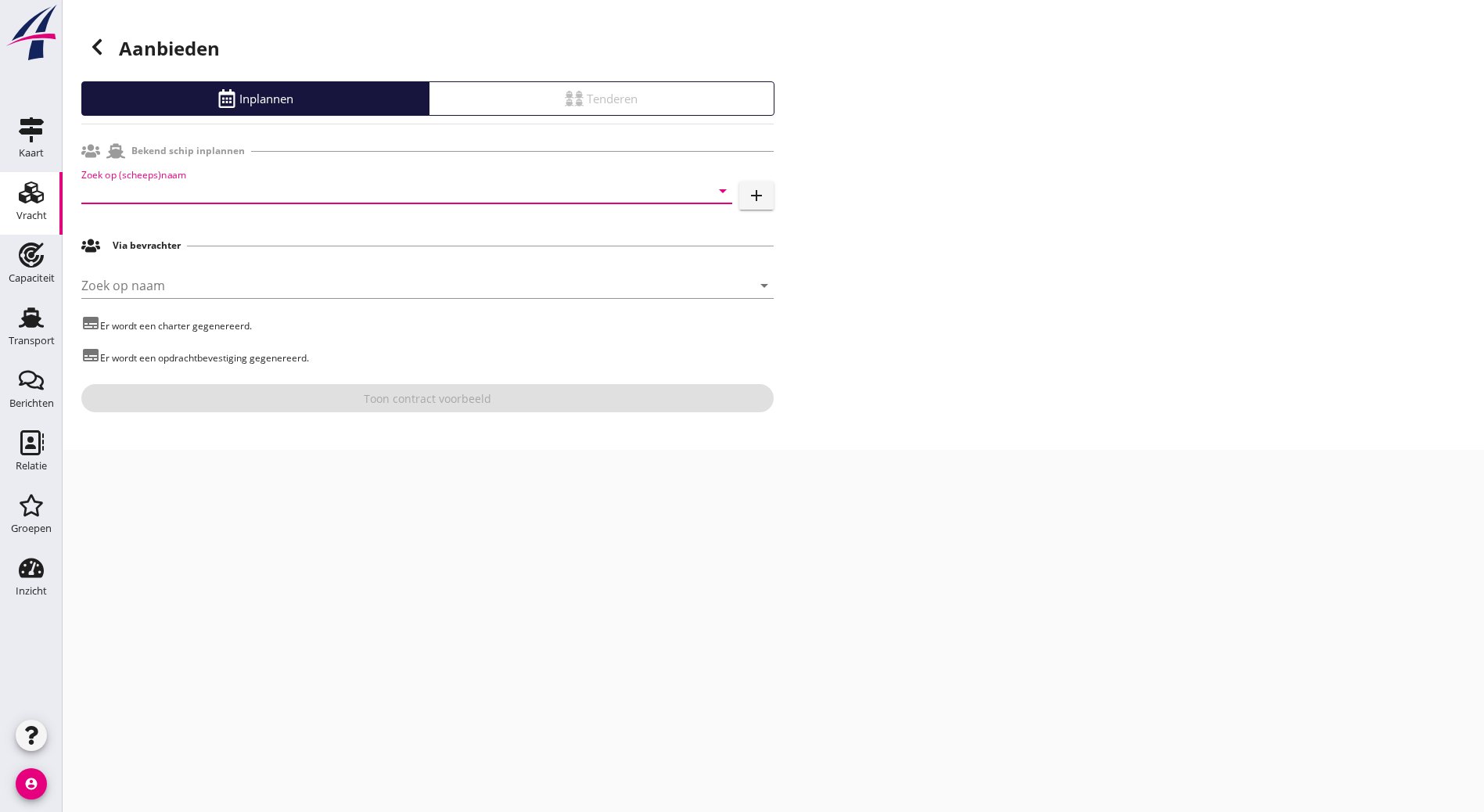drag, startPoint x: 167, startPoint y: 185, endPoint x: 311, endPoint y: 139, distance: 151.16878 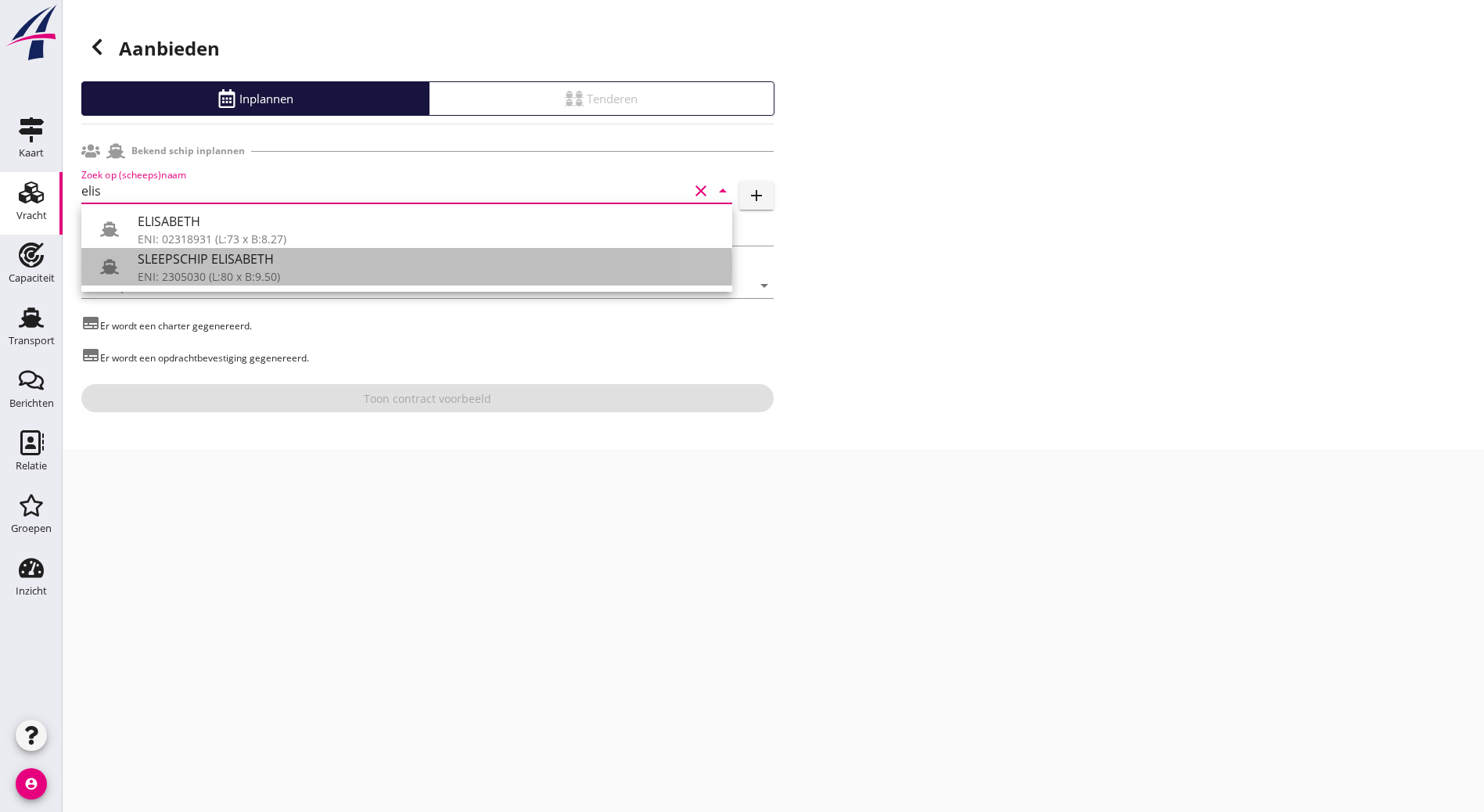 click on "SLEEPSCHIP ELISABETH" at bounding box center (429, 259) 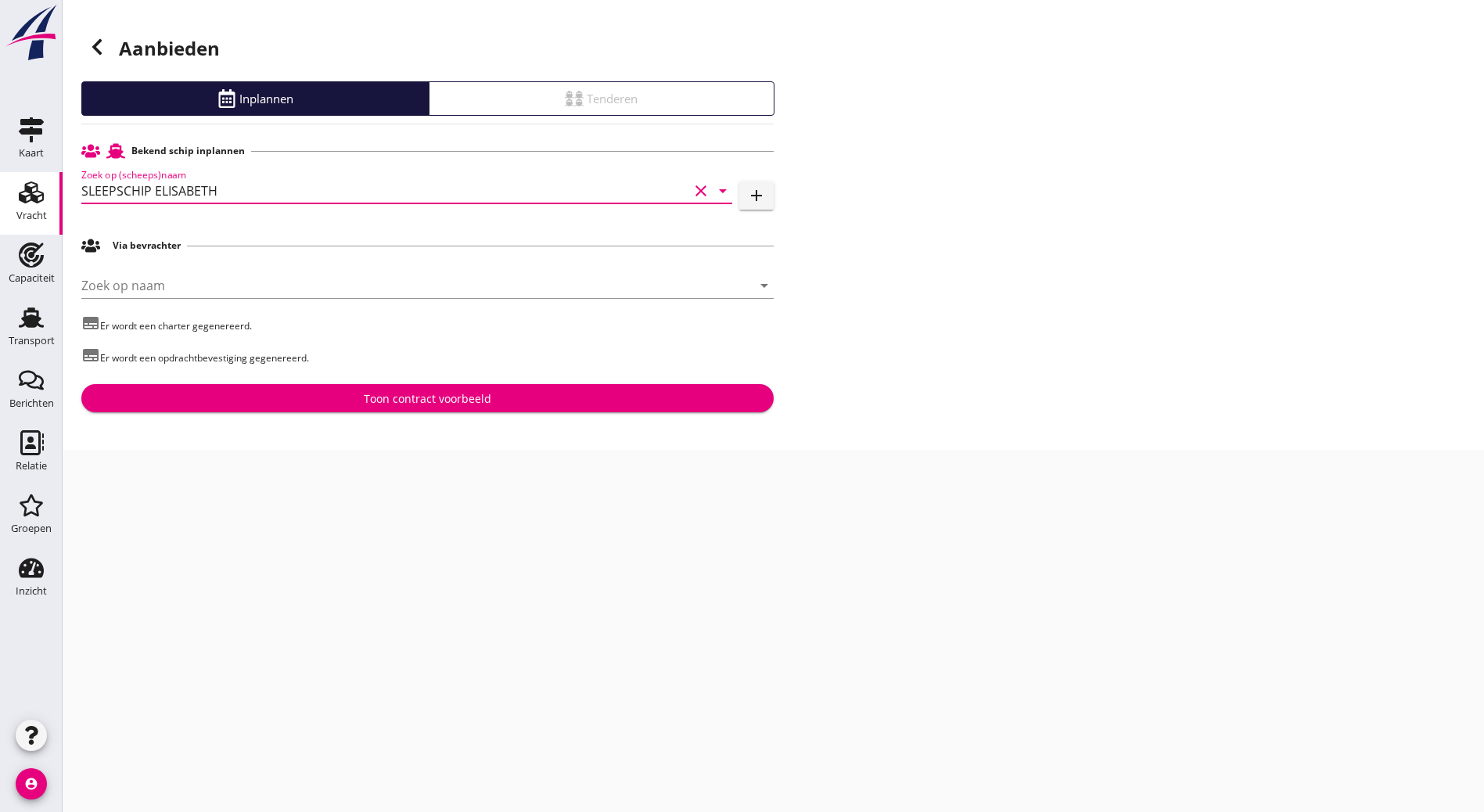 type on "SLEEPSCHIP ELISABETH" 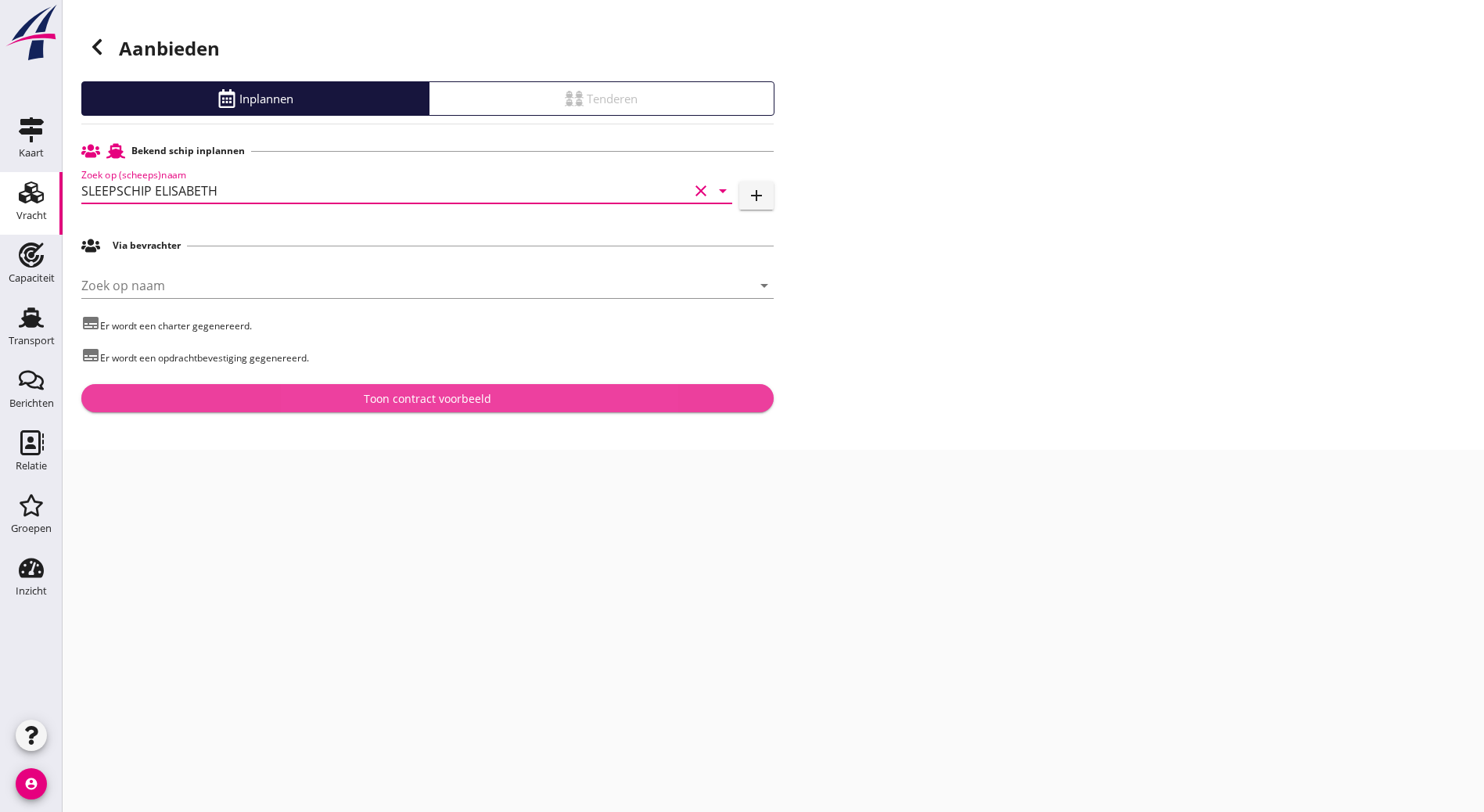 click on "Toon contract voorbeeld" at bounding box center (427, 398) 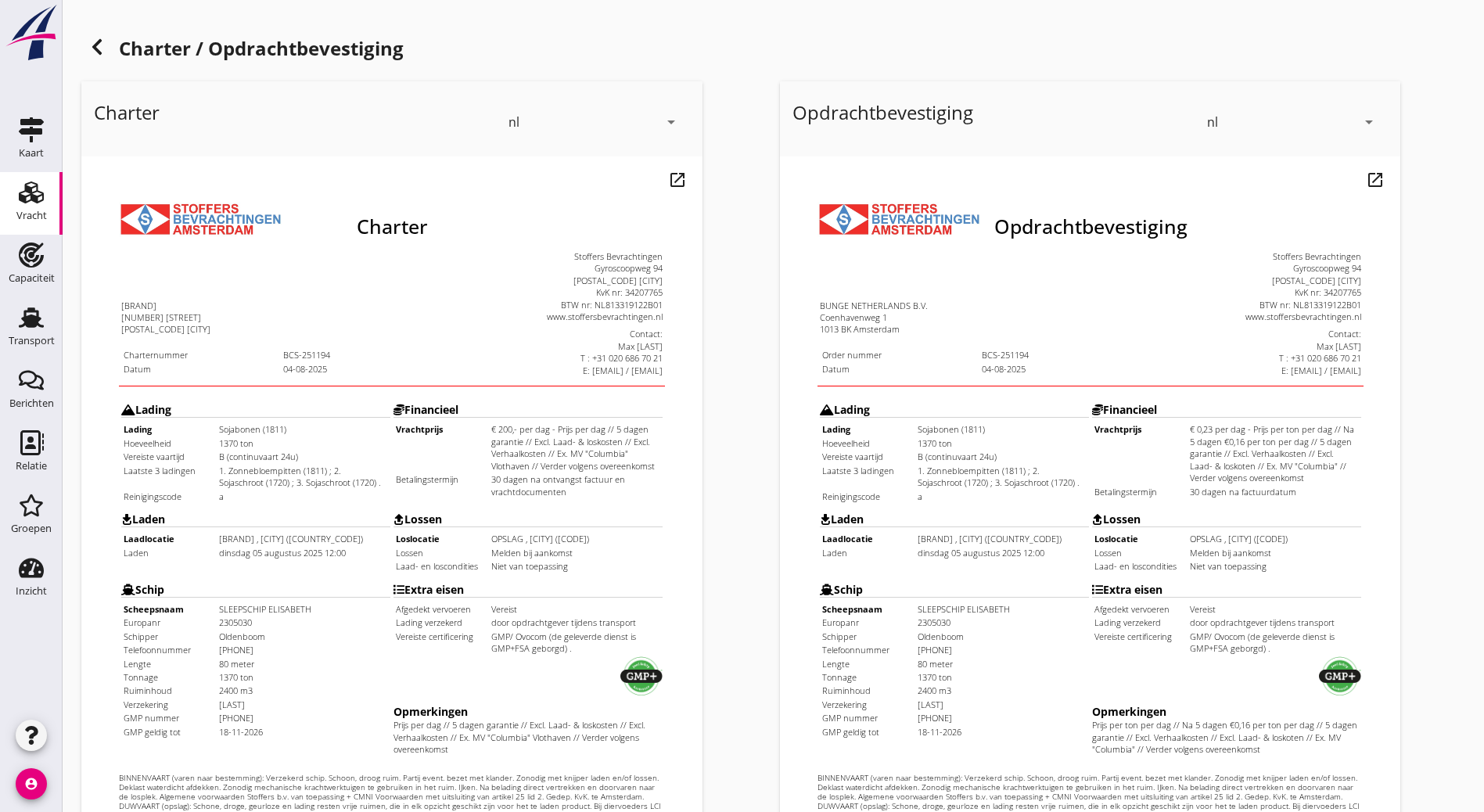 scroll, scrollTop: 347, scrollLeft: 0, axis: vertical 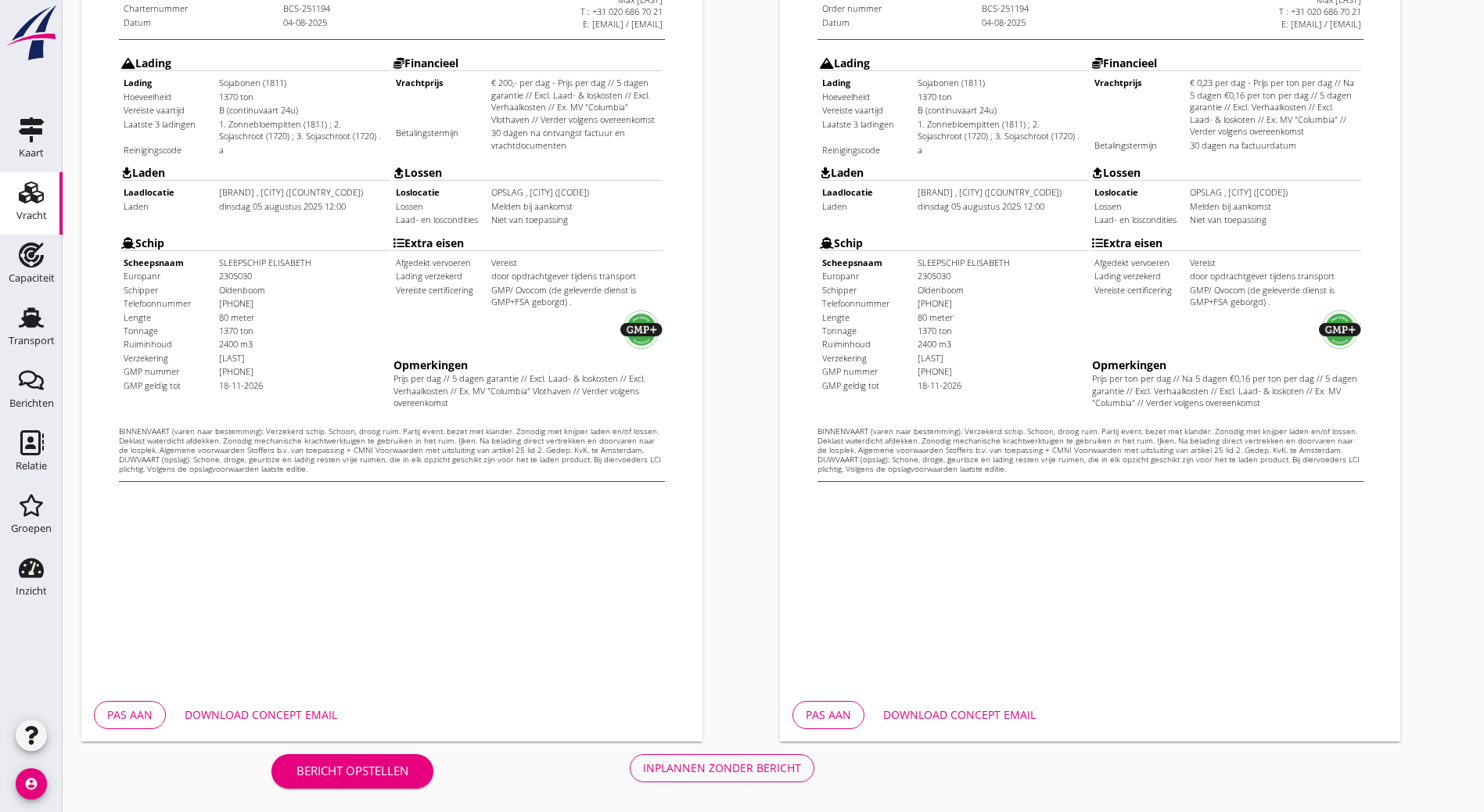 click on "Inplannen zonder bericht" at bounding box center [722, 767] 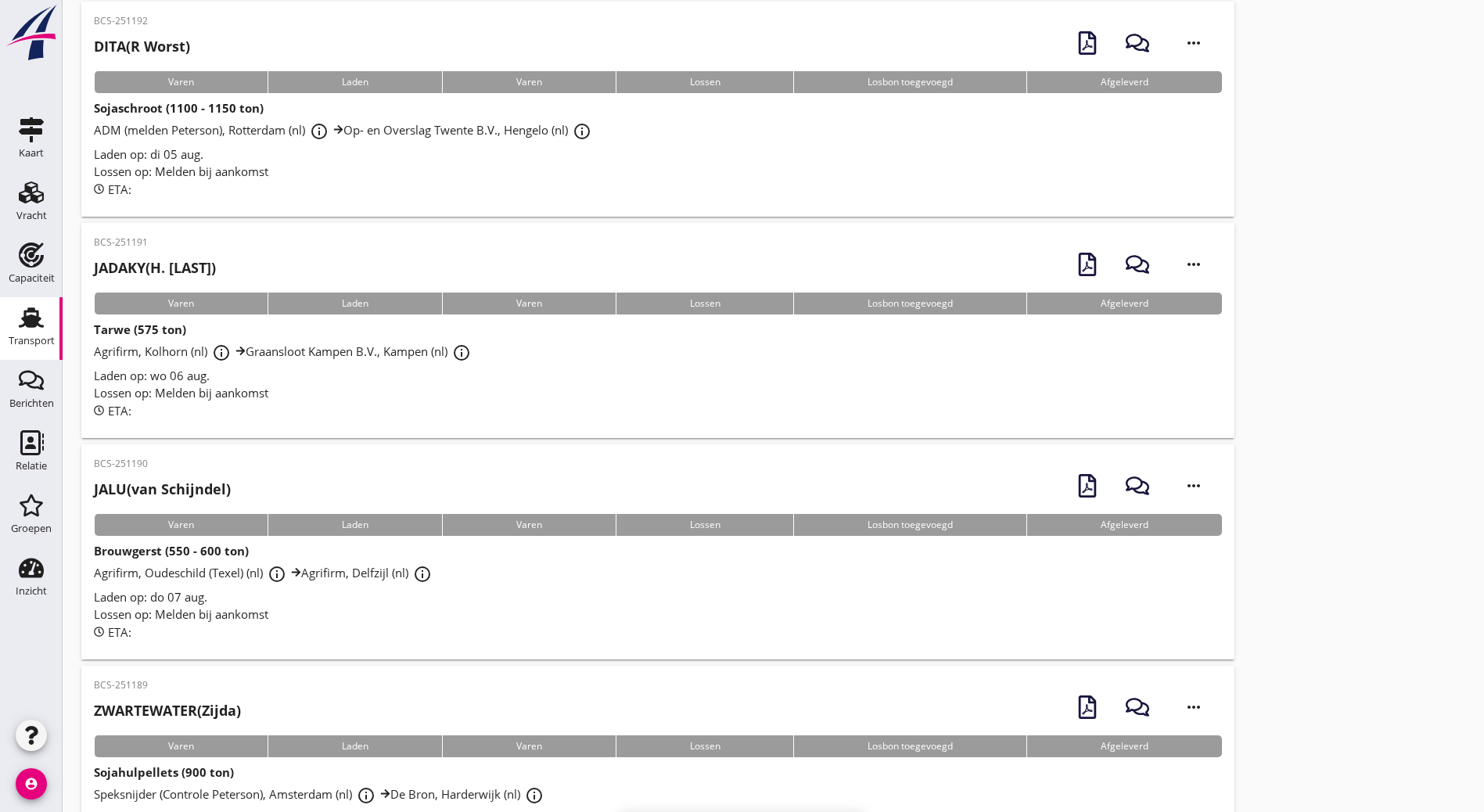 scroll, scrollTop: 0, scrollLeft: 0, axis: both 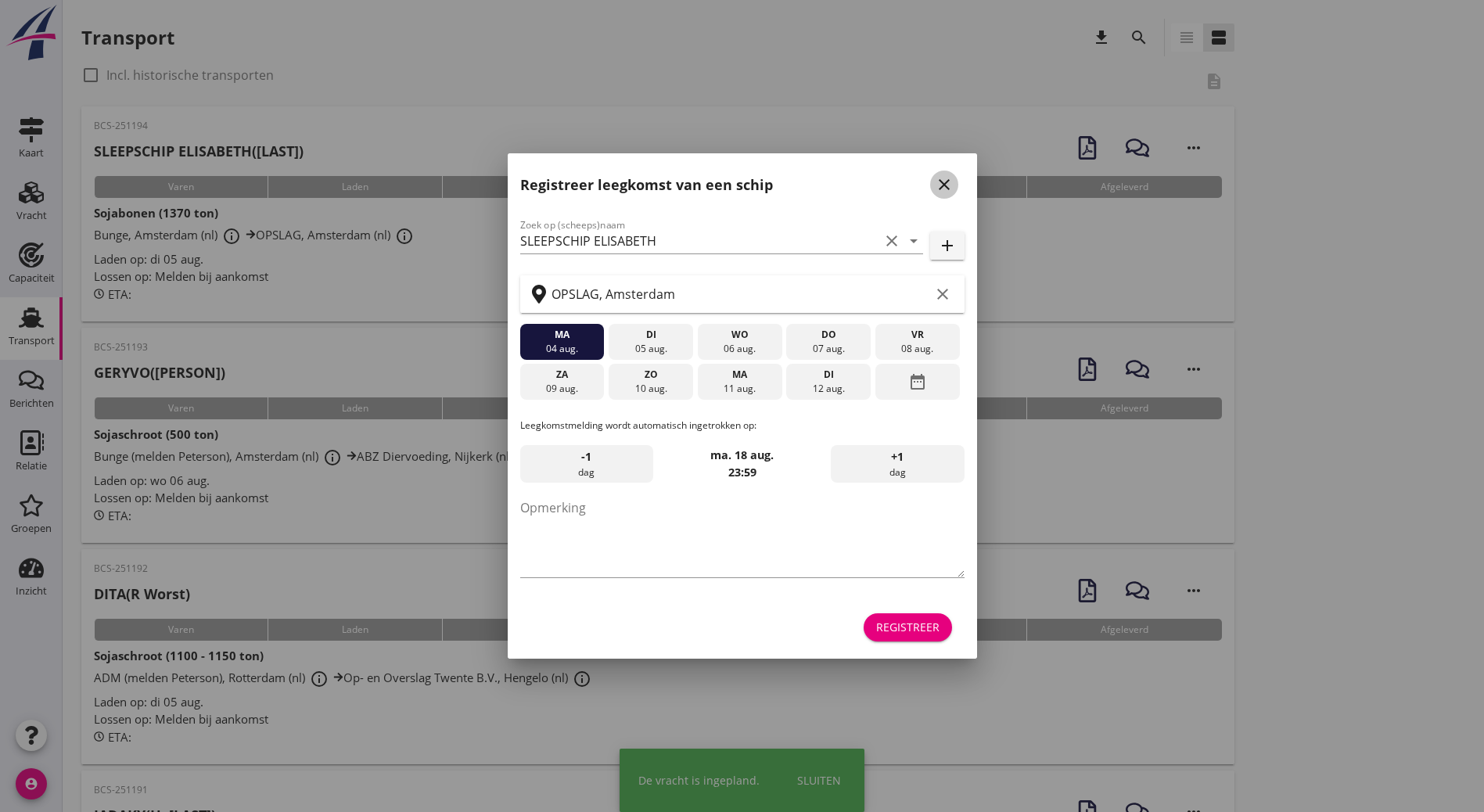 click on "close" at bounding box center (944, 185) 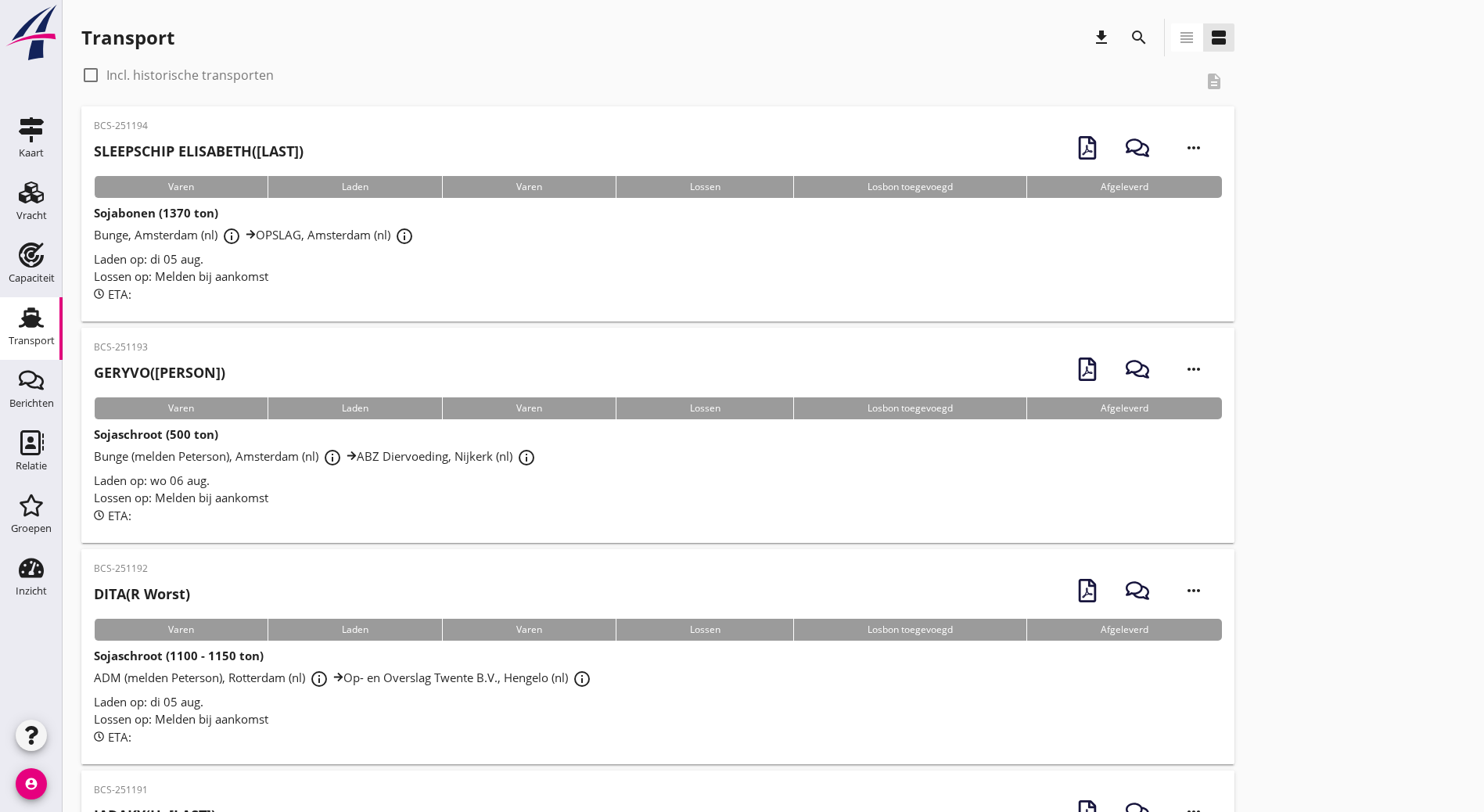 click on "BCS-251194 SLEEPSCHIP ELISABETH ([LAST]) more_horiz" at bounding box center (658, 147) 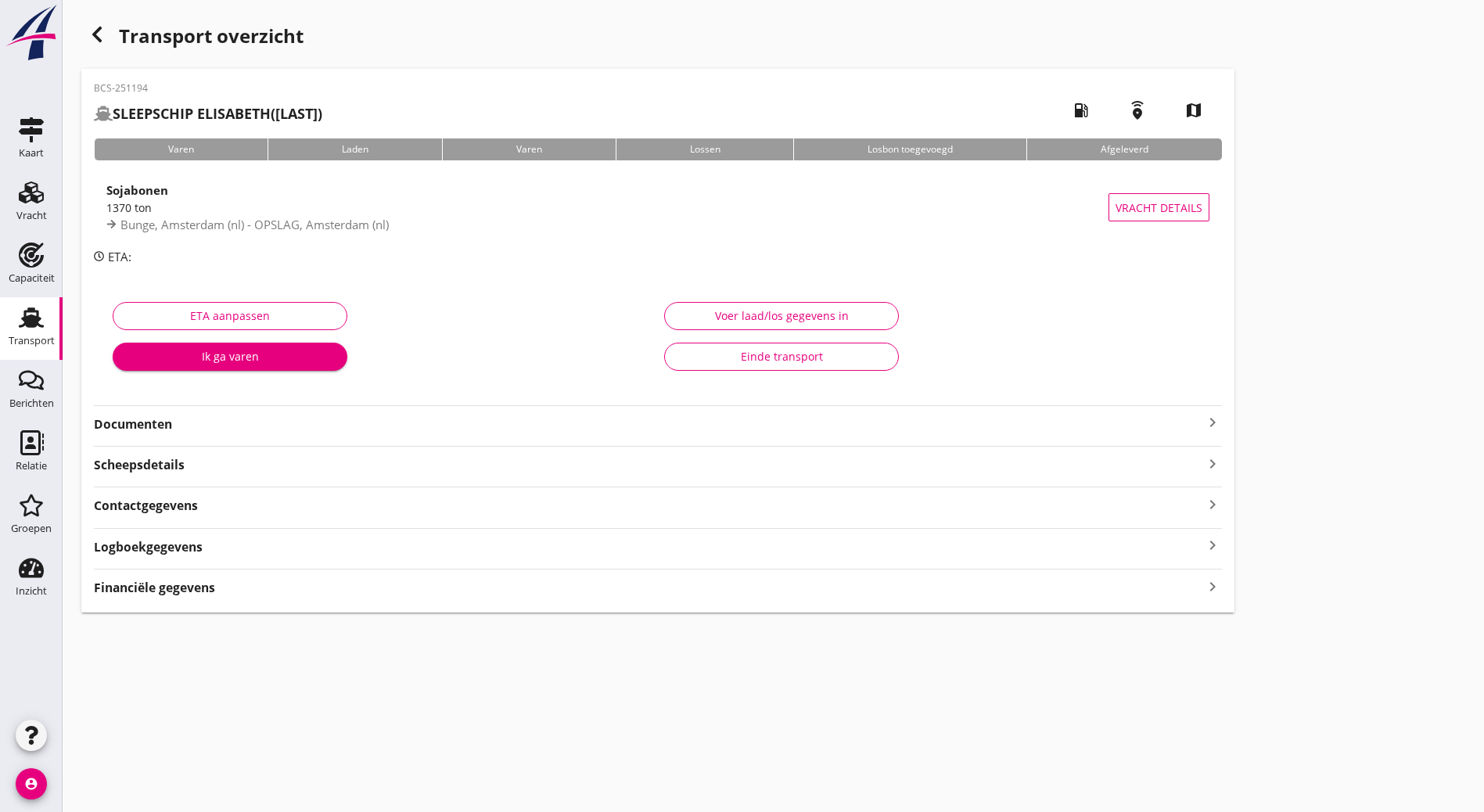 click on "Documenten" at bounding box center (649, 424) 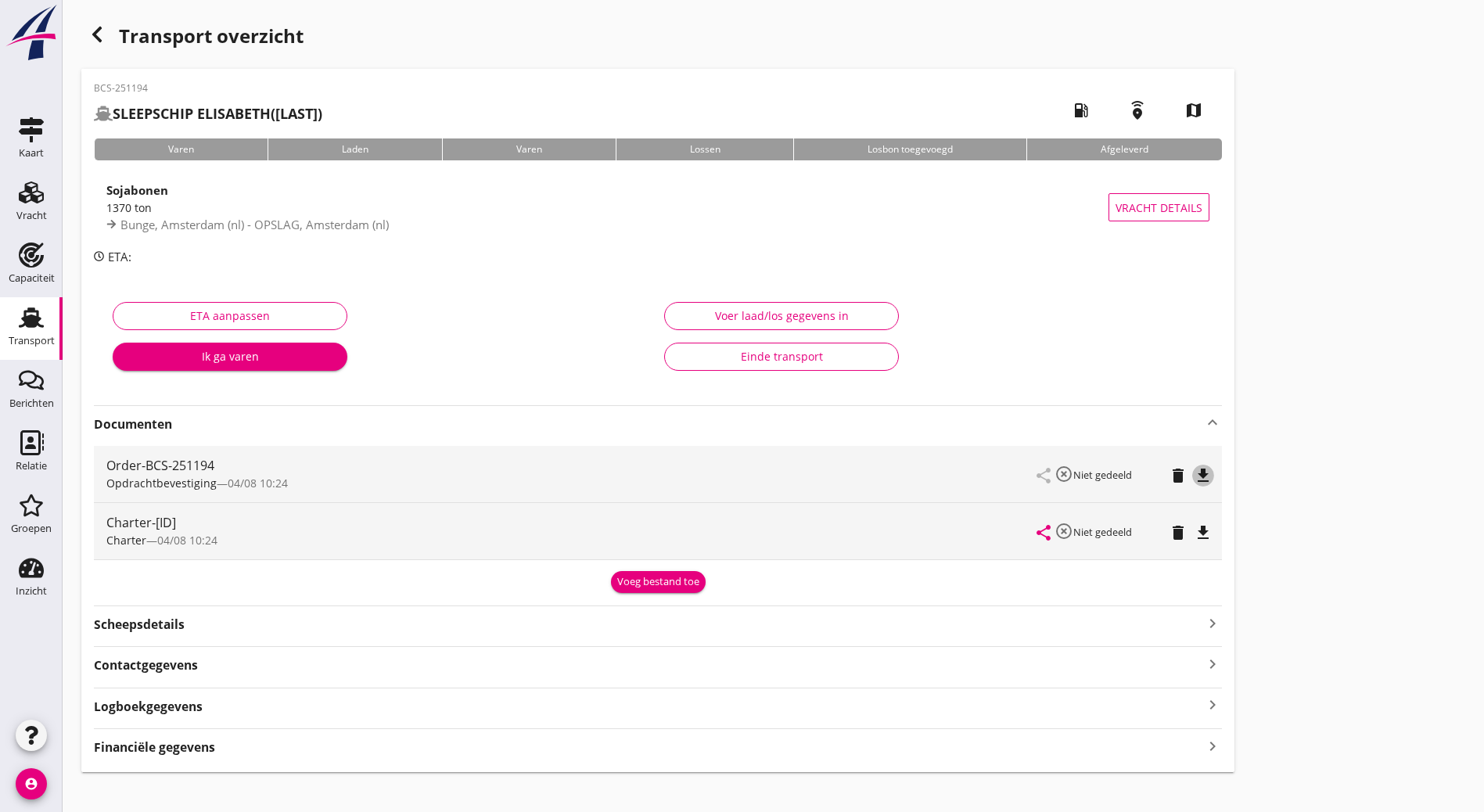 click on "file_download" at bounding box center (1203, 476) 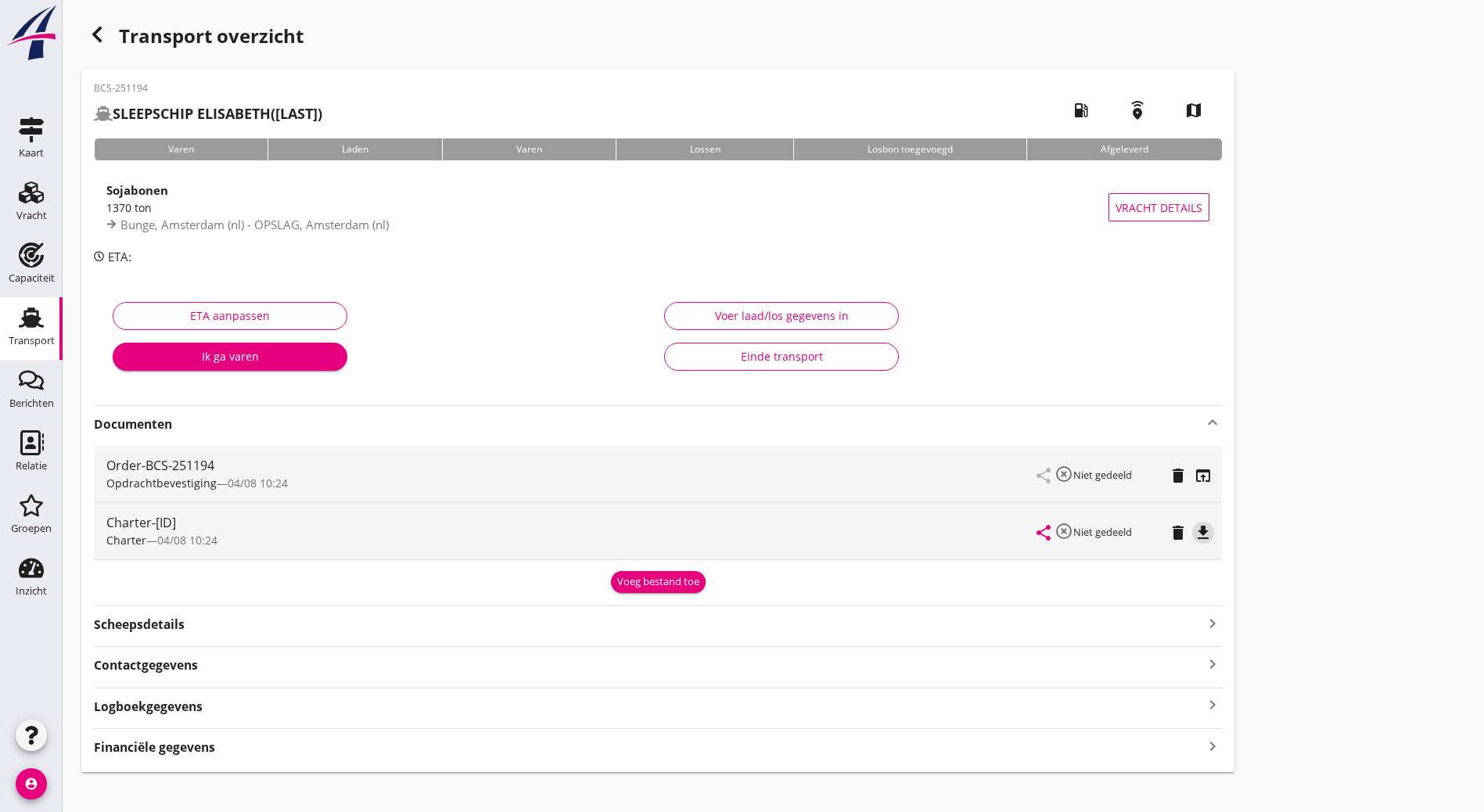 click on "file_download" at bounding box center [1203, 533] 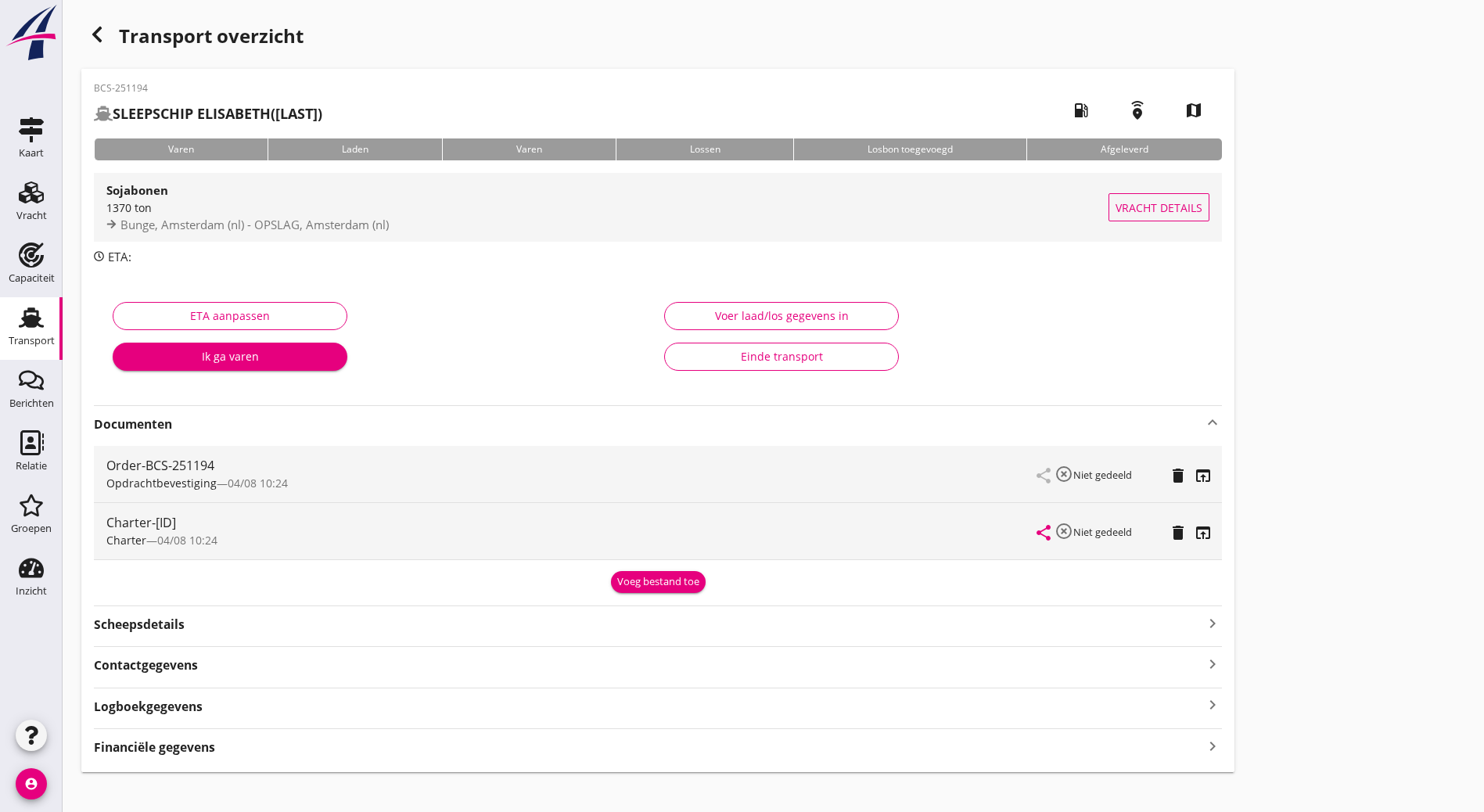 click on "1370 ton" at bounding box center [607, 207] 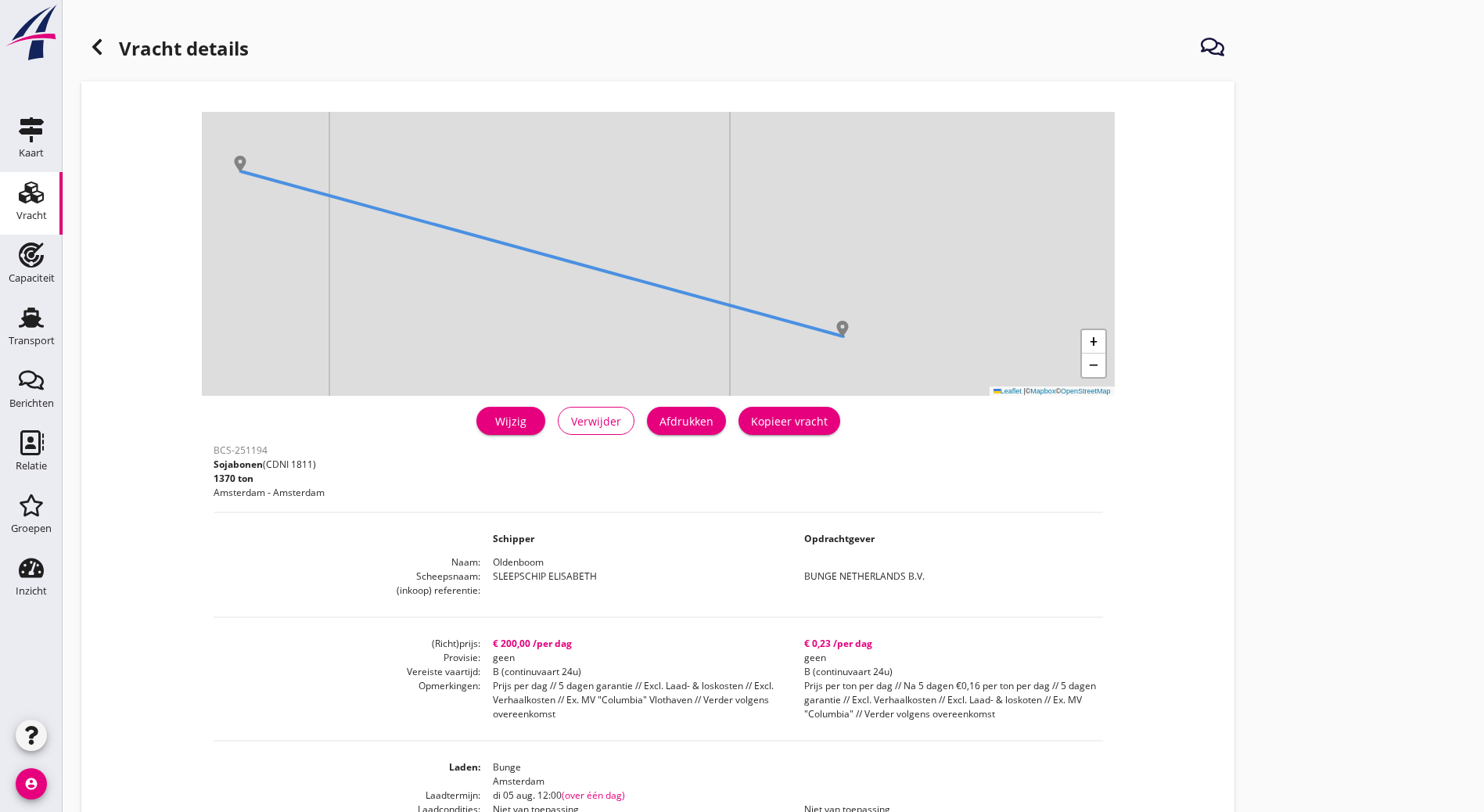 click on "Afdrukken" at bounding box center [686, 421] 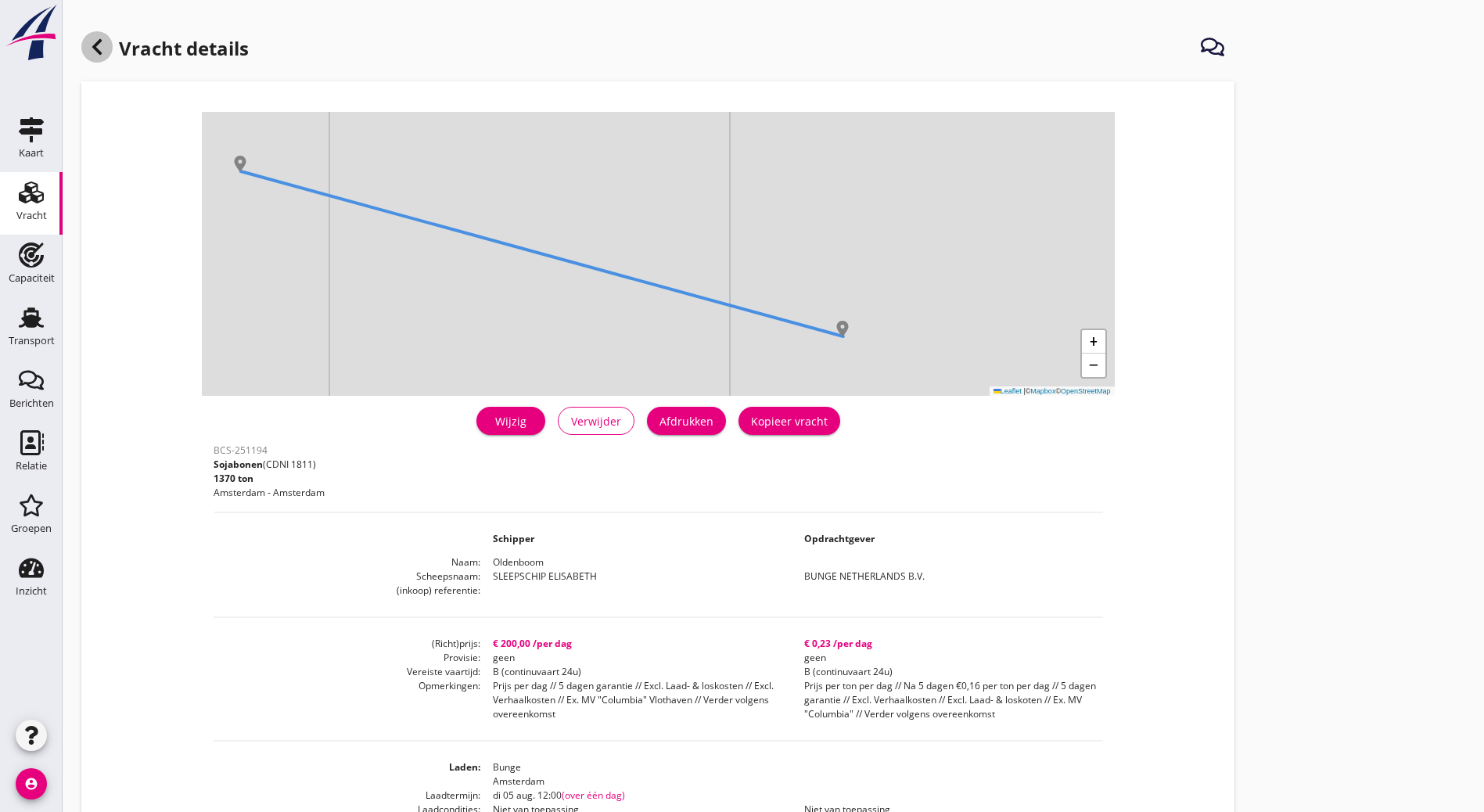 click 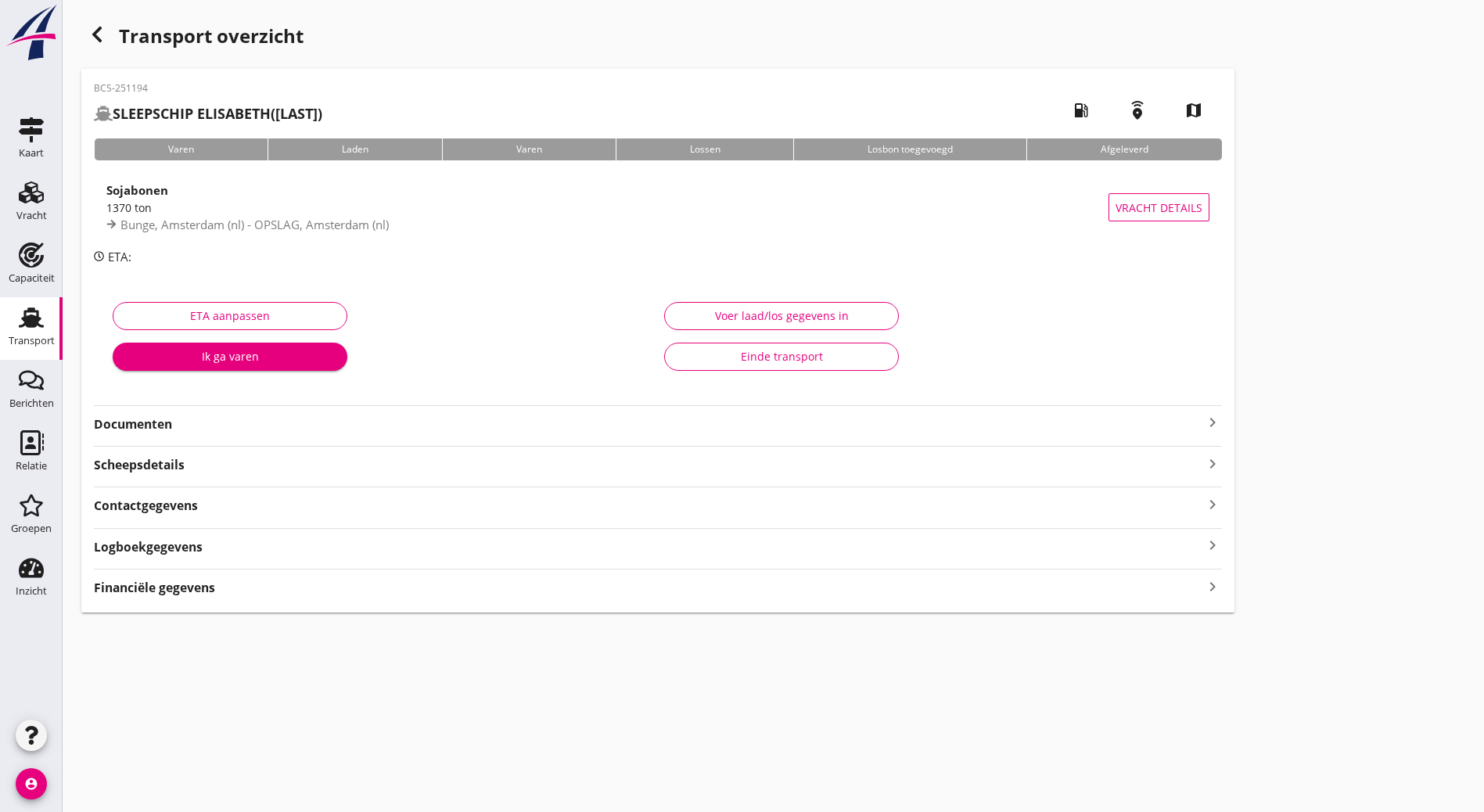 click on "BCS-251194 SLEEPSCHIP ELISABETH ([LAST]) local_gas_station emergency_share map Varen Laden Varen Lossen Losbon toegevoegd Afgeleverd Sojaschroot 1296 ton Bunge, [CITY] (nl) - OPSLAG, [CITY] (nl) Vracht details ETA: ETA aanpassen Ik ga varen Voer laad/los gegevens in Einde transport Documenten keyboard_arrow_right Scheepsdetails keyboard_arrow_right Contactgegevens keyboard_arrow_right Logboekgegevens keyboard_arrow_right Financiële gegevens keyboard_arrow_right" at bounding box center (658, 340) 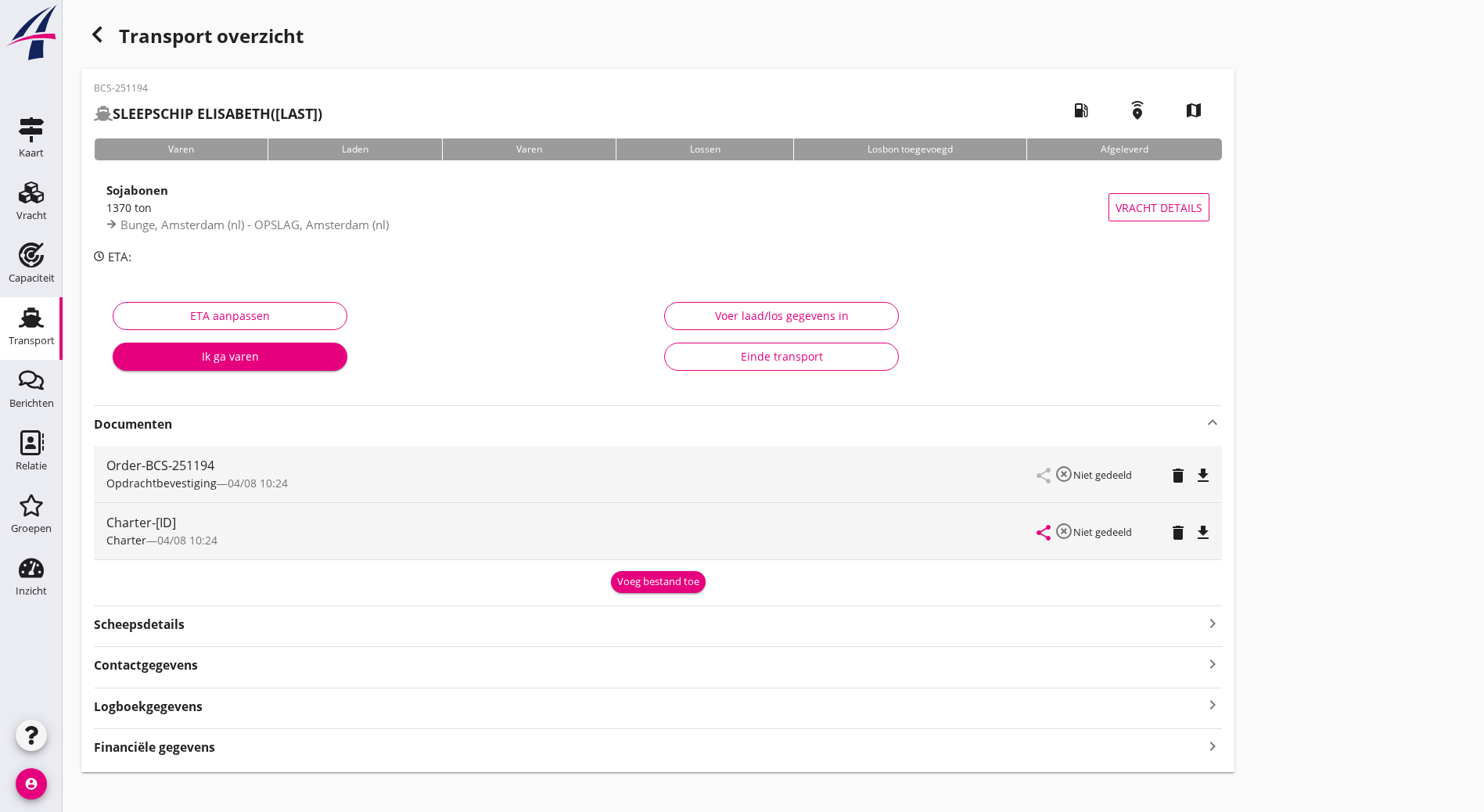 click on "delete" at bounding box center (1178, 476) 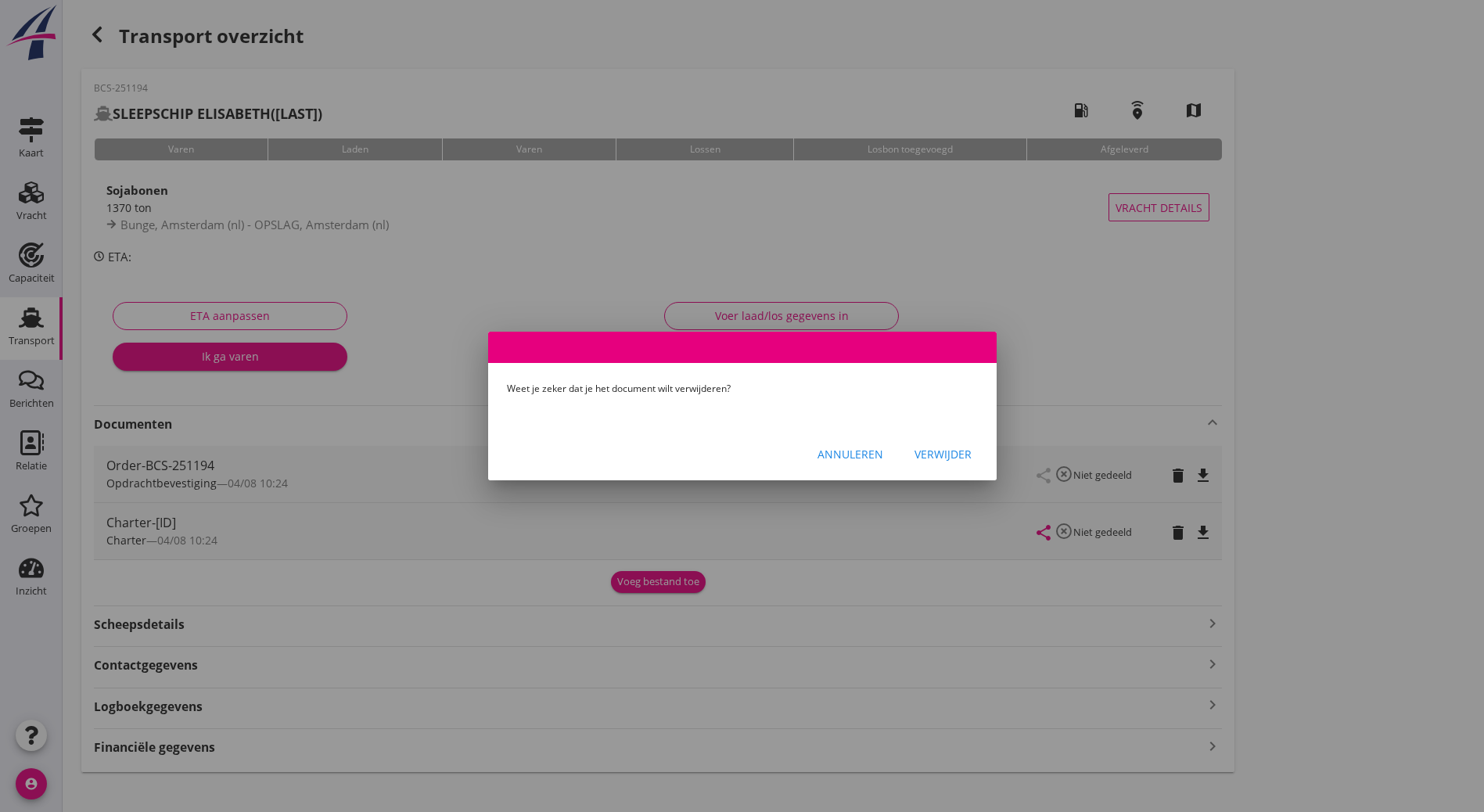 click at bounding box center [742, 406] 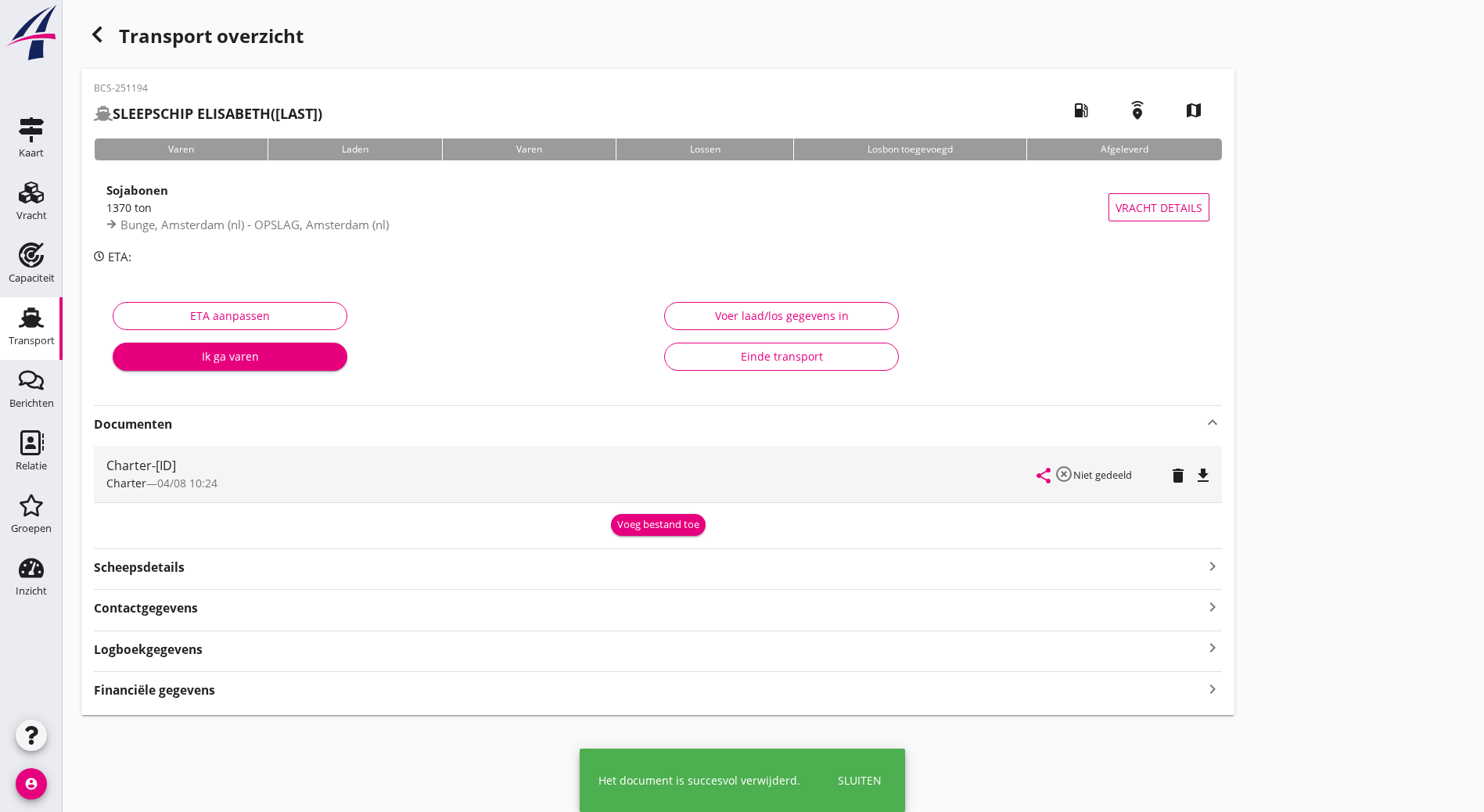 click on "delete" at bounding box center (1178, 476) 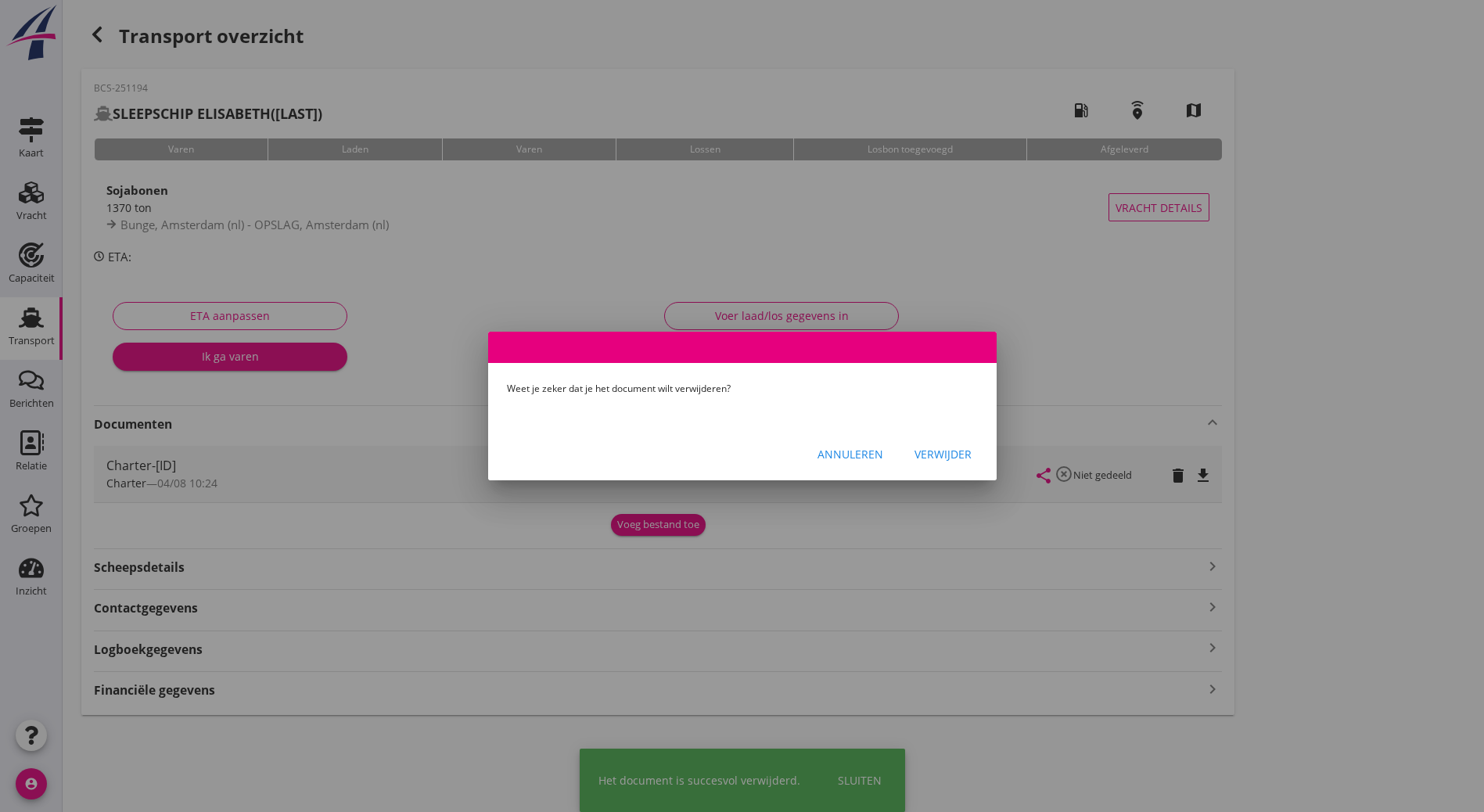 click on "Verwijder" at bounding box center [943, 454] 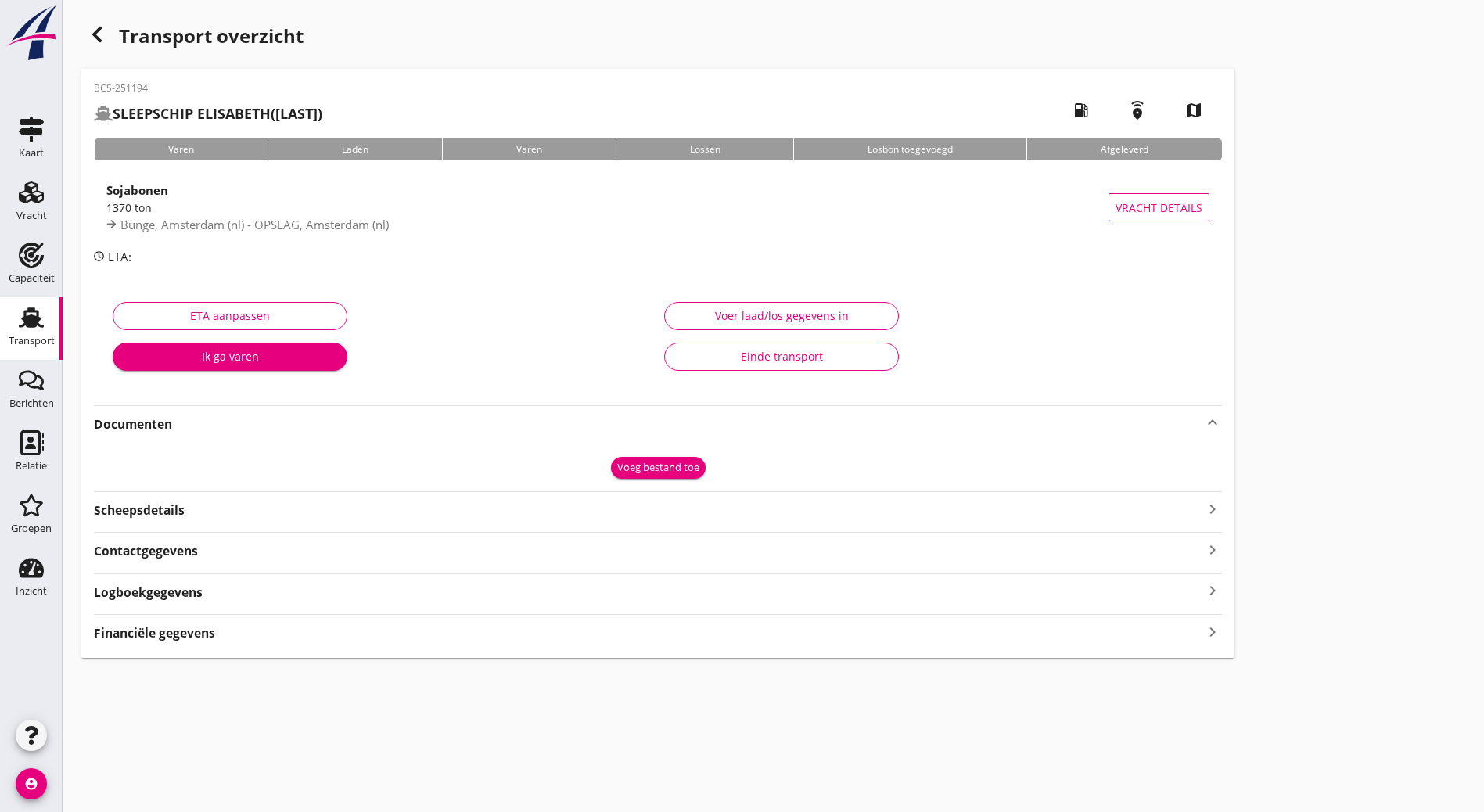 click on "Transport overzicht BCS-251194 SLEEPSCHIP ELISABETH ([LAST]) local_gas_station emergency_share map Varen Laden Varen Lossen Losbon toegevoegd Afgeleverd Sojabonen 1370 ton Bunge, [CITY] (nl) - OPSLAG, [CITY] (nl) Vracht details ETA: ETA aanpassen Ik ga varen Voer laad/los gegevens in Einde transport Documenten keyboard_arrow_up Voeg bestand toe Scheepsdetails keyboard_arrow_right Contactgegevens keyboard_arrow_right Logboekgegevens keyboard_arrow_right Financiële gegevens keyboard_arrow_right" at bounding box center (773, 338) 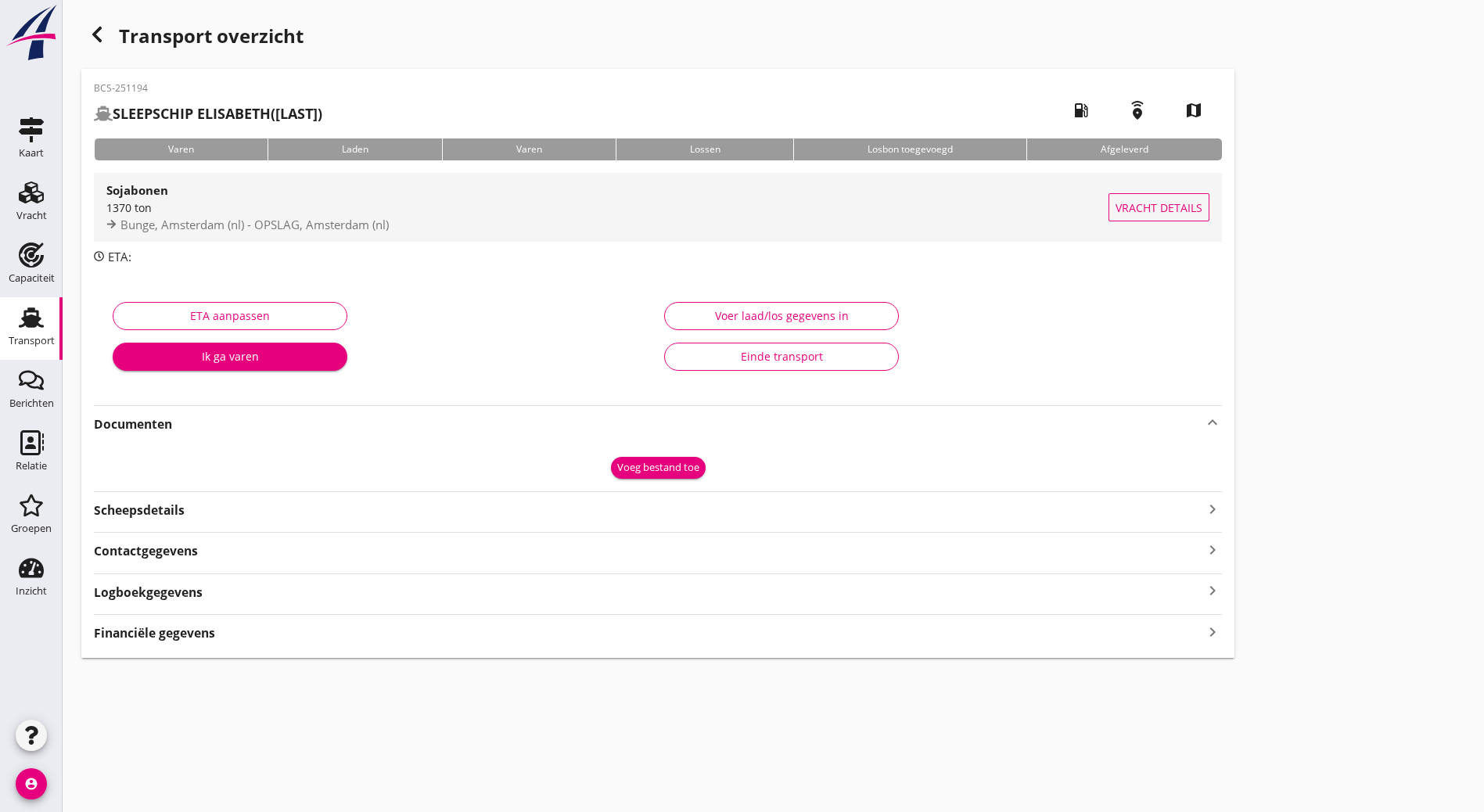 click on "Sojabonen      1370 ton   Bunge, [CITY] ([COUNTRY]) - OPSLAG, [CITY] ([COUNTRY])" at bounding box center [607, 207] 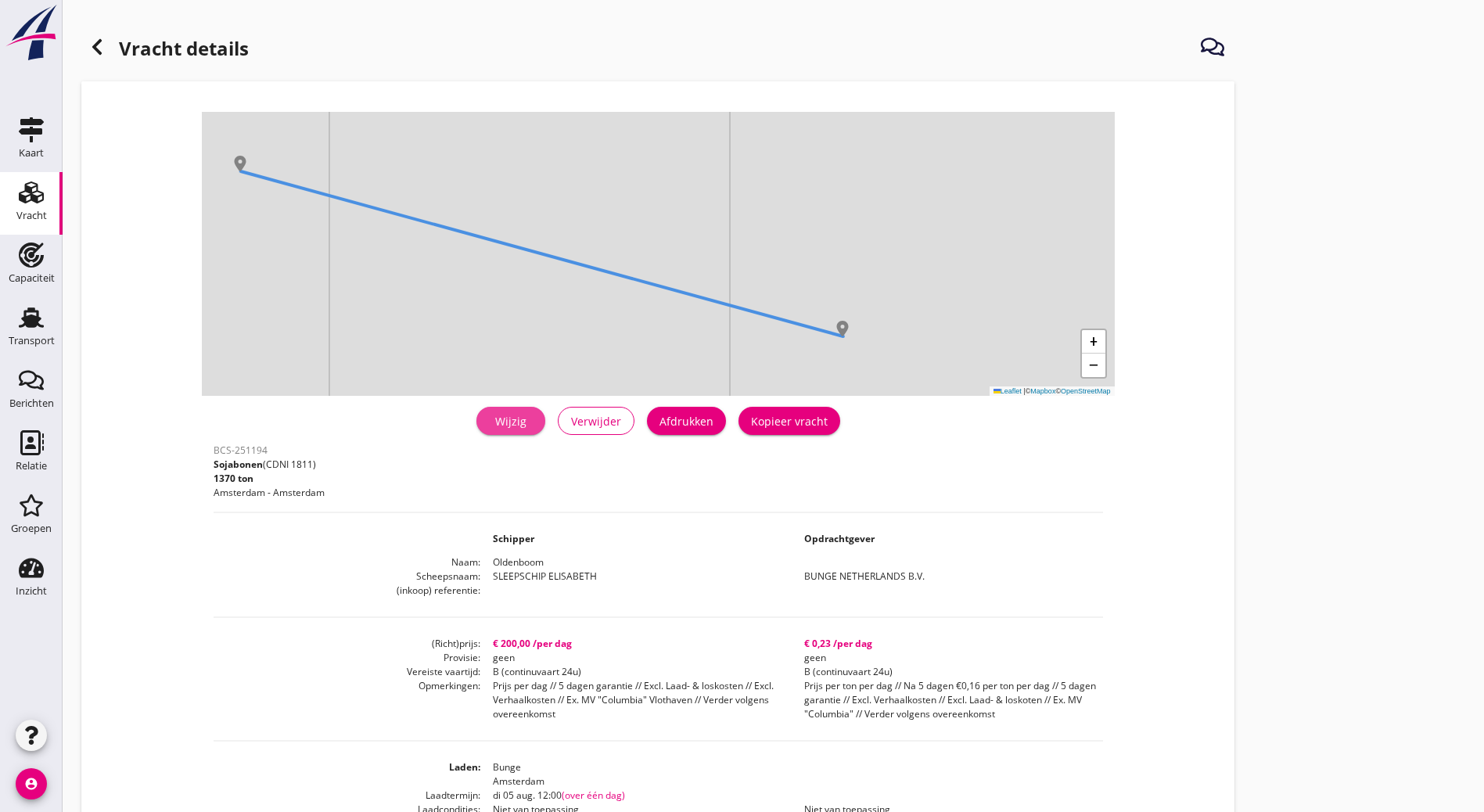 click on "Wijzig" at bounding box center (511, 421) 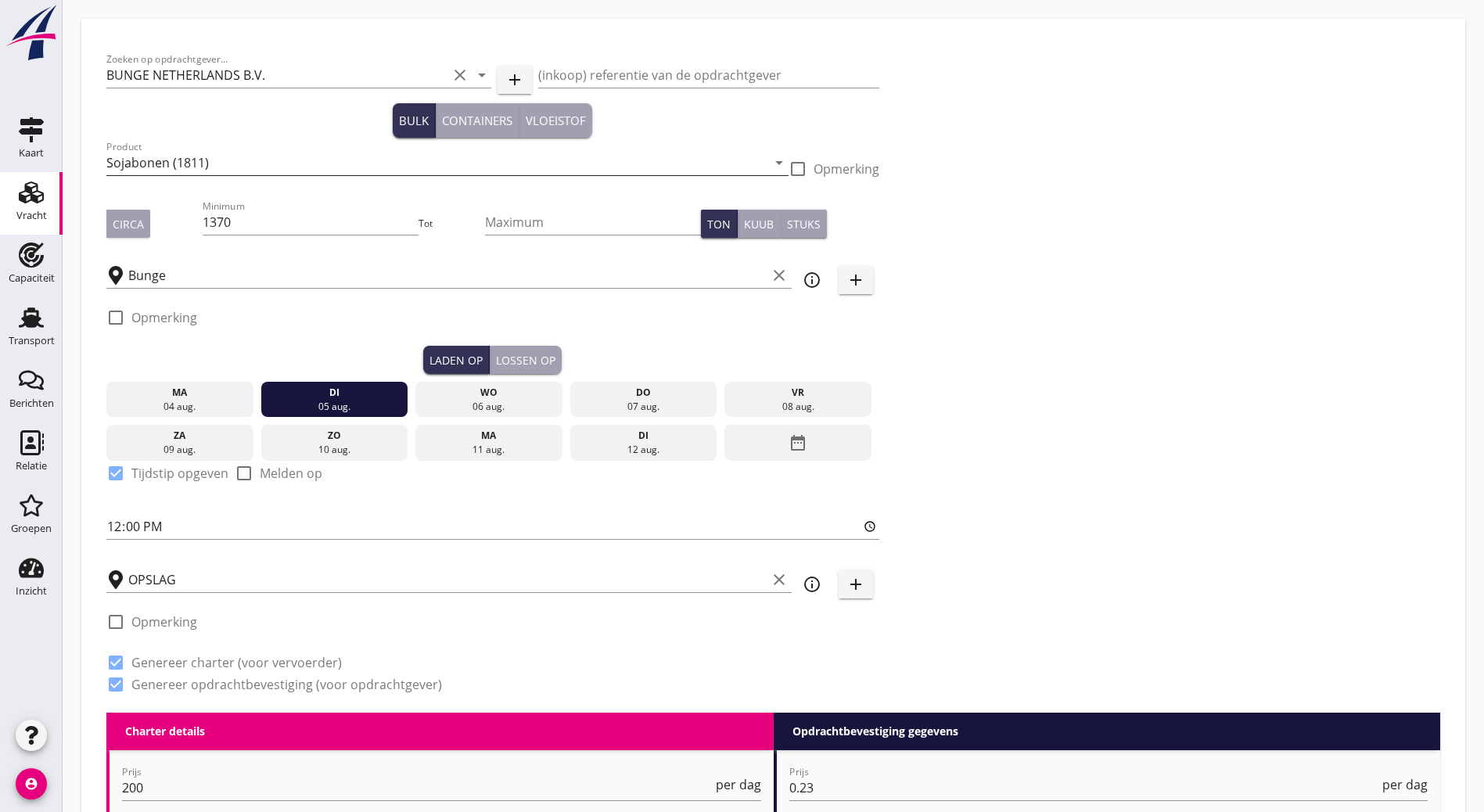 click on "Sojabonen (1811)" at bounding box center [437, 163] 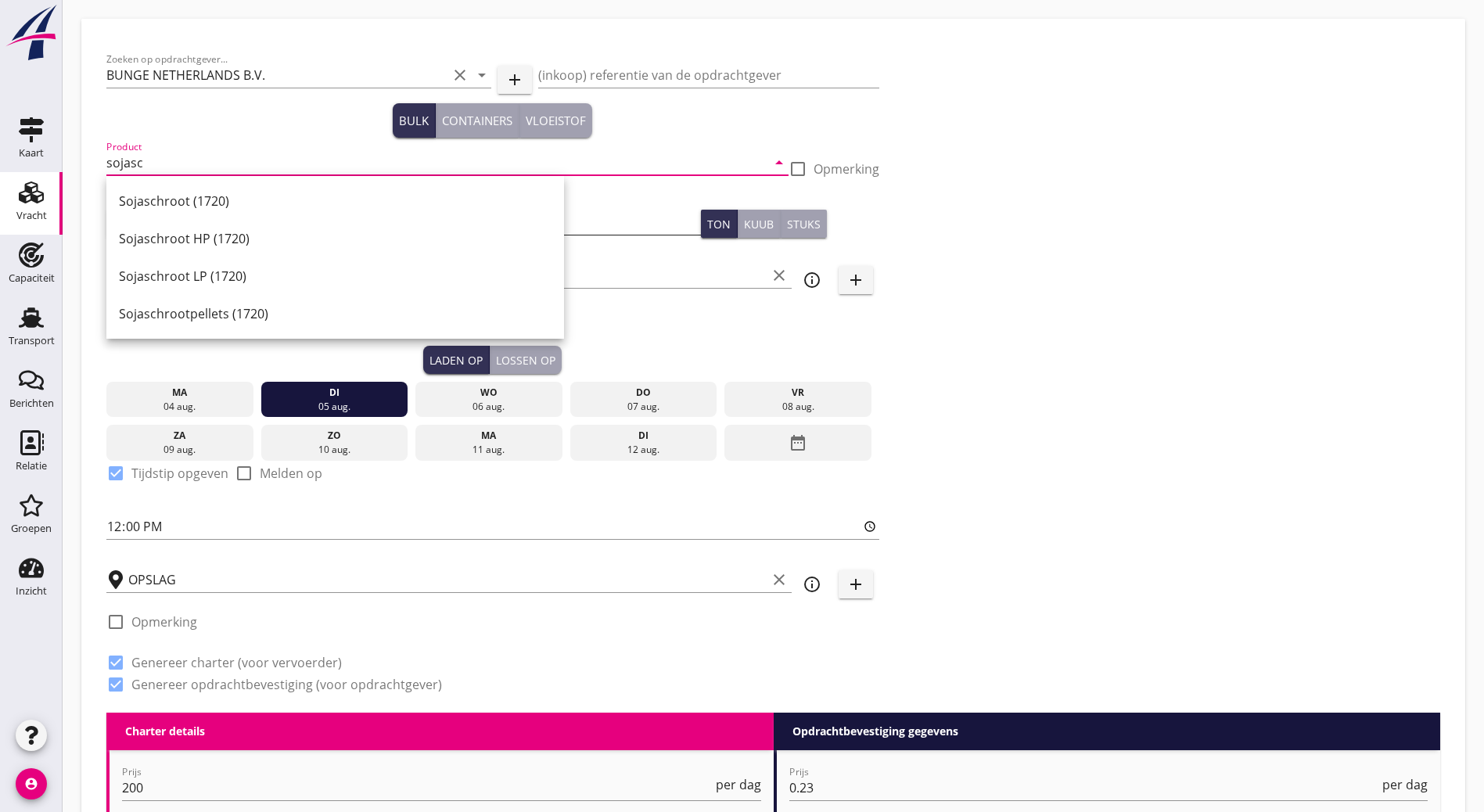 click on "Sojaschroot (1720)" at bounding box center (335, 201) 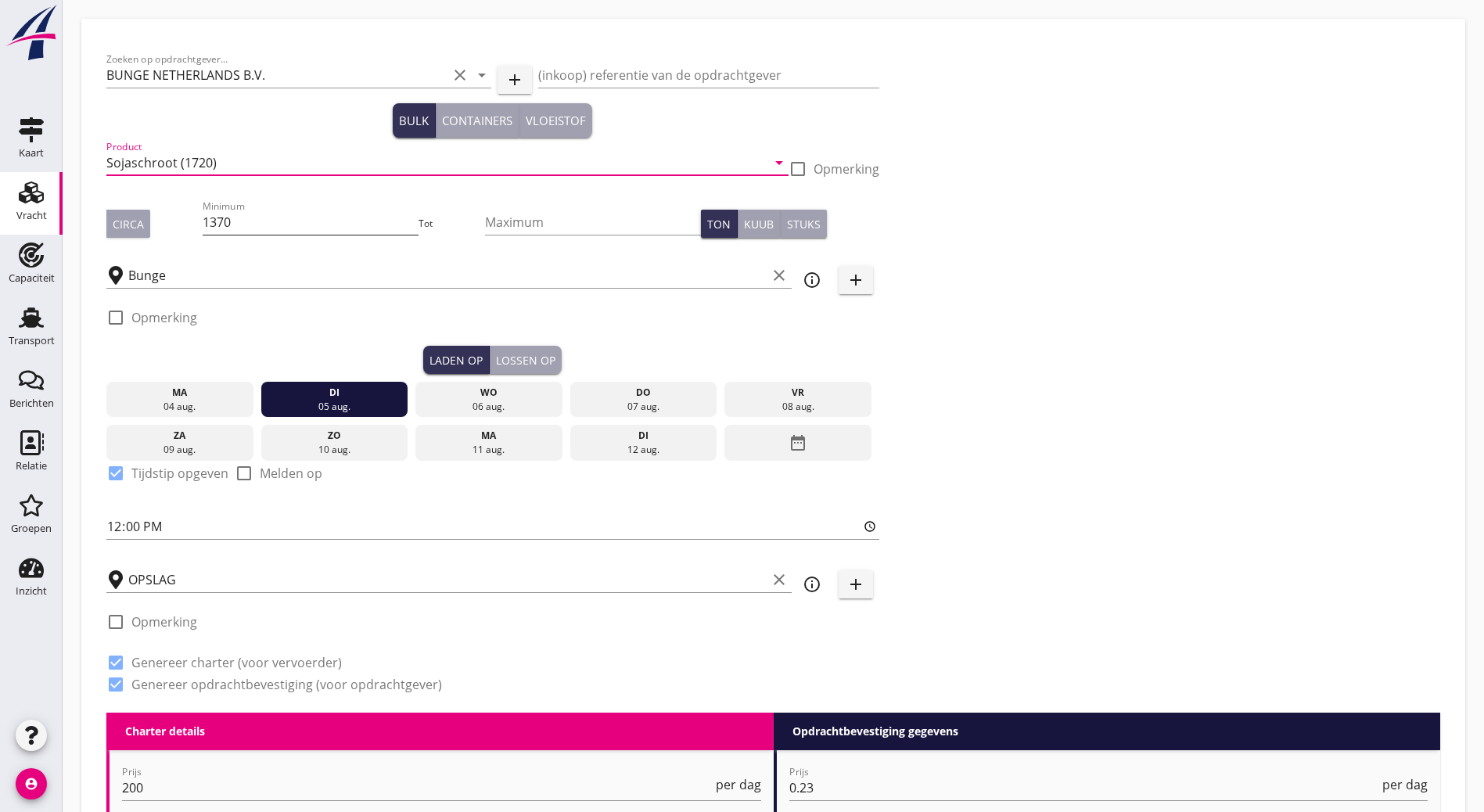 type on "Sojaschroot (1720)" 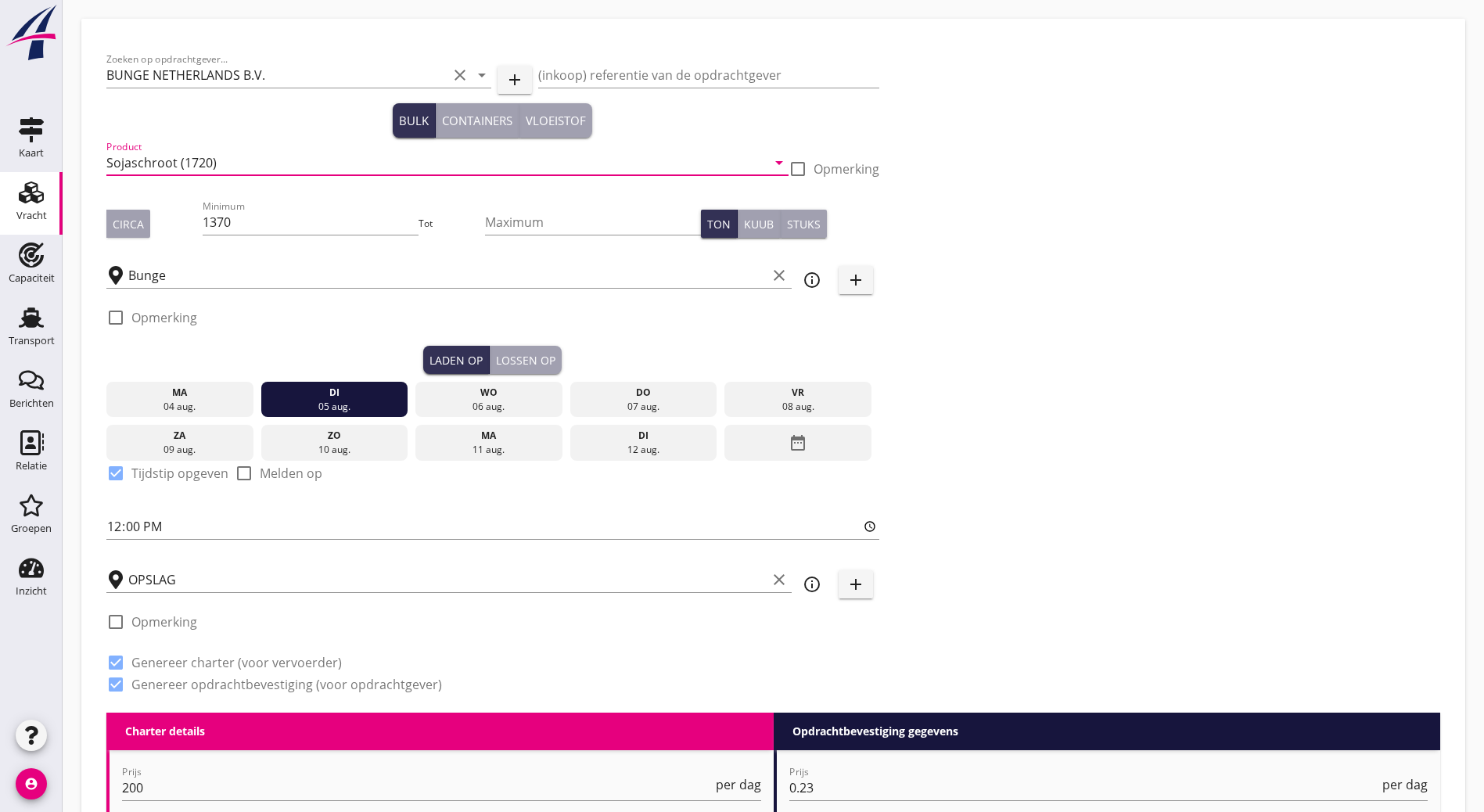 drag, startPoint x: 207, startPoint y: 216, endPoint x: 514, endPoint y: 401, distance: 358.4327 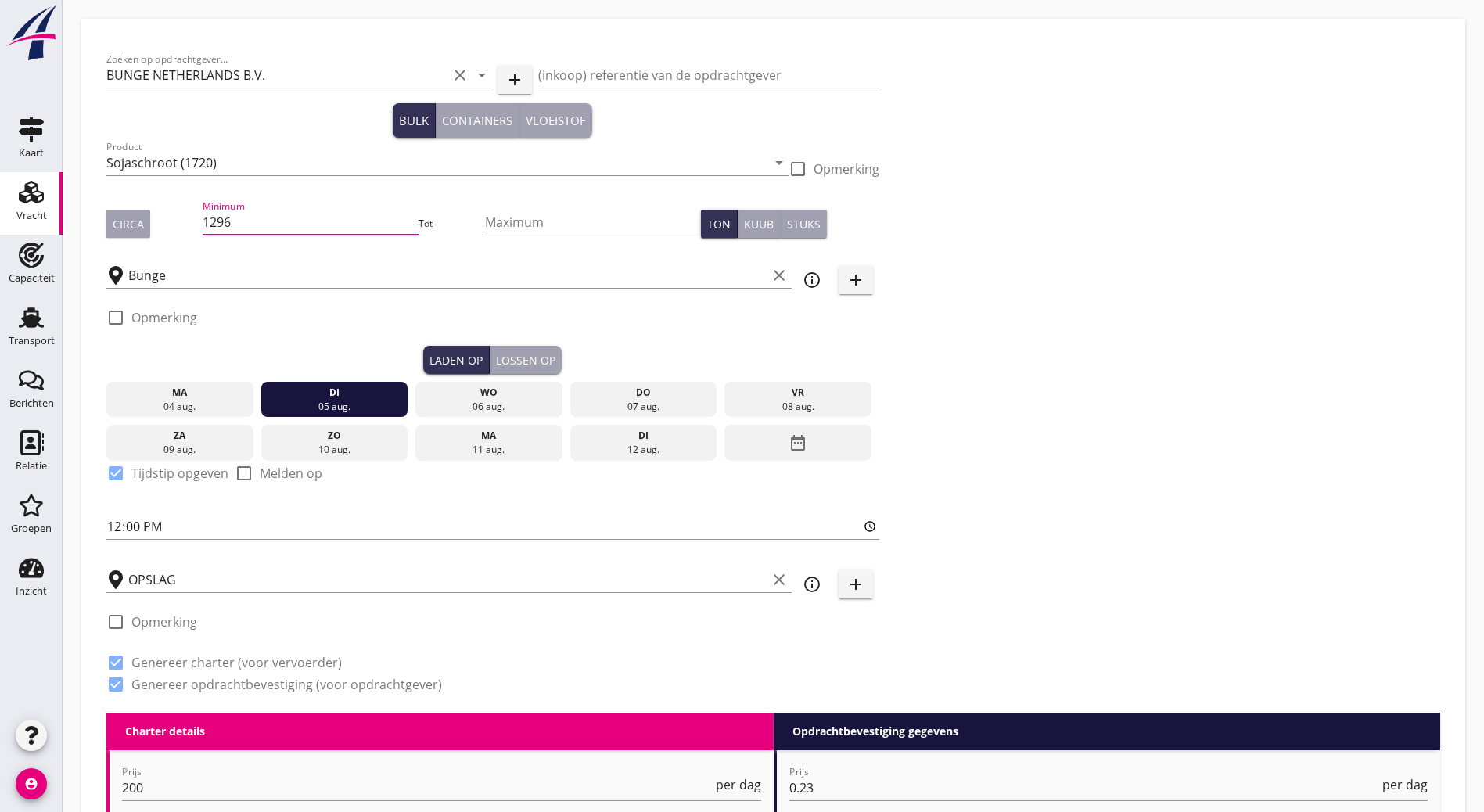 type on "1296" 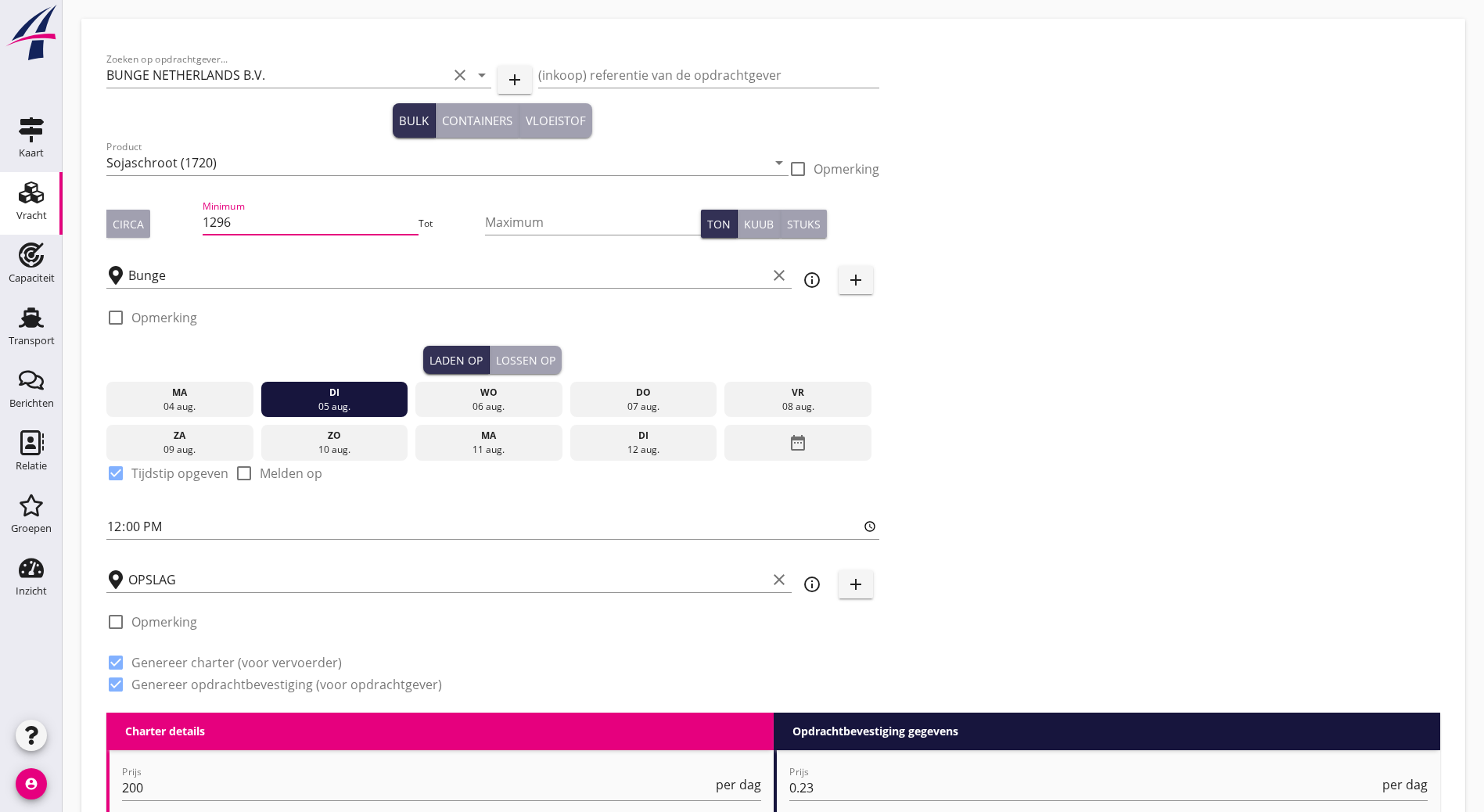 click on "Zoeken op opdrachtgever... [COMPANY]  clear arrow_drop_down add (inkoop) referentie van de opdrachtgever  Bulk   Containers   Vloeistof  Product Sojaschroot (1720) arrow_drop_down check_box_outline_blank Opmerking  Circa  Minimum 1296  Tot  Maximum  Ton   Kuub   Stuks  [COMPANY] clear info_outline add check_box_outline_blank Opmerking  Laden op   Lossen op   ma  04 aug.  di  05 aug.  wo  06 aug.  do  07 aug.  vr  08 aug.  za  09 aug.  zo  10 aug.  ma  11 aug.  di  12 aug. date_range check_box Tijdstip opgeven check_box_outline_blank Melden op 12:00 OPSLAG clear info_outline add check_box_outline_blank Opmerking check_box Genereer charter (voor vervoerder) check_box Genereer opdrachtbevestiging (voor opdrachtgever)" at bounding box center [773, 378] 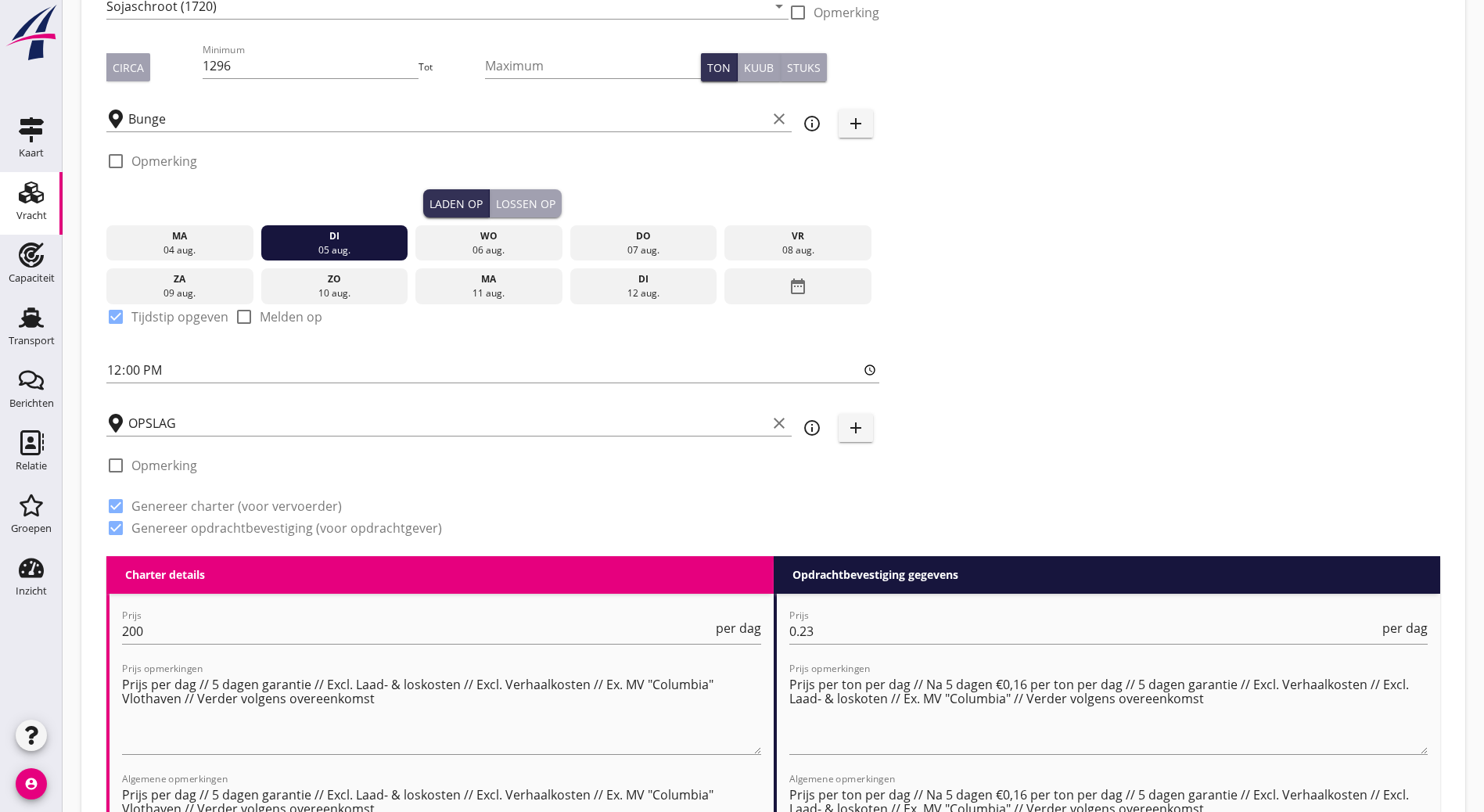 scroll, scrollTop: 235, scrollLeft: 0, axis: vertical 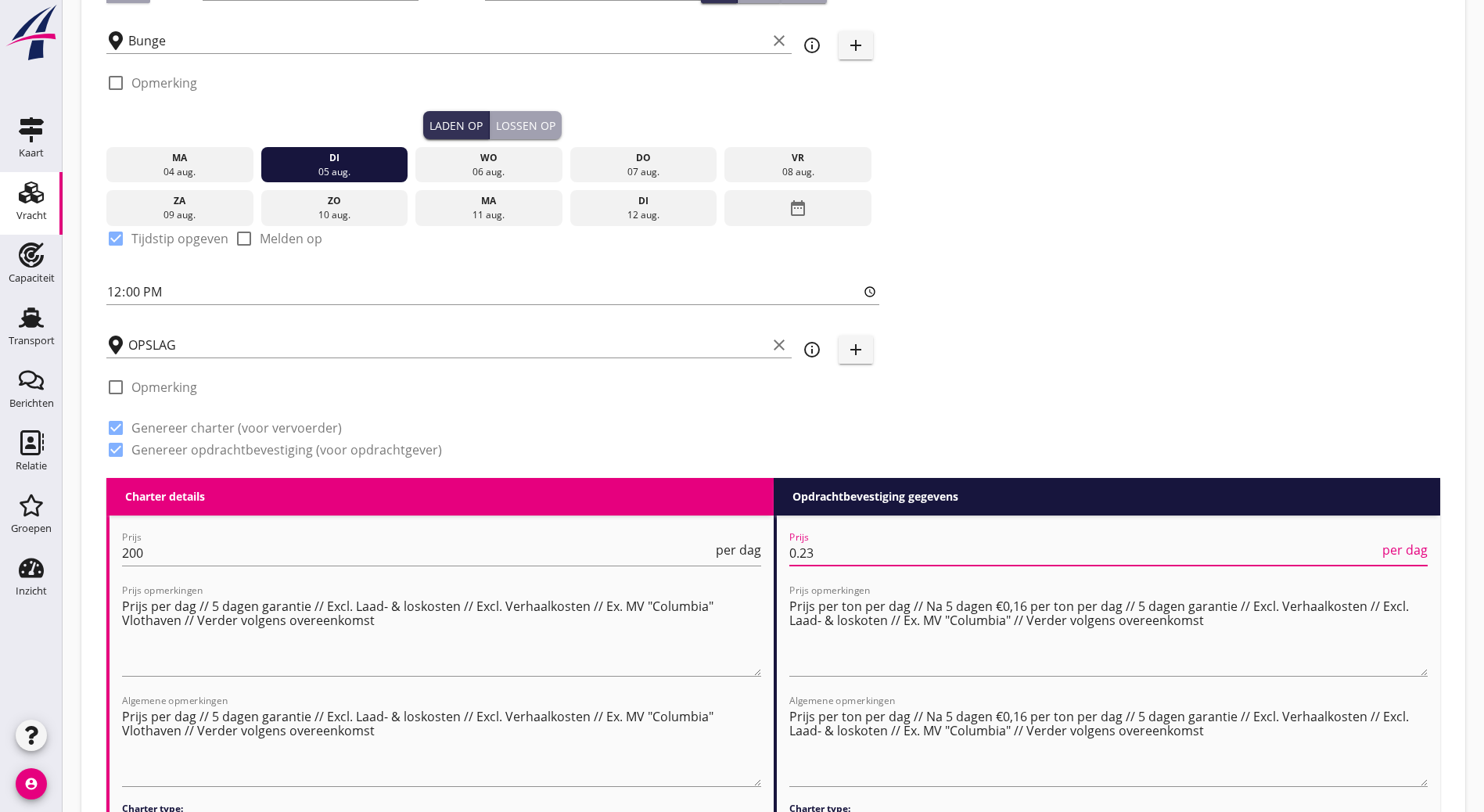 drag, startPoint x: 824, startPoint y: 543, endPoint x: 731, endPoint y: 571, distance: 97.12363 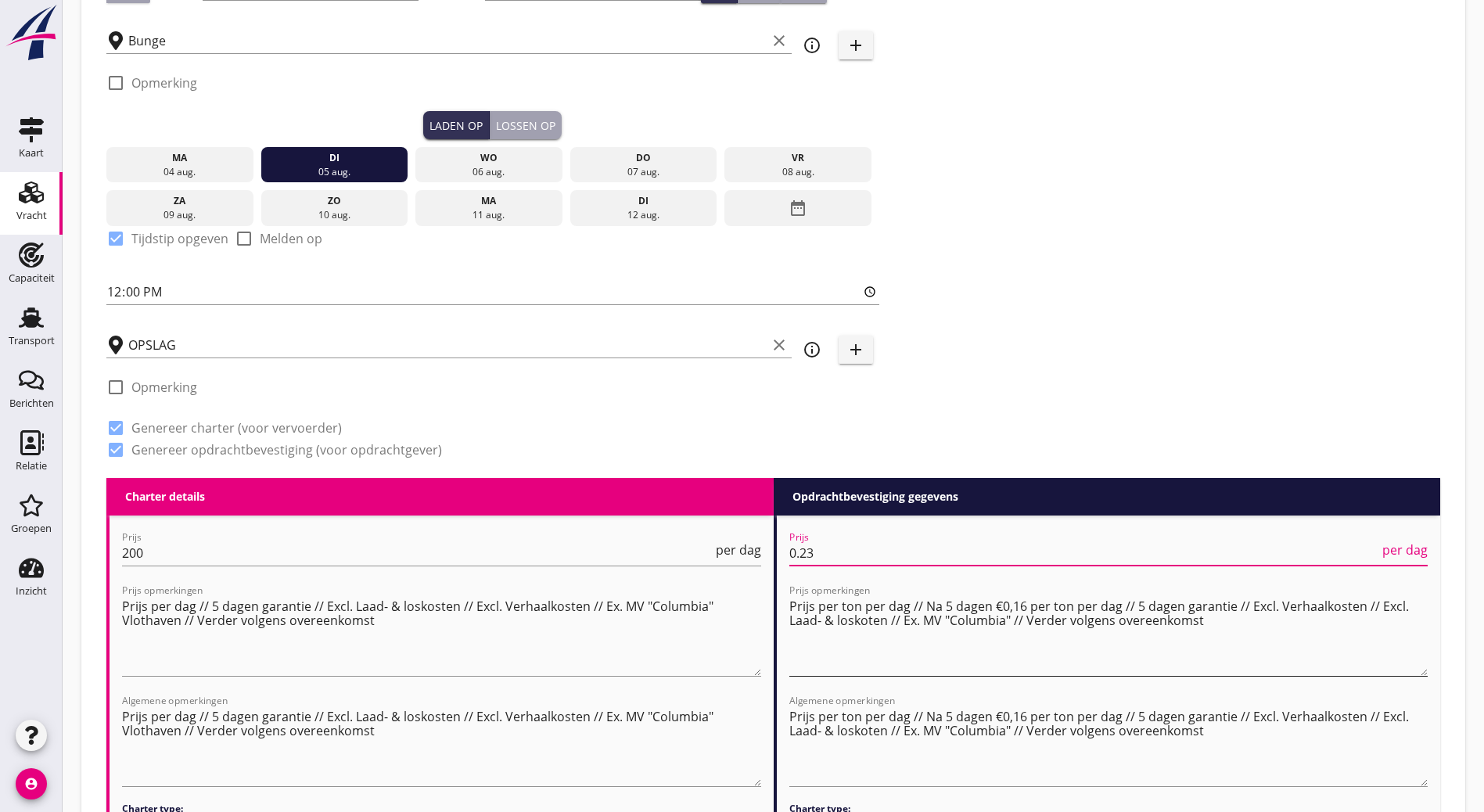 scroll, scrollTop: 1, scrollLeft: 0, axis: vertical 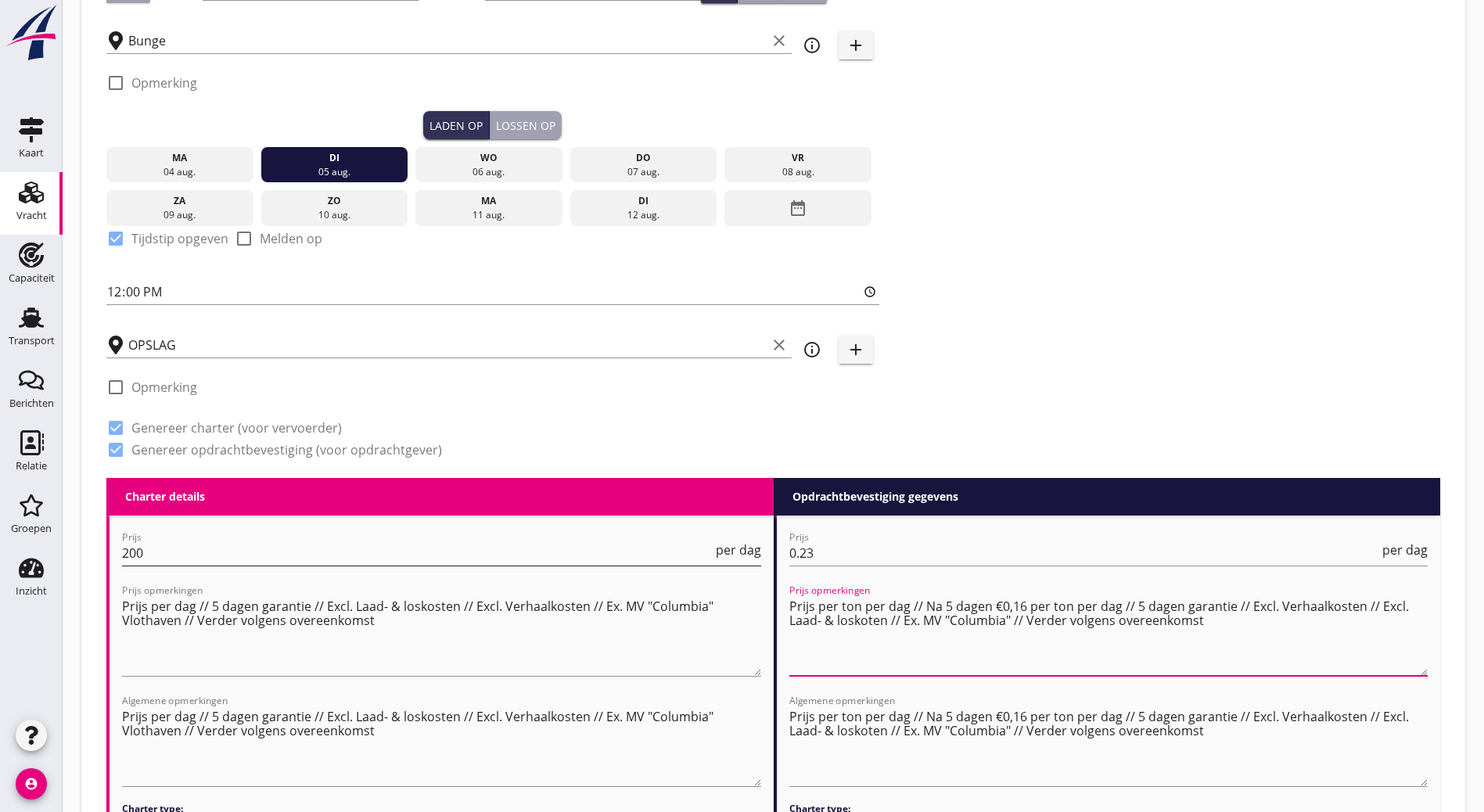 drag, startPoint x: 1226, startPoint y: 620, endPoint x: 746, endPoint y: 555, distance: 484.381 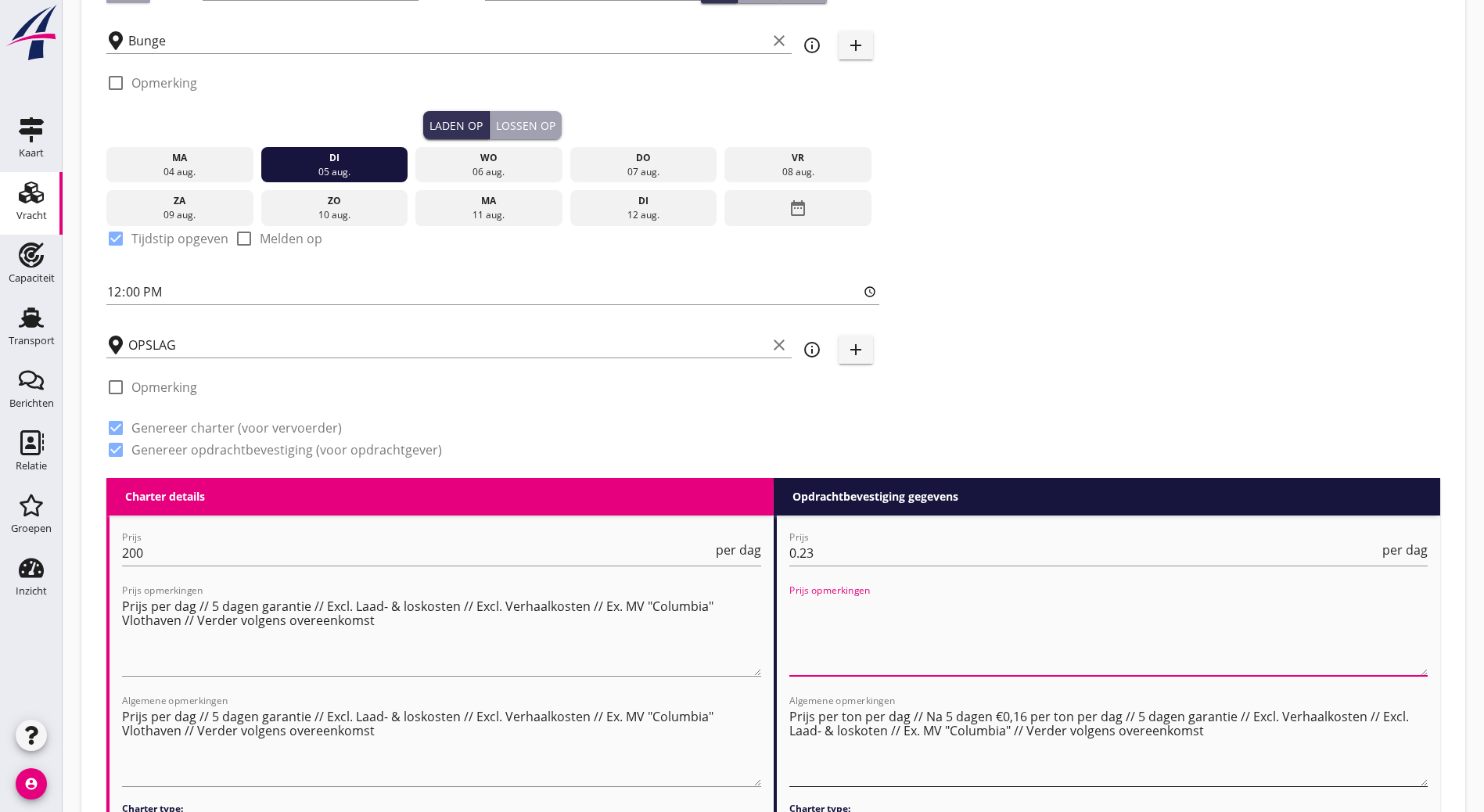 type 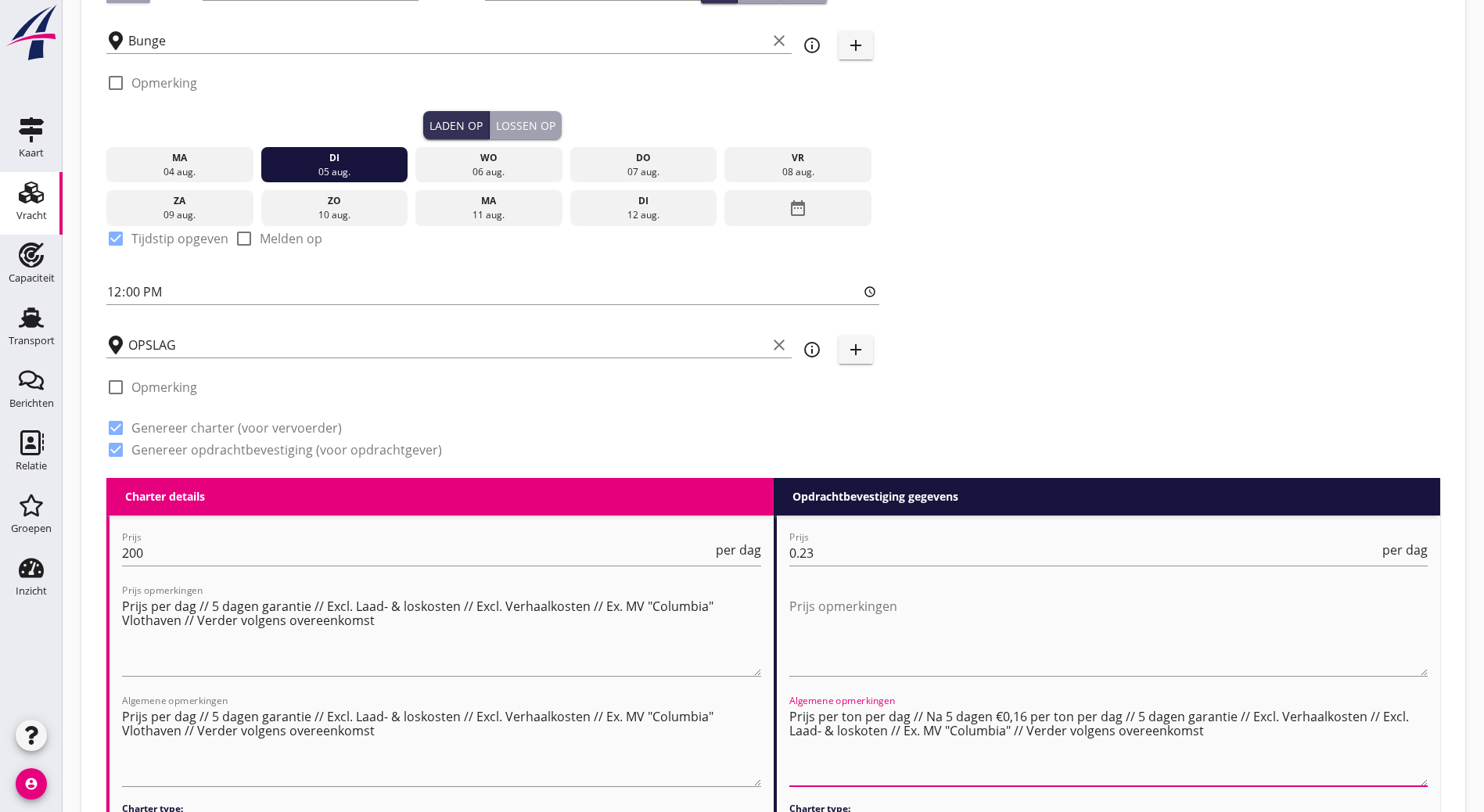 drag, startPoint x: 1109, startPoint y: 700, endPoint x: 771, endPoint y: 659, distance: 340.47761 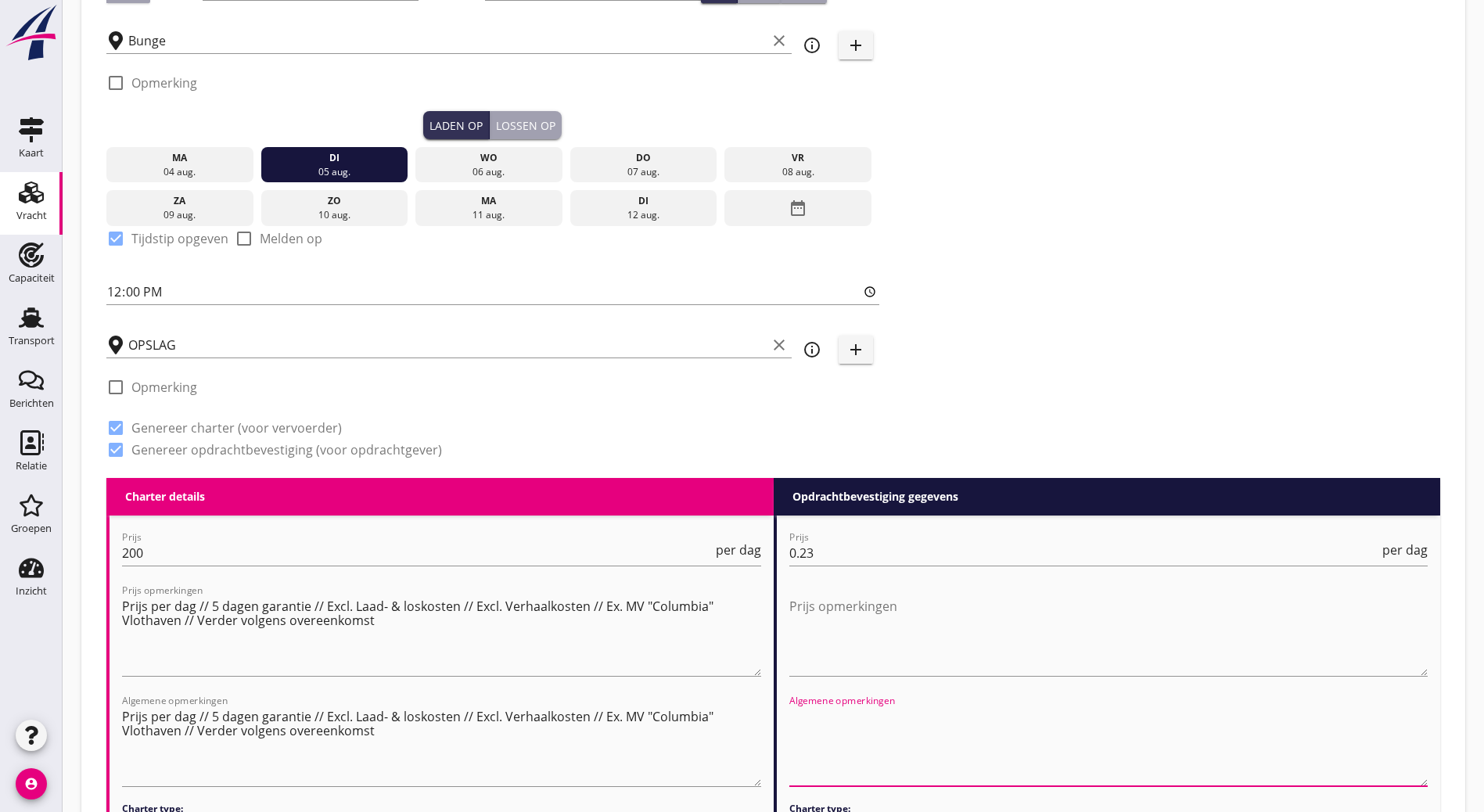 scroll, scrollTop: 469, scrollLeft: 0, axis: vertical 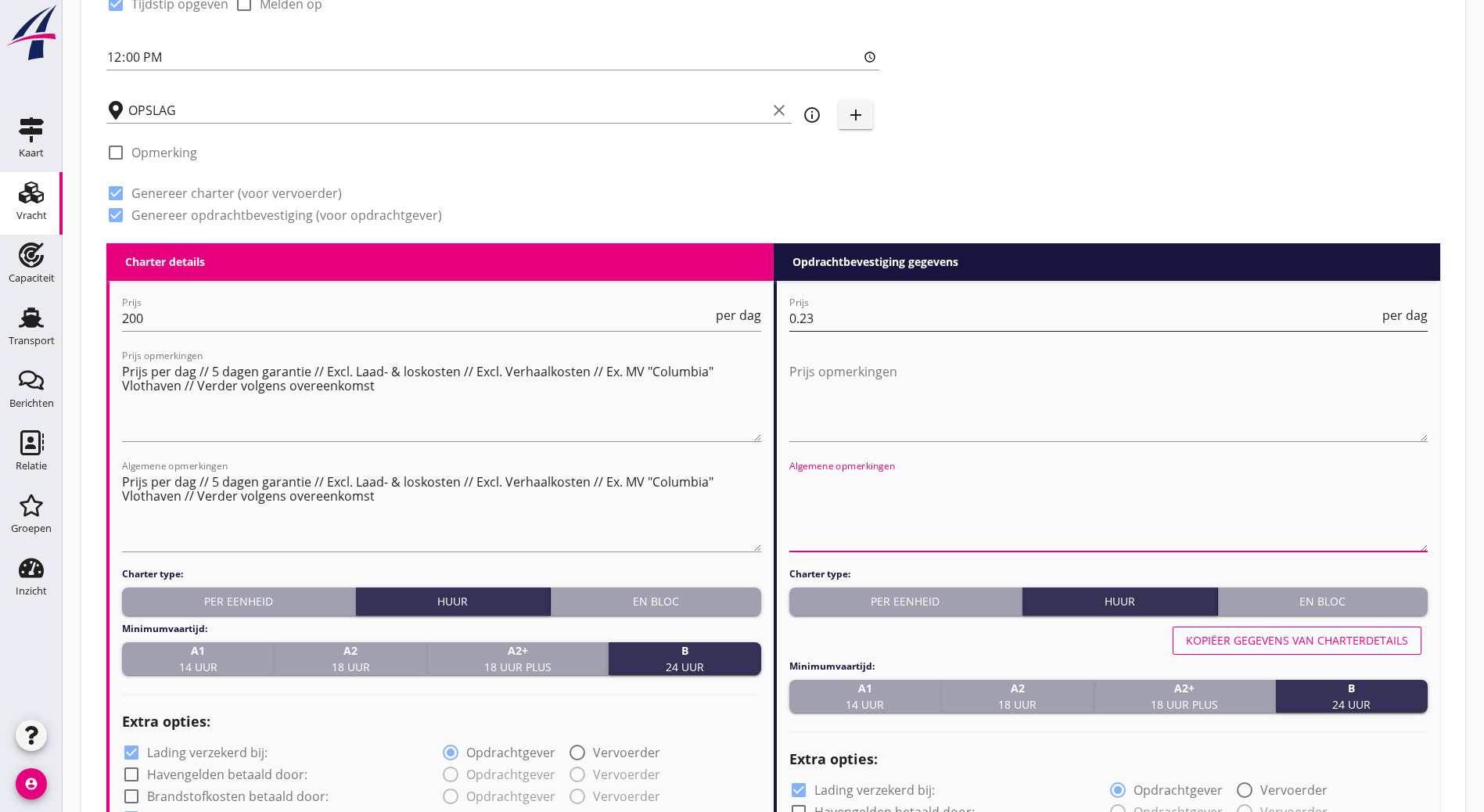type 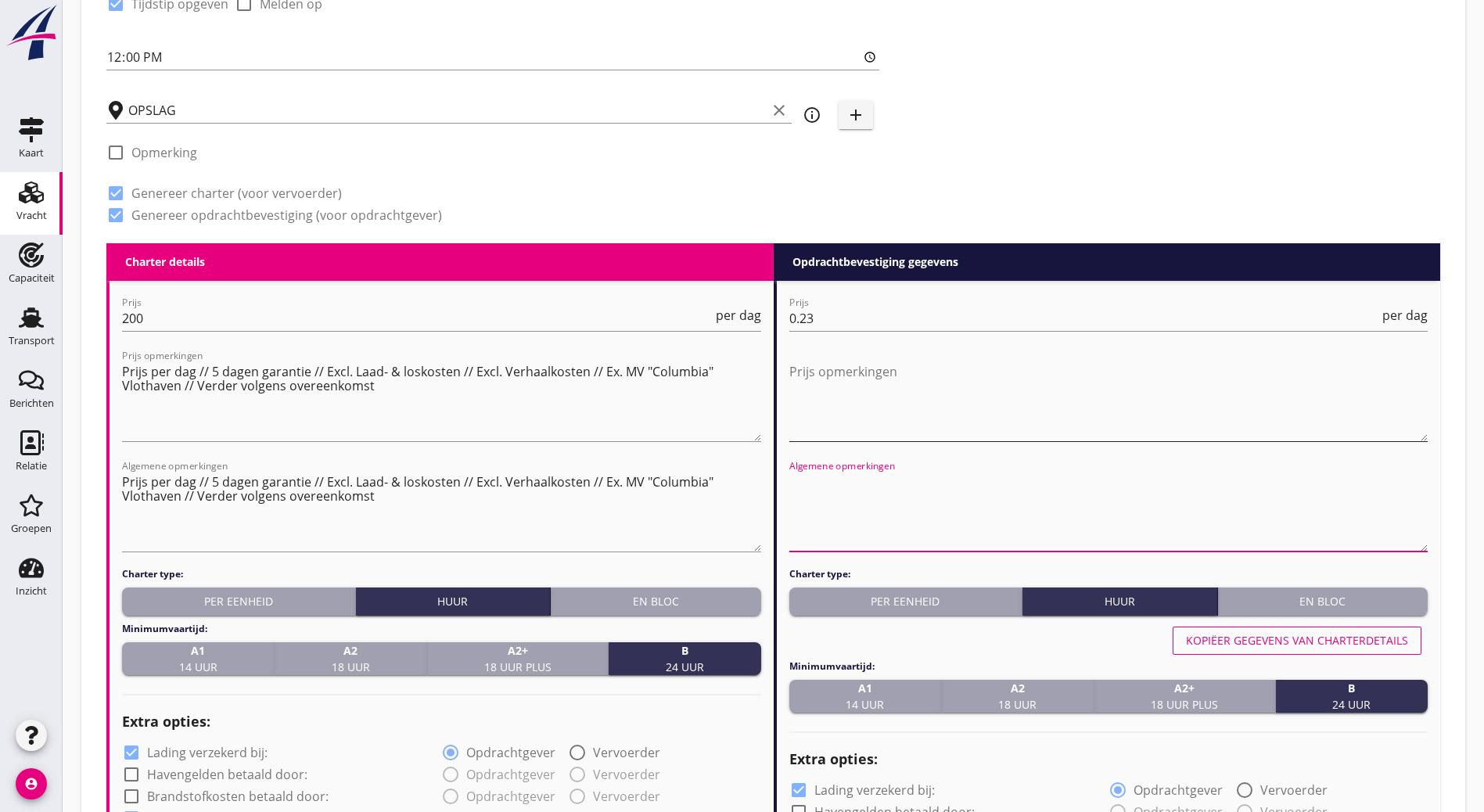 drag, startPoint x: 909, startPoint y: 312, endPoint x: 947, endPoint y: 400, distance: 95.85406 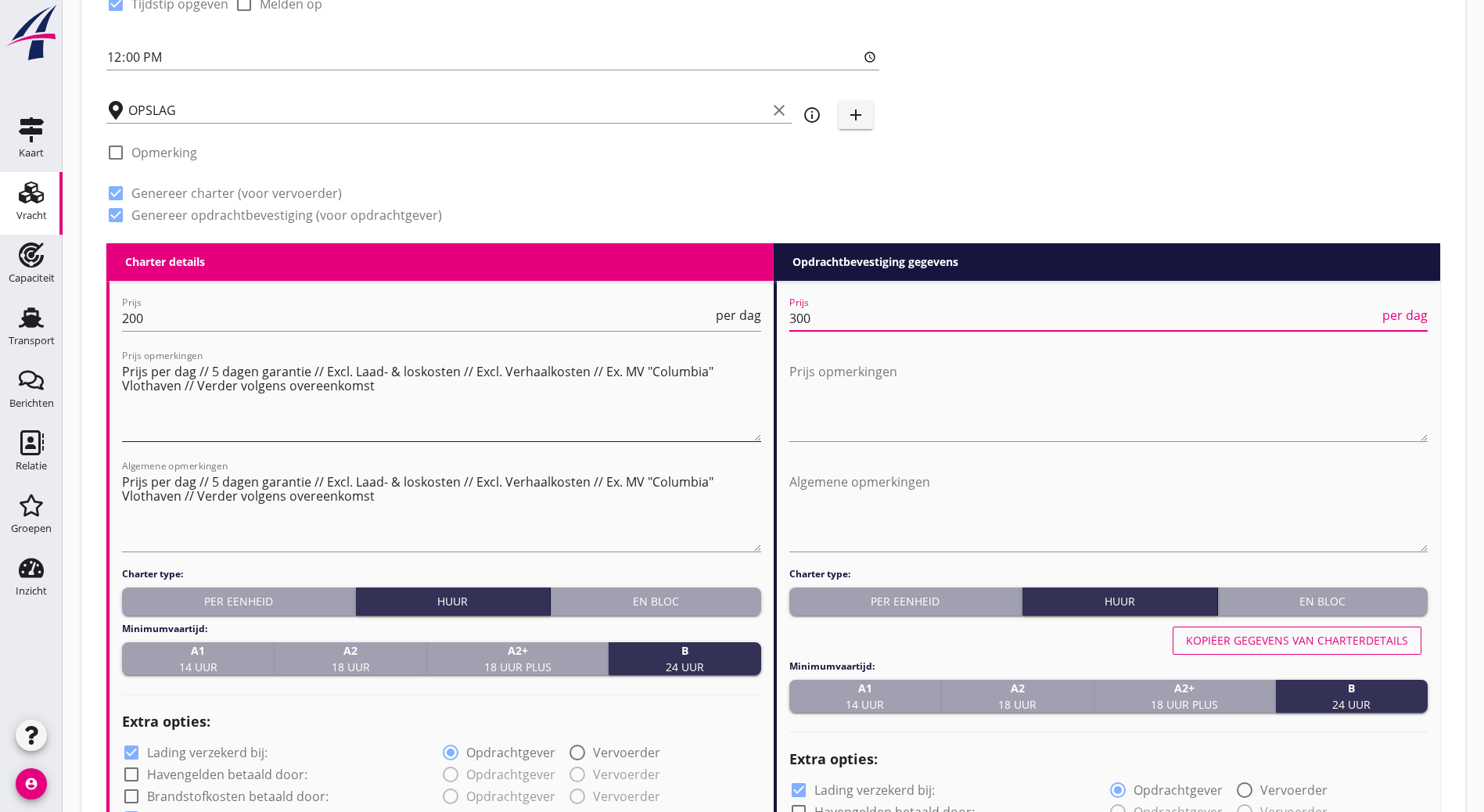 type on "300" 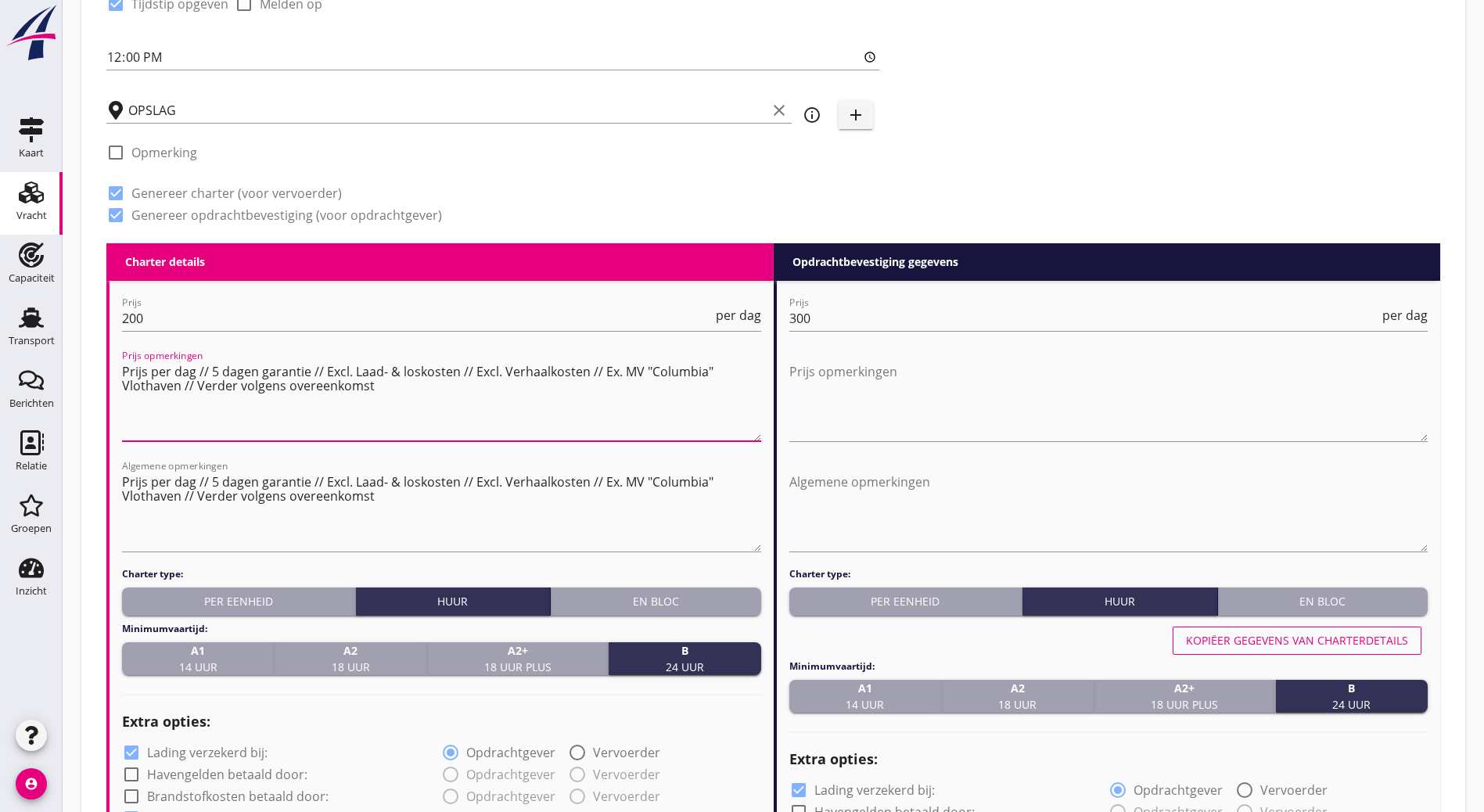 drag, startPoint x: 375, startPoint y: 383, endPoint x: 86, endPoint y: 332, distance: 293.4655 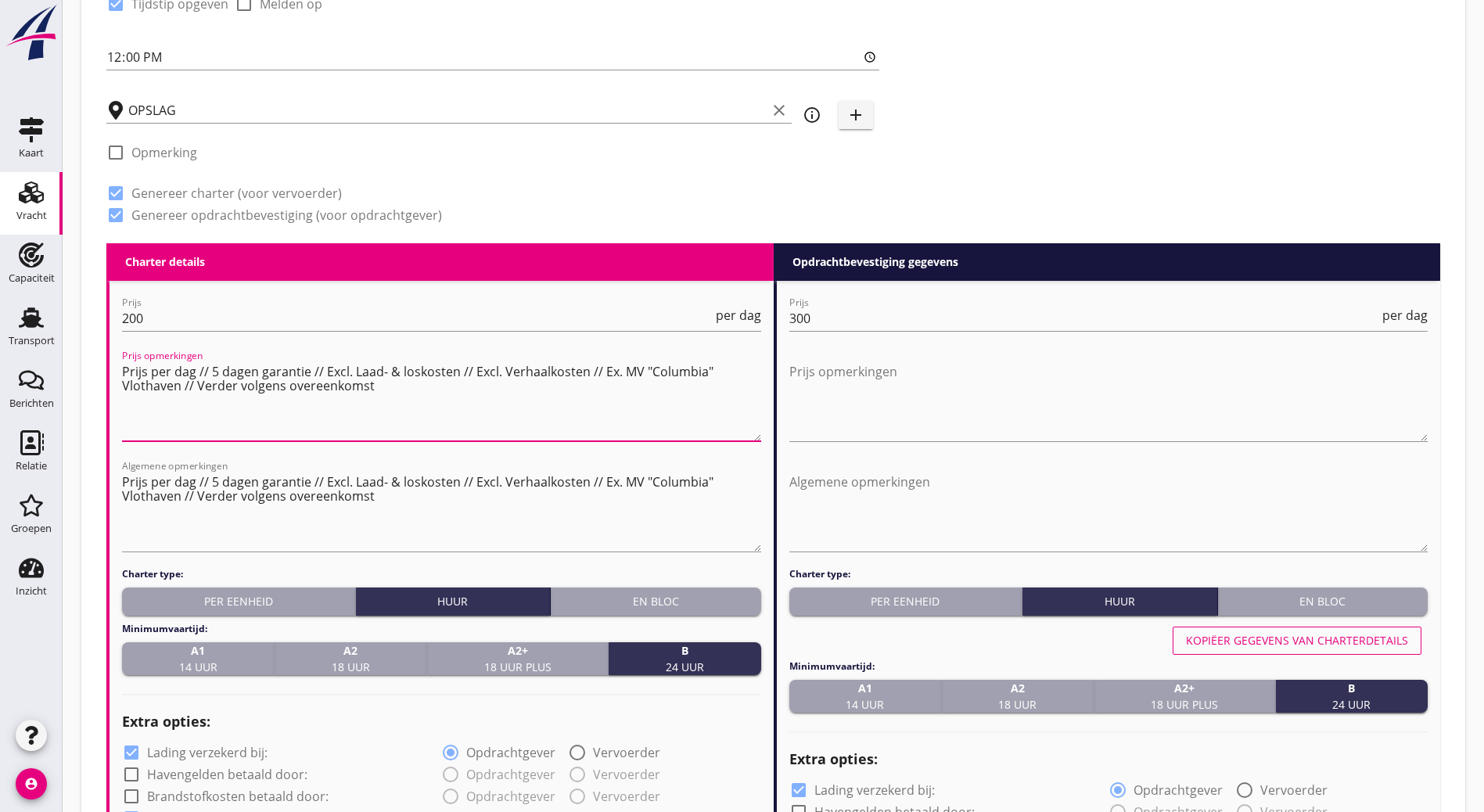 click on "Zoeken op opdrachtgever... BUNGE NETHERLANDS B.V. clear arrow_drop_down add (inkoop) referentie van de opdrachtgever  Bulk   Containers   Vloeistof  Product Sojaschroot (1720) arrow_drop_down check_box_outline_blank Opmerking  Circa  Minimum 1296  Tot  Maximum  Ton   Kuub   Stuks  Bunge clear info_outline add check_box_outline_blank Opmerking  Laden op   Lossen op   ma  04 aug.  di  05 aug.  wo  06 aug.  do  07 aug.  vr  08 aug.  za  09 aug.  zo  10 aug.  ma  11 aug.  di  12 aug. date_range check_box Tijdstip opgeven check_box_outline_blank Melden op 12:00 OPSLAG clear info_outline add check_box_outline_blank Opmerking check_box Genereer charter (voor vervoerder) check_box Genereer opdrachtbevestiging (voor opdrachtgever)  Charter details  keyboard_arrow_down Prijs 200  per dag  Prijs opmerkingen Prijs per dag // 5 dagen garantie // Excl. Laad- & loskosten // Excl. Verhaalkosten // Ex. MV "Columbia" Vlothaven // Verder volgens overeenkomst Algemene opmerkingen Charter type:  Per eenheid   Huur   En bloc   A1" at bounding box center (773, 674) 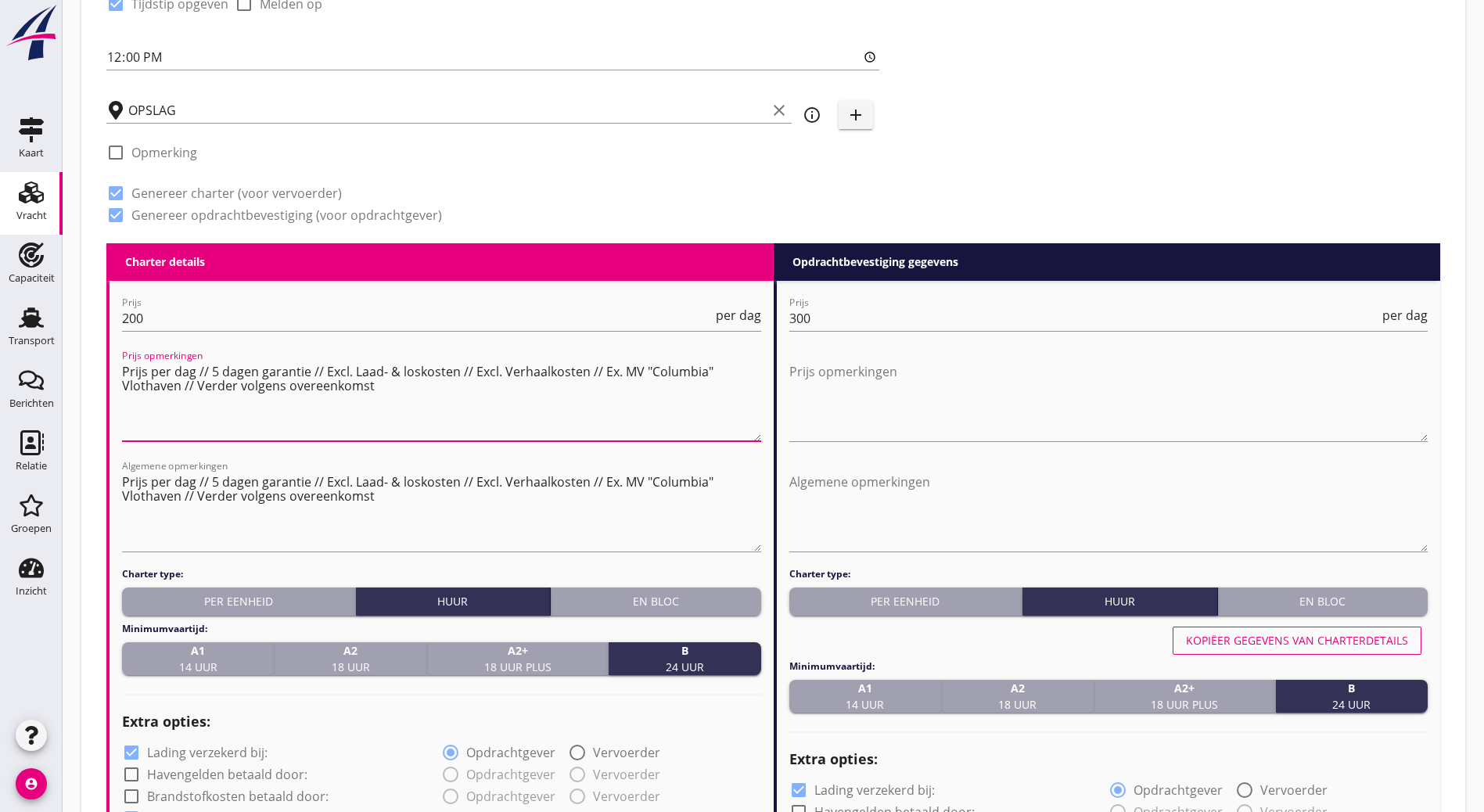drag, startPoint x: 704, startPoint y: 364, endPoint x: 636, endPoint y: 371, distance: 68.35934 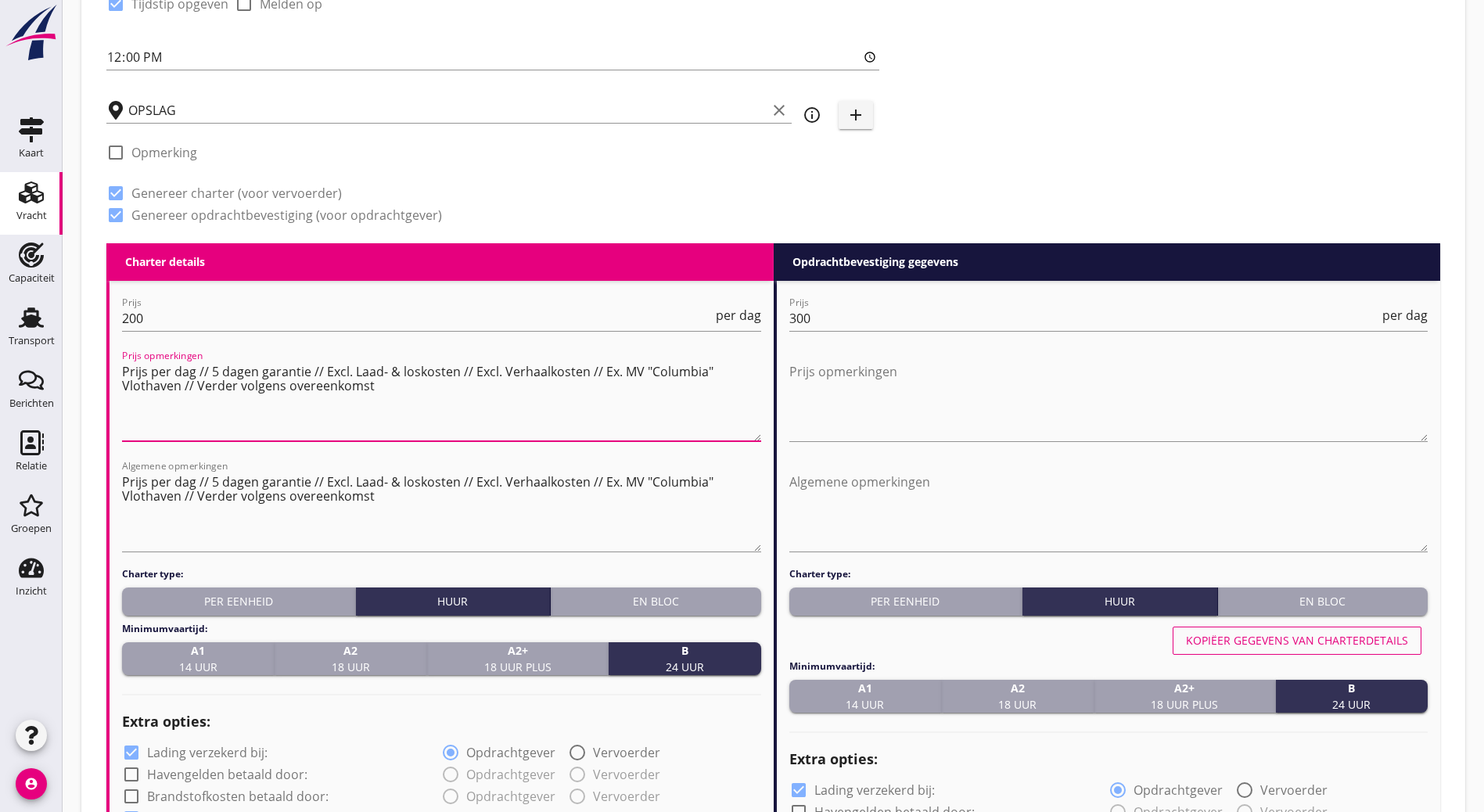 click on "Prijs per dag // 5 dagen garantie // Excl. Laad- & loskosten // Excl. Verhaalkosten // Ex. MV "Columbia" Vlothaven // Verder volgens overeenkomst" at bounding box center [441, 400] 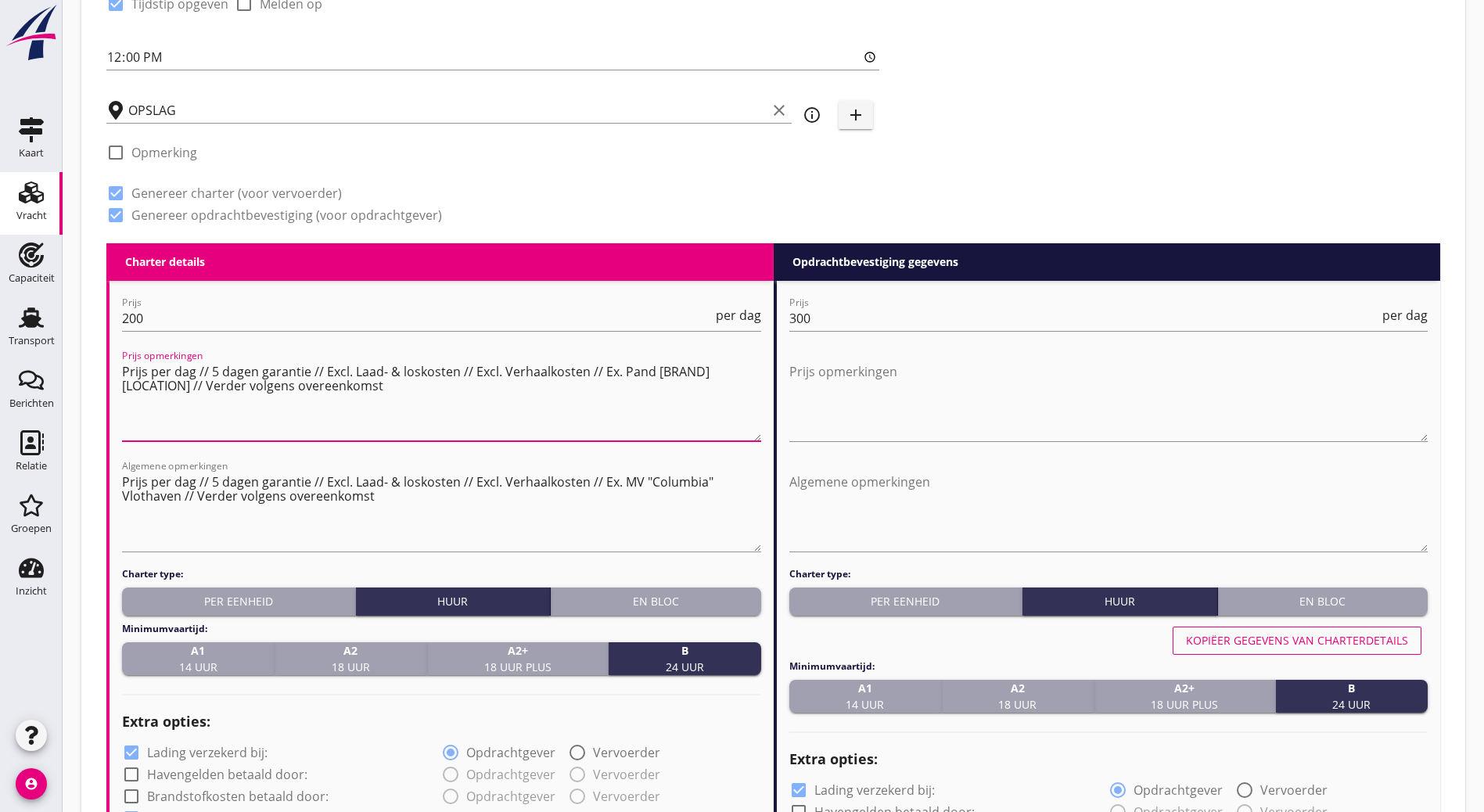click on "Prijs per dag // 5 dagen garantie // Excl. Laad- & loskosten // Excl. Verhaalkosten // Ex. Pand [BRAND] [LOCATION] // Verder volgens overeenkomst" at bounding box center [441, 400] 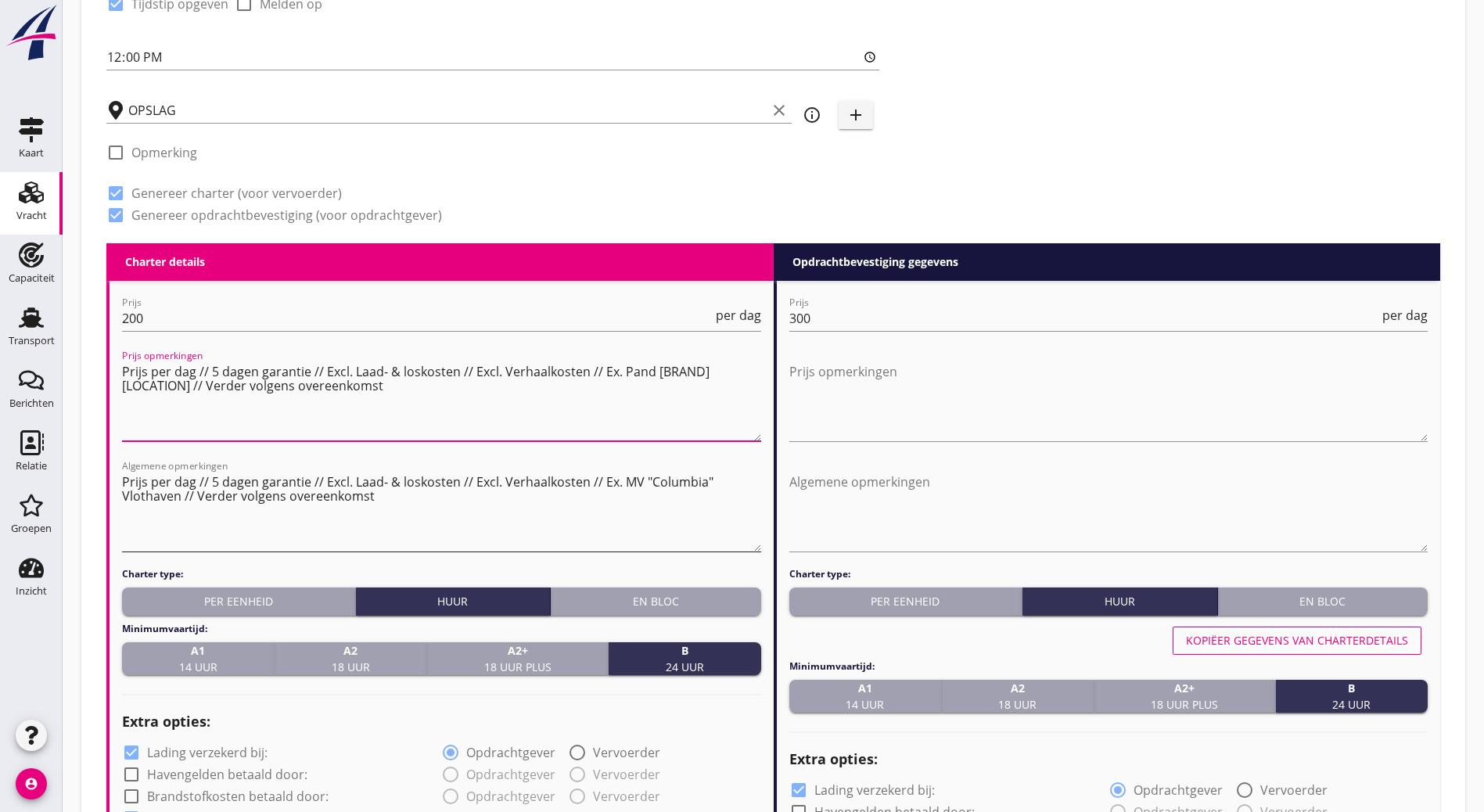type on "Prijs per dag // 5 dagen garantie // Excl. Laad- & loskosten // Excl. Verhaalkosten // Ex. Pand [BRAND] [LOCATION] // Verder volgens overeenkomst" 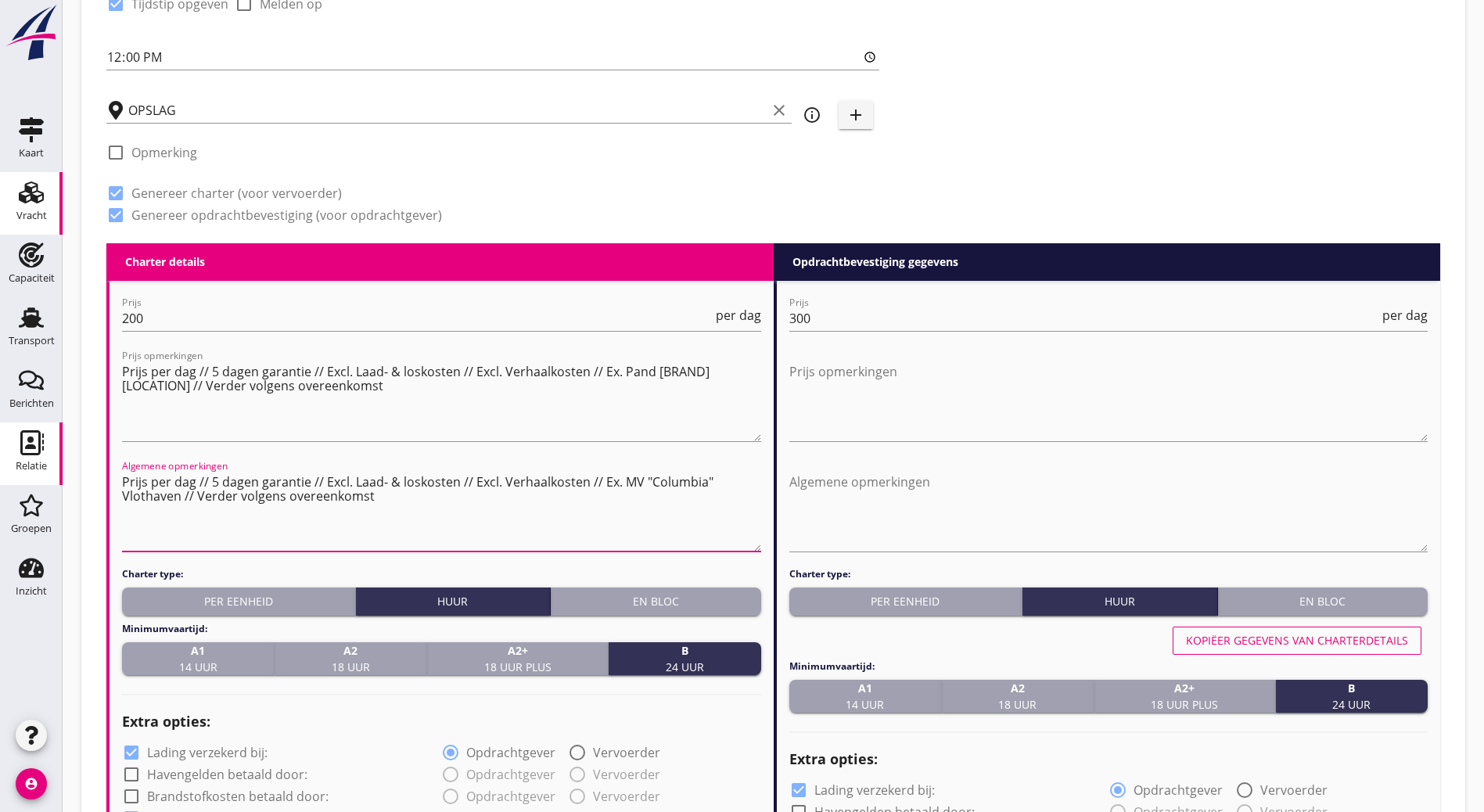 drag, startPoint x: 440, startPoint y: 504, endPoint x: 16, endPoint y: 451, distance: 427.2997 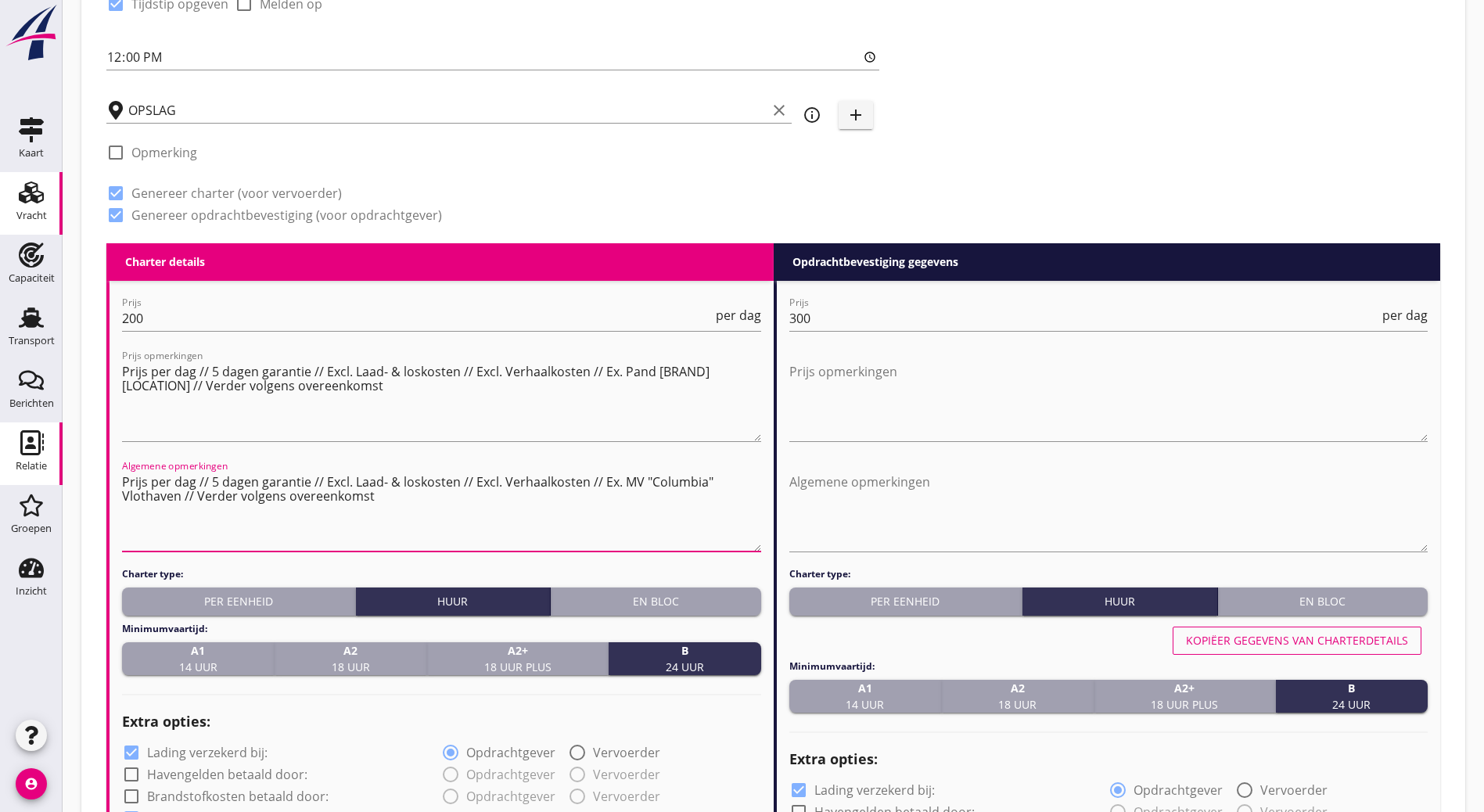 click on "Kaart  Kaart  Vracht  Vracht  Capaciteit  Capaciteit  Transport  Transport  Berichten  Berichten  Relatie  Relatie  Groepen  Groepen  Inzicht  Inzicht  account_circle cancel  You are impersonating another user.  Zoeken op opdrachtgever... [BRAND] [BRAND] [BRAND] clear arrow_drop_down add (inkoop) referentie van de opdrachtgever  Bulk   Containers   Vloeistof  Product Sojaschroot (1720) arrow_drop_down check_box_outline_blank Opmerking  Circa  Minimum 1296  Tot  Maximum  Ton   Kuub   Stuks  [BRAND] clear info_outline add check_box_outline_blank Opmerking  Laden op   Lossen op   ma  04 aug.  di  05 aug.  wo  06 aug.  do  07 aug.  vr  08 aug.  za  09 aug.  zo  10 aug.  ma  11 aug.  di  12 aug. date_range check_box Tijdstip opgeven check_box_outline_blank Melden op 12:00 OPSLAG clear info_outline add check_box_outline_blank Opmerking check_box Genereer charter (voor vervoerder) check_box Genereer opdrachtbevestiging (voor opdrachtgever)  Charter details  keyboard_arrow_down Prijs 200  per dag  Prijs opmerkingen  A1" at bounding box center [742, 674] 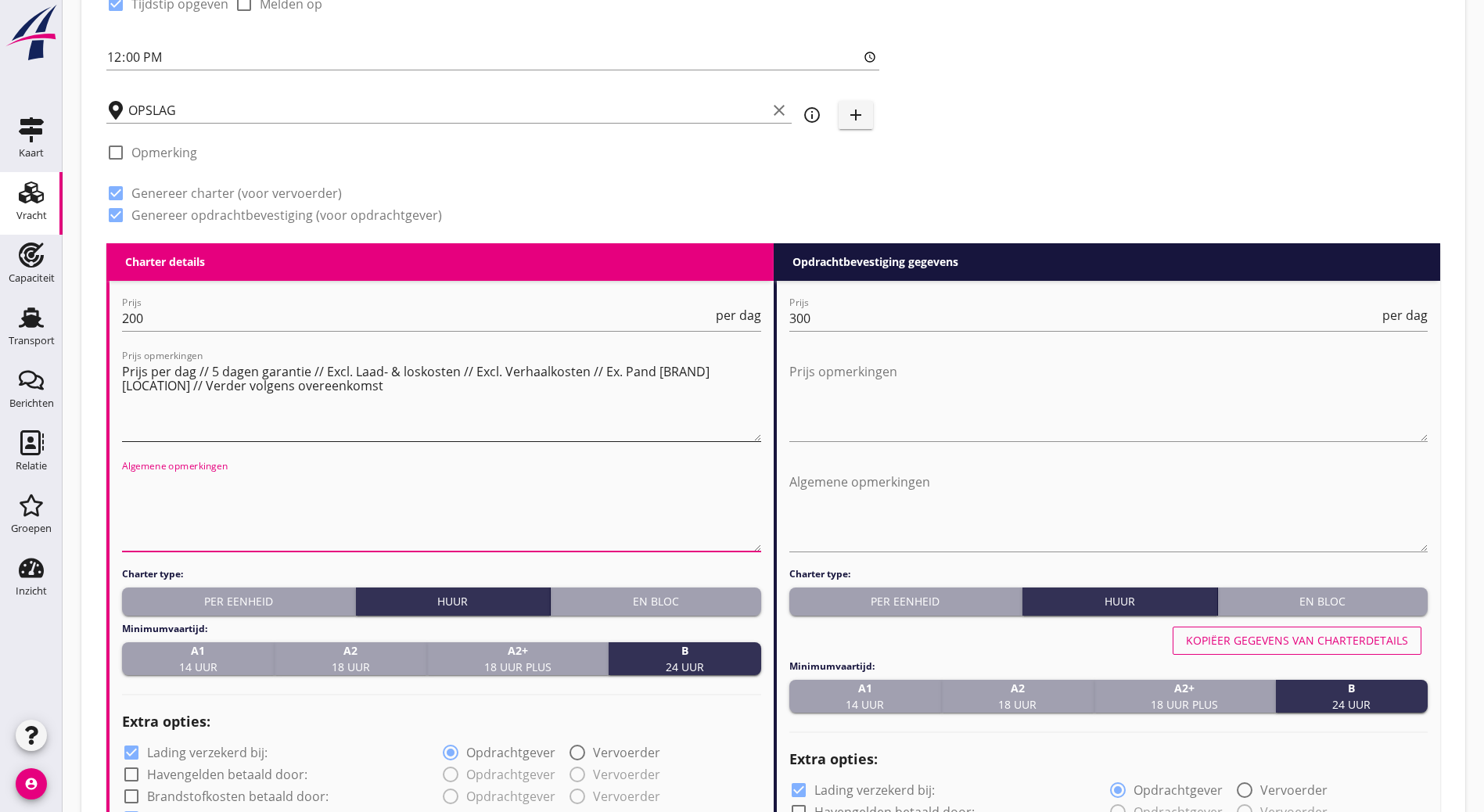 type 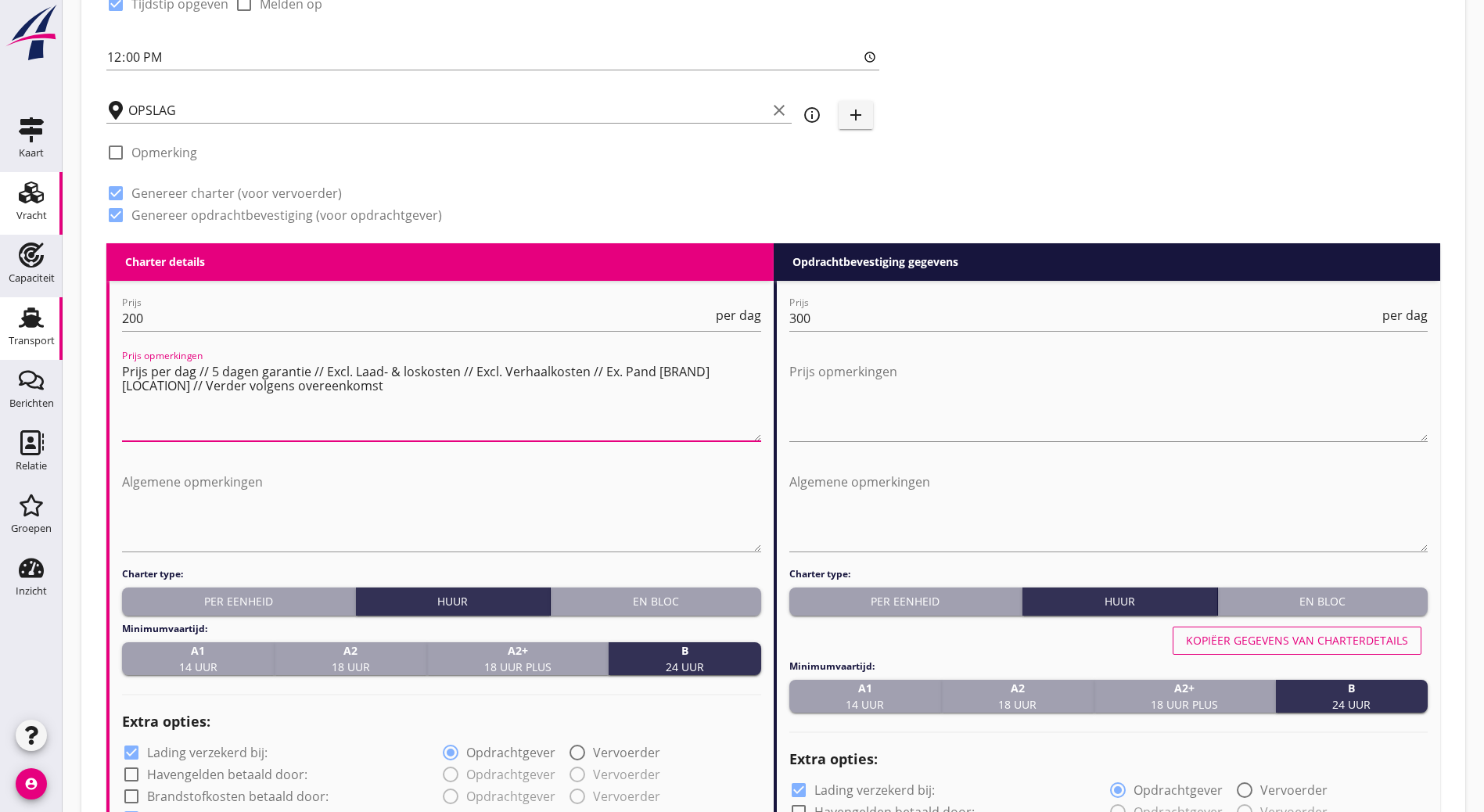 drag, startPoint x: 422, startPoint y: 383, endPoint x: 13, endPoint y: 323, distance: 413.37755 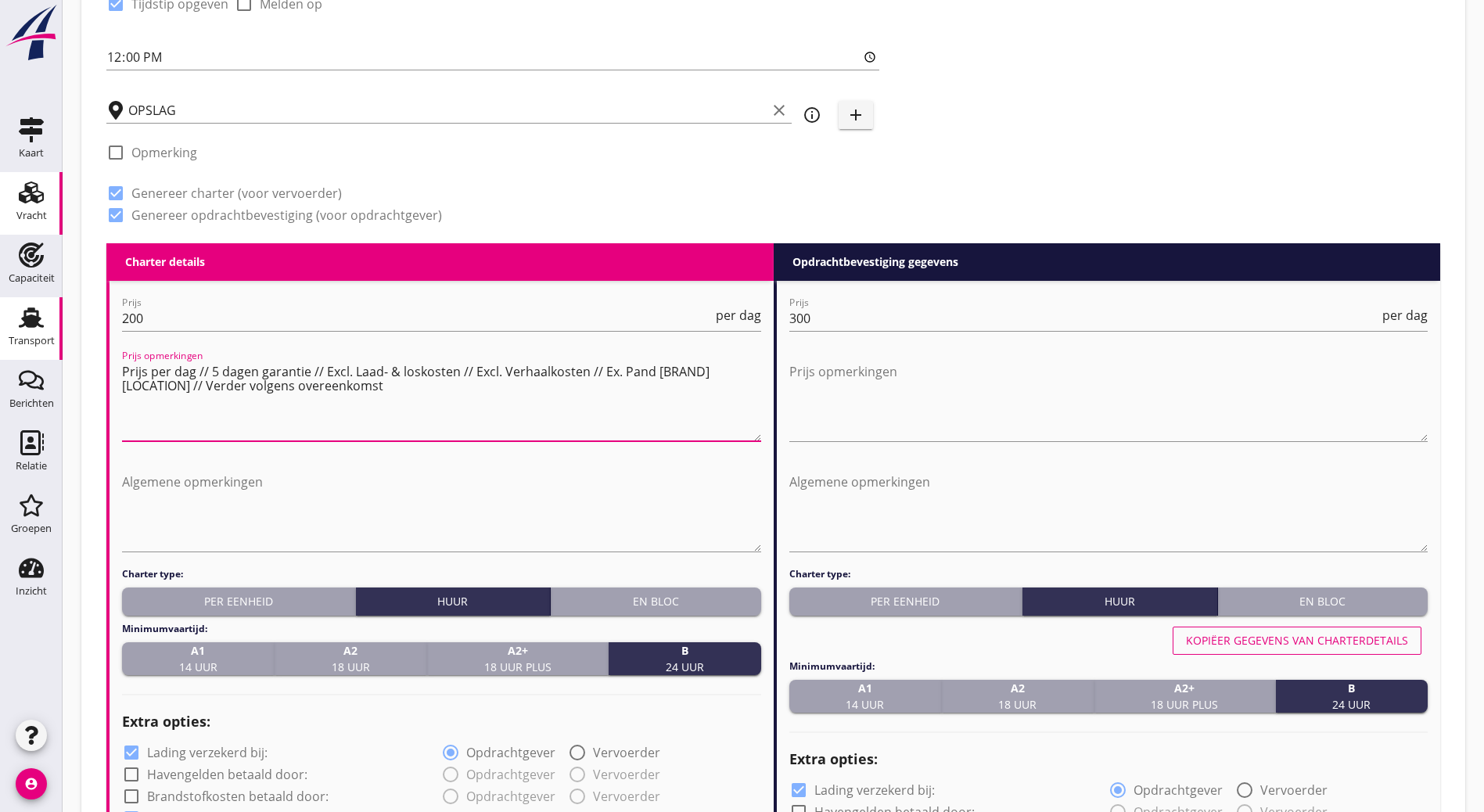 click on "Kaart  Kaart  Vracht  Vracht  Capaciteit  Capaciteit  Transport  Transport  Berichten  Berichten  Relatie  Relatie  Groepen  Groepen  Inzicht  Inzicht  account_circle cancel  You are impersonating another user.  Zoeken op opdrachtgever... [BRAND] [BRAND] [BRAND] clear arrow_drop_down add (inkoop) referentie van de opdrachtgever  Bulk   Containers   Vloeistof  Product Sojaschroot (1720) arrow_drop_down check_box_outline_blank Opmerking  Circa  Minimum 1296  Tot  Maximum  Ton   Kuub   Stuks  [BRAND] clear info_outline add check_box_outline_blank Opmerking  Laden op   Lossen op   ma  04 aug.  di  05 aug.  wo  06 aug.  do  07 aug.  vr  08 aug.  za  09 aug.  zo  10 aug.  ma  11 aug.  di  12 aug. date_range check_box Tijdstip opgeven check_box_outline_blank Melden op 12:00 OPSLAG clear info_outline add check_box_outline_blank Opmerking check_box Genereer charter (voor vervoerder) check_box Genereer opdrachtbevestiging (voor opdrachtgever)  Charter details  keyboard_arrow_down Prijs 200  per dag  Prijs opmerkingen  A1" at bounding box center (742, 674) 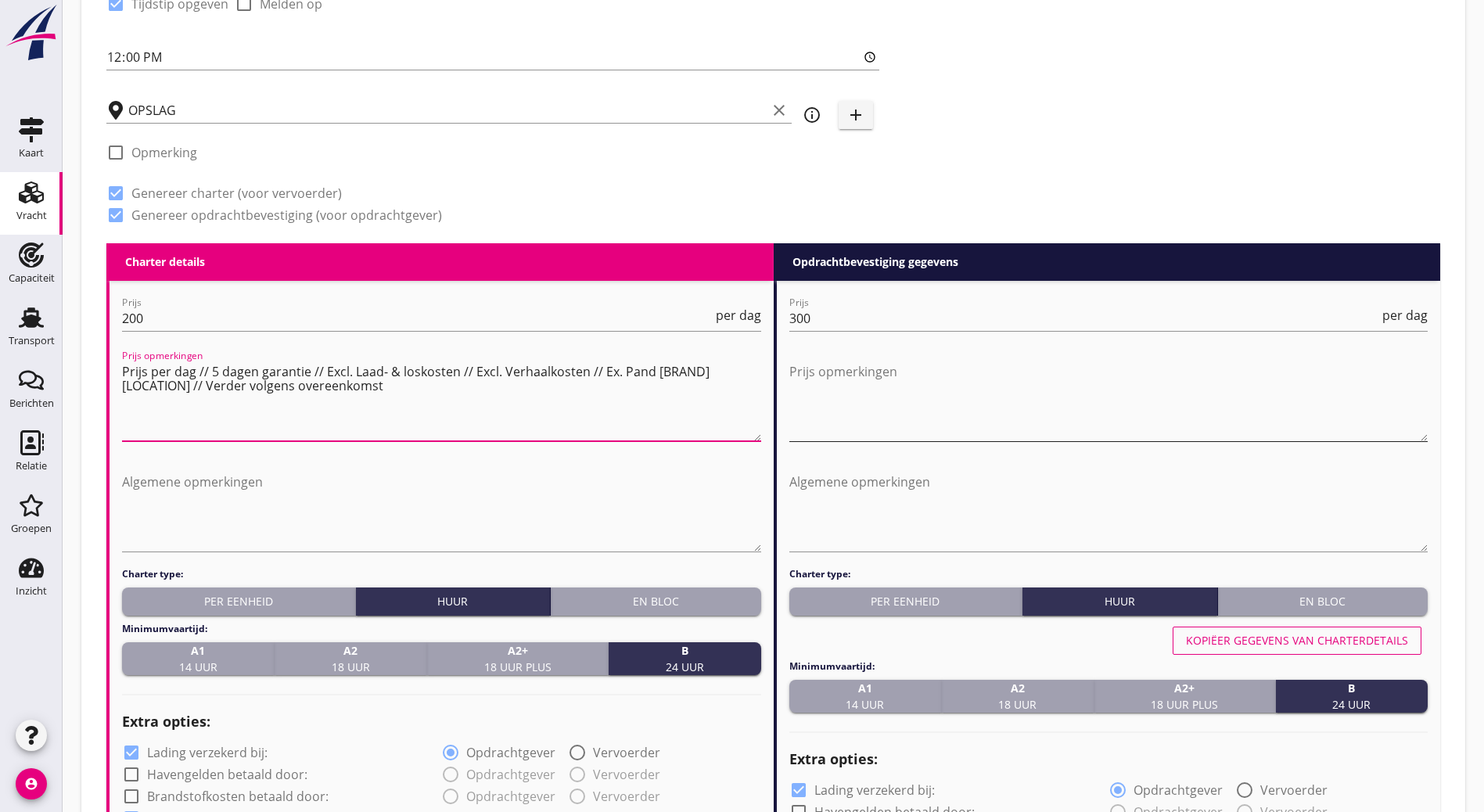 click at bounding box center (1109, 400) 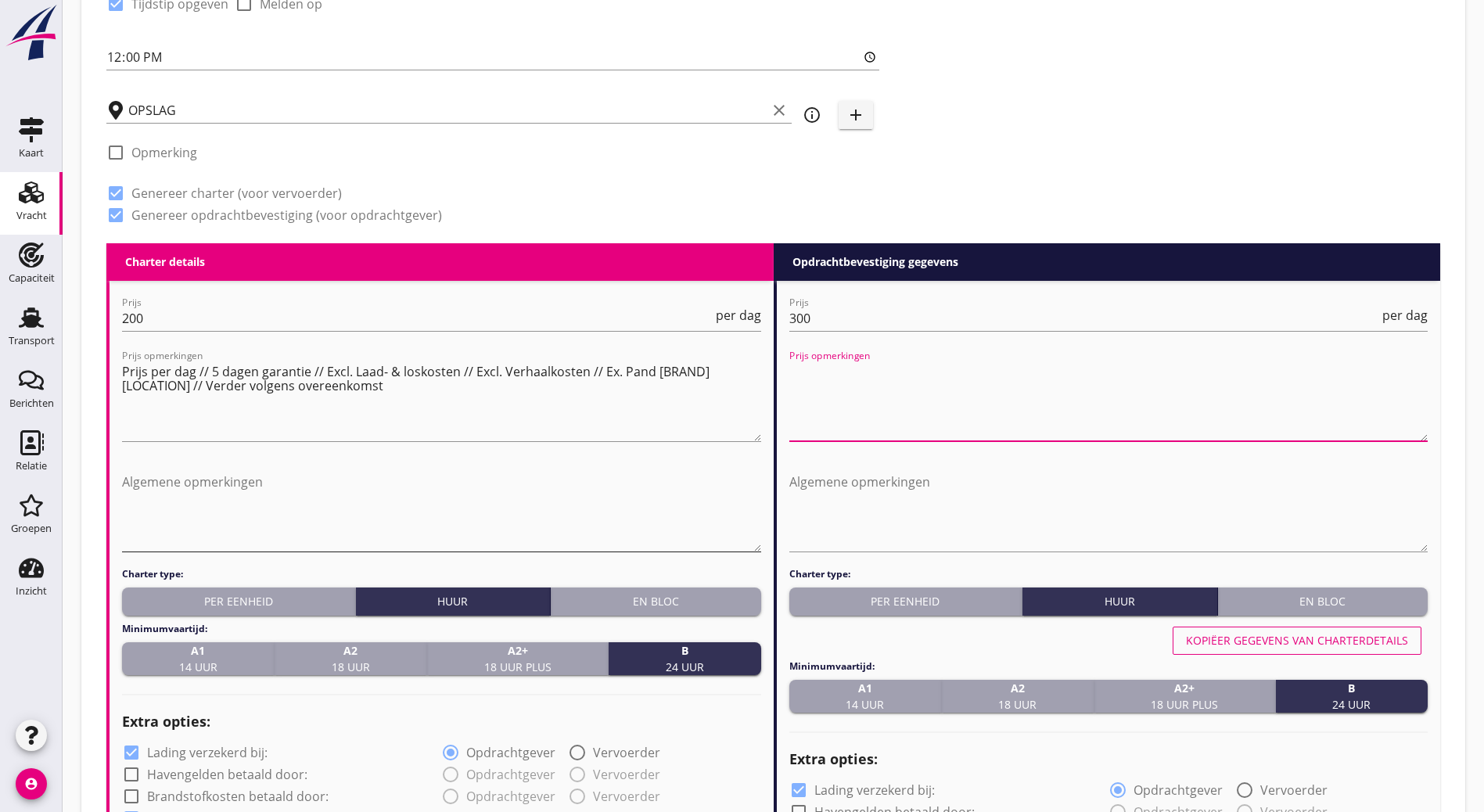 paste on "Prijs per dag // 5 dagen garantie // Excl. Laad- & loskosten // Excl. Verhaalkosten // Ex. Pand [BRAND] [LOCATION] // Verder volgens overeenkomst" 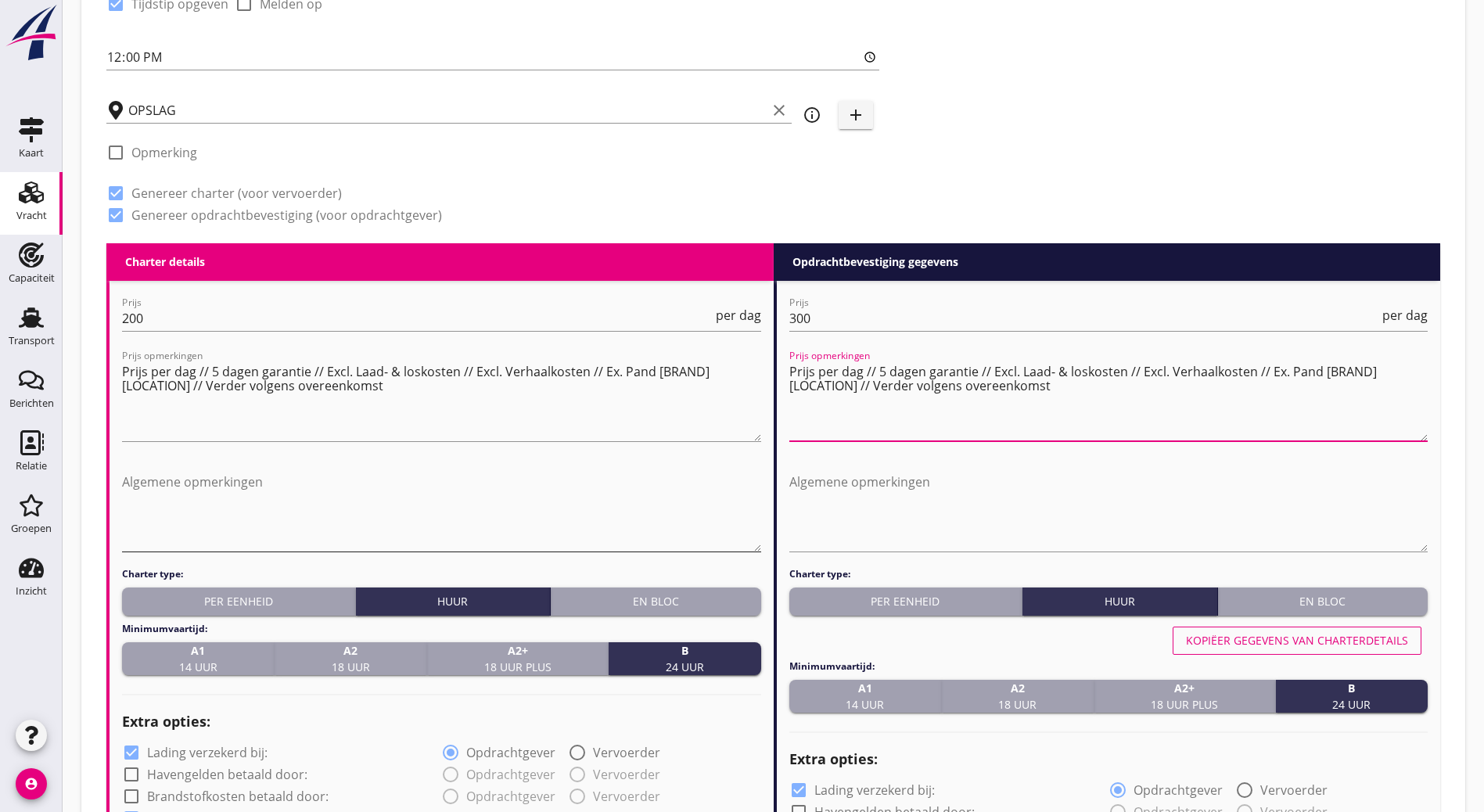 type on "Prijs per dag // 5 dagen garantie // Excl. Laad- & loskosten // Excl. Verhaalkosten // Ex. Pand [BRAND] [LOCATION] // Verder volgens overeenkomst" 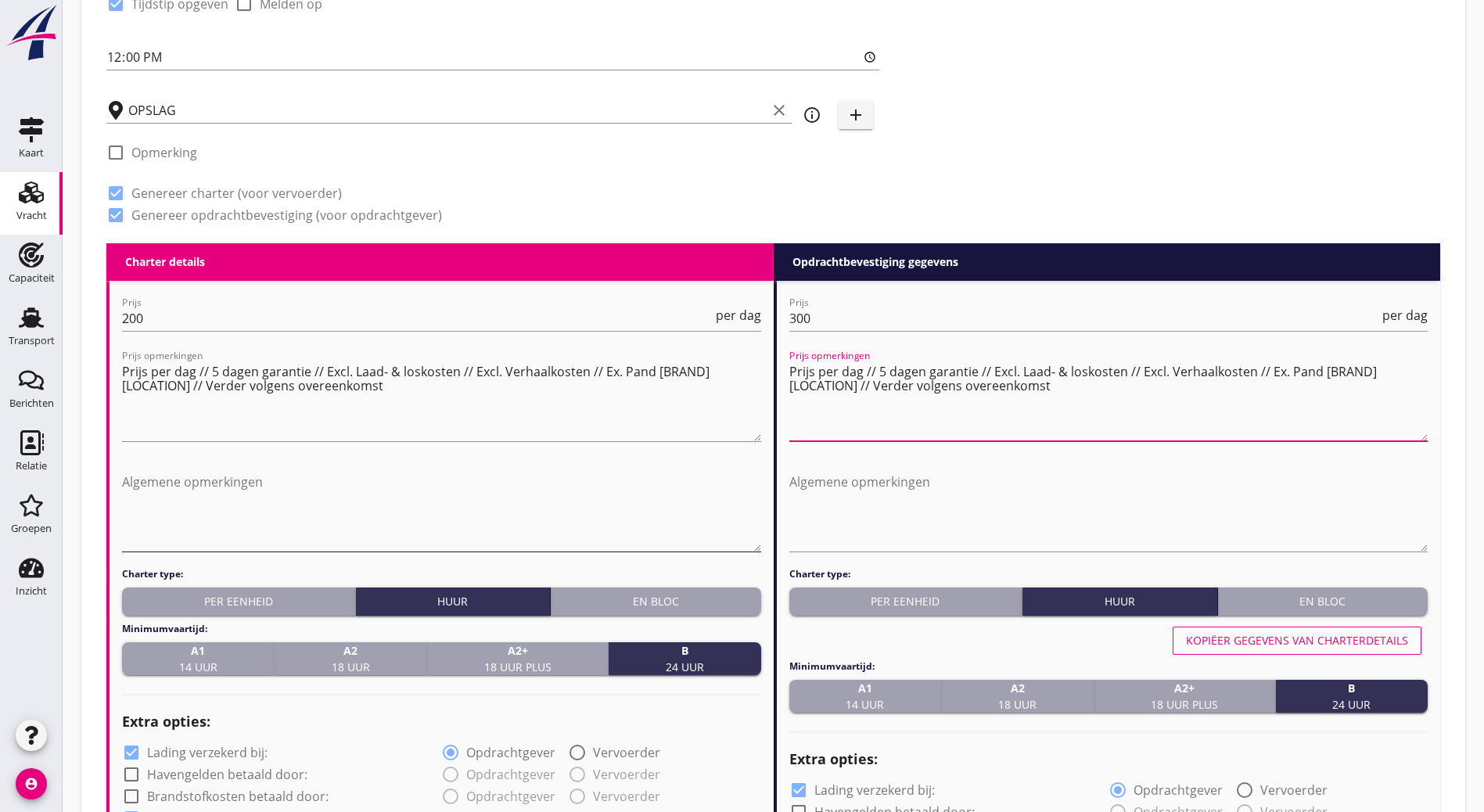 click at bounding box center (441, 510) 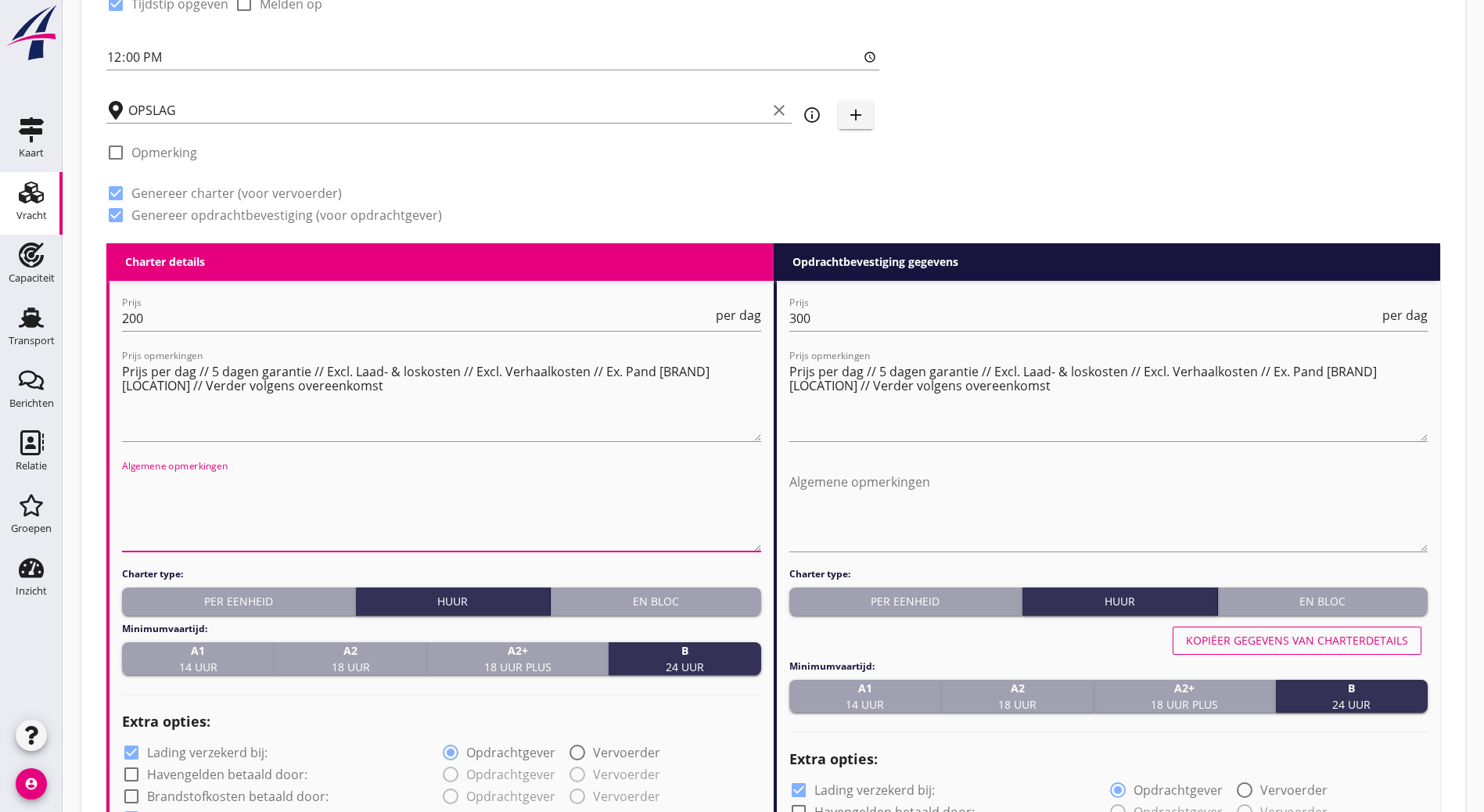 paste on "Prijs per dag // 5 dagen garantie // Excl. Laad- & loskosten // Excl. Verhaalkosten // Ex. Pand [BRAND] [LOCATION] // Verder volgens overeenkomst" 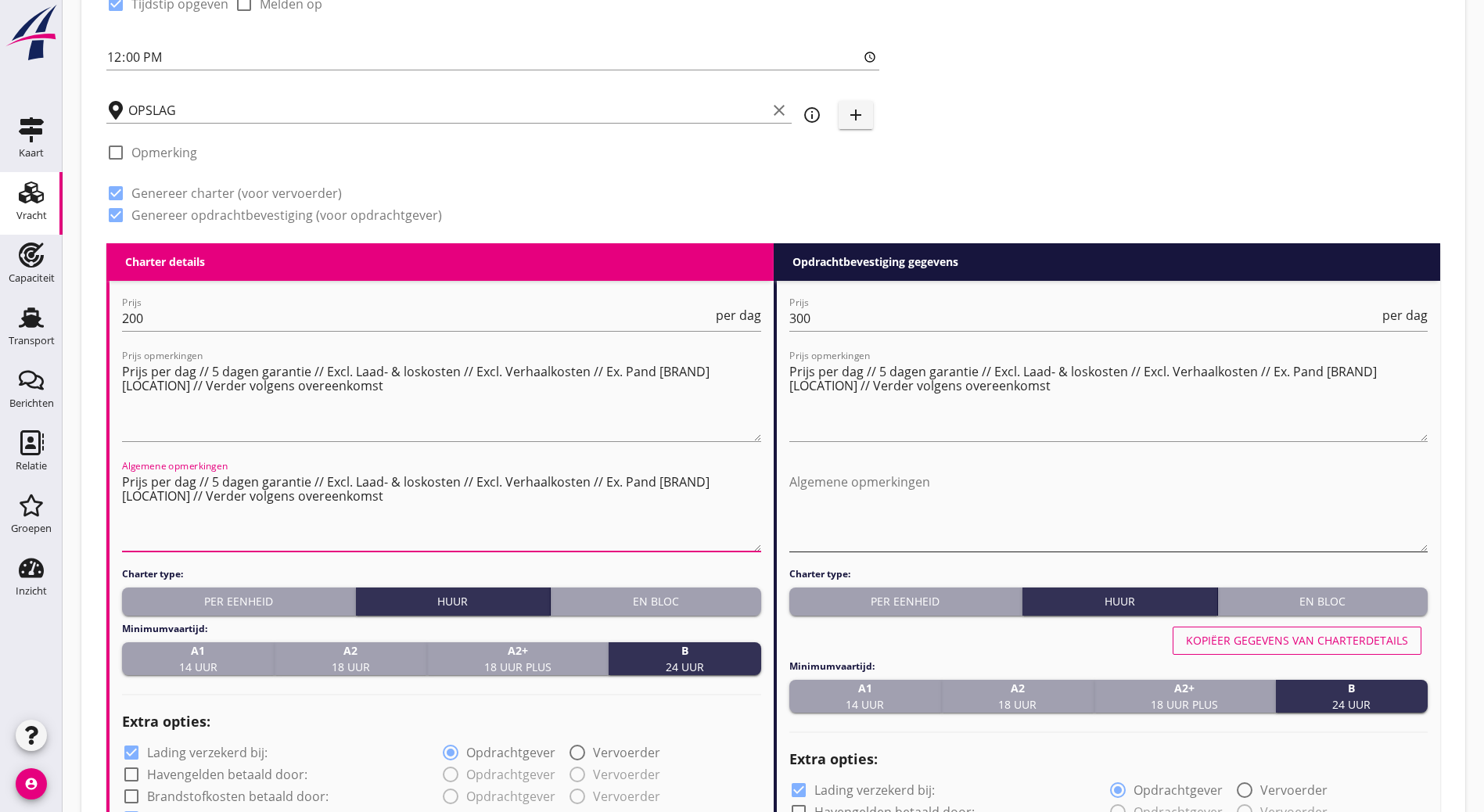 type on "Prijs per dag // 5 dagen garantie // Excl. Laad- & loskosten // Excl. Verhaalkosten // Ex. Pand [BRAND] [LOCATION] // Verder volgens overeenkomst" 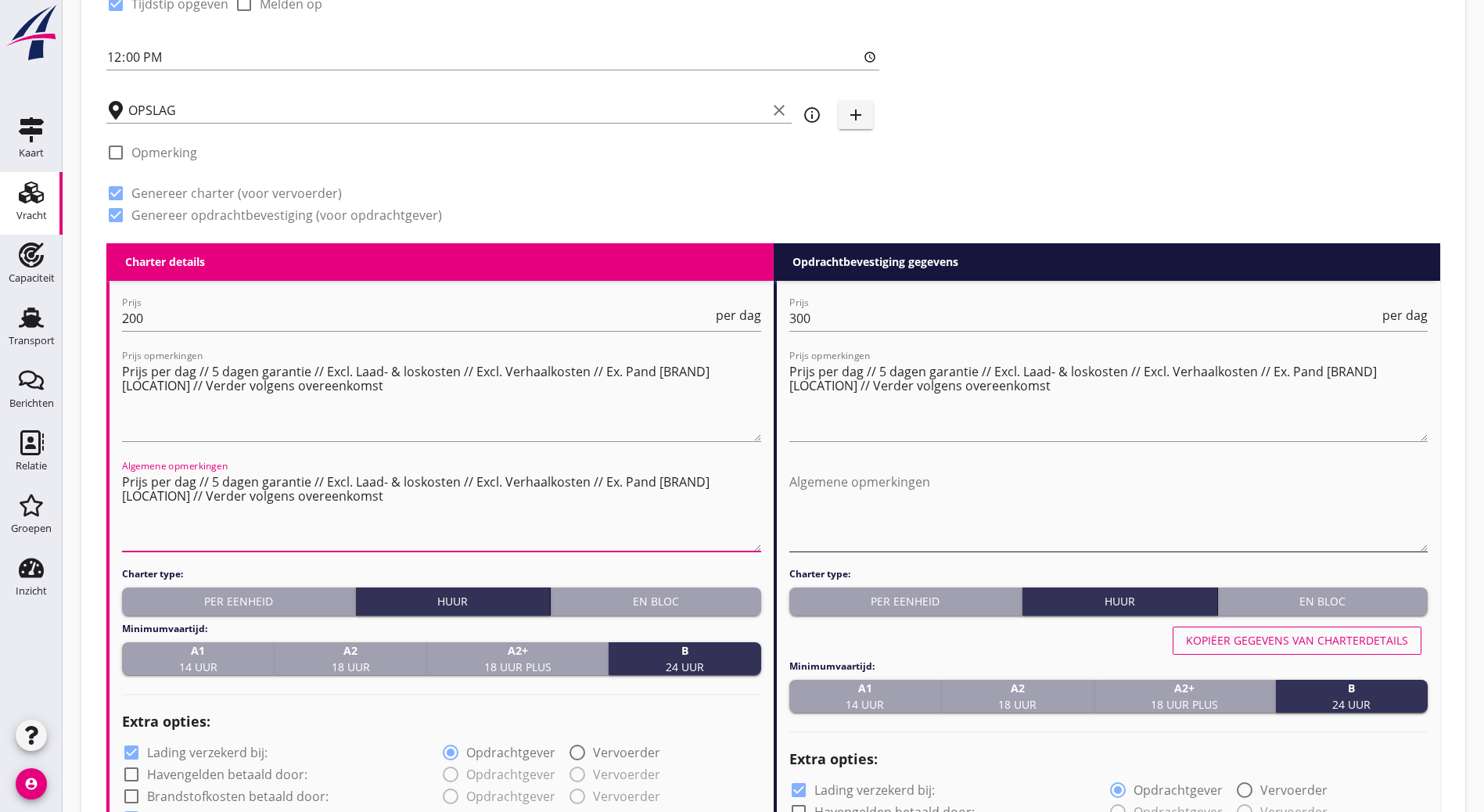 click at bounding box center [1109, 510] 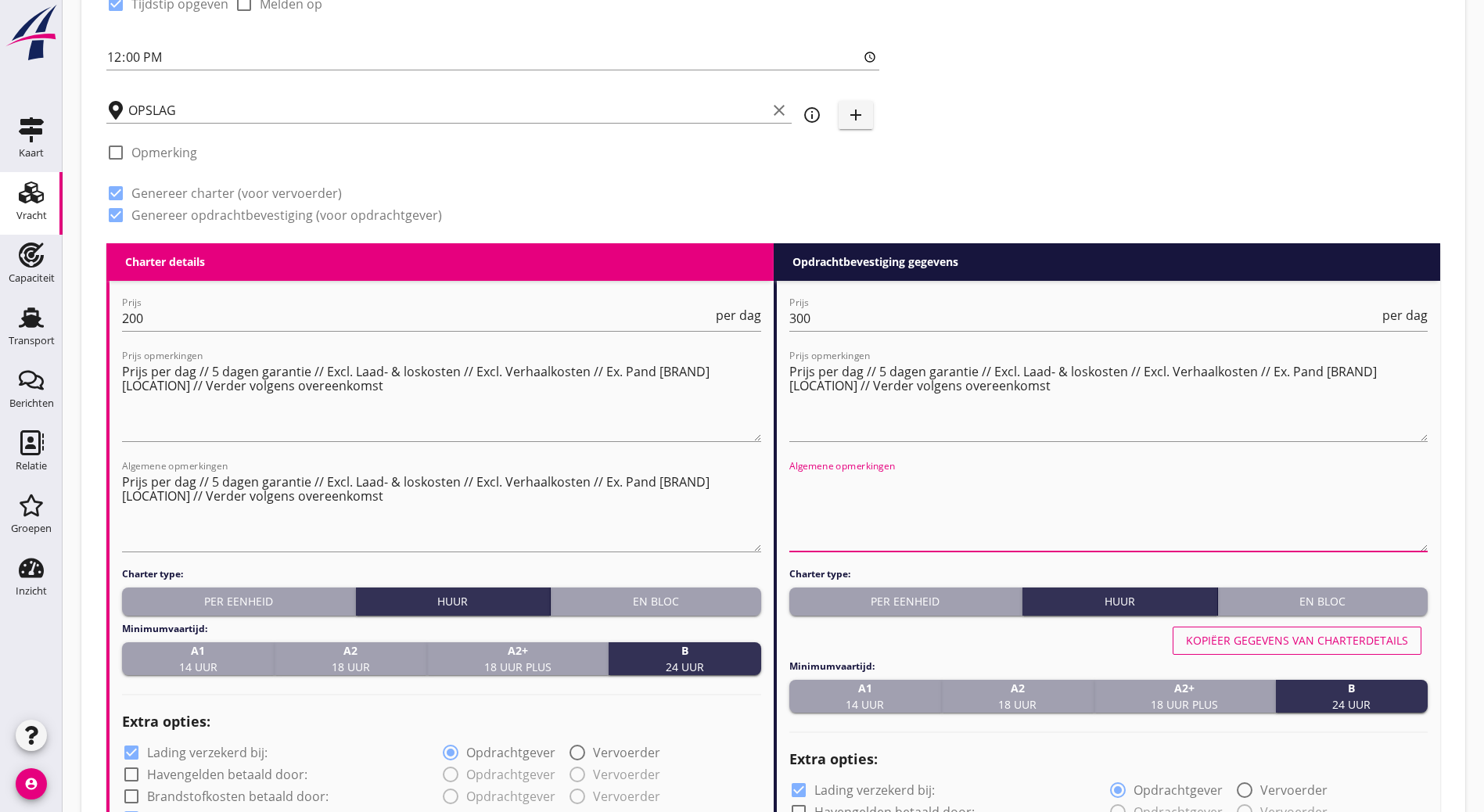 paste on "Prijs per dag // 5 dagen garantie // Excl. Laad- & loskosten // Excl. Verhaalkosten // Ex. Pand [BRAND] [LOCATION] // Verder volgens overeenkomst" 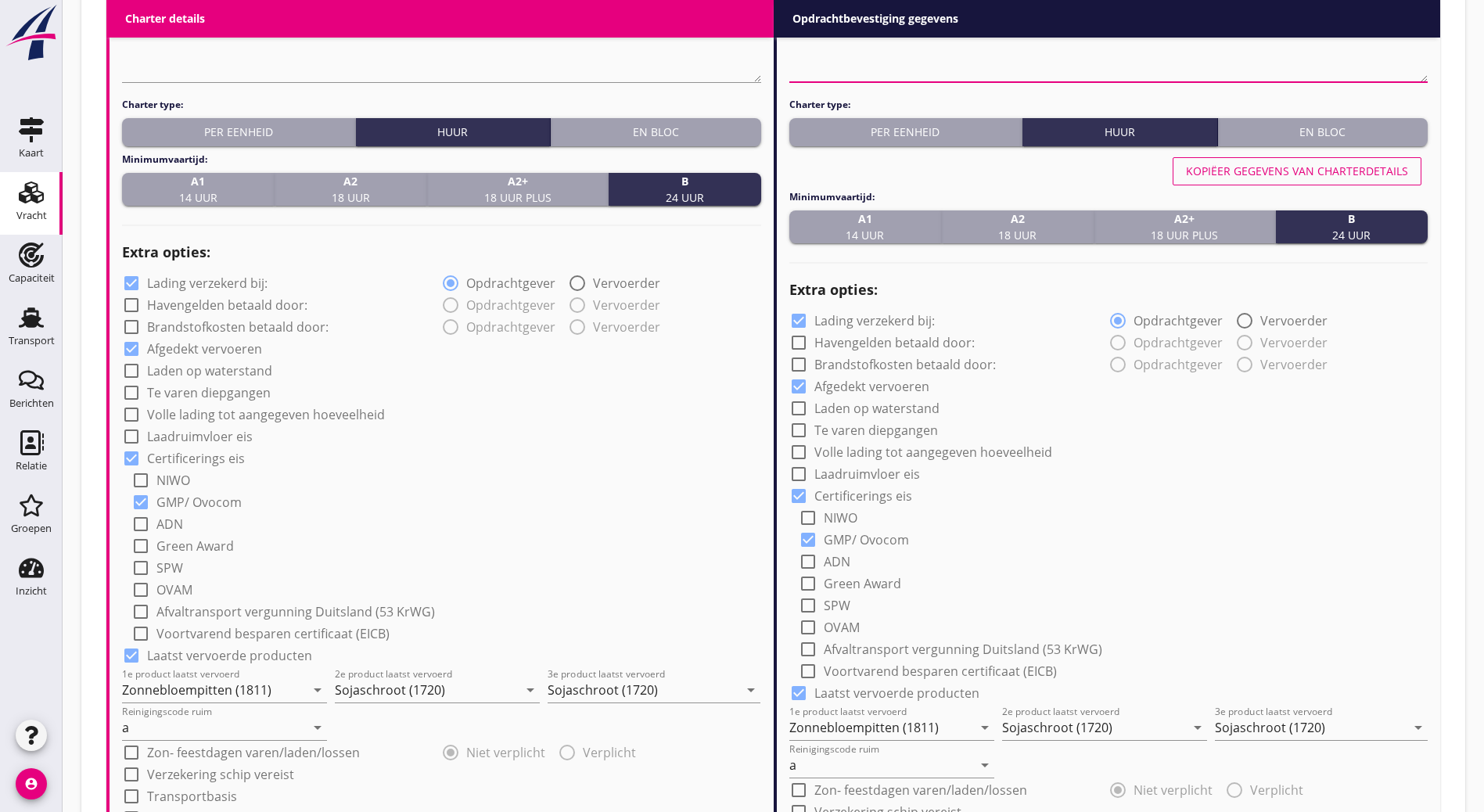 scroll, scrollTop: 1017, scrollLeft: 0, axis: vertical 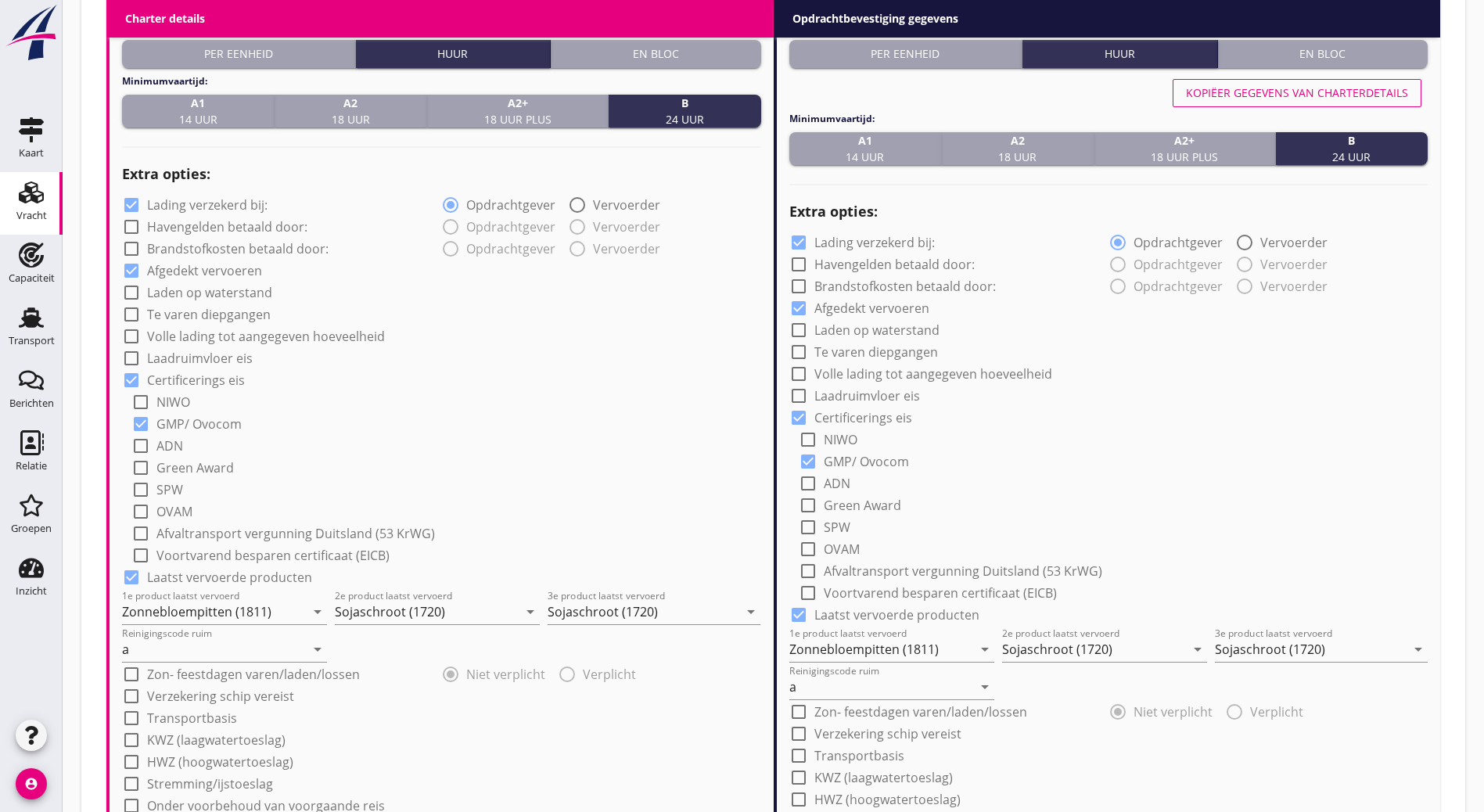 type on "Prijs per dag // 5 dagen garantie // Excl. Laad- & loskosten // Excl. Verhaalkosten // Ex. Pand [BRAND] [LOCATION] // Verder volgens overeenkomst" 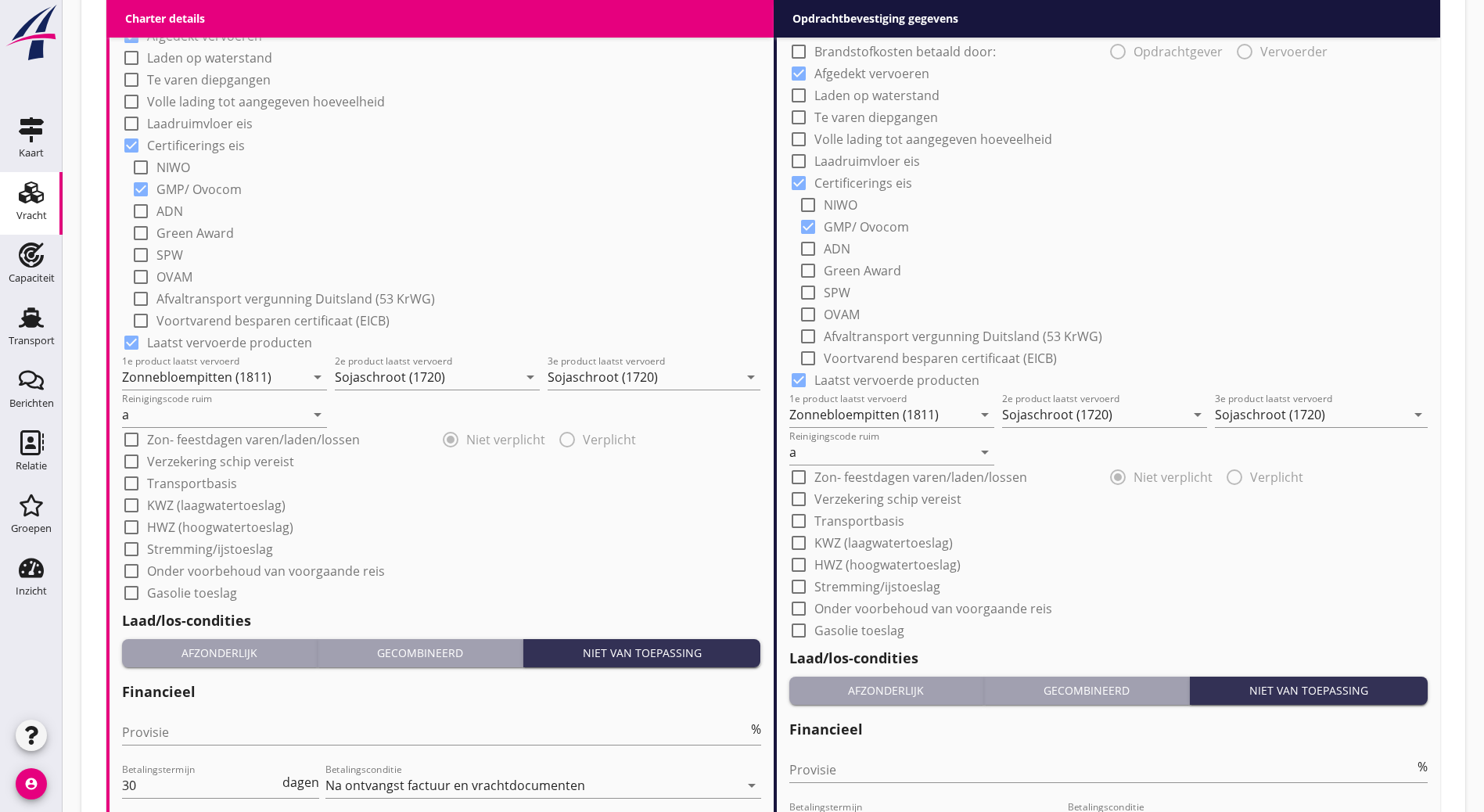 scroll, scrollTop: 1471, scrollLeft: 0, axis: vertical 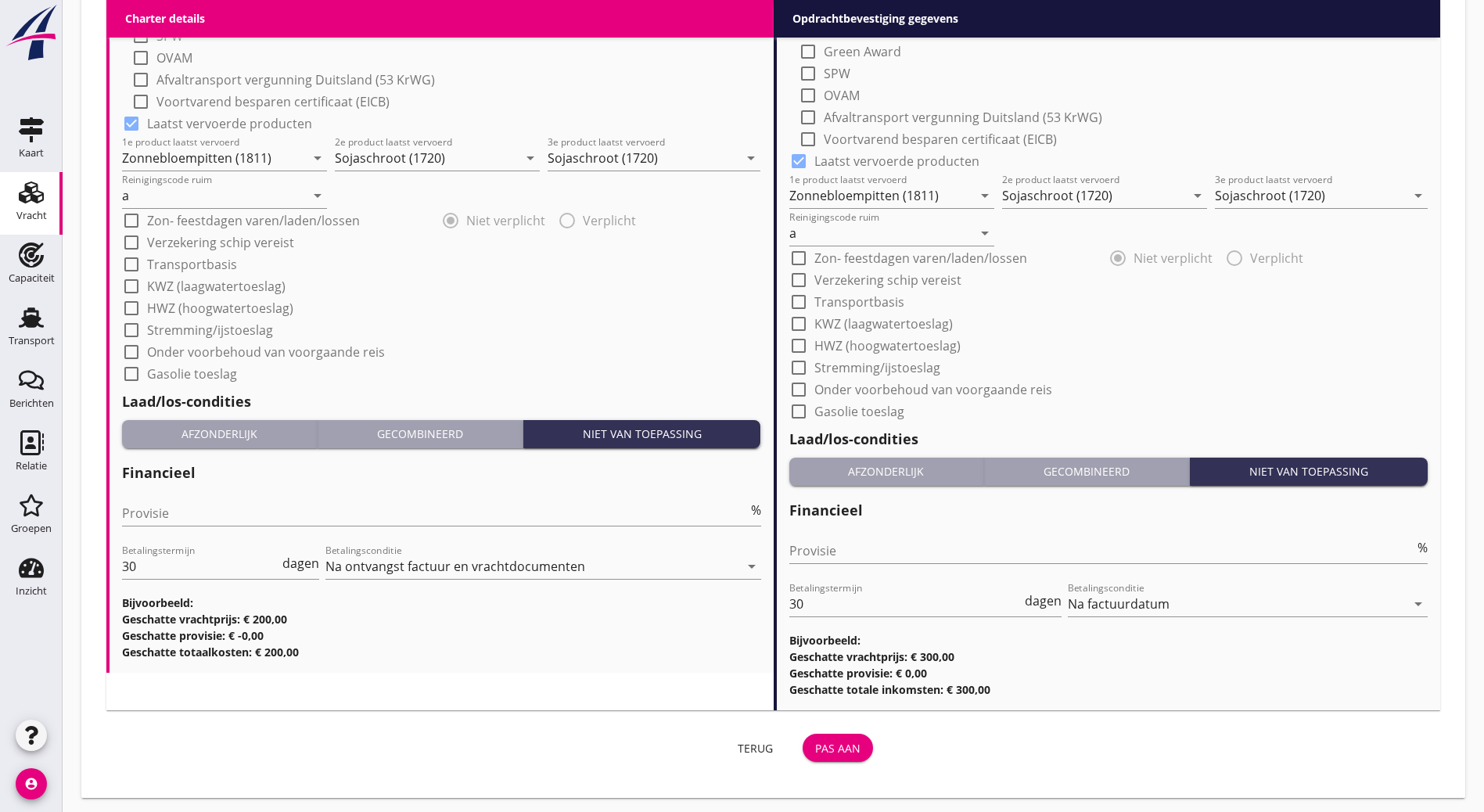 click on "Pas aan" at bounding box center [838, 748] 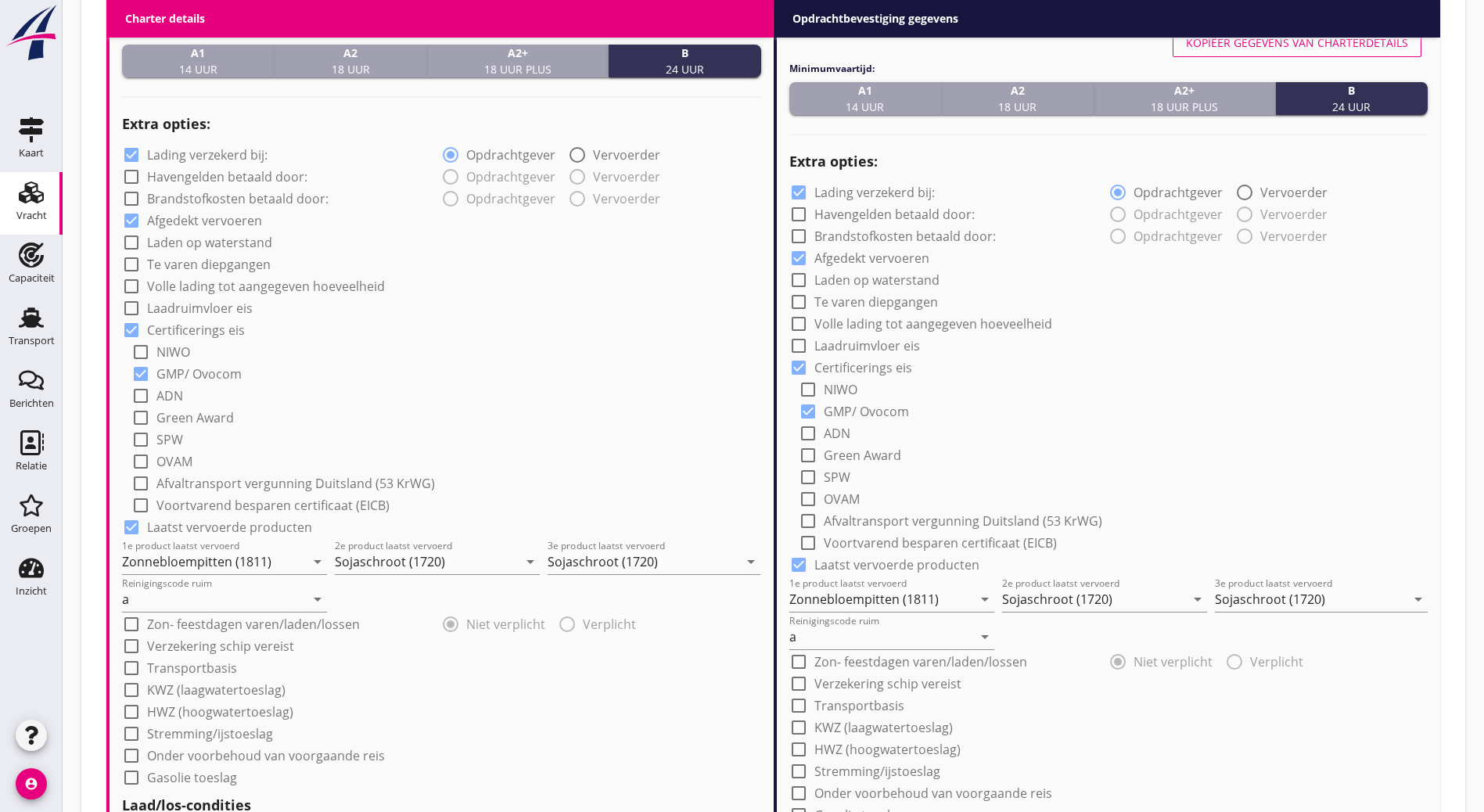 scroll, scrollTop: 832, scrollLeft: 0, axis: vertical 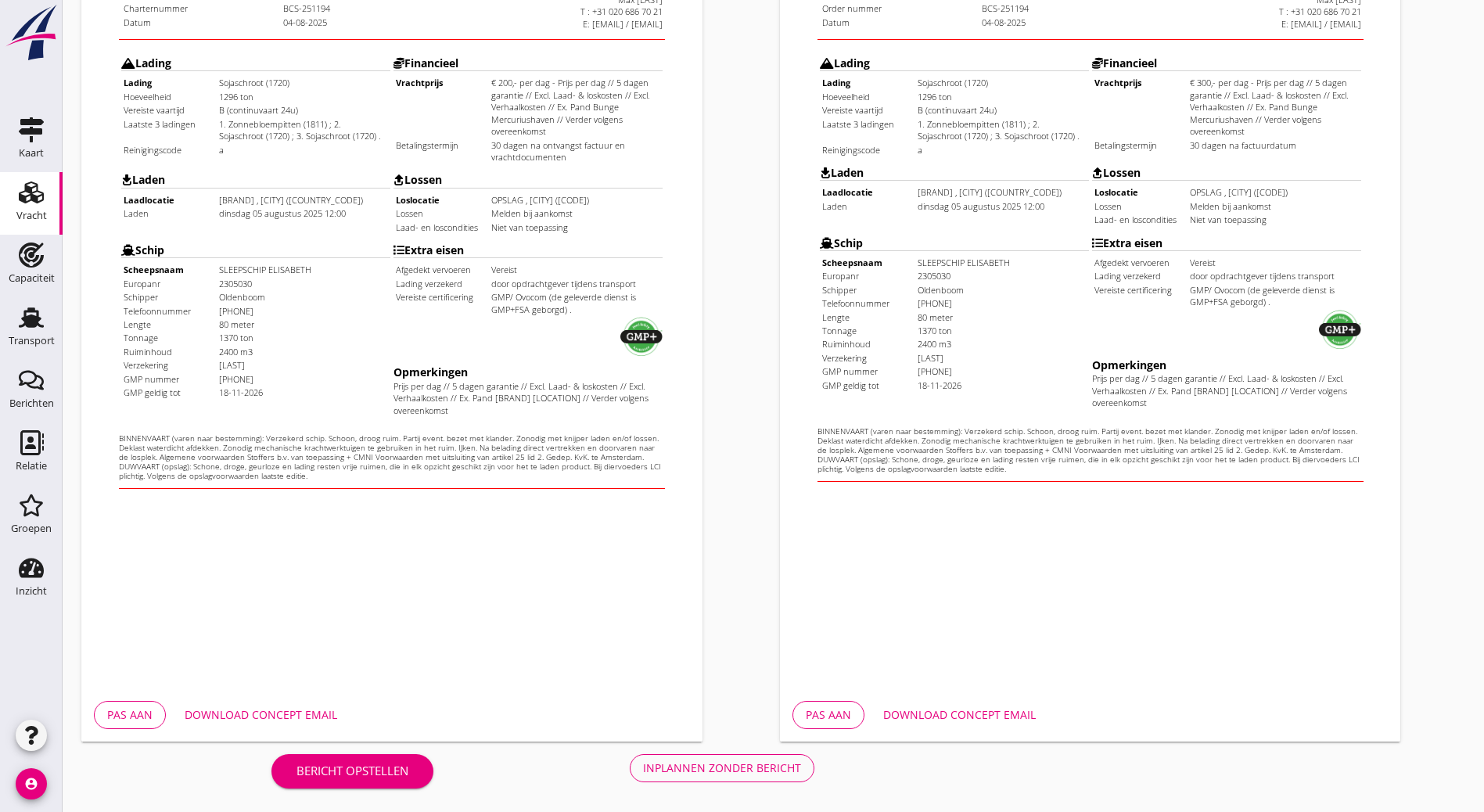 click on "Inplannen zonder bericht" at bounding box center [722, 767] 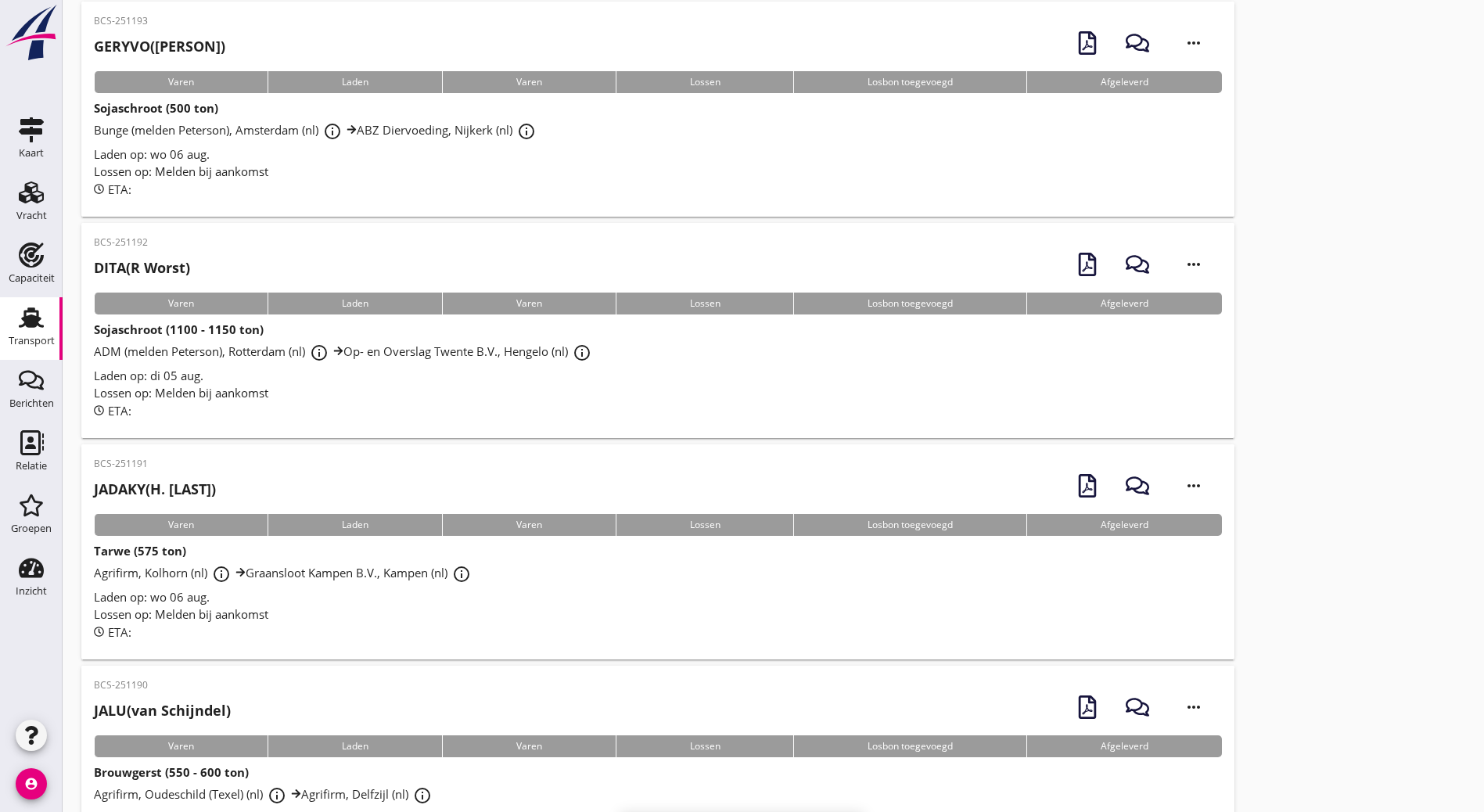 scroll, scrollTop: 0, scrollLeft: 0, axis: both 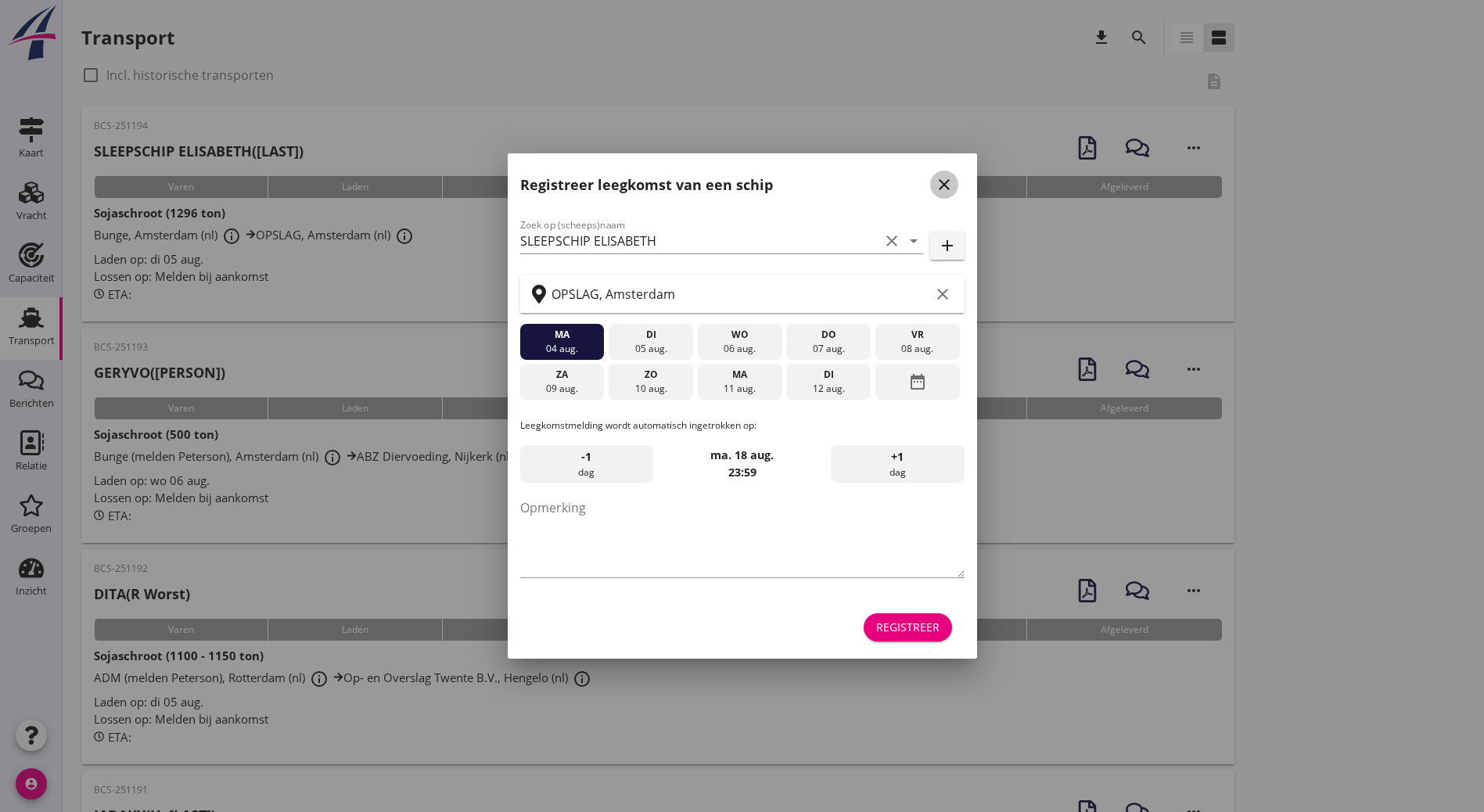 click on "close" at bounding box center (944, 185) 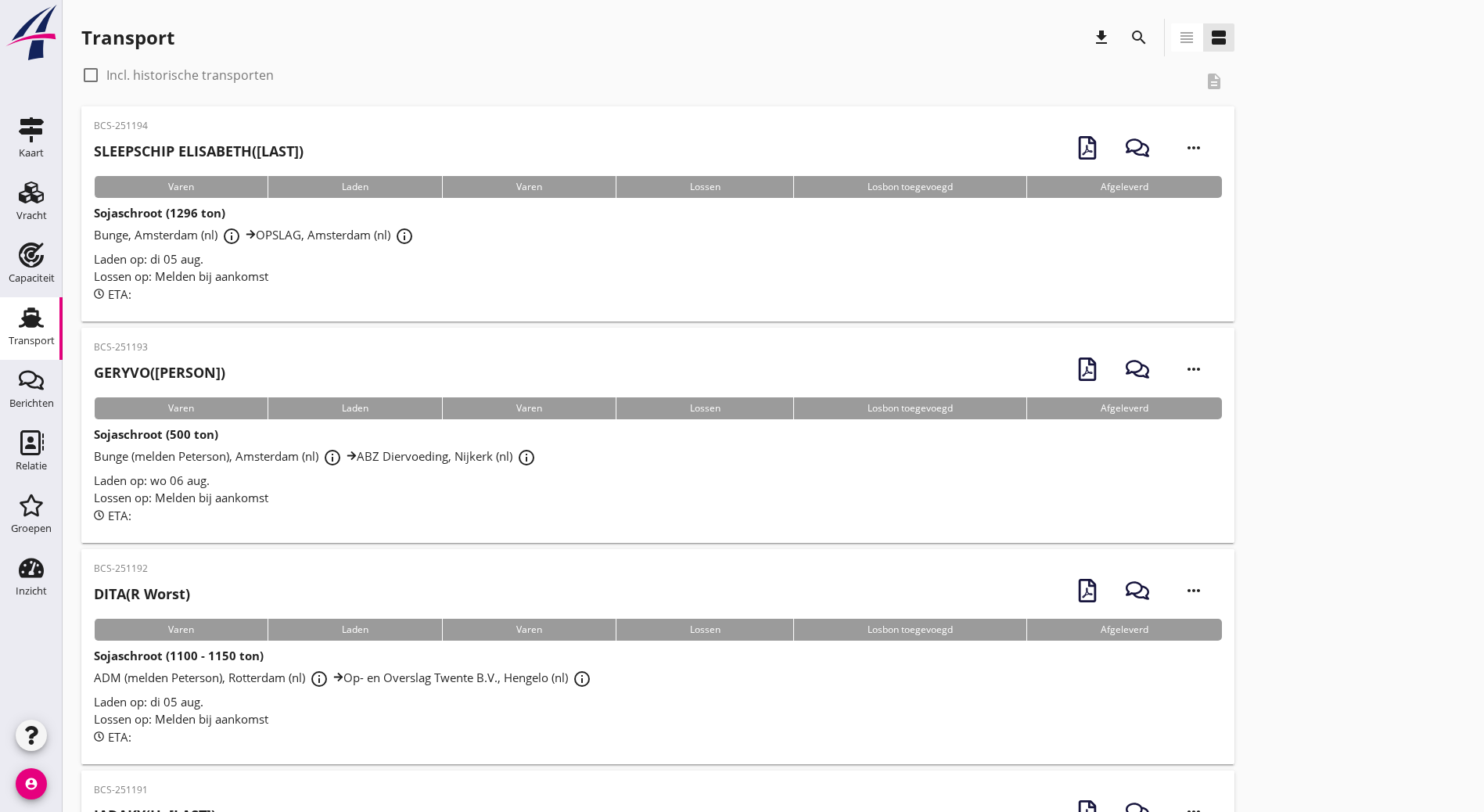 click on "BCS-251194  SLEEPSCHIP ELISABETH  ([LAST])" at bounding box center (199, 144) 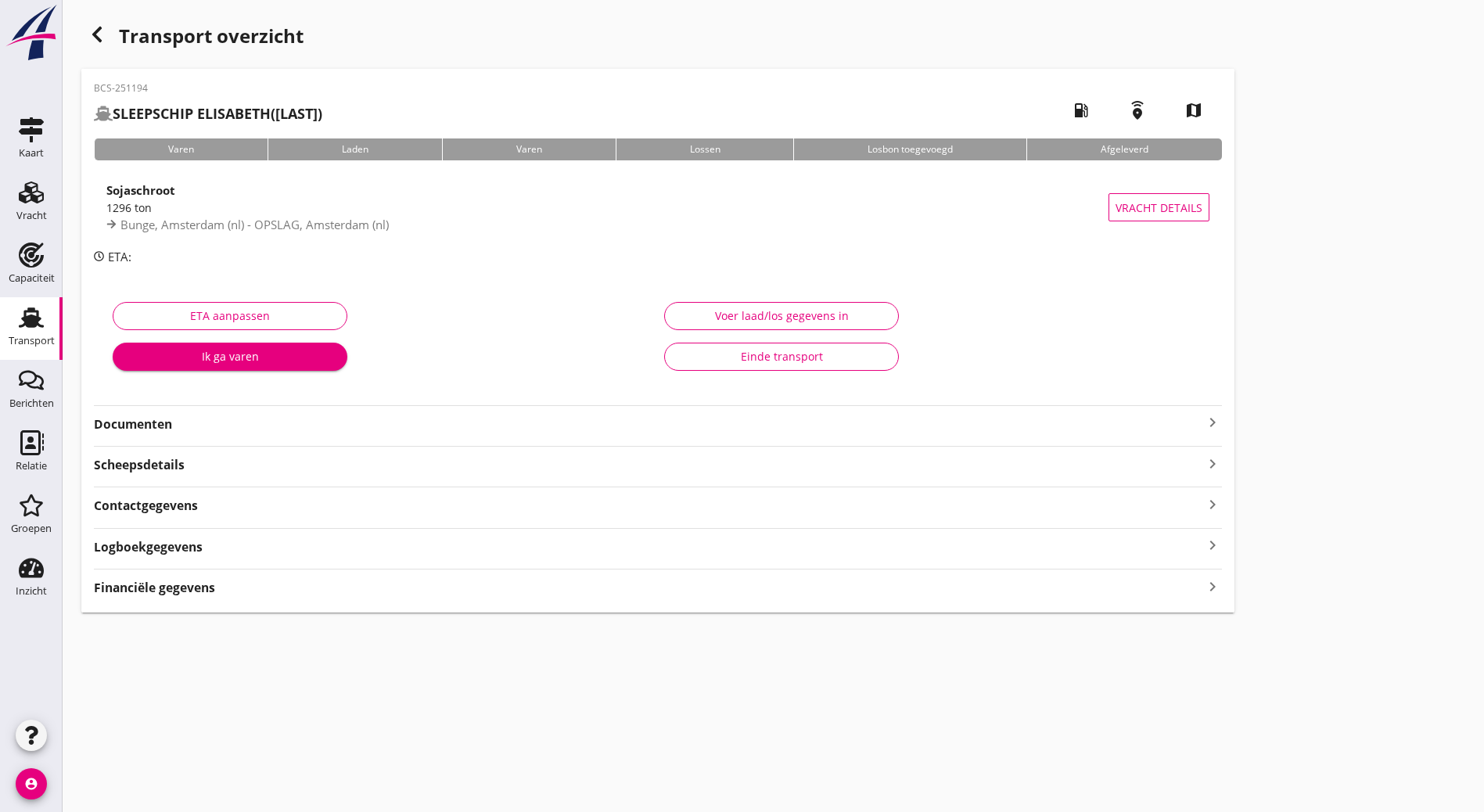 click on "Documenten" at bounding box center [649, 424] 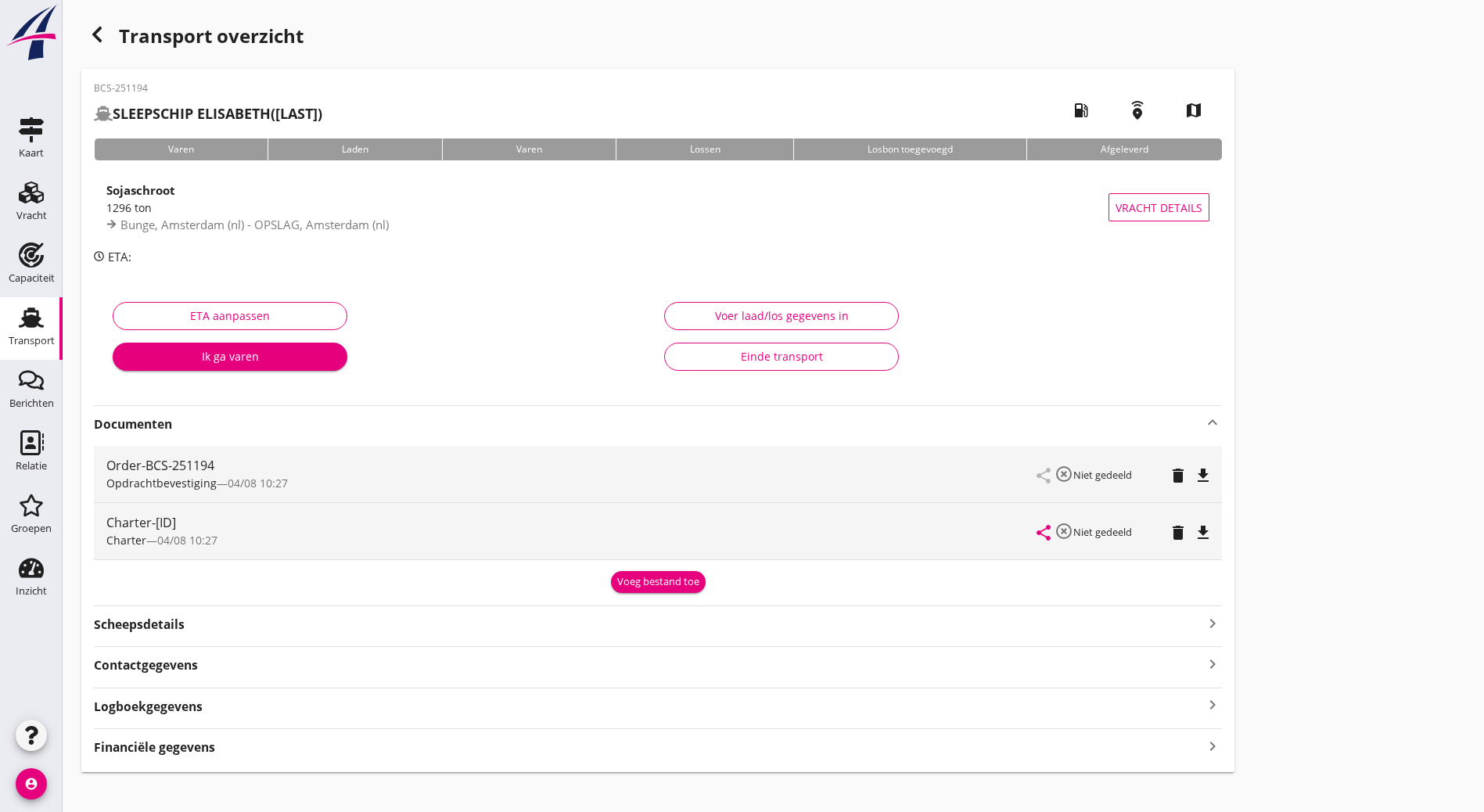 click on "file_download" at bounding box center (1203, 476) 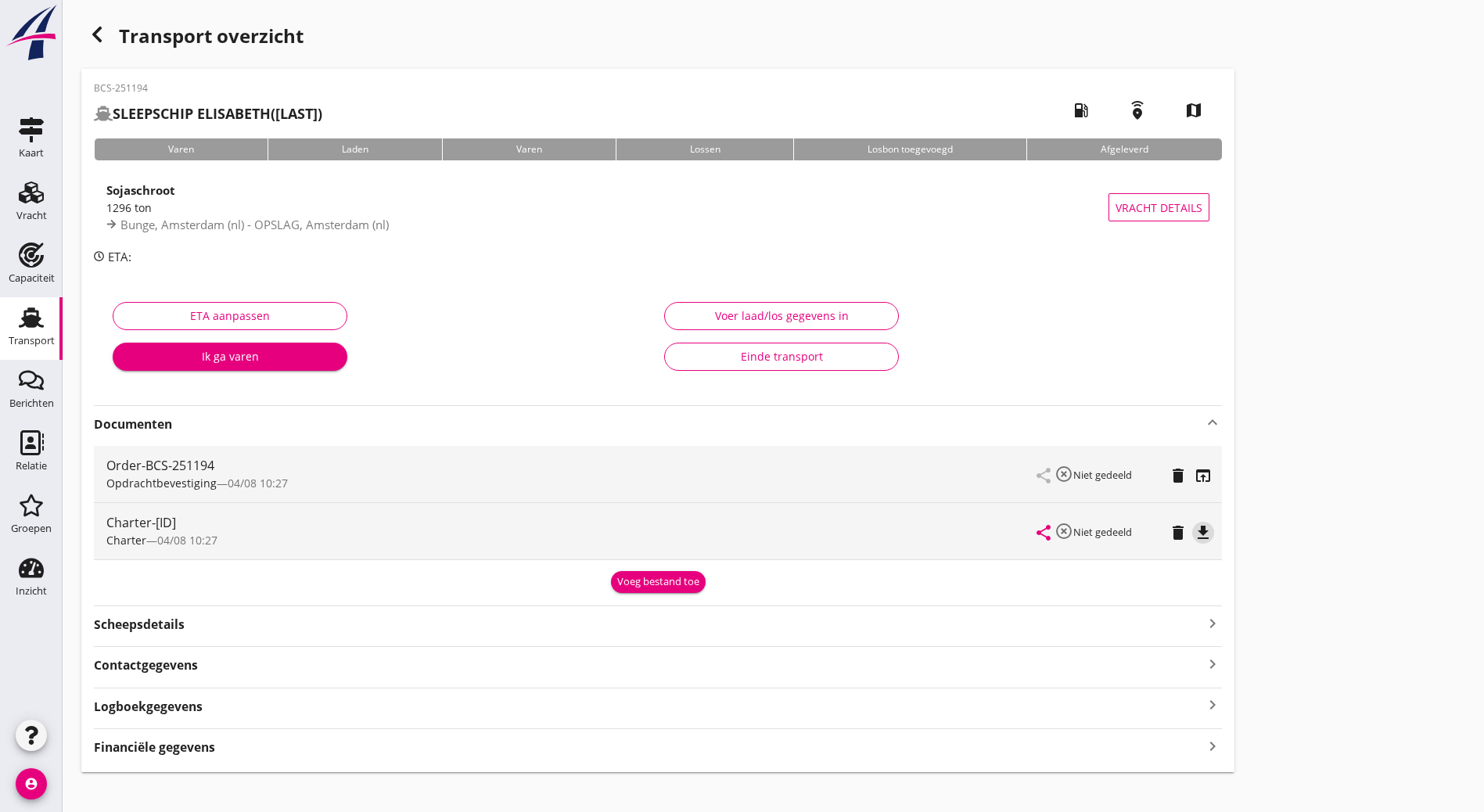click on "file_download" at bounding box center [1203, 533] 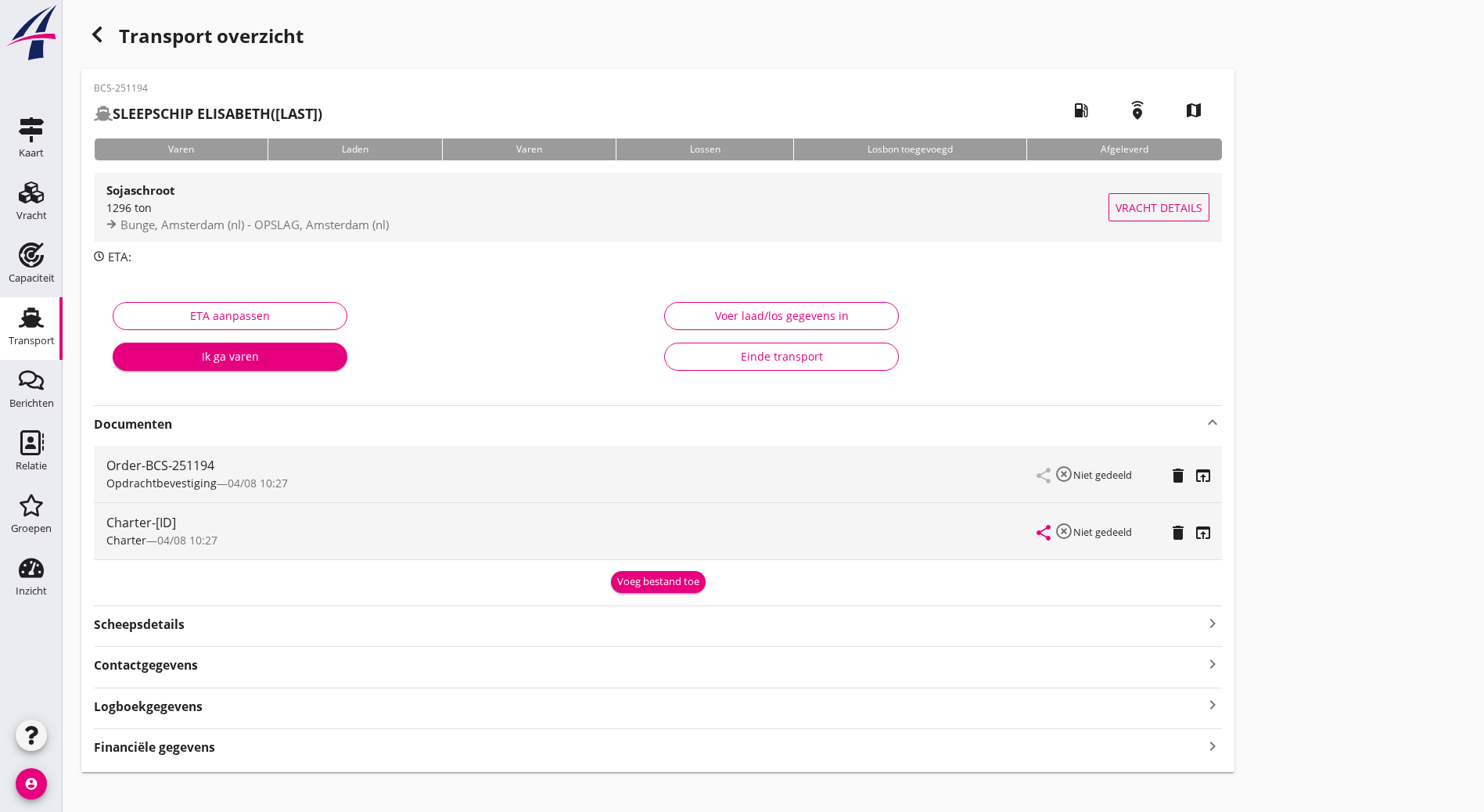 click on "Bunge, Amsterdam (nl) - OPSLAG, Amsterdam (nl)" at bounding box center (254, 225) 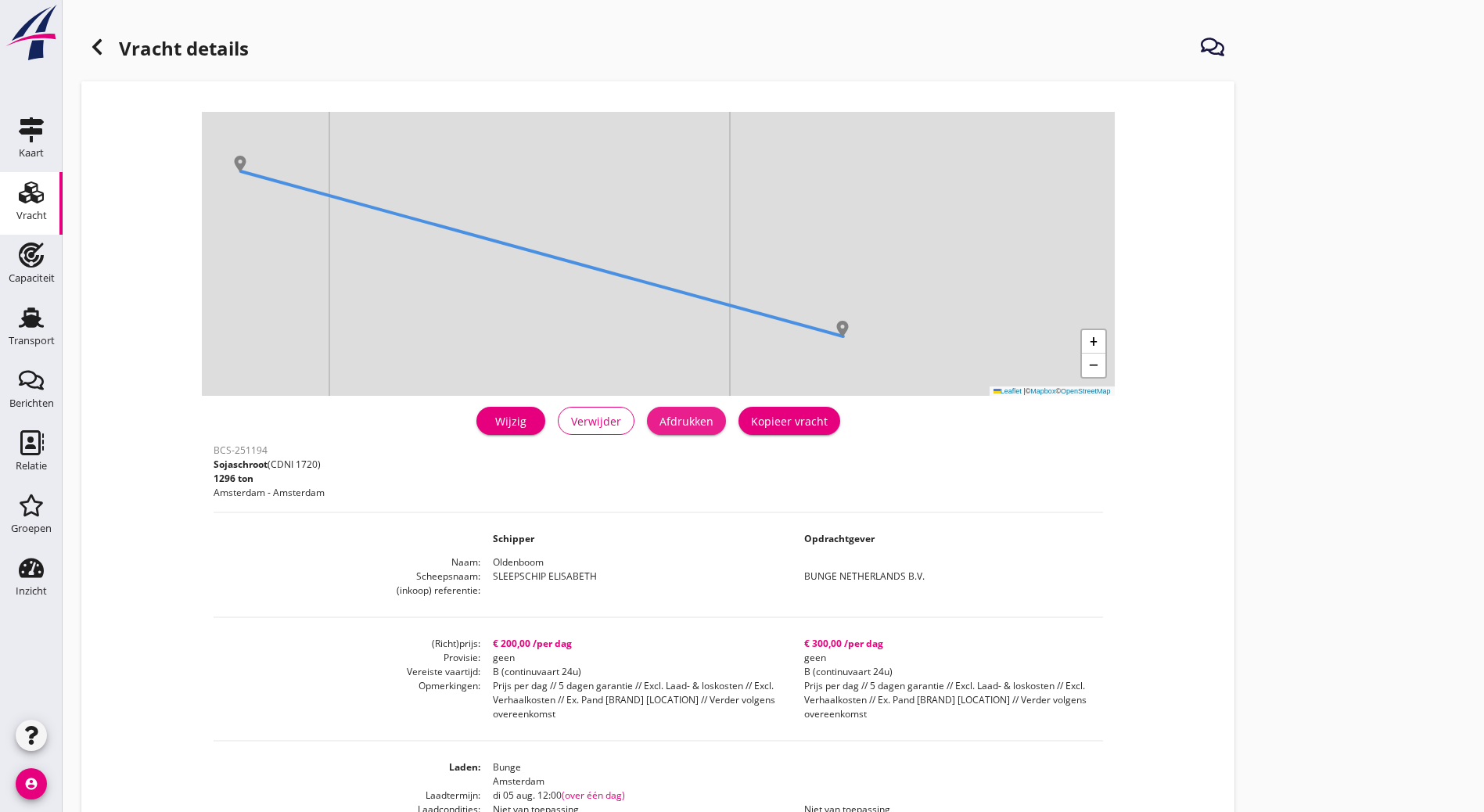 drag, startPoint x: 476, startPoint y: 428, endPoint x: 115, endPoint y: 728, distance: 469.38364 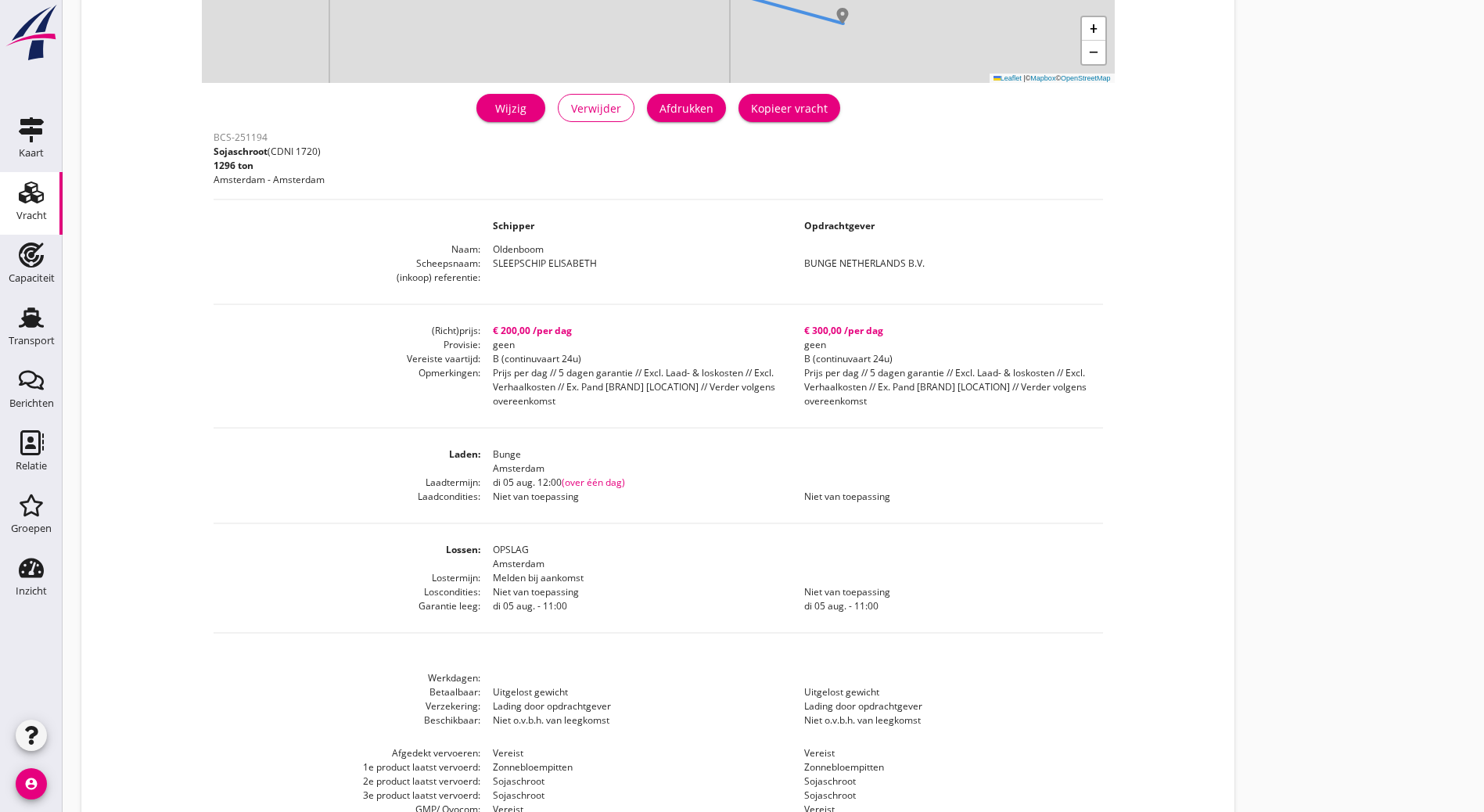scroll, scrollTop: 156, scrollLeft: 0, axis: vertical 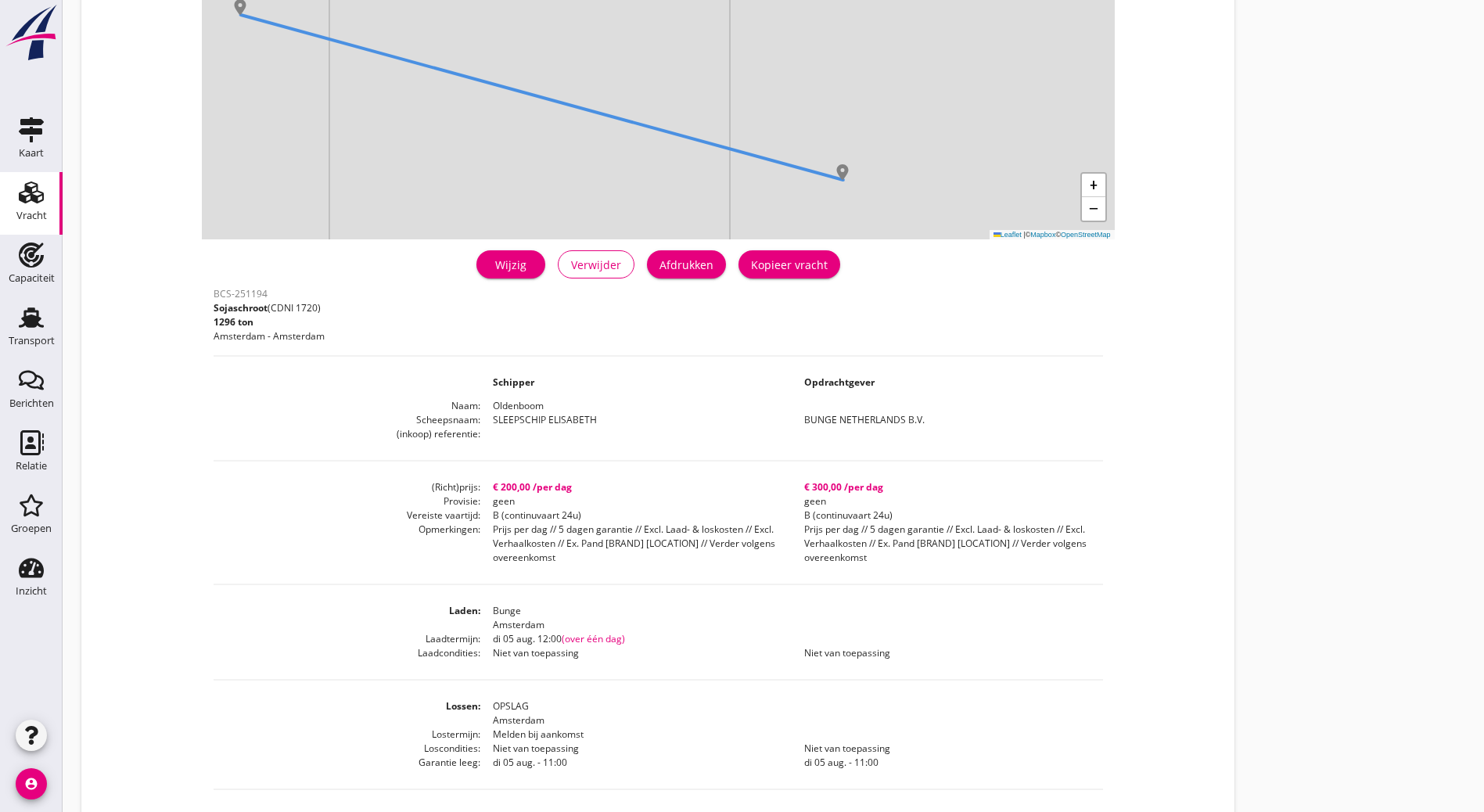 click on "Wijzig" at bounding box center (511, 264) 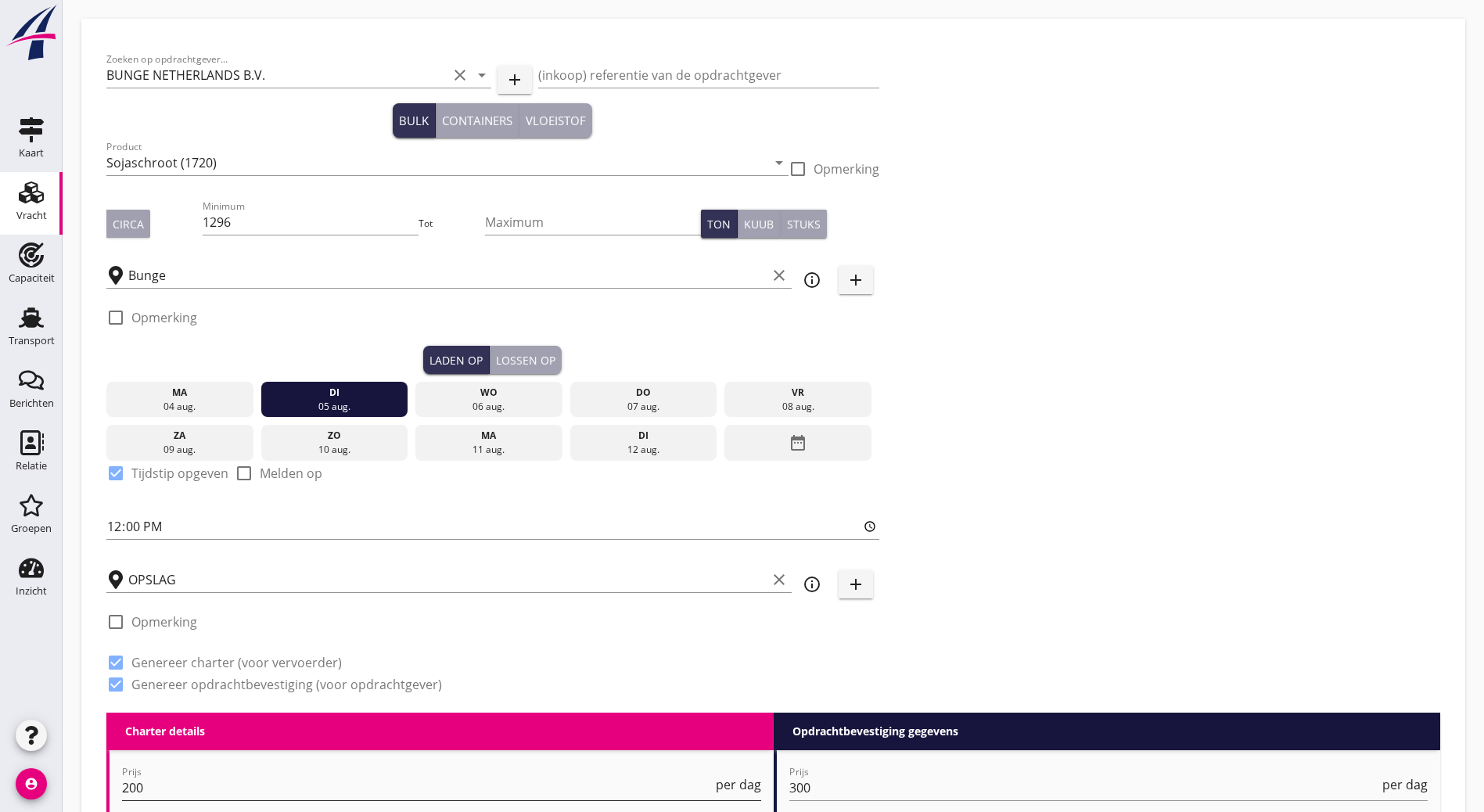 scroll, scrollTop: 78, scrollLeft: 0, axis: vertical 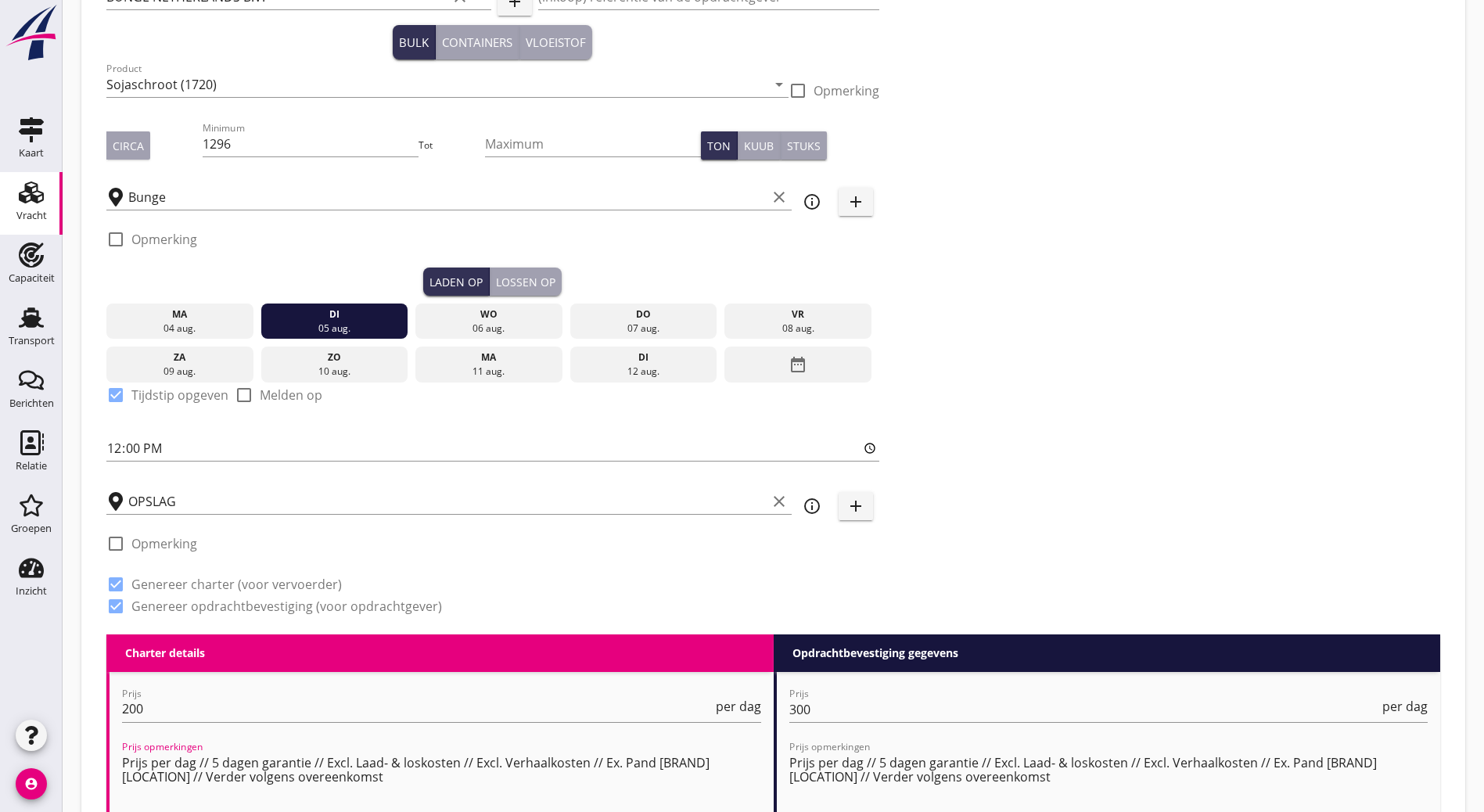 click on "Prijs per dag // 5 dagen garantie // Excl. Laad- & loskosten // Excl. Verhaalkosten // Ex. Pand [BRAND] [LOCATION] // Verder volgens overeenkomst" at bounding box center [441, 791] 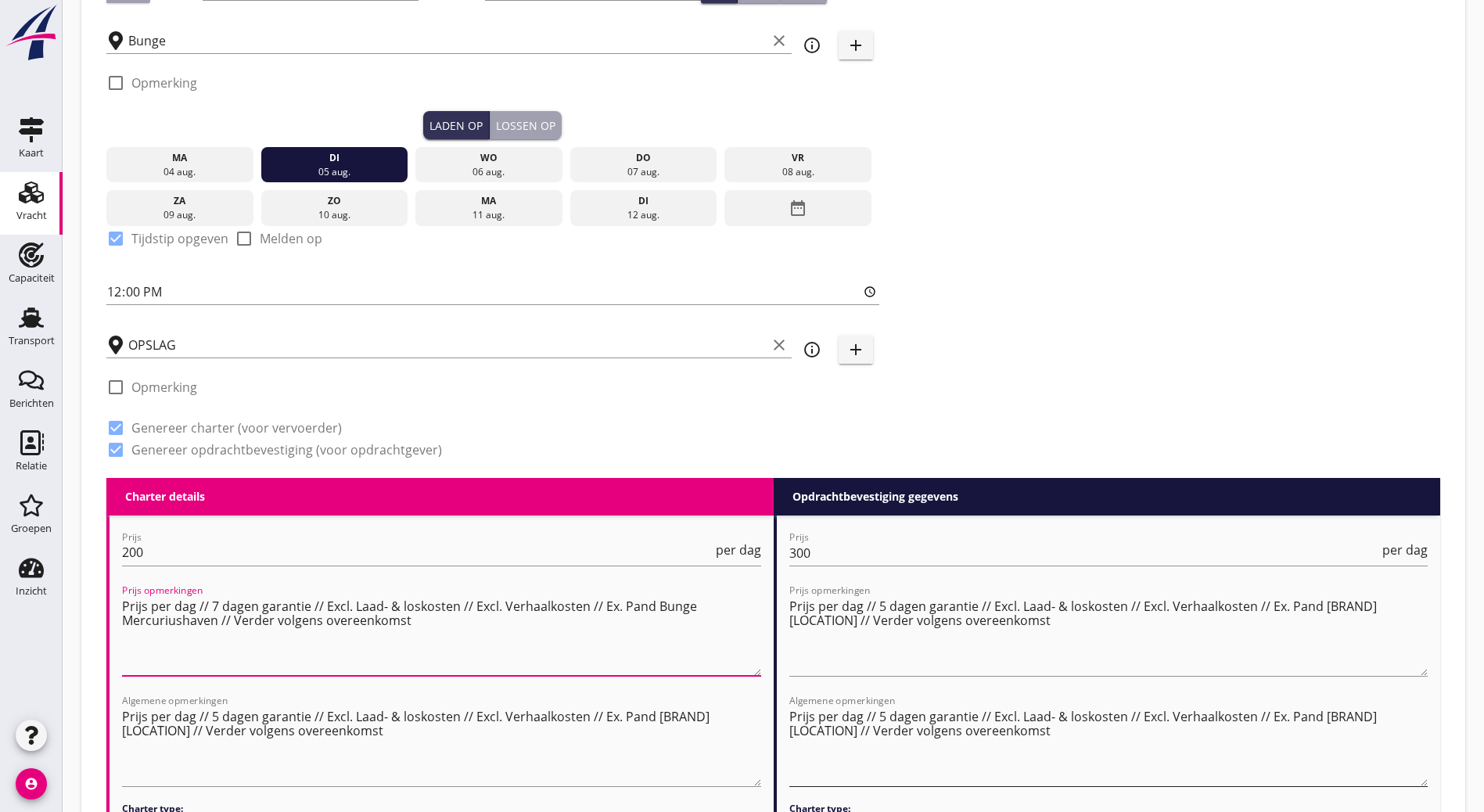 scroll, scrollTop: 313, scrollLeft: 0, axis: vertical 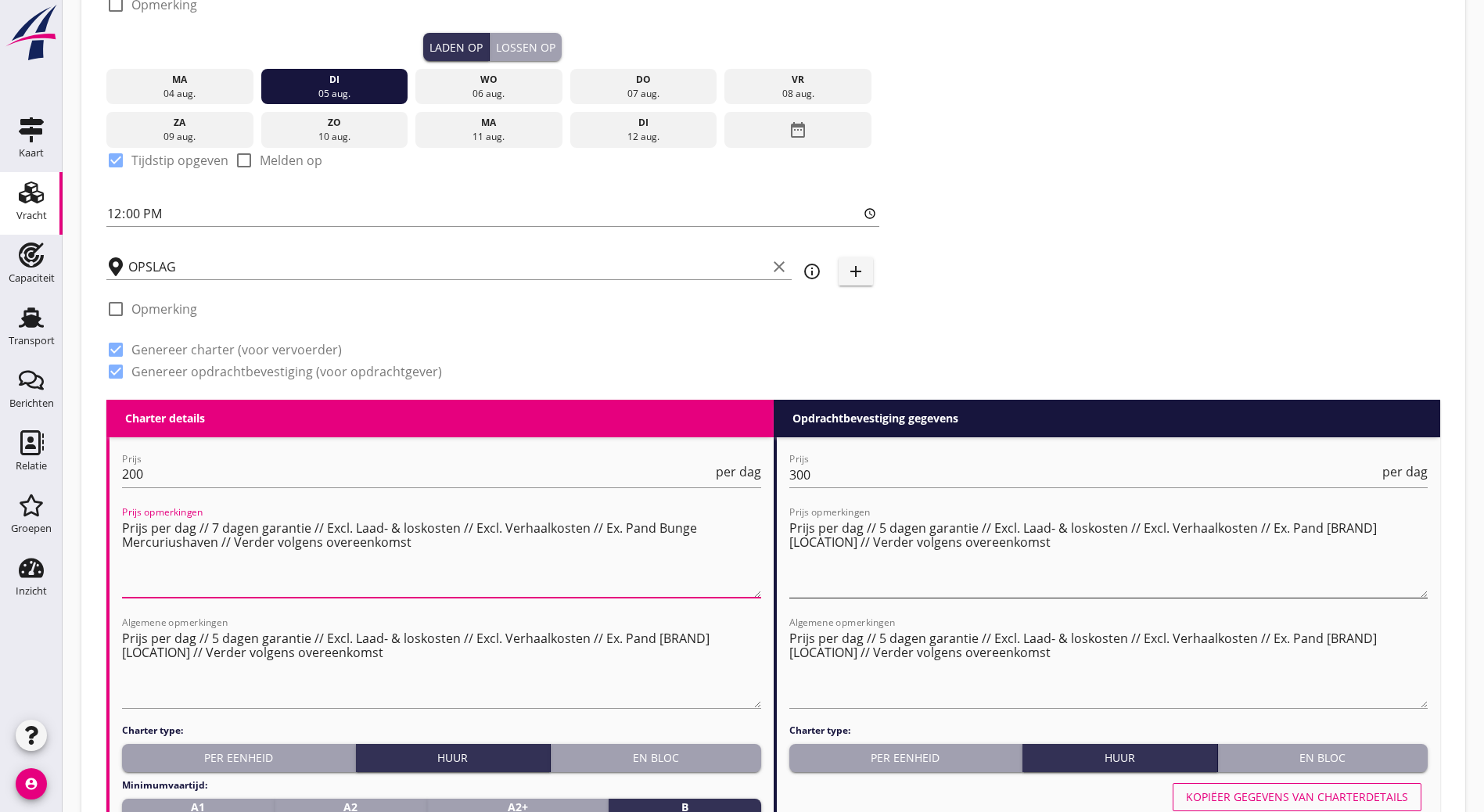 type on "Prijs per dag // 7 dagen garantie // Excl. Laad- & loskosten // Excl. Verhaalkosten // Ex. Pand Bunge Mercuriushaven // Verder volgens overeenkomst" 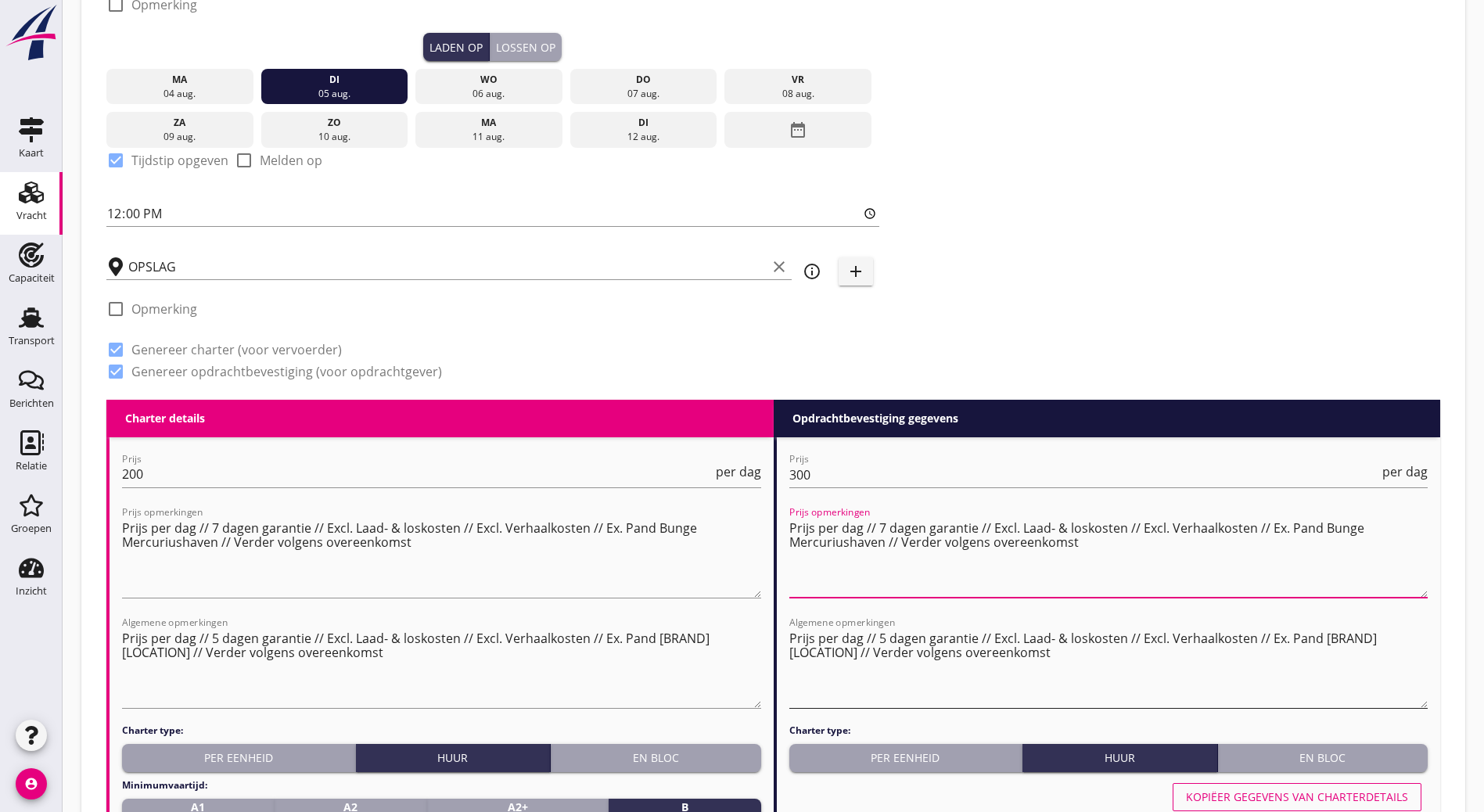 type on "Prijs per dag // 7 dagen garantie // Excl. Laad- & loskosten // Excl. Verhaalkosten // Ex. Pand Bunge Mercuriushaven // Verder volgens overeenkomst" 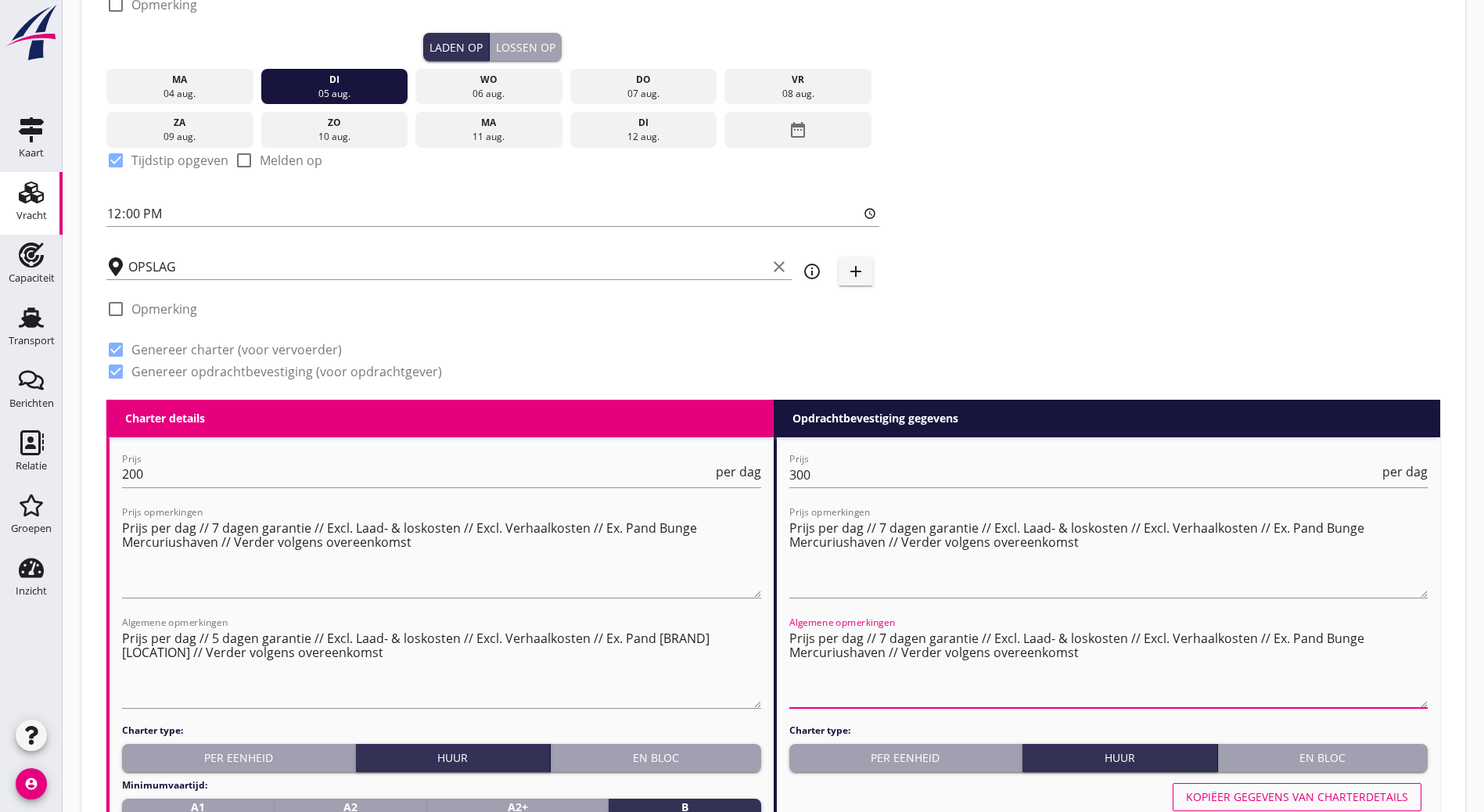 type on "Prijs per dag // 7 dagen garantie // Excl. Laad- & loskosten // Excl. Verhaalkosten // Ex. Pand Bunge Mercuriushaven // Verder volgens overeenkomst" 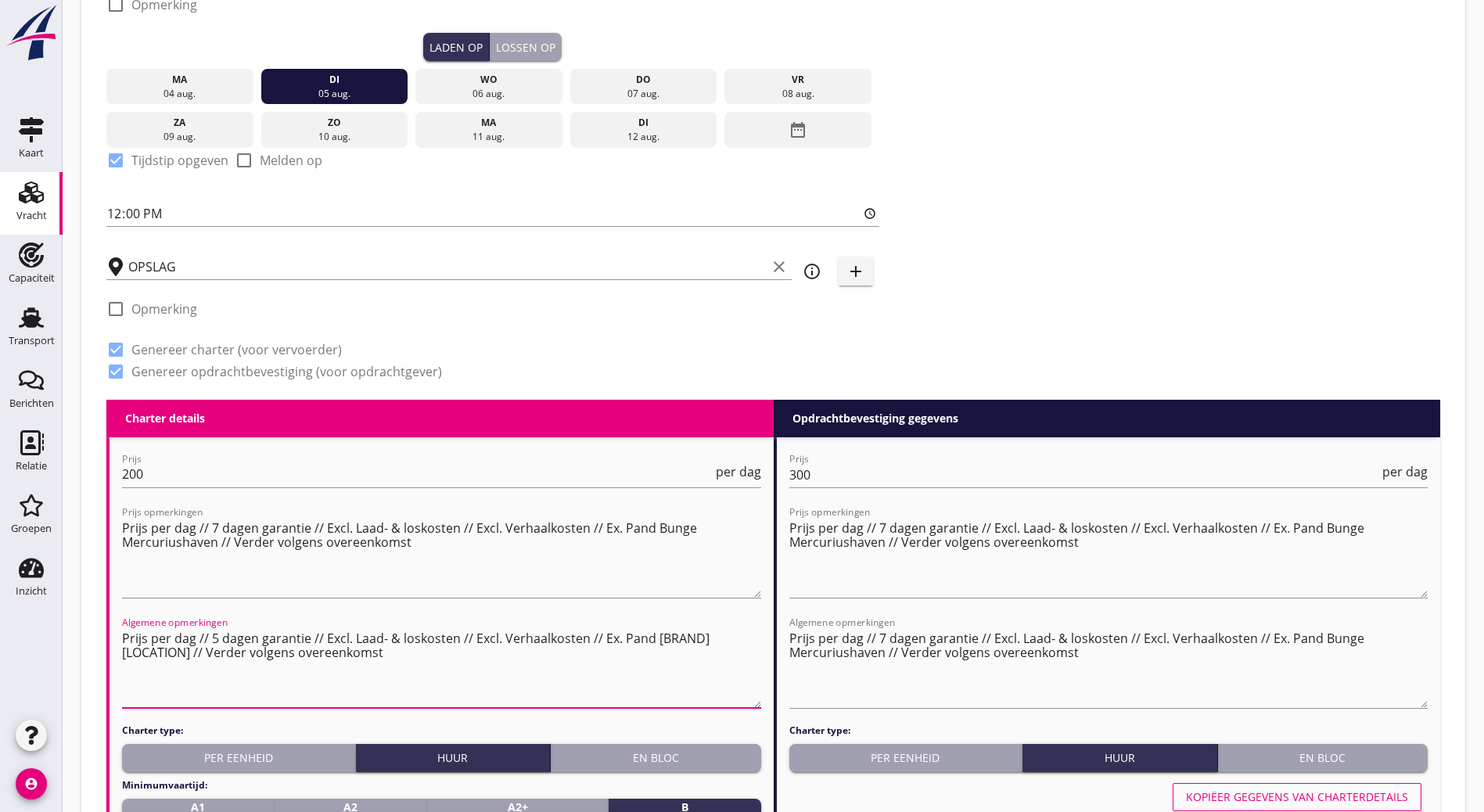 click on "Prijs per dag // 5 dagen garantie // Excl. Laad- & loskosten // Excl. Verhaalkosten // Ex. Pand [BRAND] [LOCATION] // Verder volgens overeenkomst" at bounding box center [441, 666] 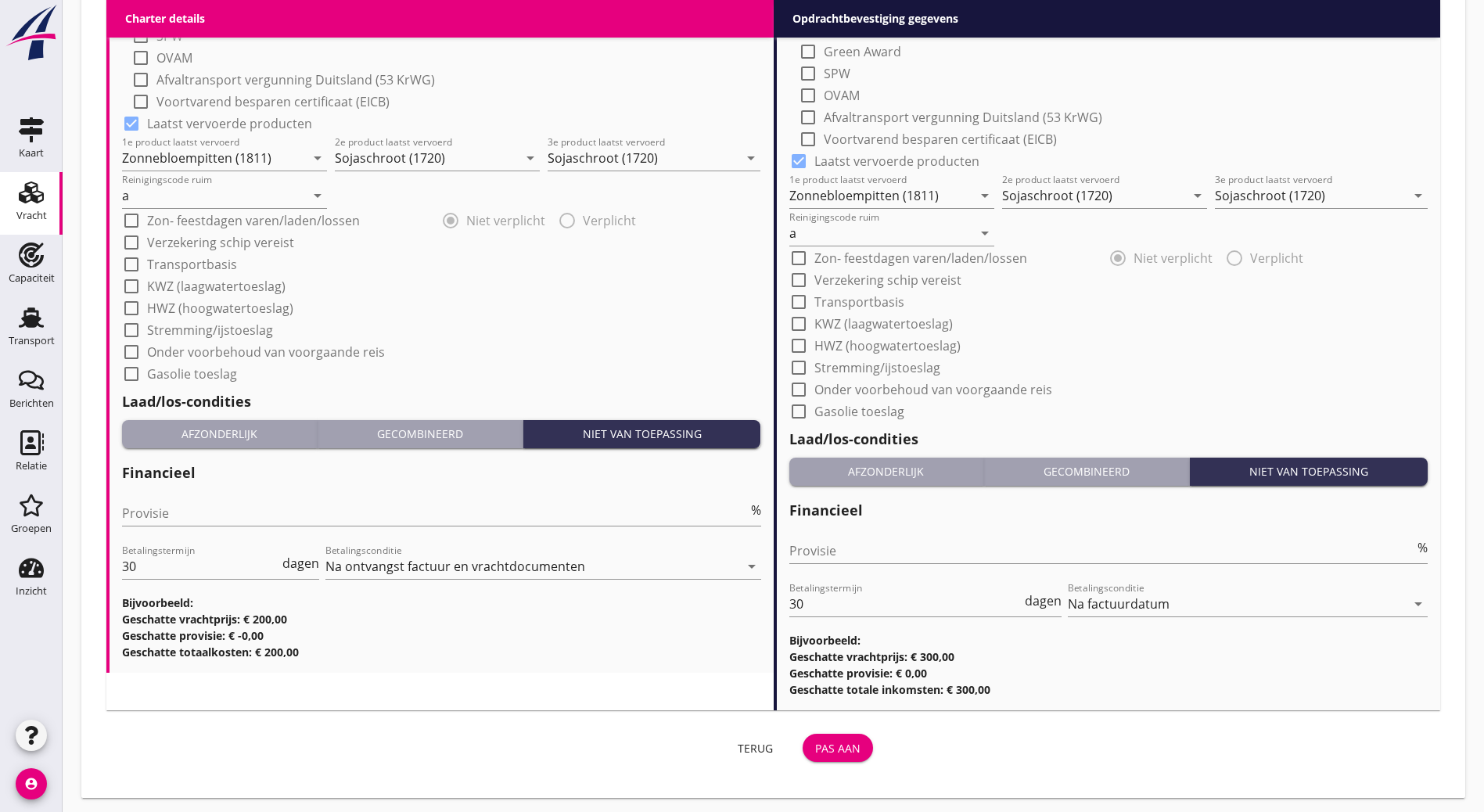 type on "Prijs per dag // 7 dagen garantie // Excl. Laad- & loskosten // Excl. Verhaalkosten // Ex. Pand Bunge Mercuriushaven // Verder volgens overeenkomst" 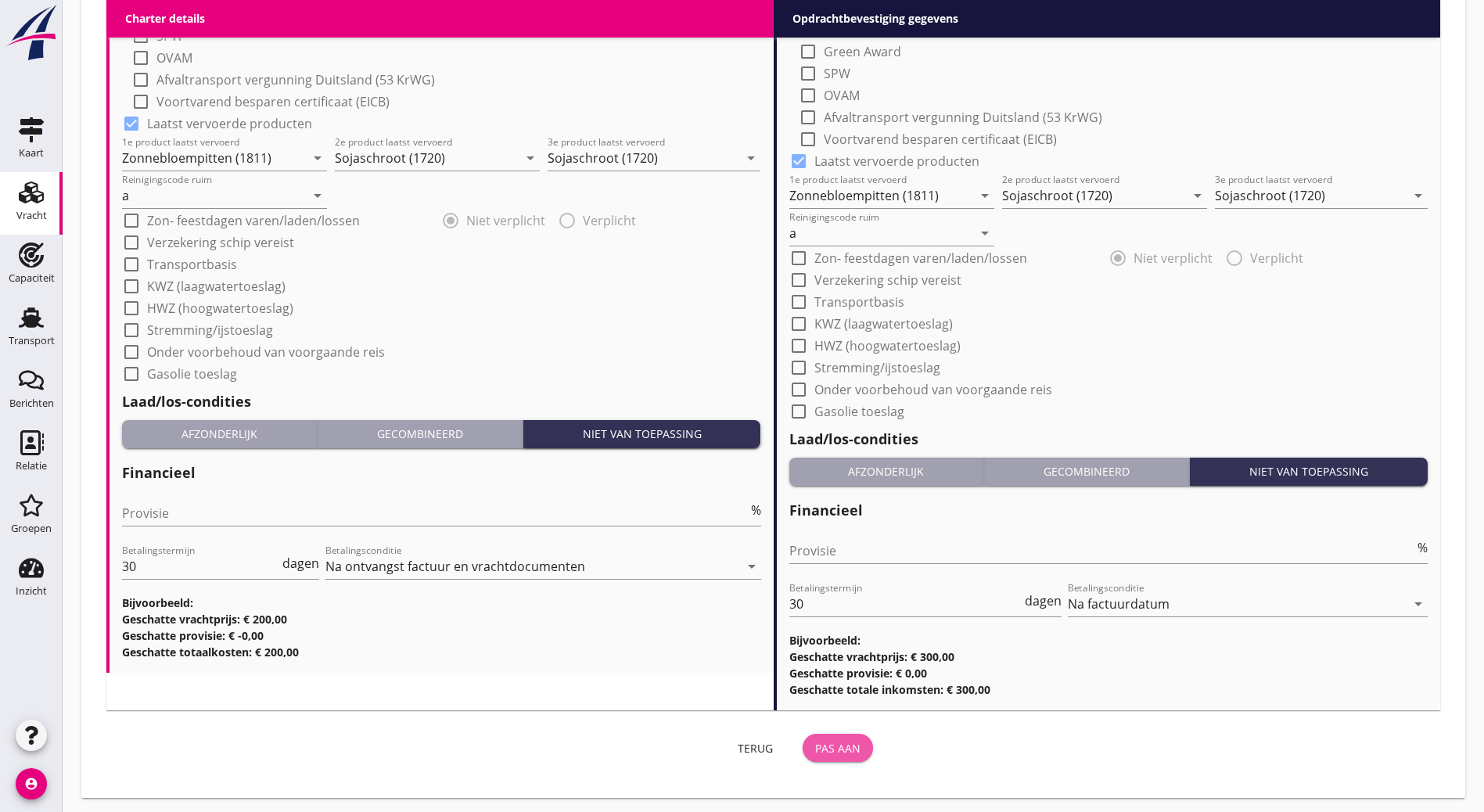 click on "Pas aan" at bounding box center (838, 748) 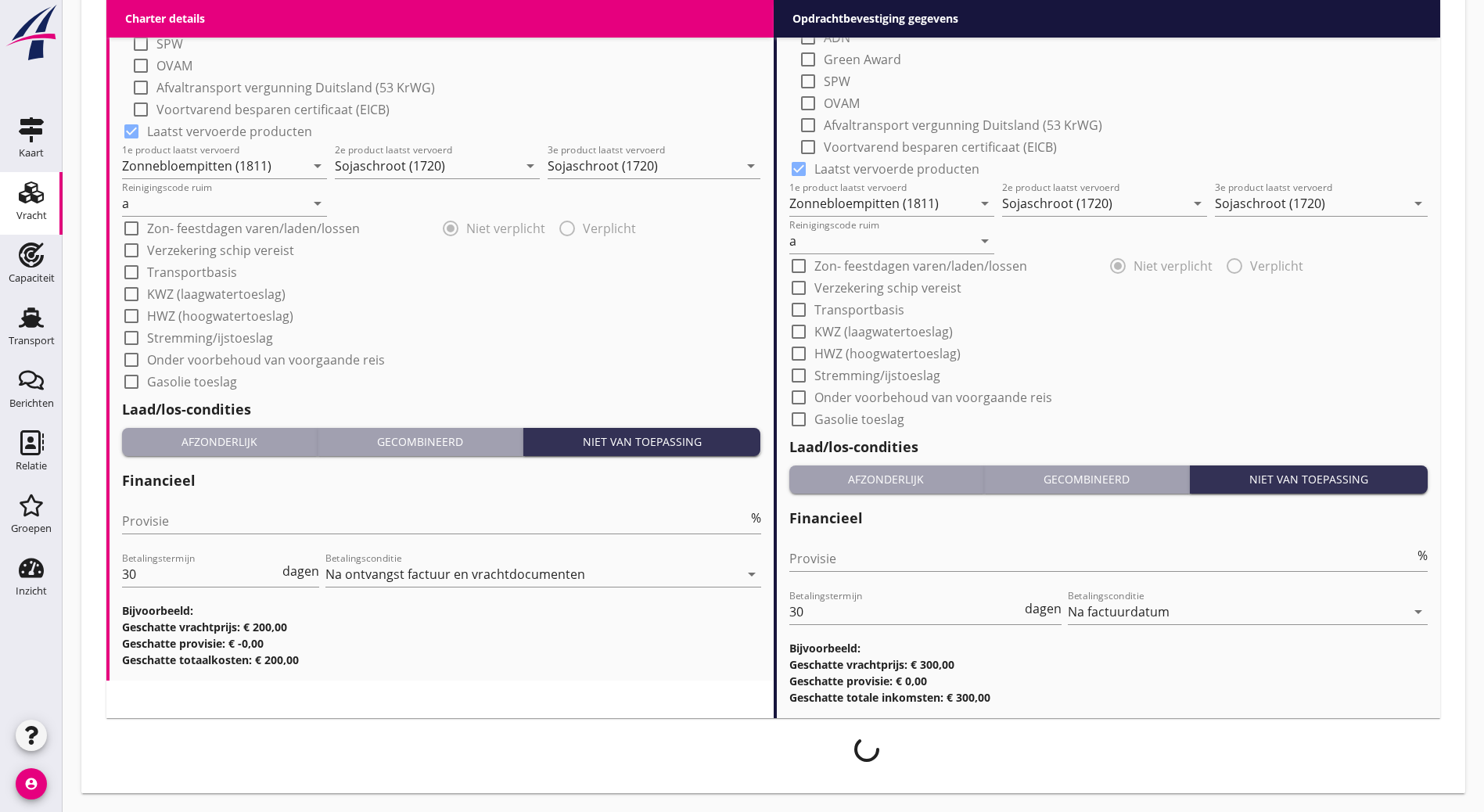scroll, scrollTop: 1458, scrollLeft: 0, axis: vertical 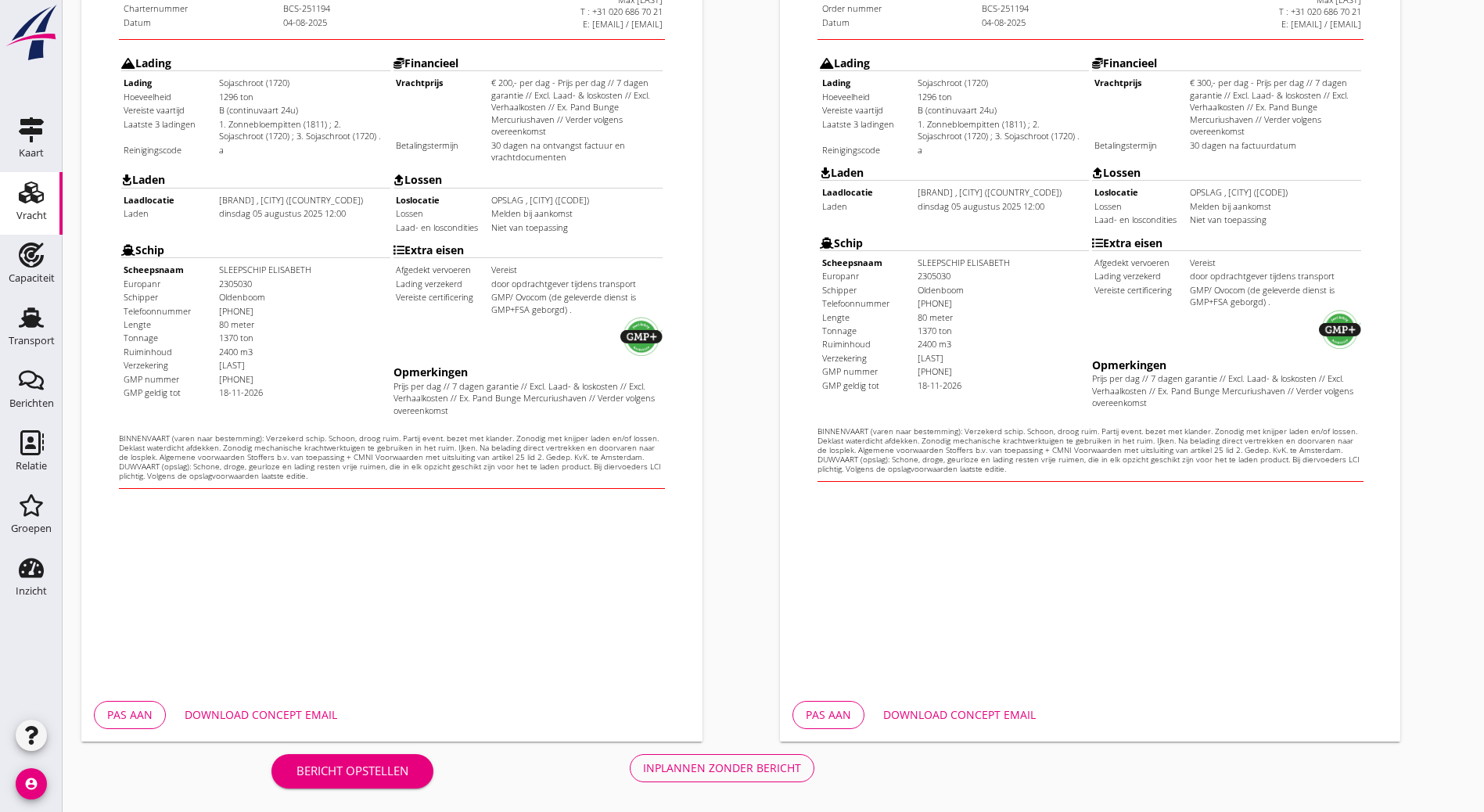 click on "Inplannen zonder bericht" at bounding box center (722, 768) 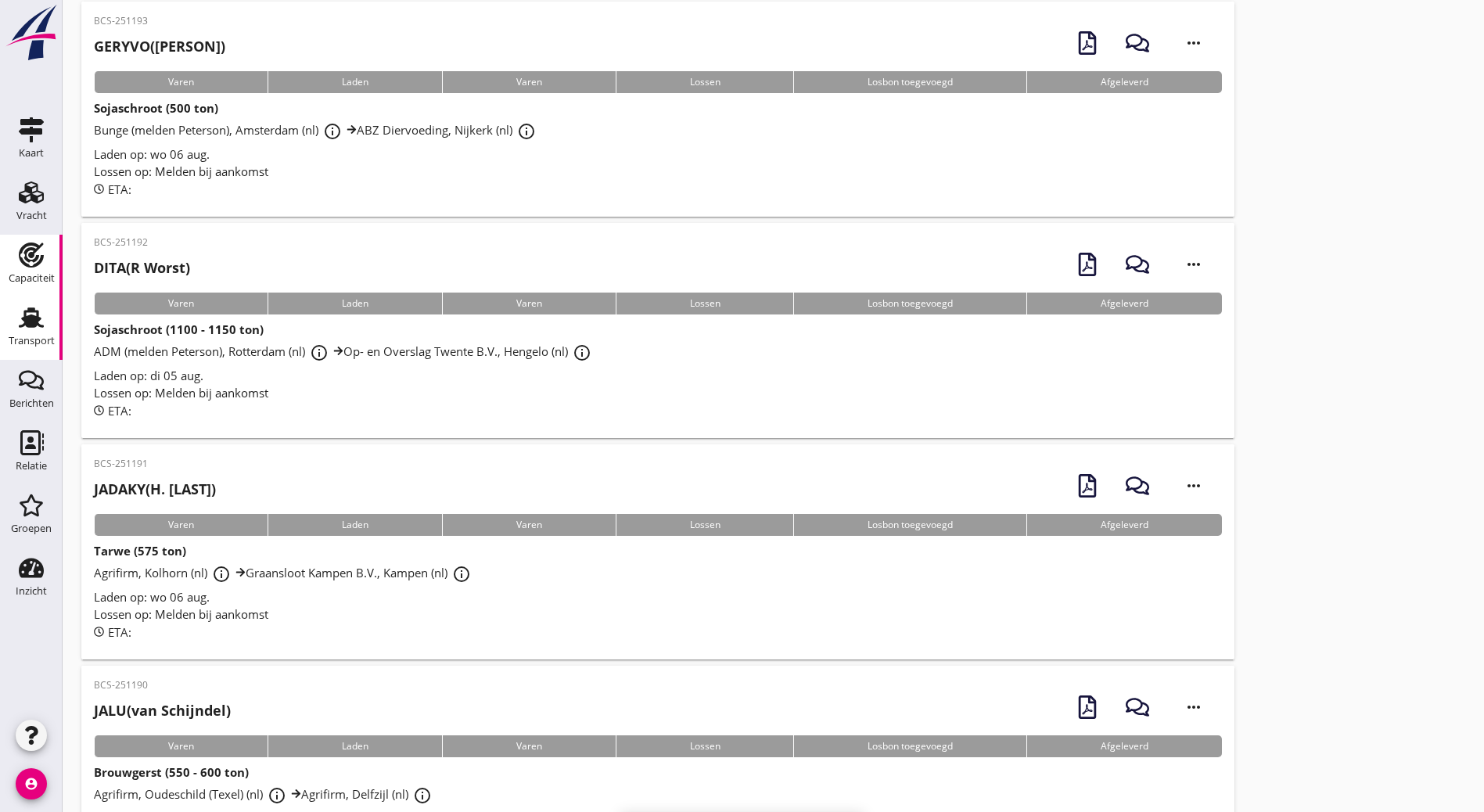 scroll, scrollTop: 0, scrollLeft: 0, axis: both 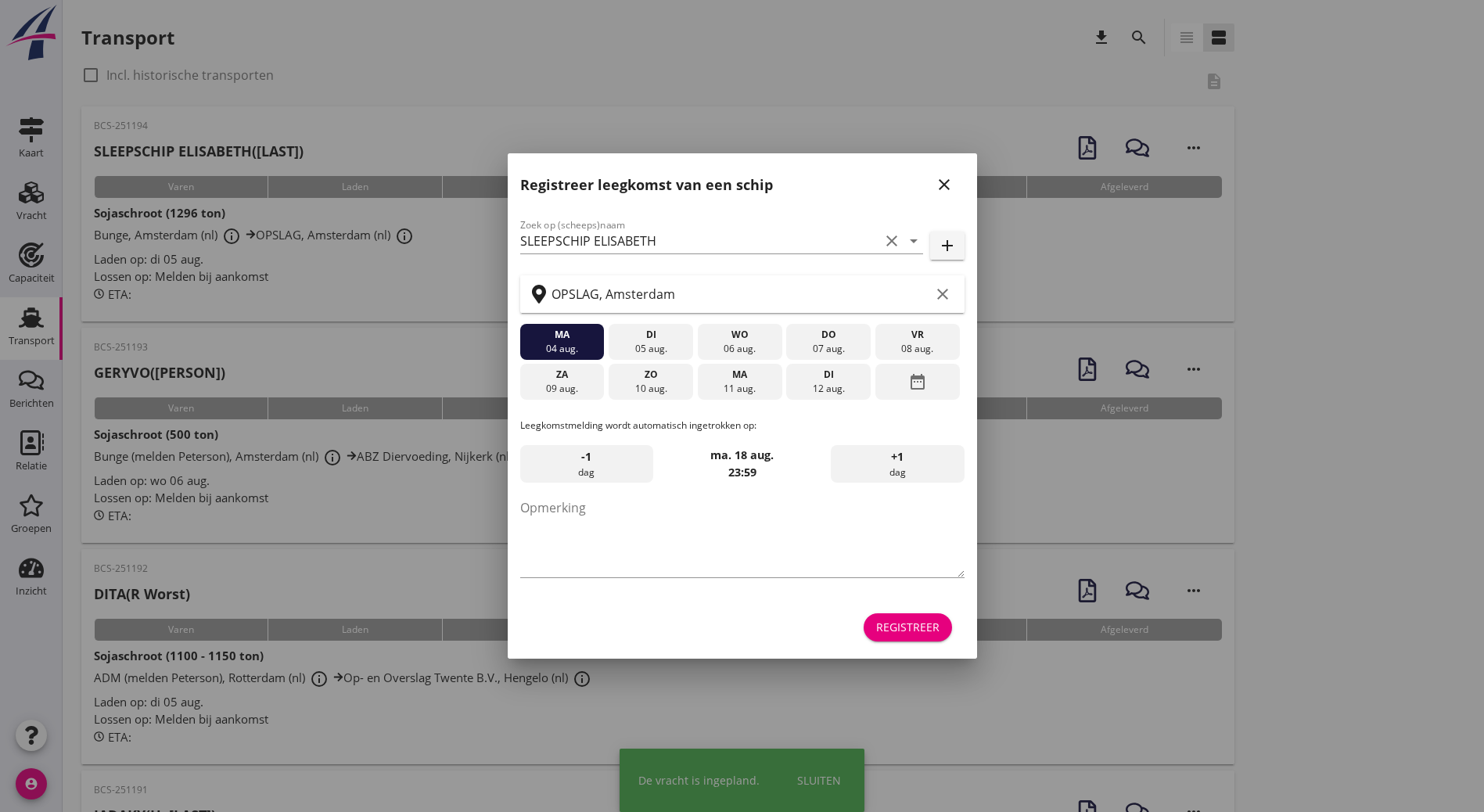 click on "close" at bounding box center (944, 185) 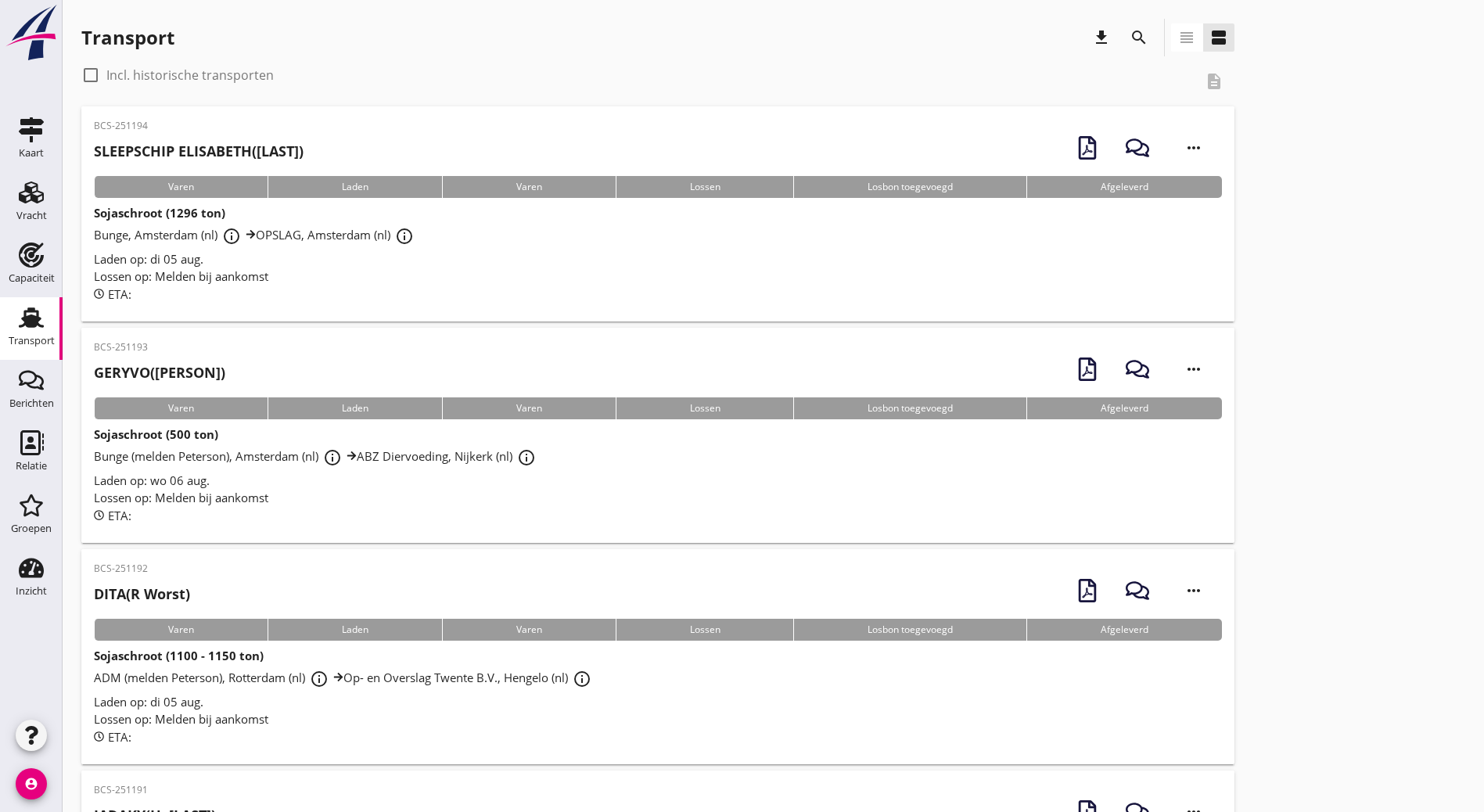 click on "BCS-251194  SLEEPSCHIP ELISABETH  ([LAST])" at bounding box center (199, 144) 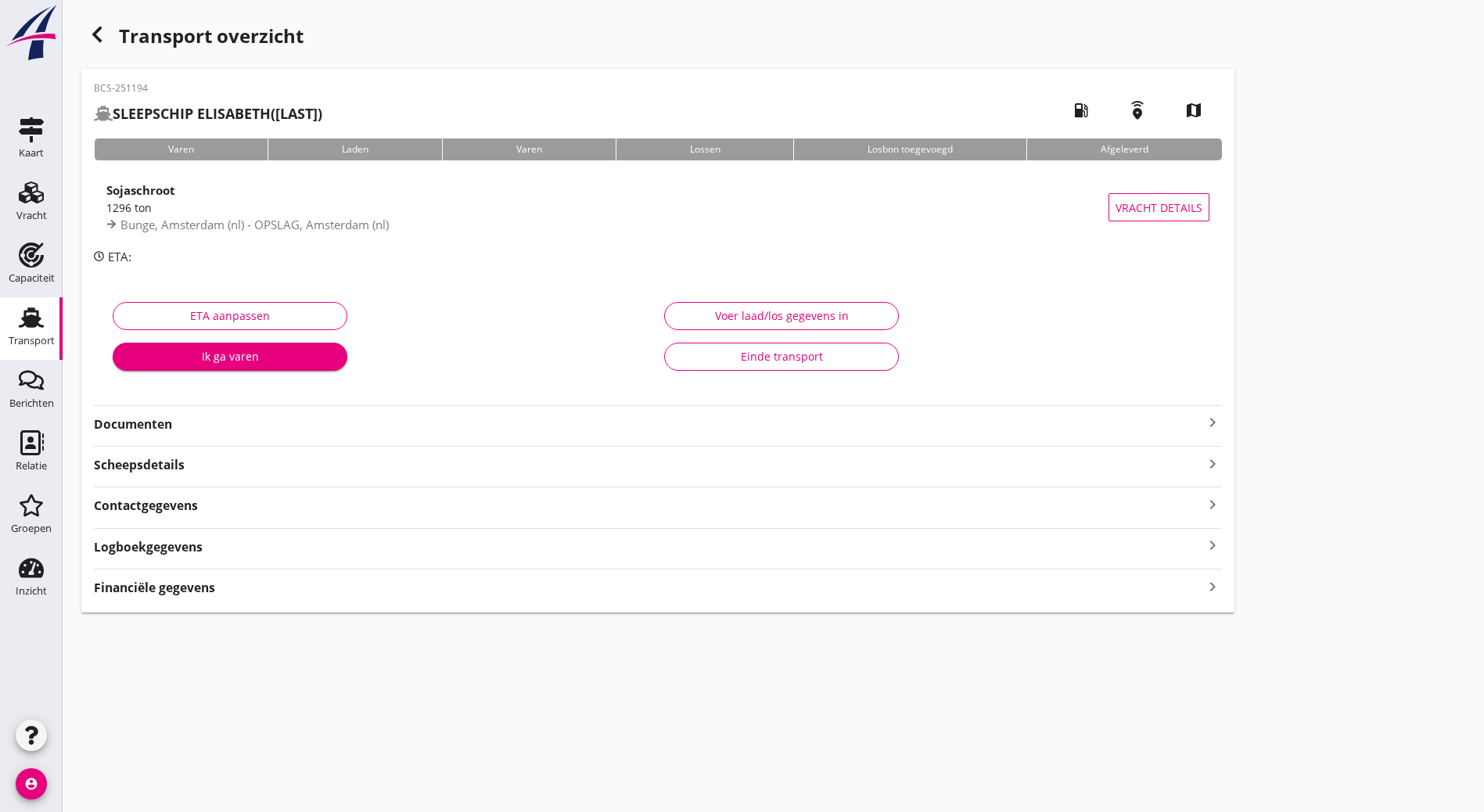 click on "BCS-251194 SLEEPSCHIP ELISABETH ([LAST]) local_gas_station emergency_share map Varen Laden Varen Lossen Losbon toegevoegd Afgeleverd Sojaschroot 1296 ton Bunge, [CITY] (nl) - OPSLAG, [CITY] (nl) Vracht details ETA: ETA aanpassen Ik ga varen Voer laad/los gegevens in Einde transport Documenten keyboard_arrow_right Scheepsdetails keyboard_arrow_right Contactgegevens keyboard_arrow_right Logboekgegevens keyboard_arrow_right Financiële gegevens keyboard_arrow_right" at bounding box center (658, 340) 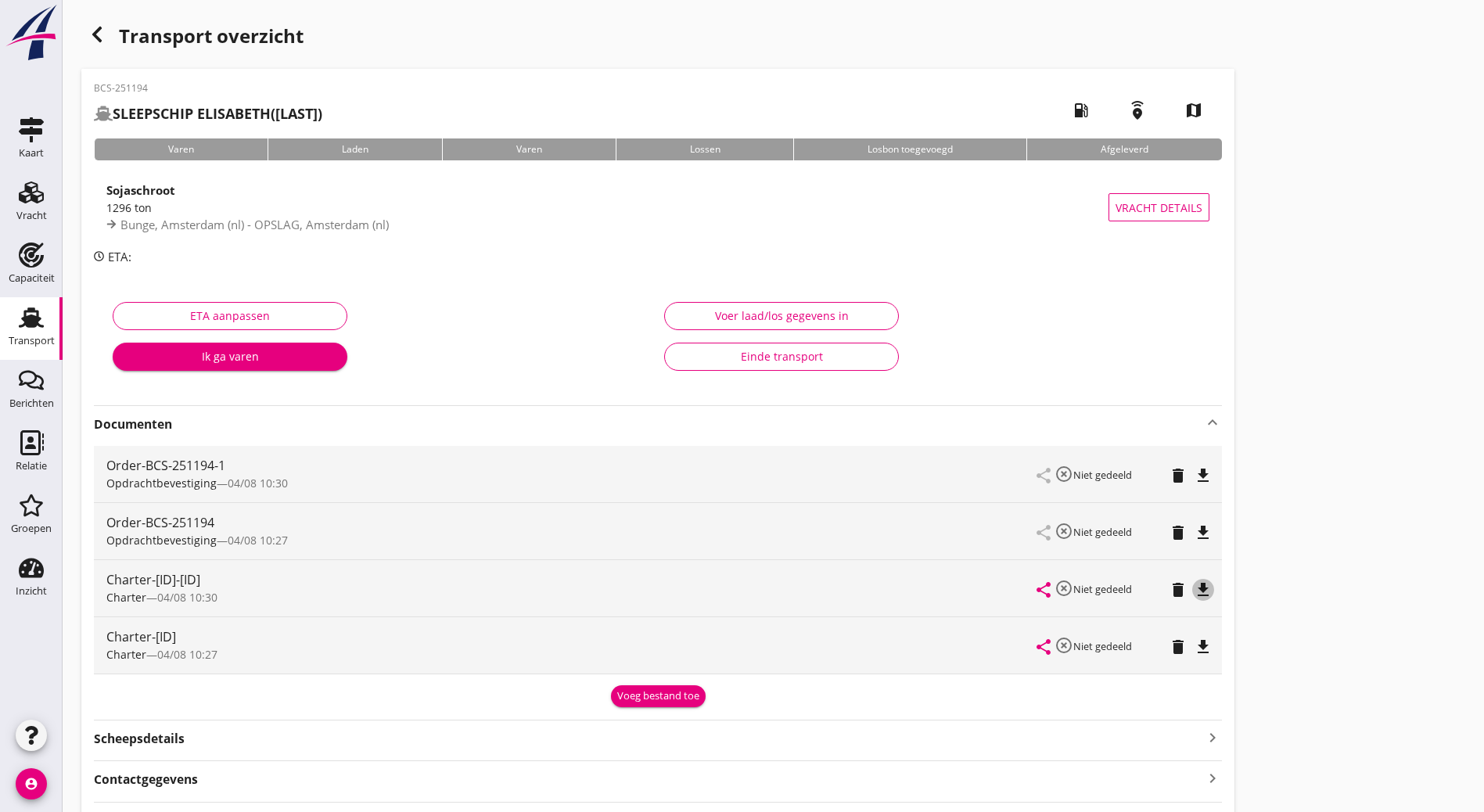 click on "file_download" at bounding box center (1203, 590) 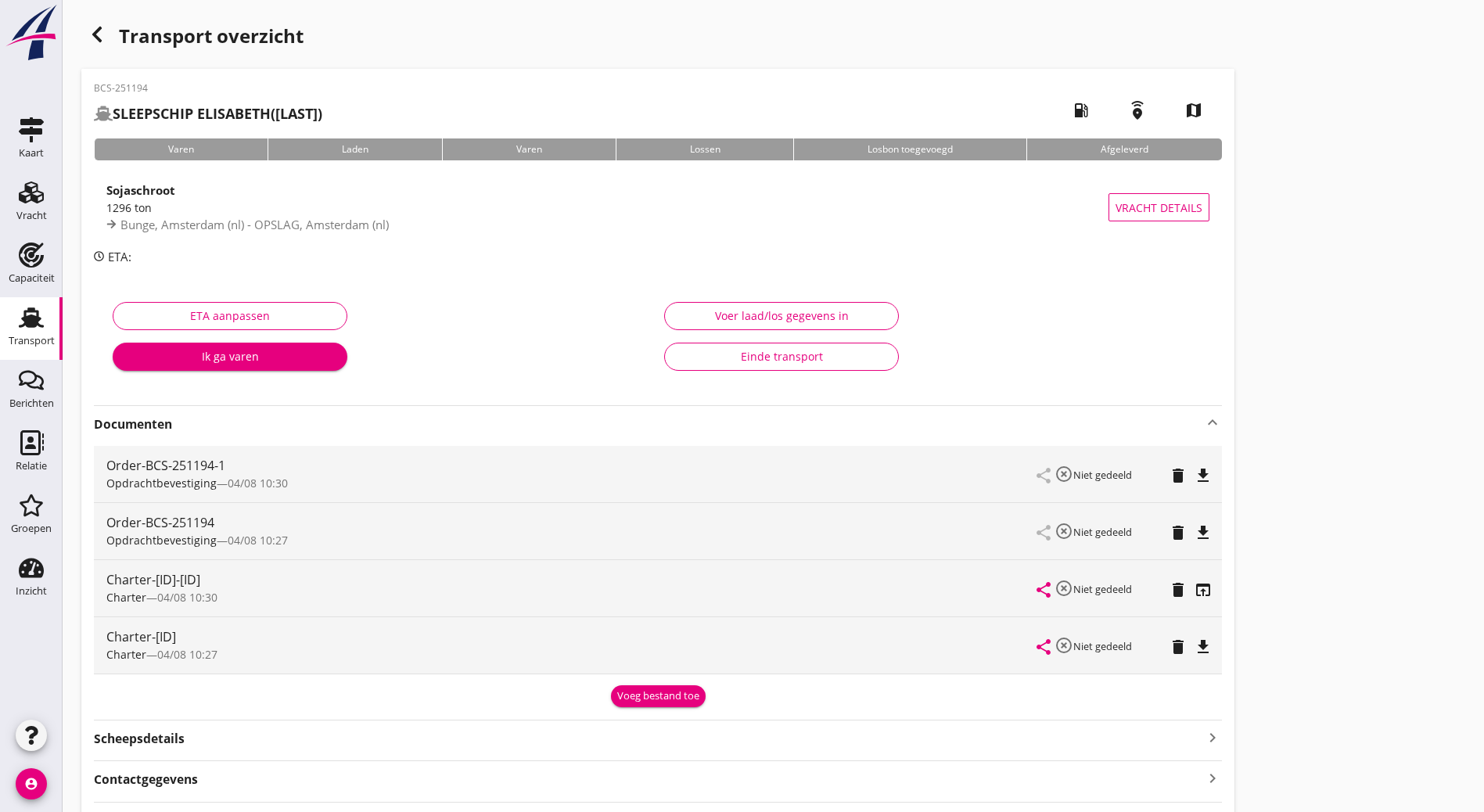 click on "file_download" at bounding box center [1203, 476] 